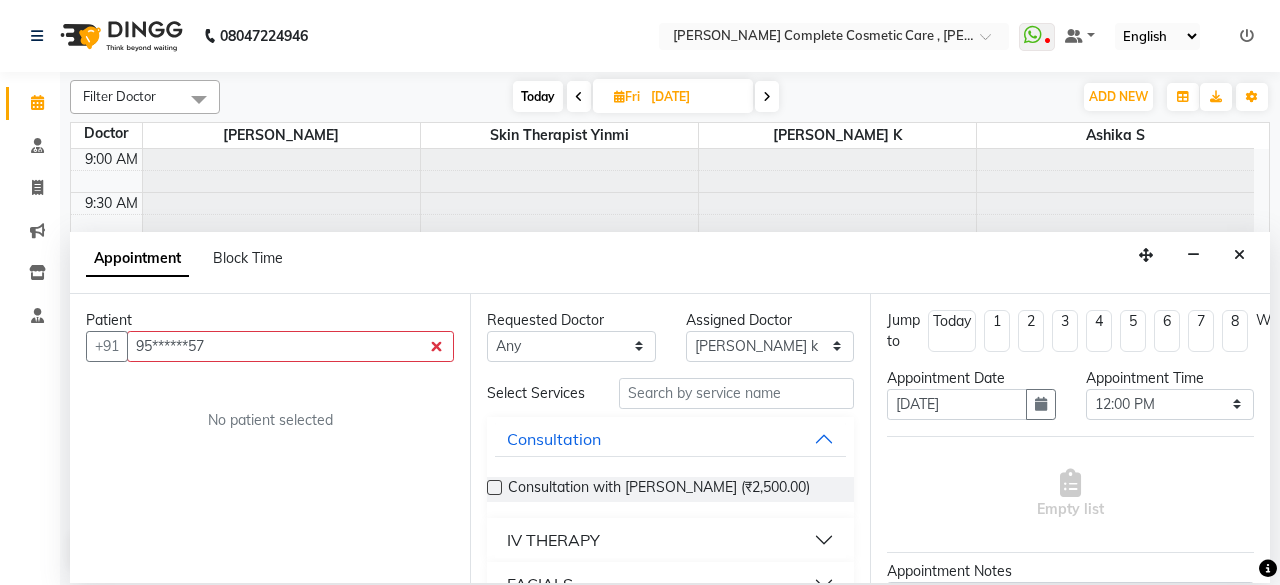 select on "83348" 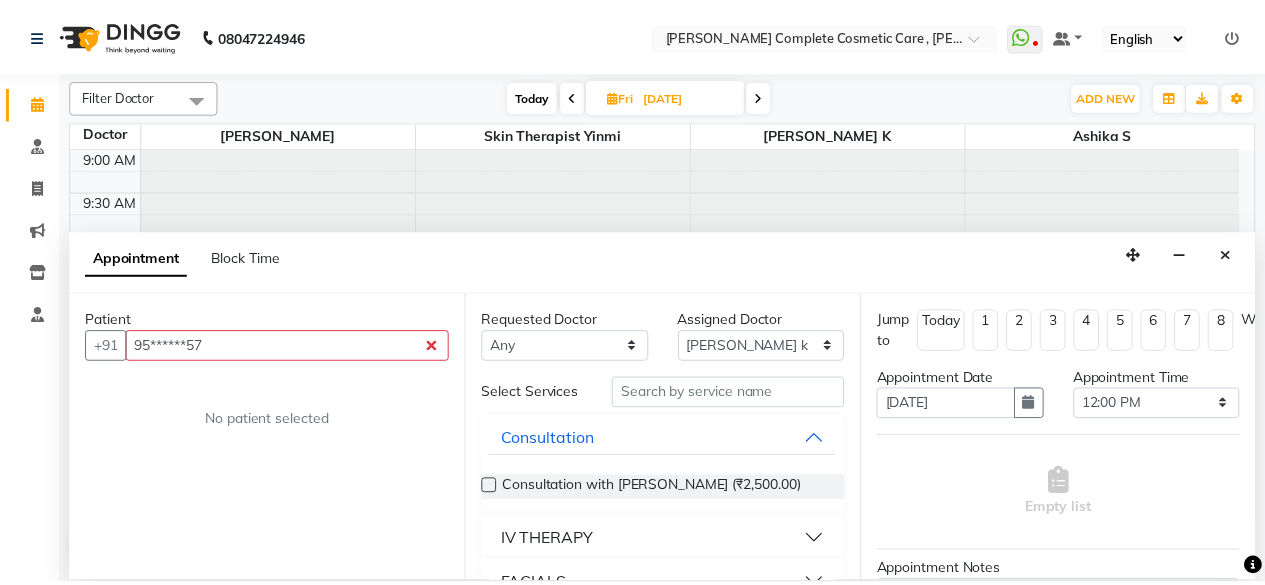 scroll, scrollTop: 0, scrollLeft: 0, axis: both 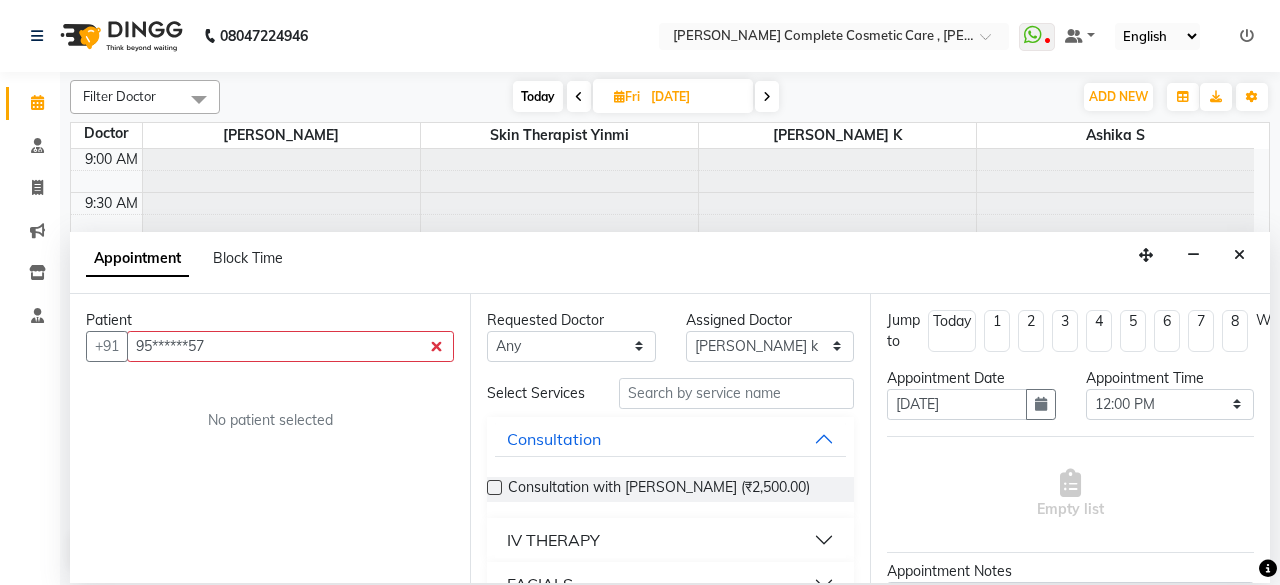 click on "95******57" at bounding box center (290, 346) 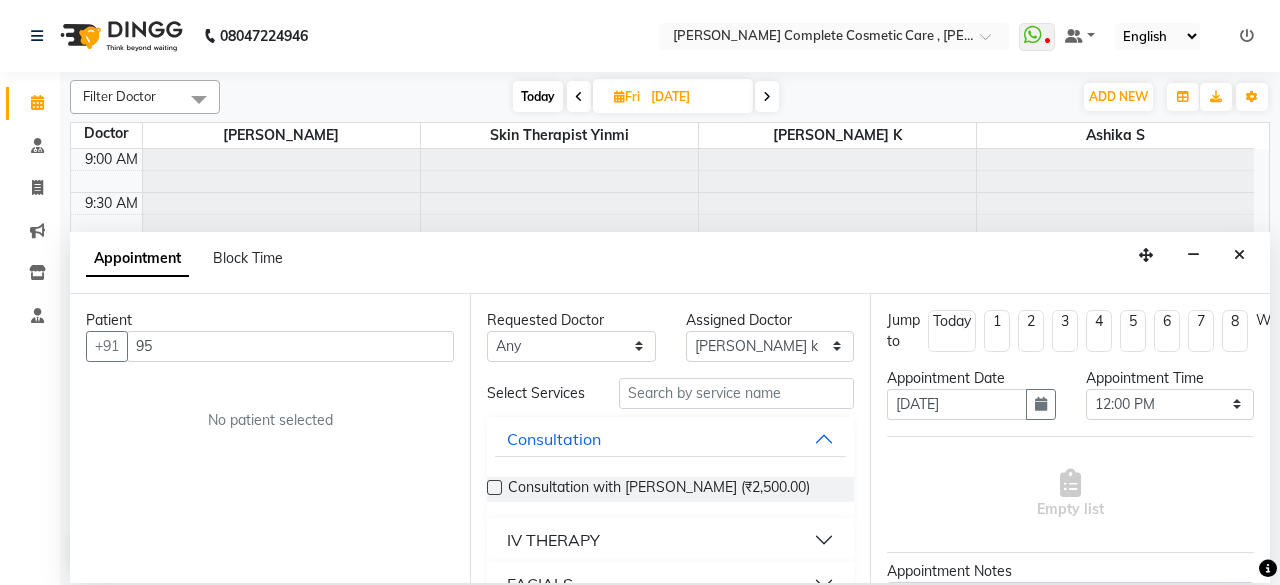 type on "9" 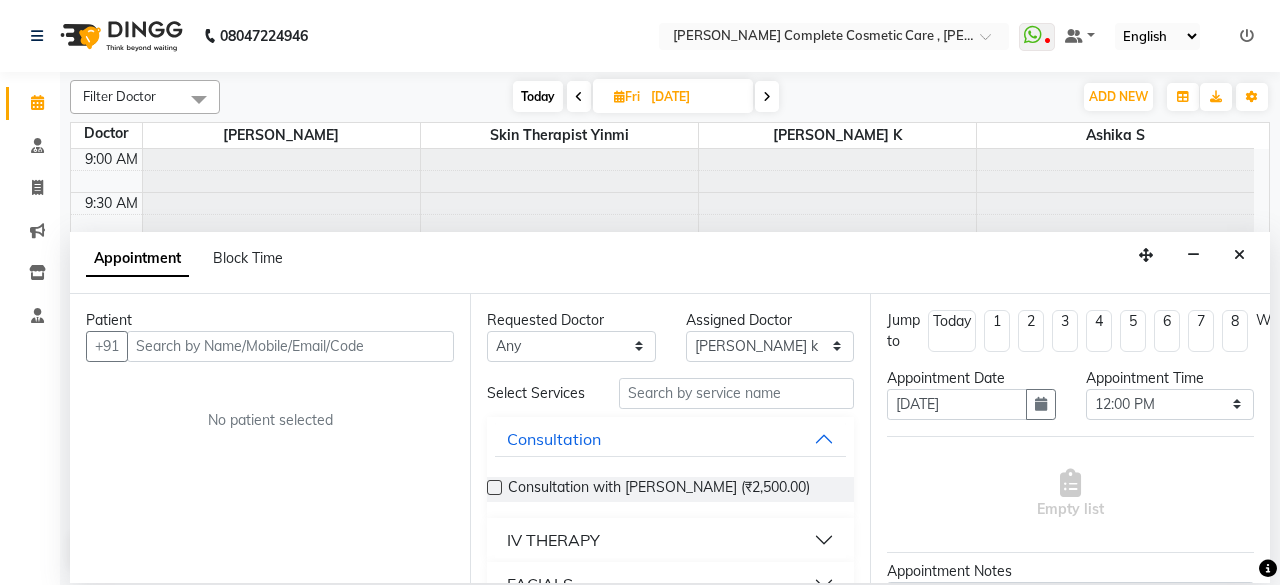 type 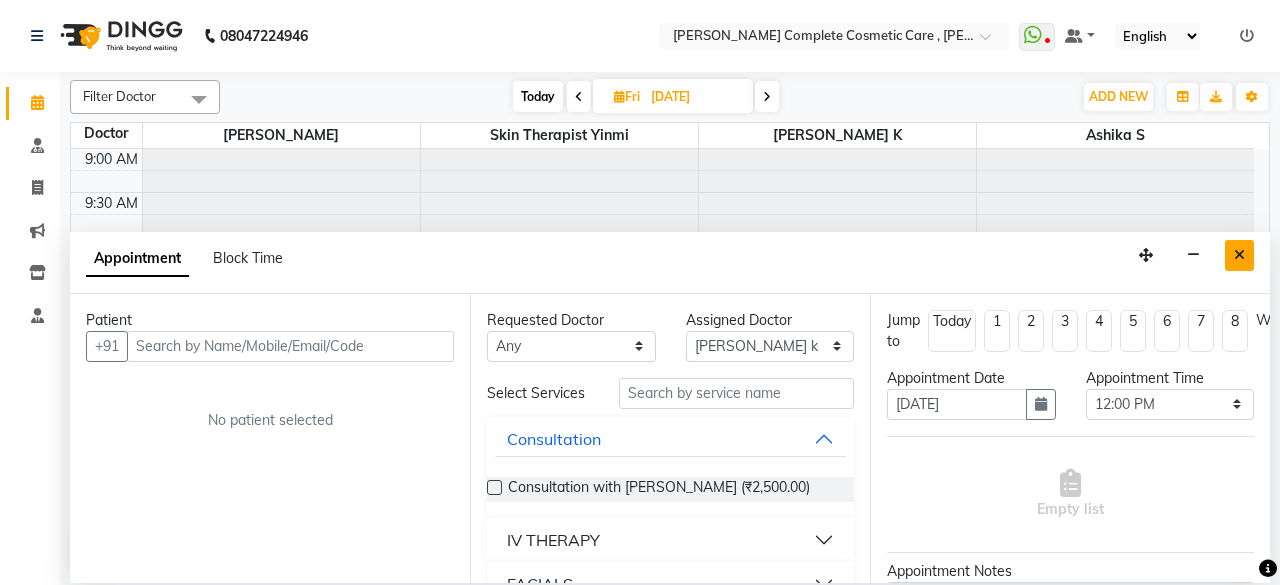 click at bounding box center (1239, 255) 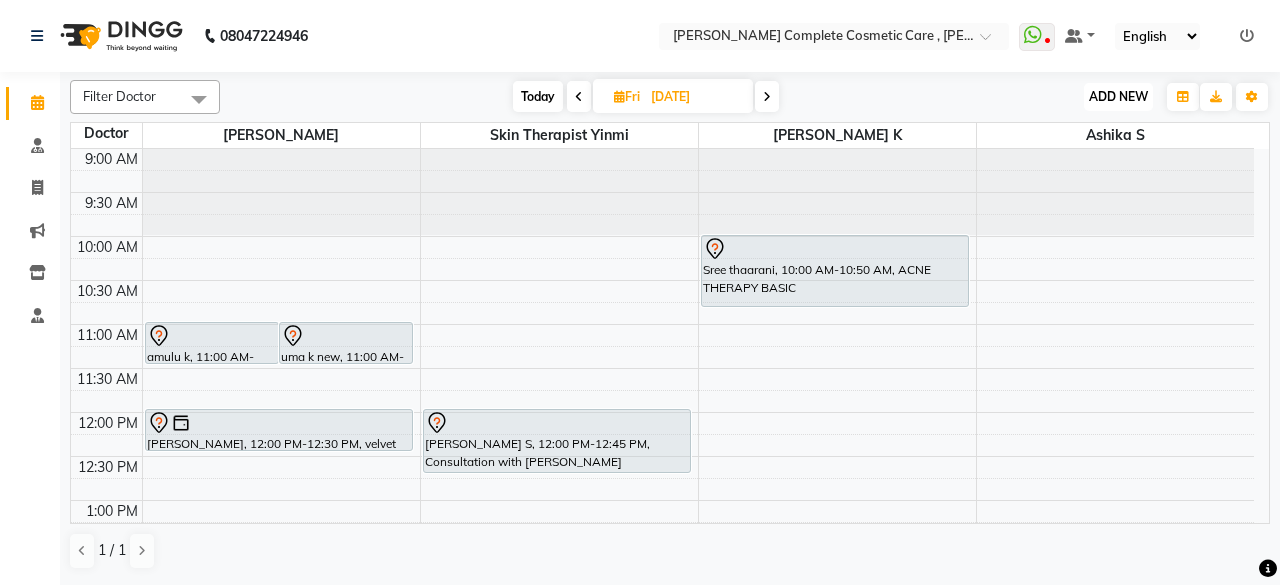 click on "ADD NEW" at bounding box center (1118, 96) 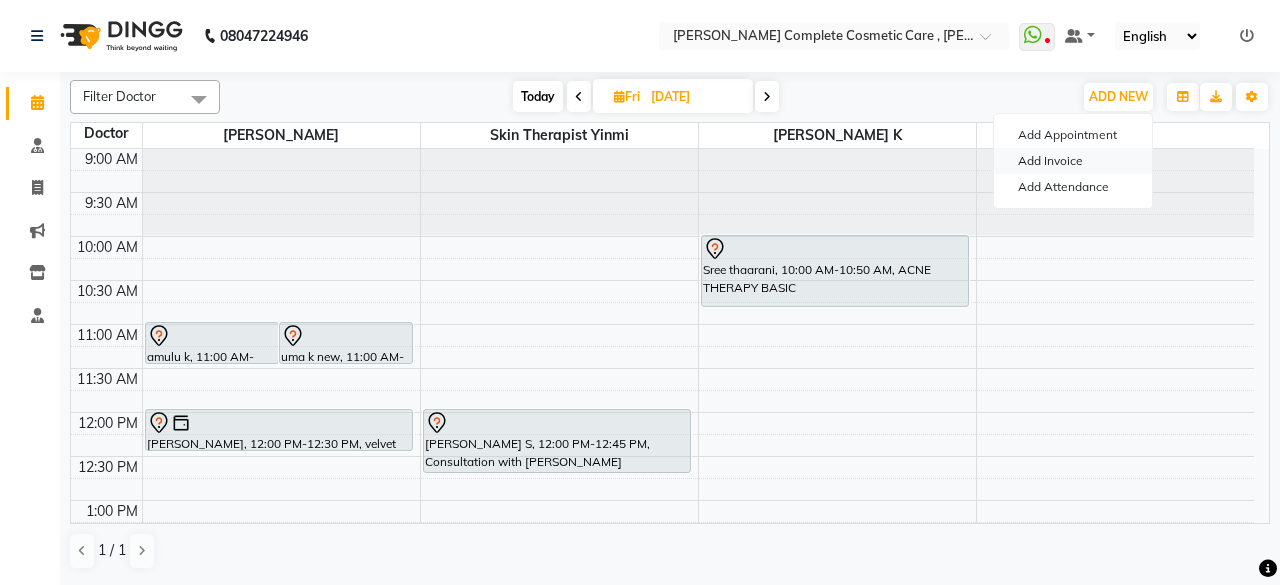 click on "Add Invoice" at bounding box center (1073, 161) 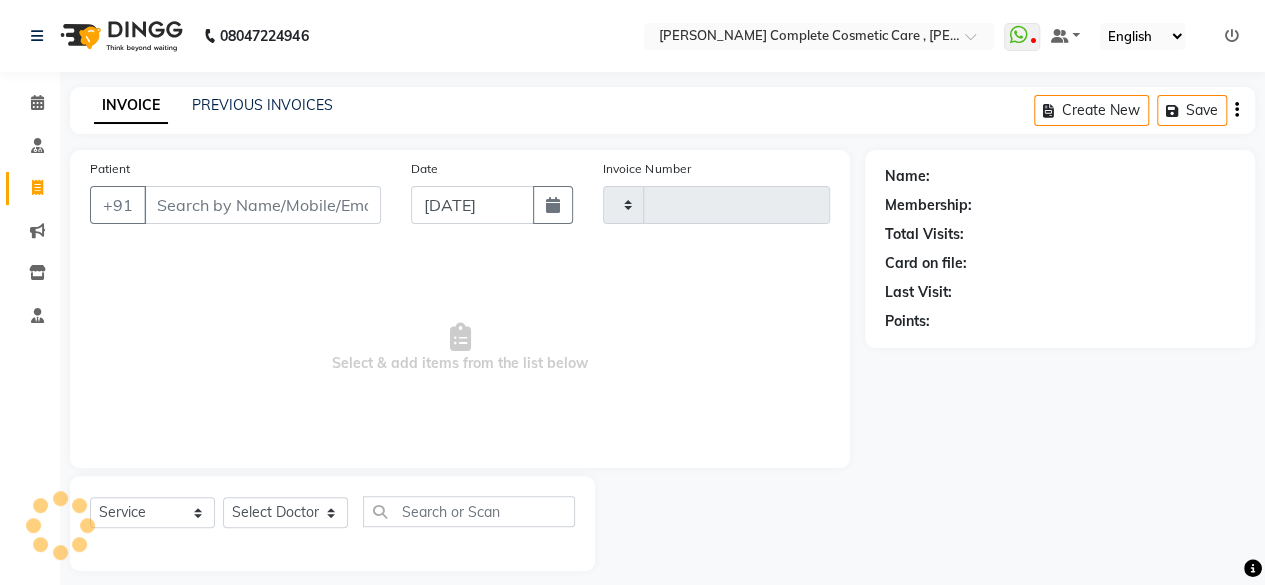type on "0375" 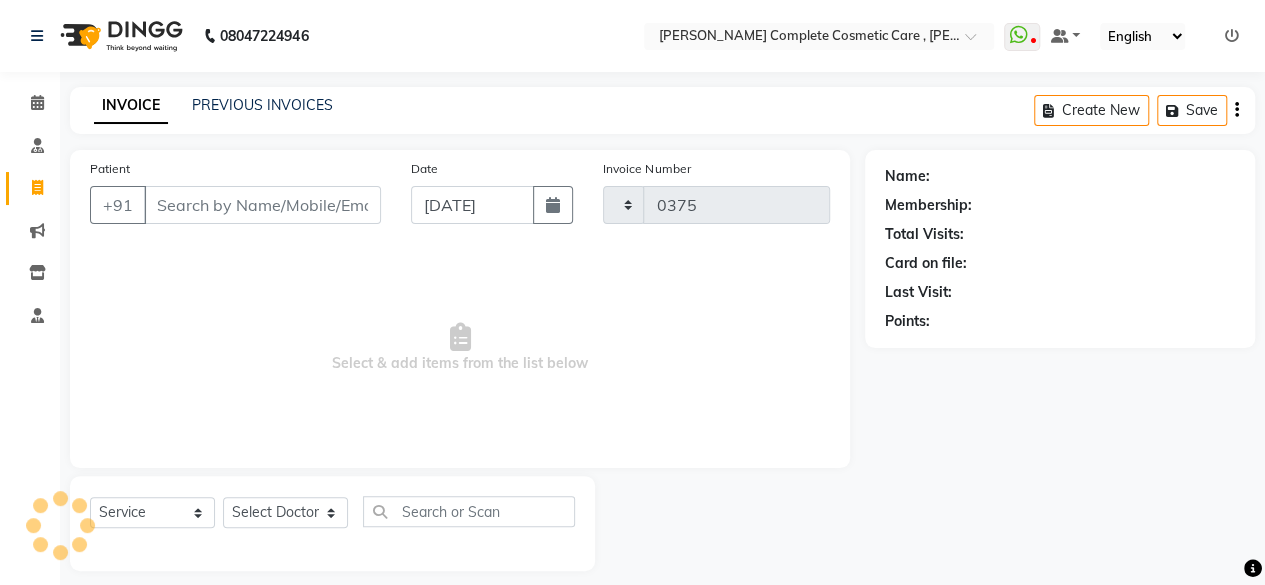 select on "7560" 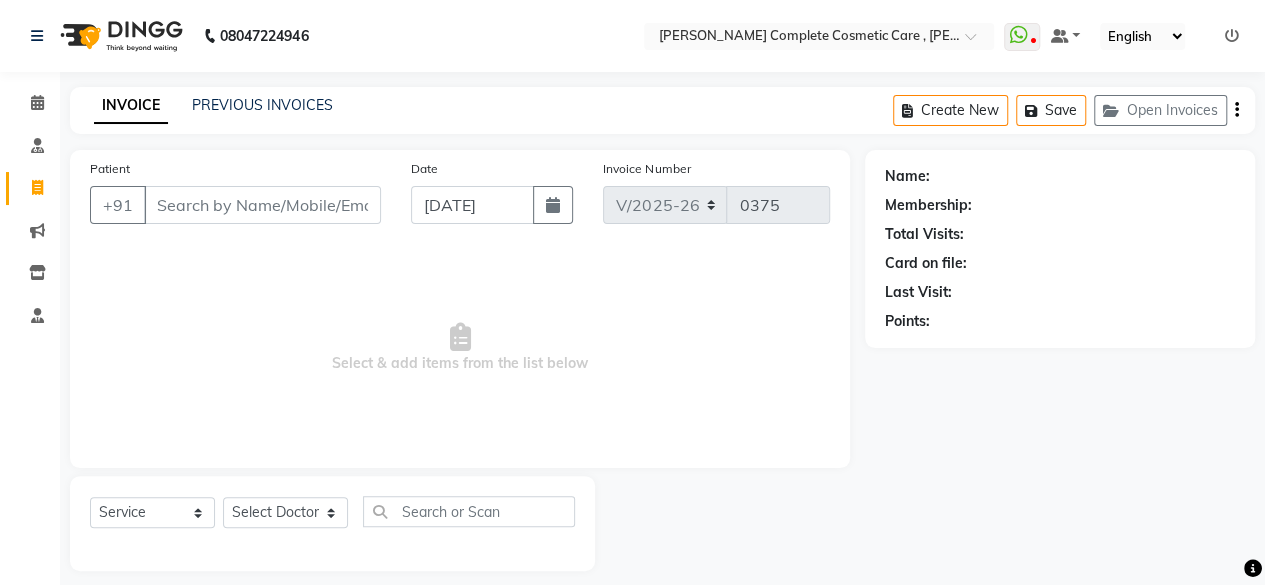 click on "Patient" at bounding box center [262, 205] 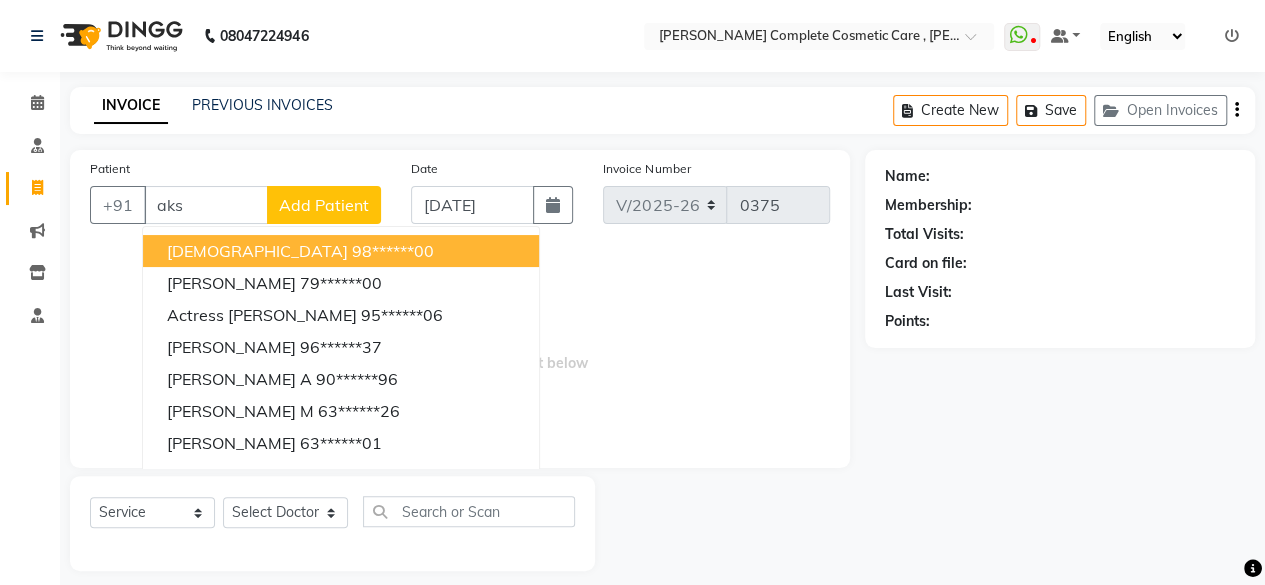 click on "98******00" at bounding box center (393, 251) 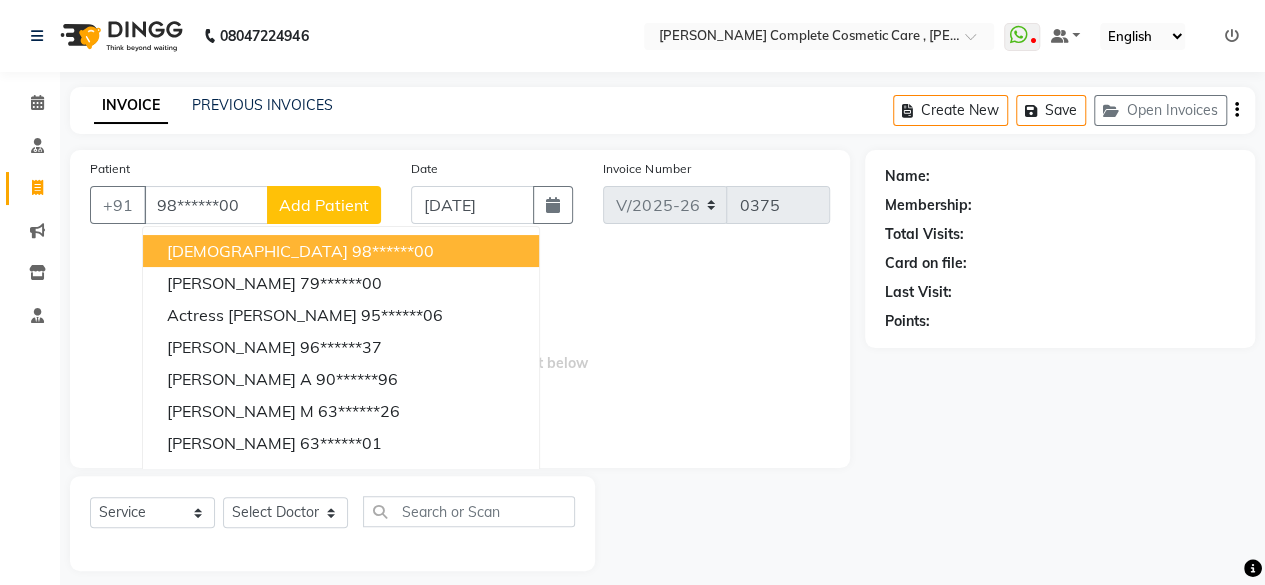 type on "98******00" 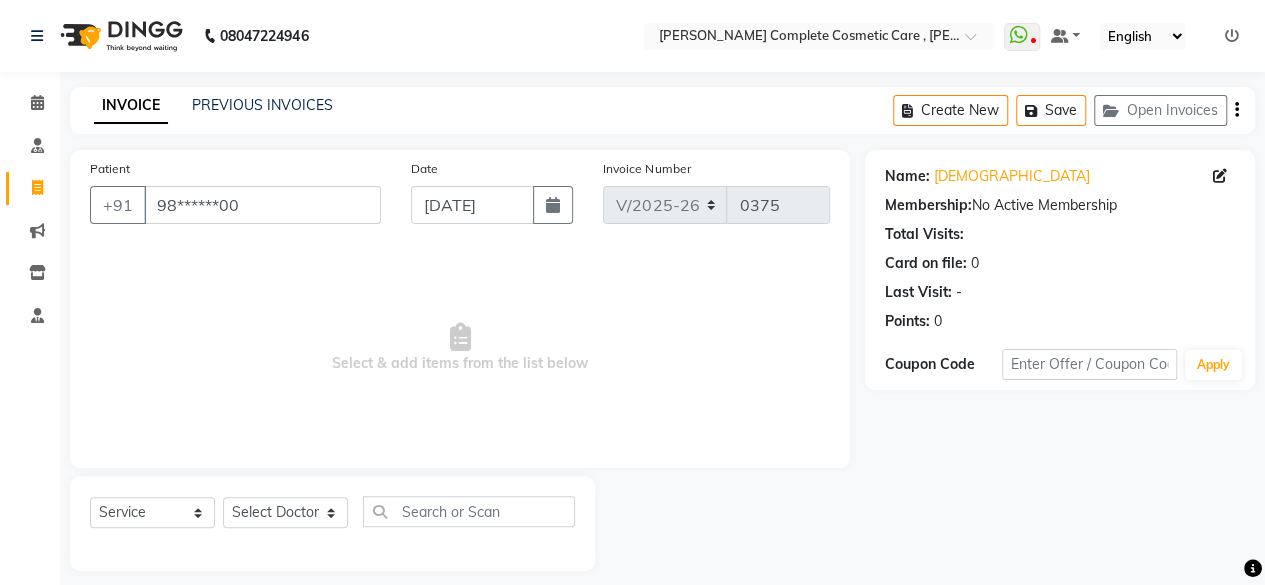 scroll, scrollTop: 15, scrollLeft: 0, axis: vertical 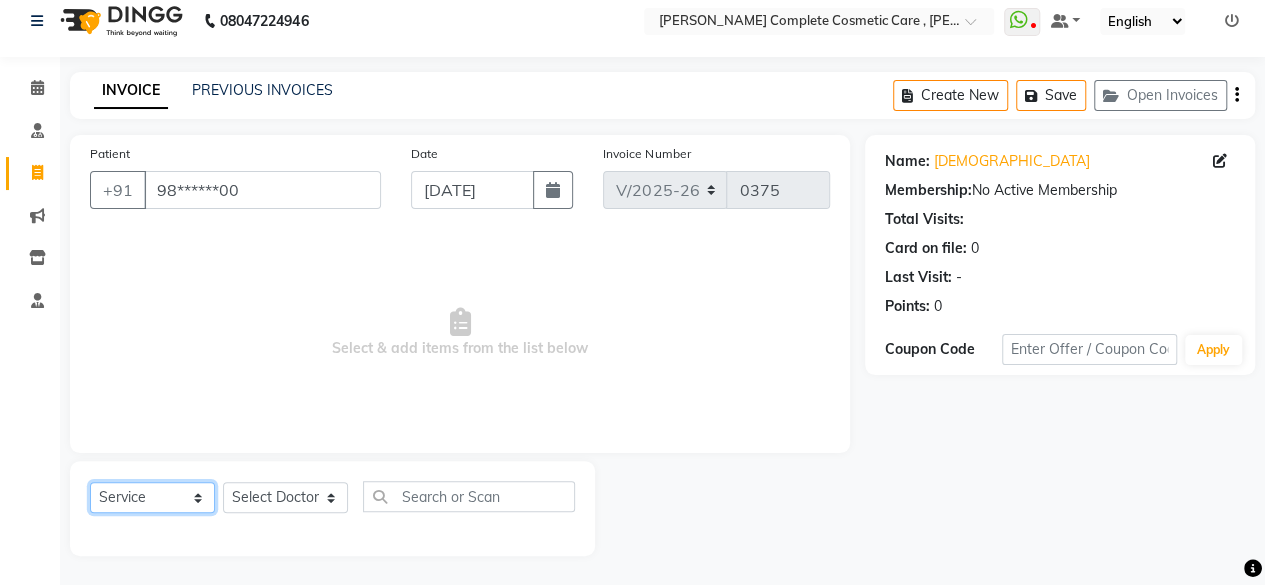 click on "Select  Service  Product  Membership  Package Voucher Prepaid Gift Card" 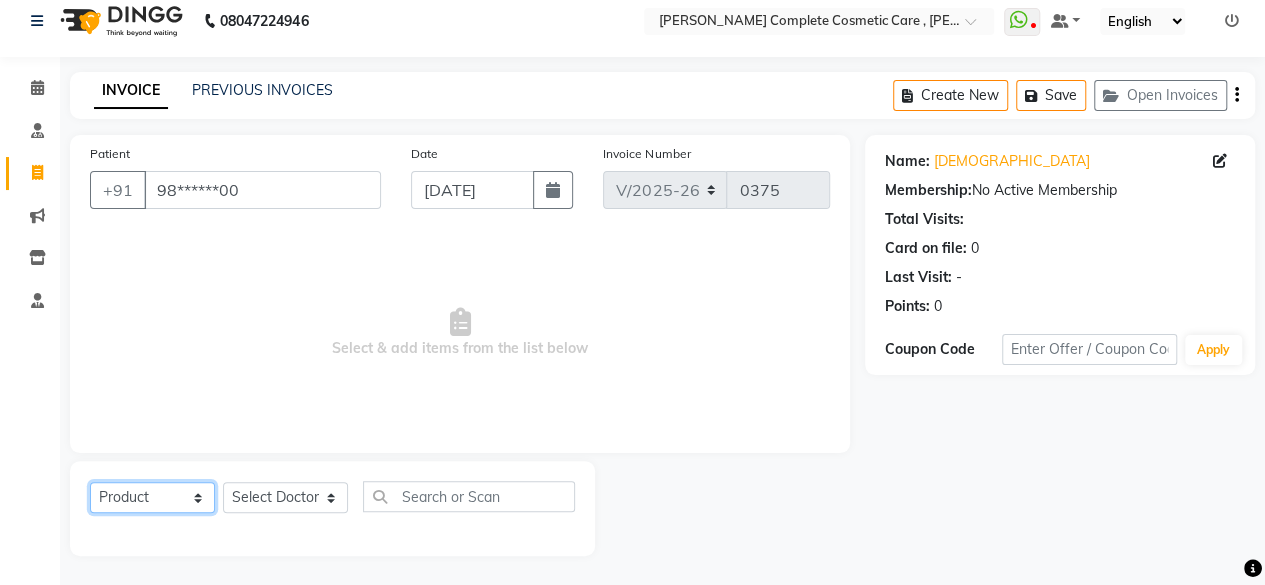 click on "Select  Service  Product  Membership  Package Voucher Prepaid Gift Card" 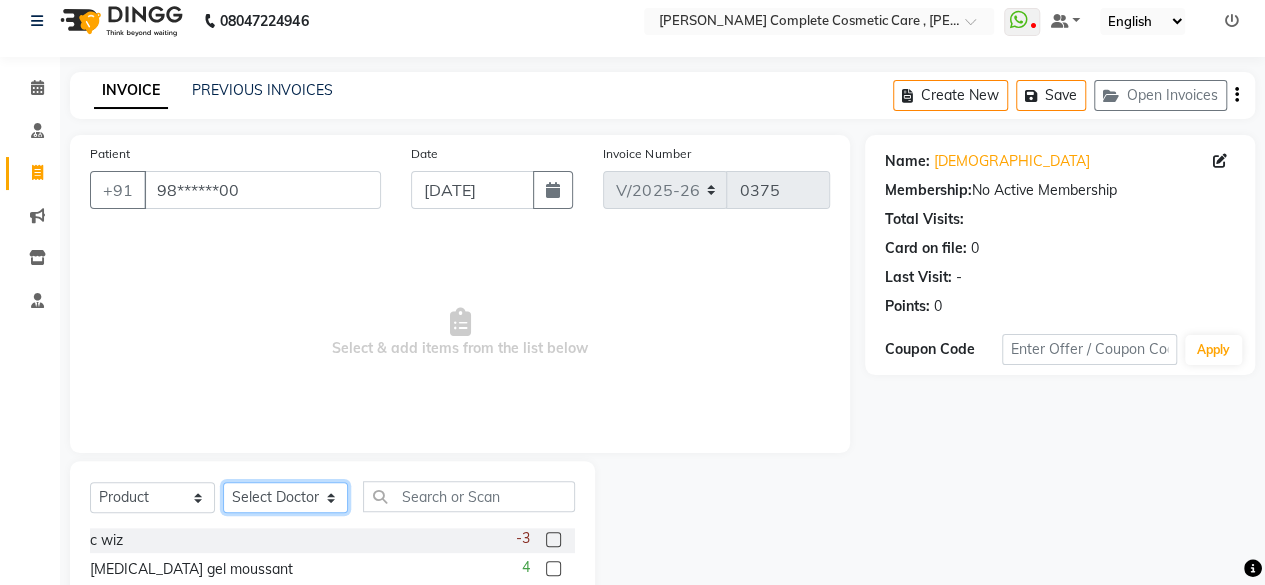 click on "Select Doctor ashika s Dr. Asha Queen saranya k skin therapist yinmi" 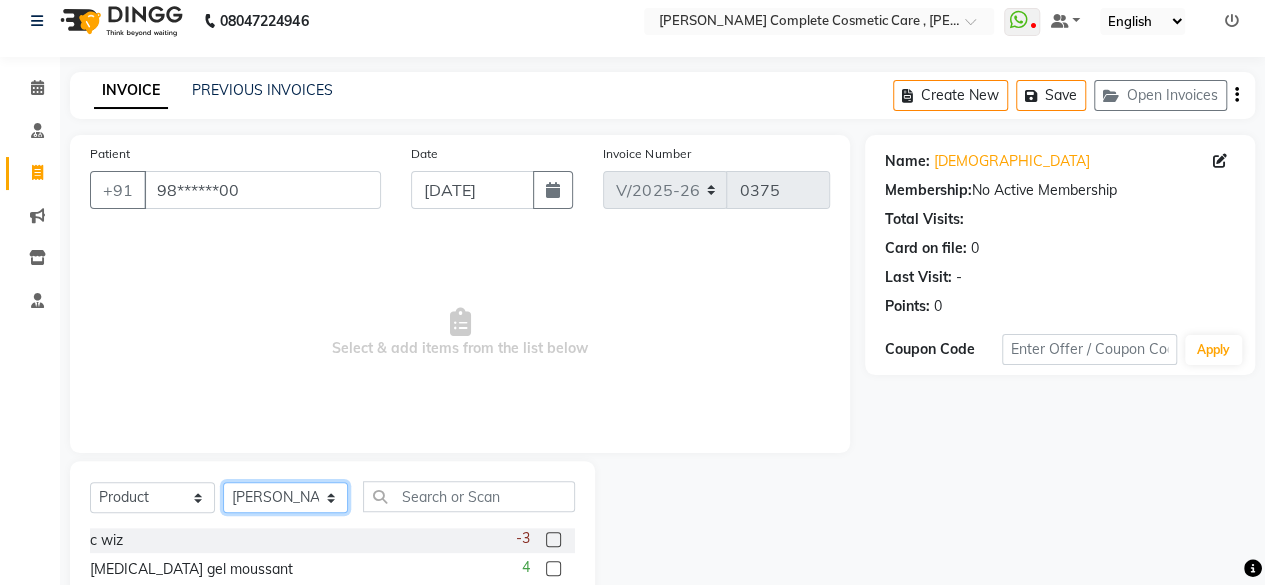 click on "Select Doctor ashika s Dr. Asha Queen saranya k skin therapist yinmi" 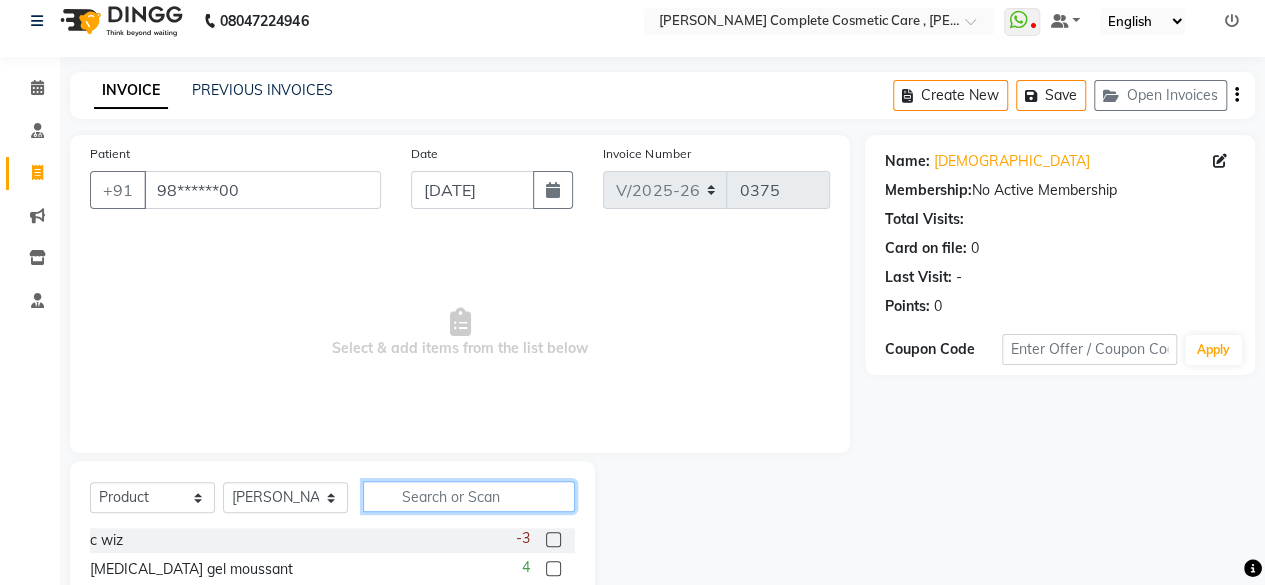 click 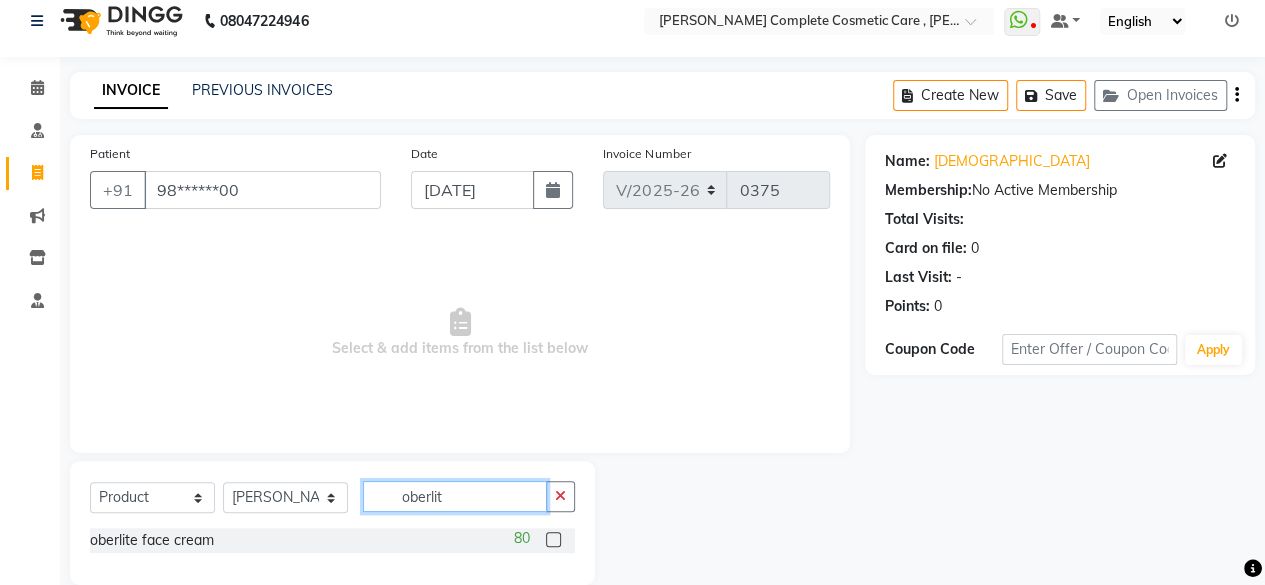 drag, startPoint x: 420, startPoint y: 490, endPoint x: 472, endPoint y: 496, distance: 52.34501 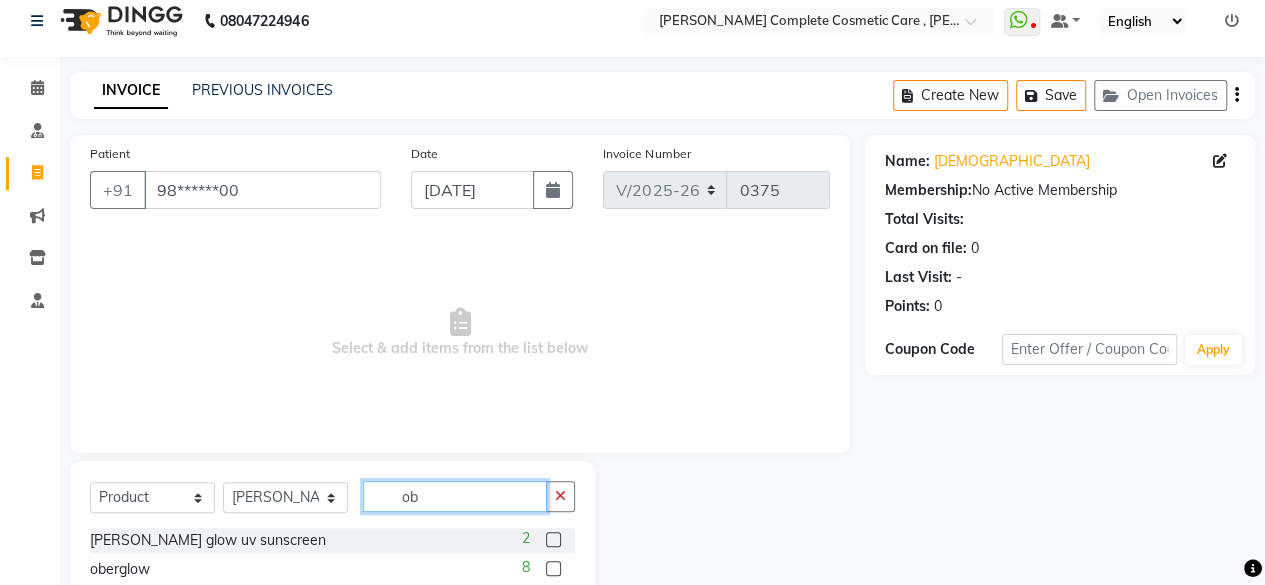 type on "o" 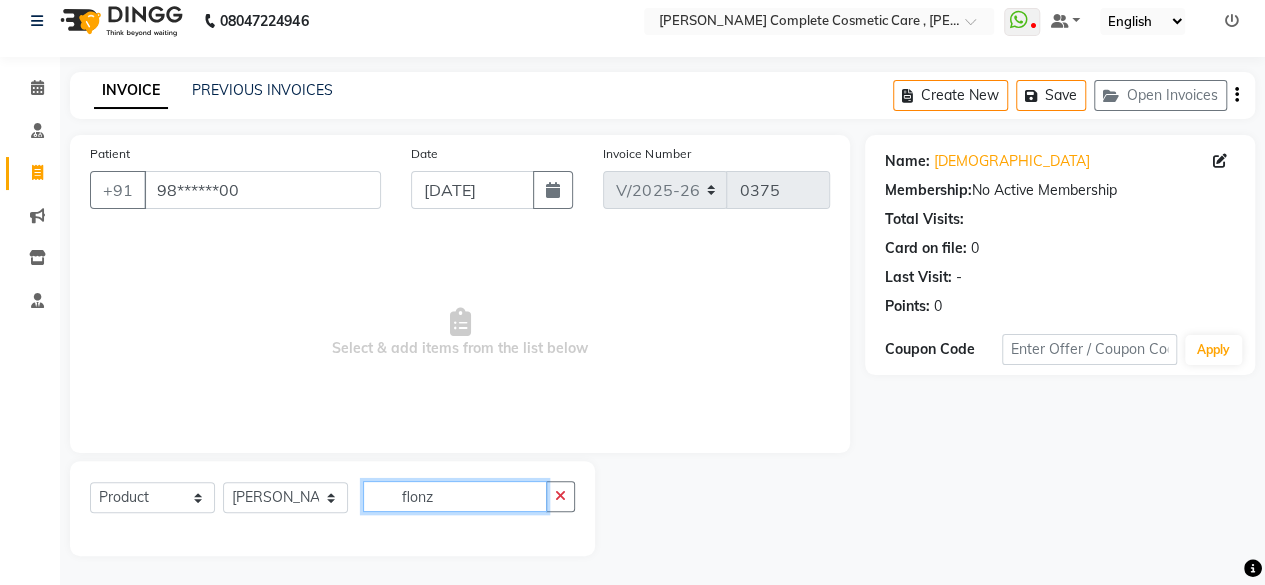 click on "flonz" 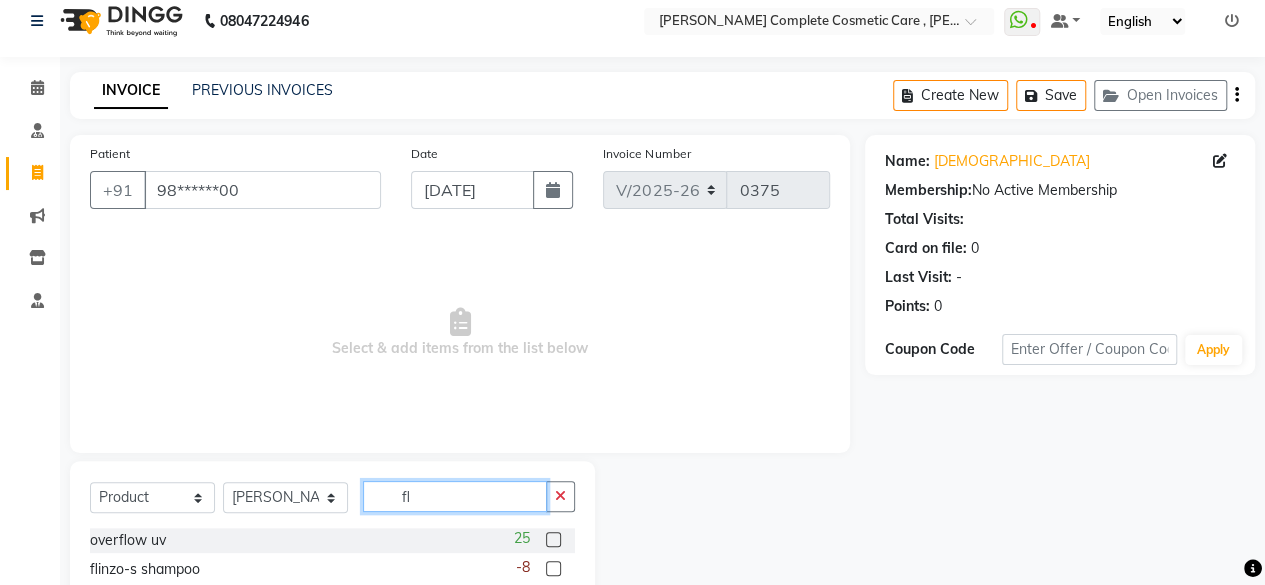 click on "fl" 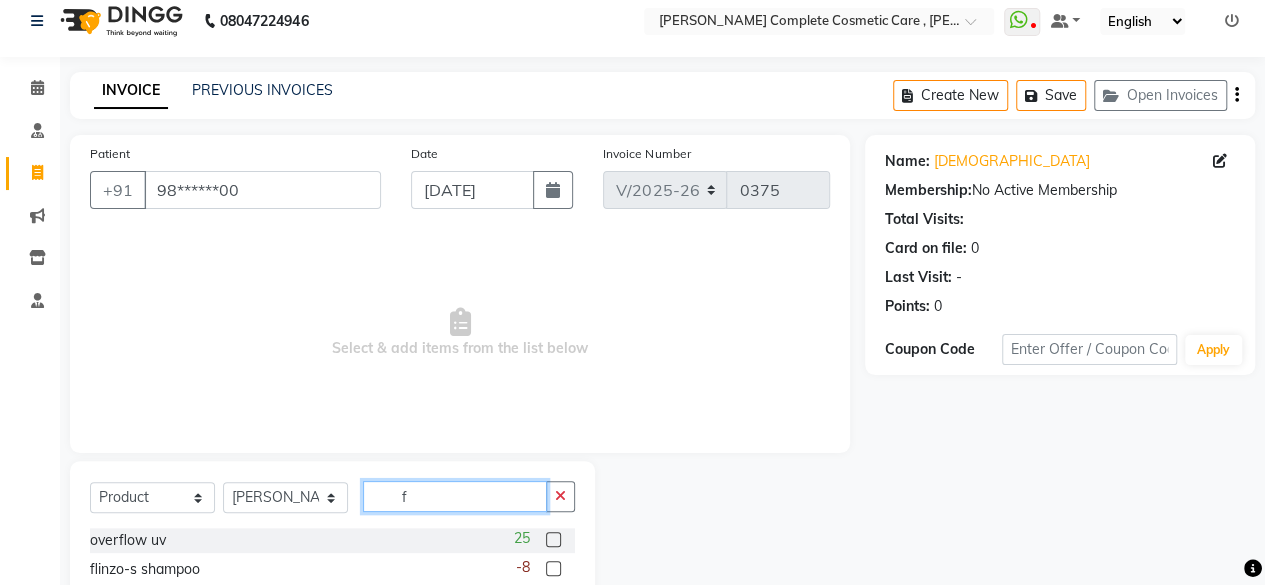 type 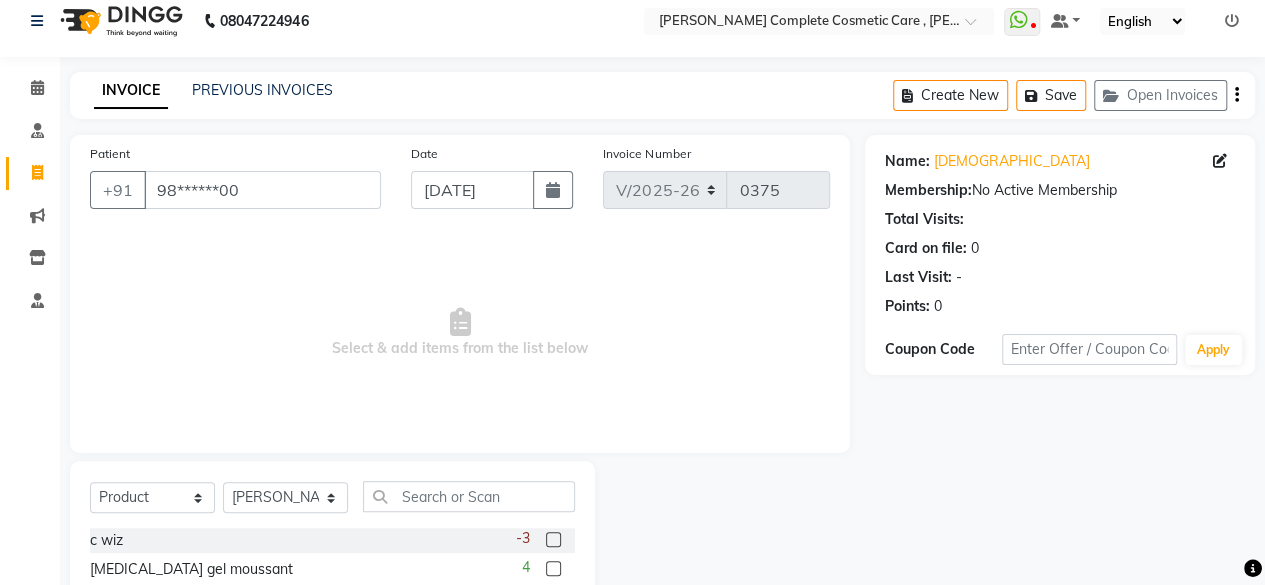 click 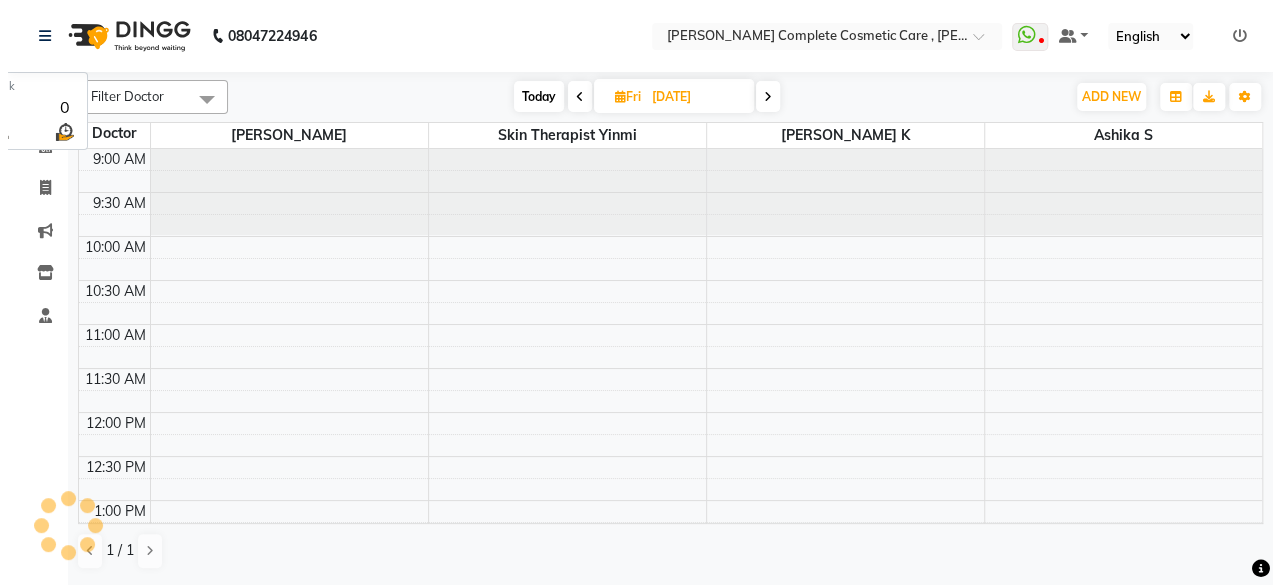 scroll, scrollTop: 0, scrollLeft: 0, axis: both 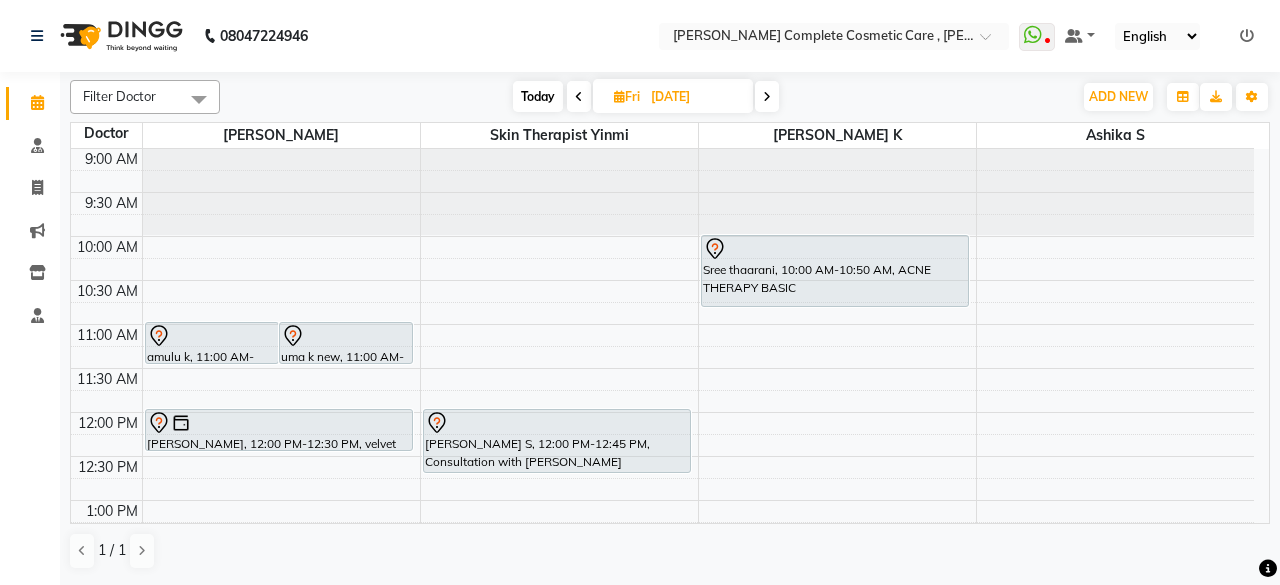 click on "Today" at bounding box center (538, 96) 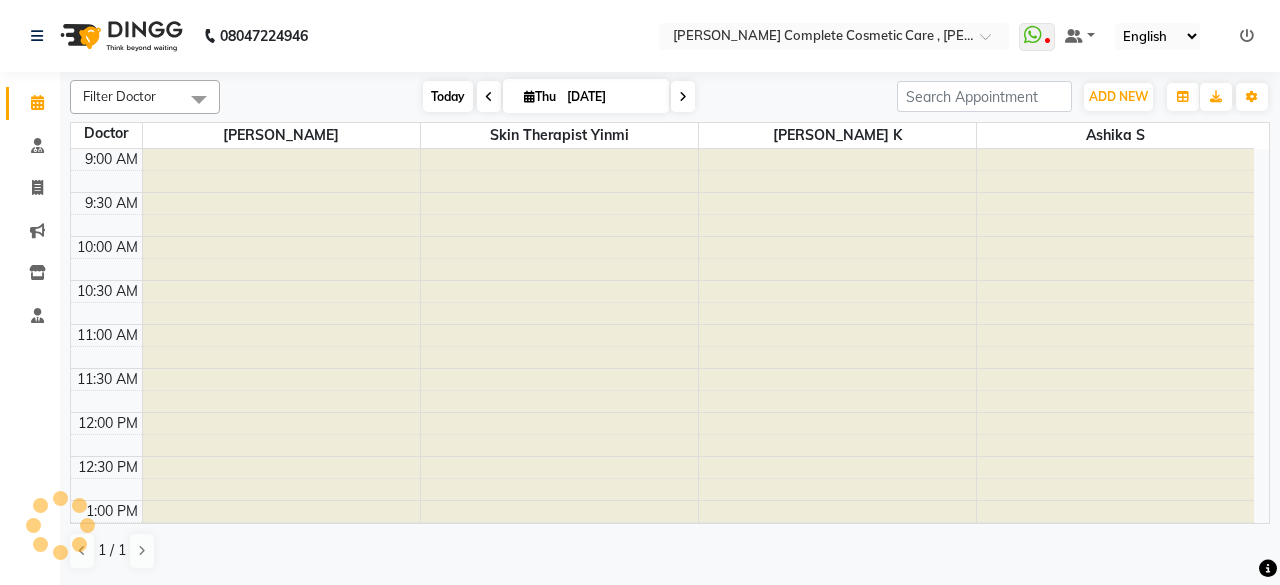 scroll, scrollTop: 521, scrollLeft: 0, axis: vertical 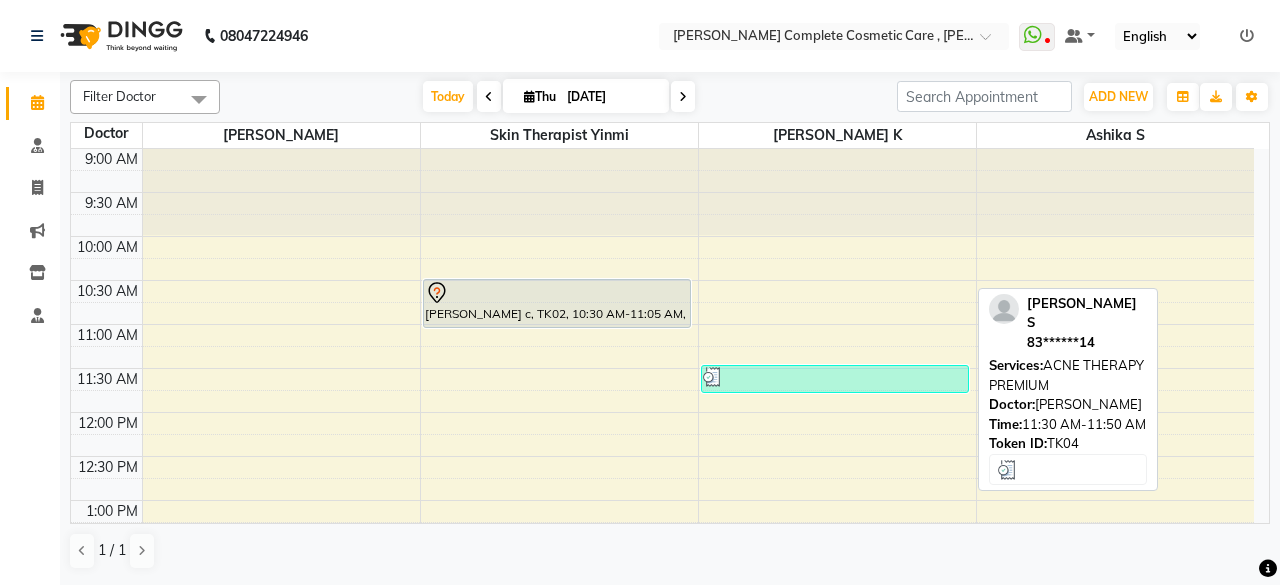 click at bounding box center [835, 377] 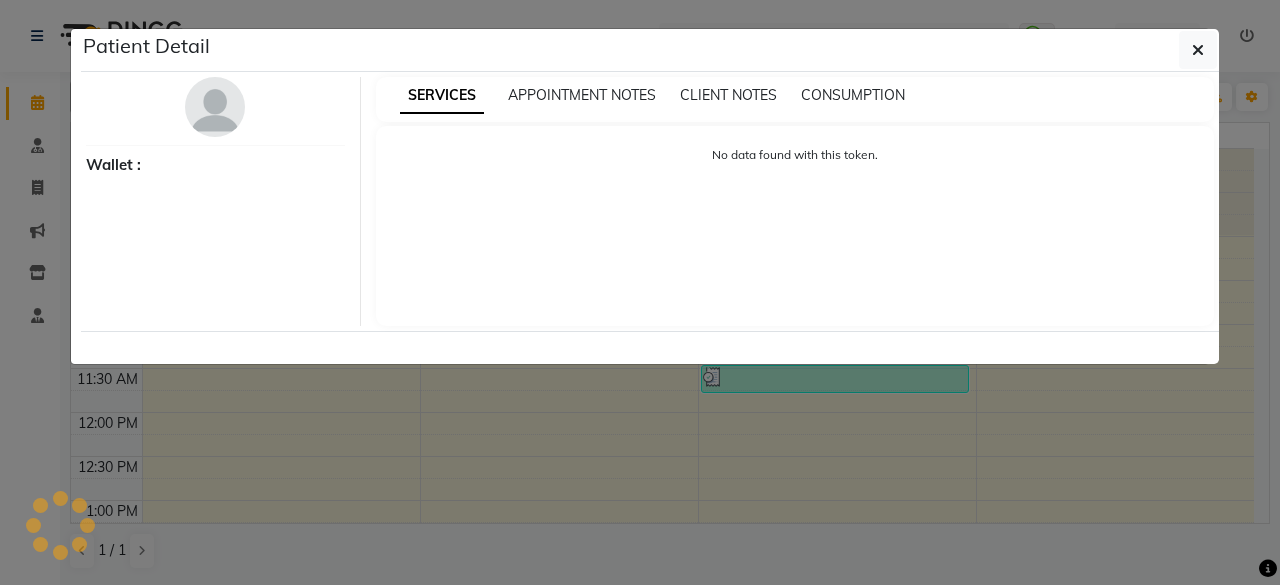 select on "3" 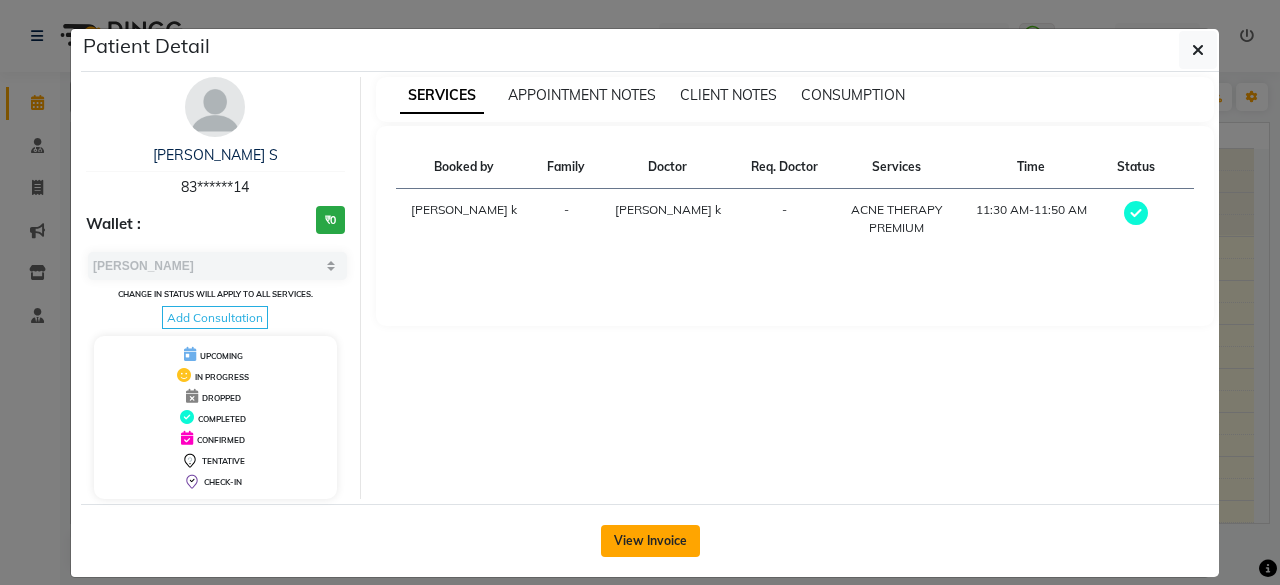 click on "View Invoice" 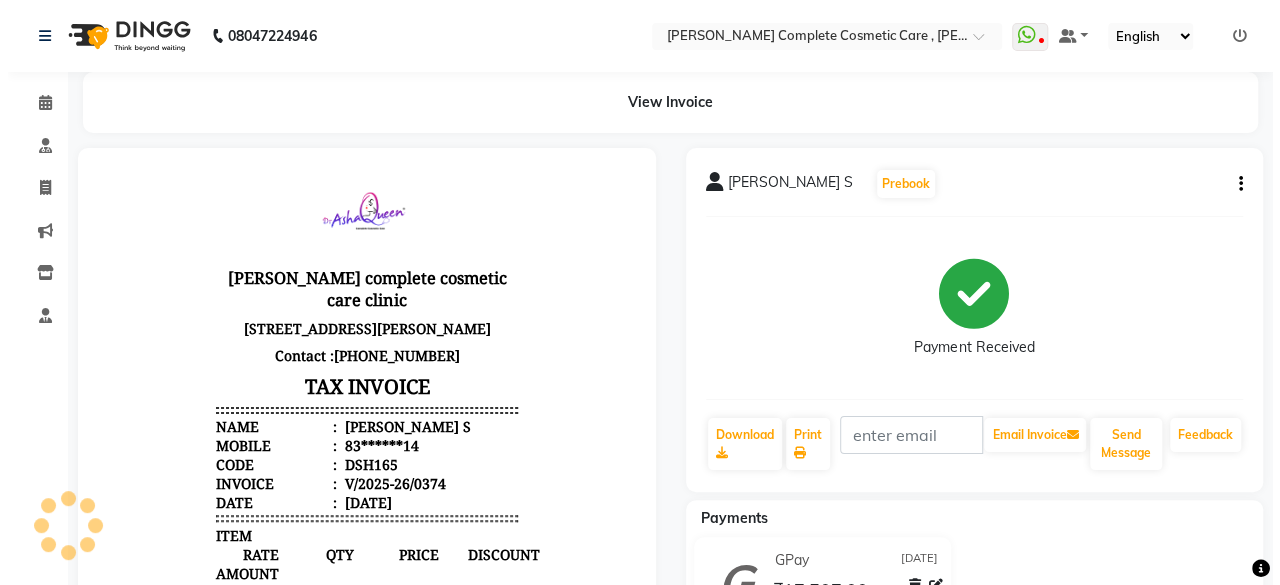 scroll, scrollTop: 0, scrollLeft: 0, axis: both 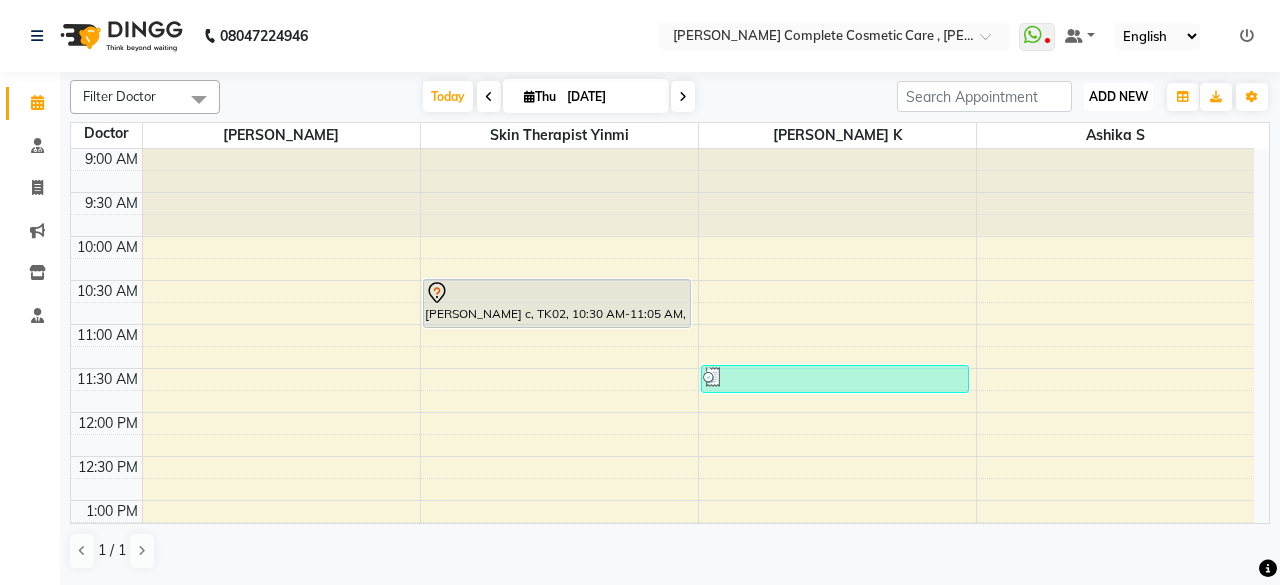 click on "ADD NEW" at bounding box center (1118, 96) 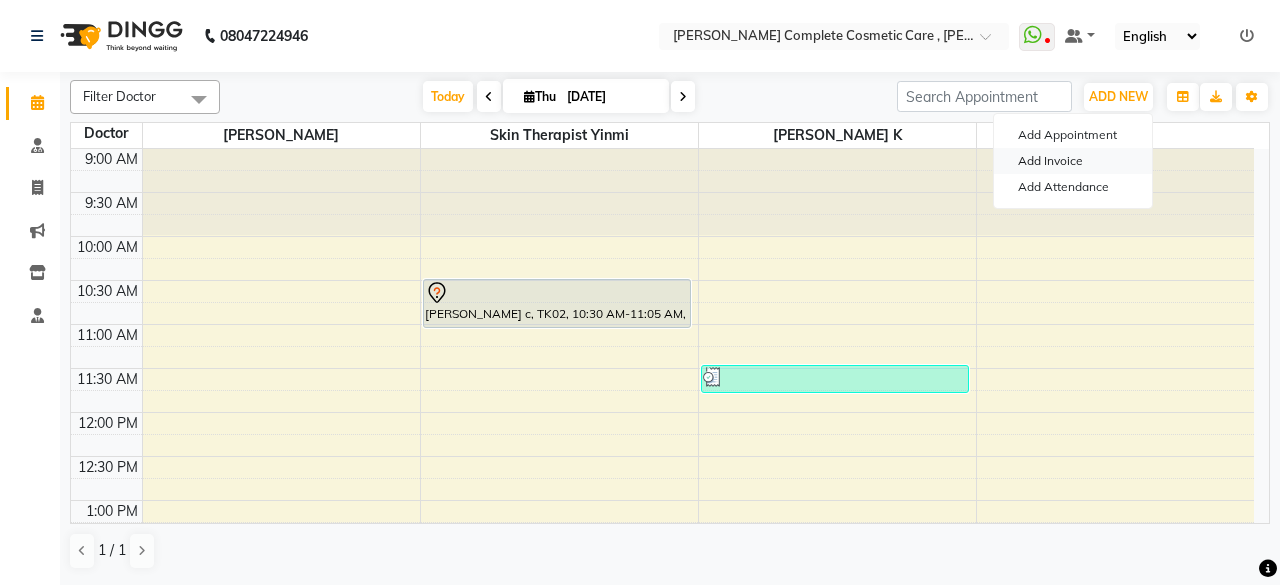 click on "Add Invoice" at bounding box center [1073, 161] 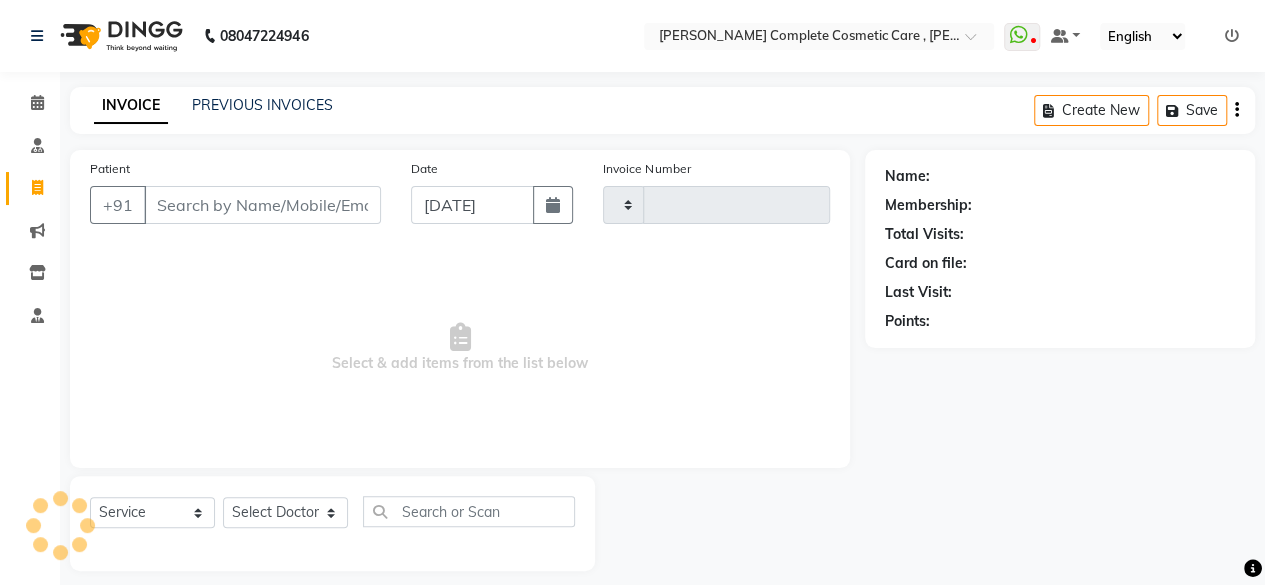 type on "0375" 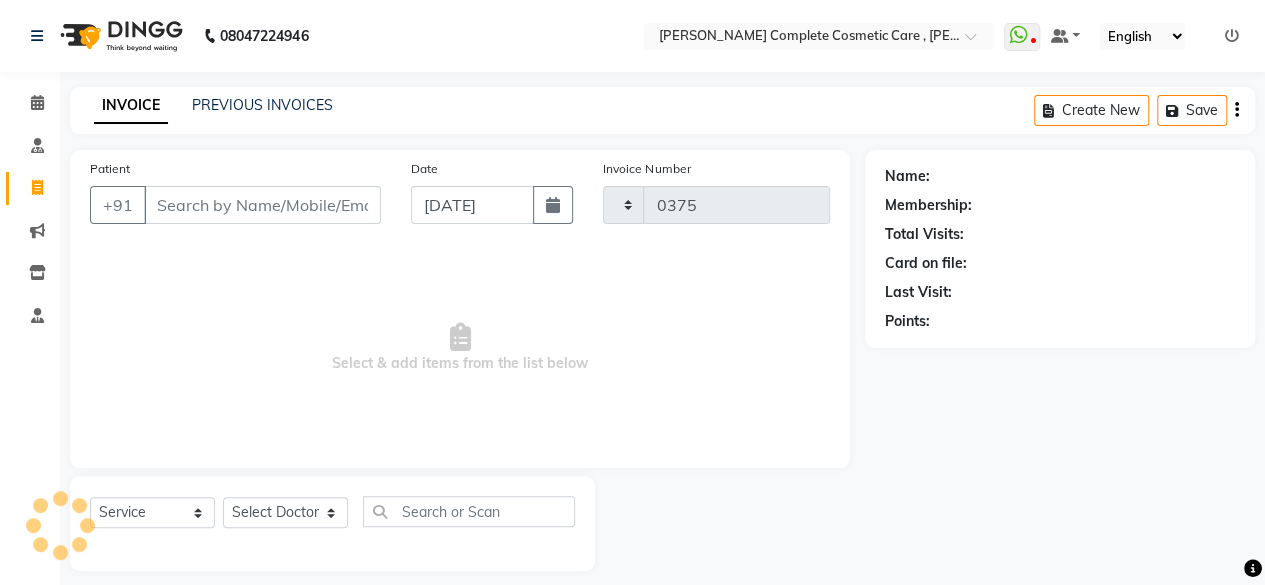 select on "7560" 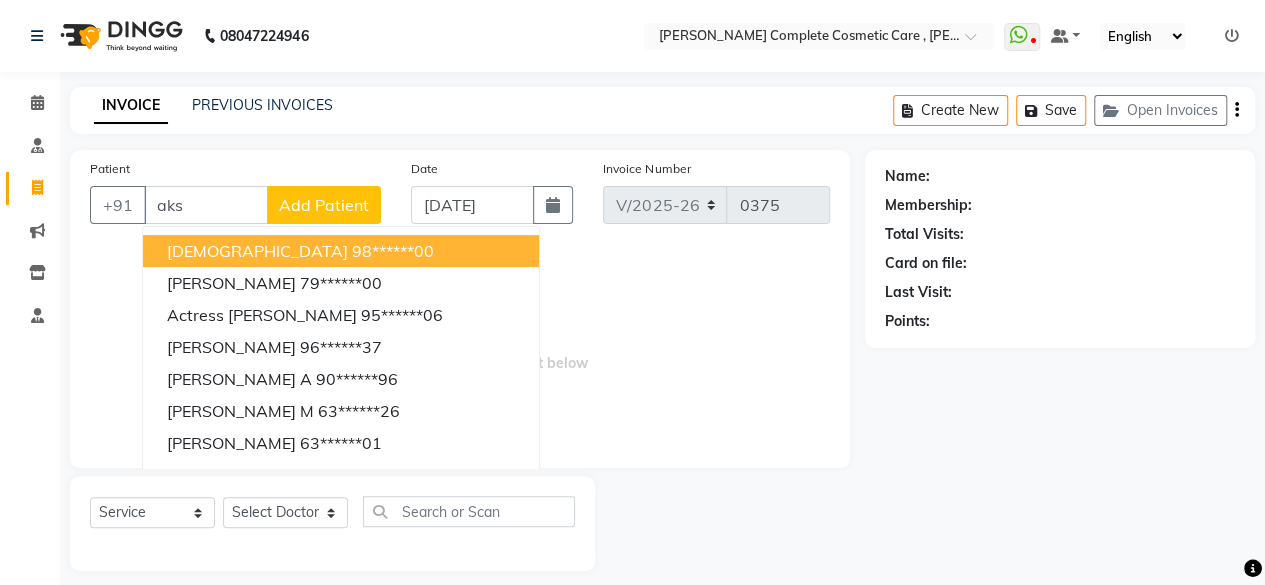 click on "Ashaya  98******00" at bounding box center (341, 251) 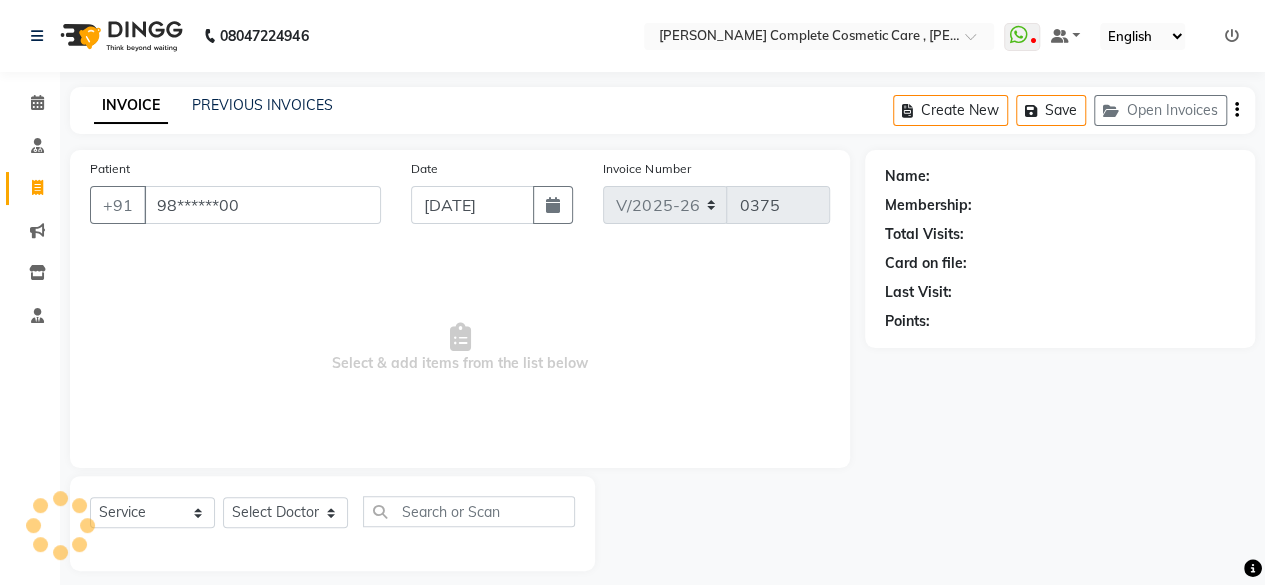 type on "98******00" 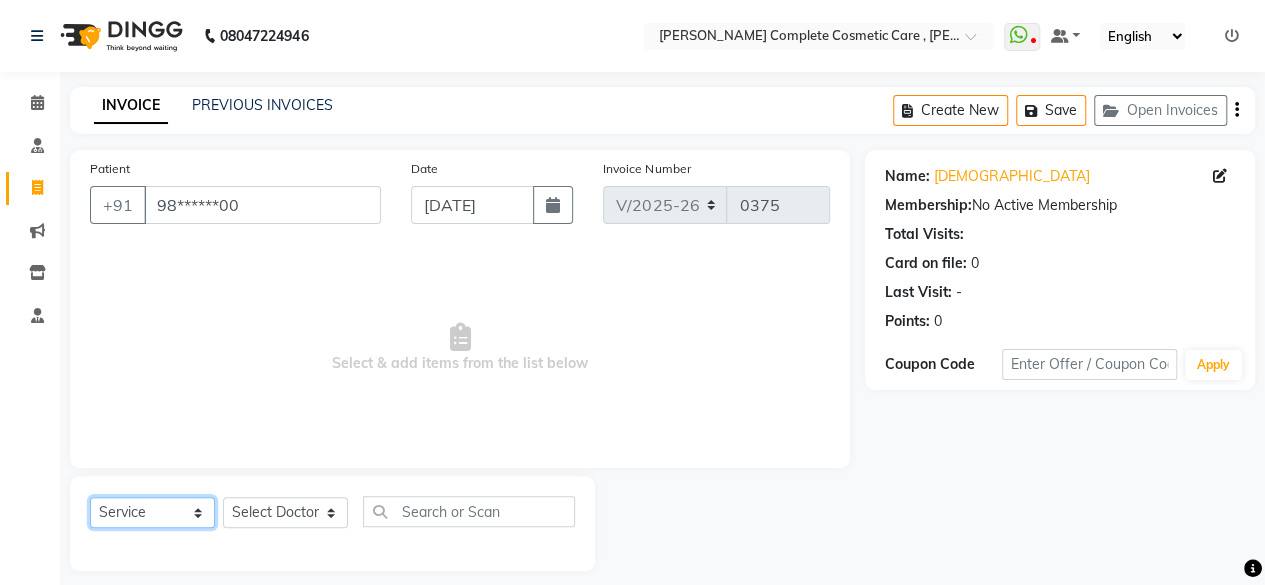 click on "Select  Service  Product  Membership  Package Voucher Prepaid Gift Card" 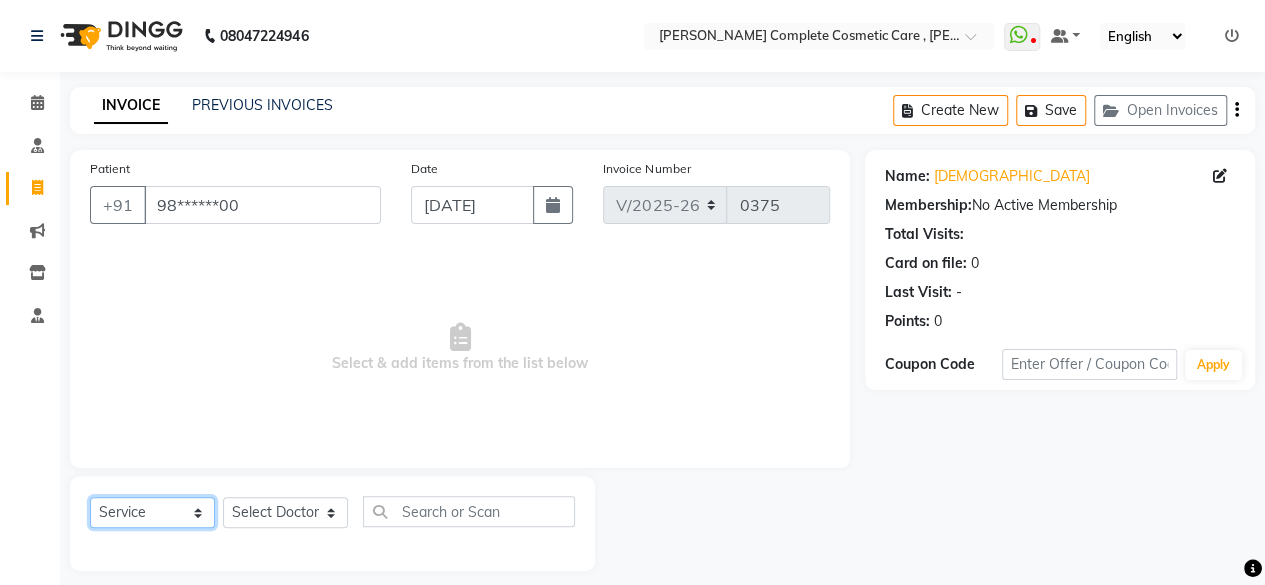 select on "product" 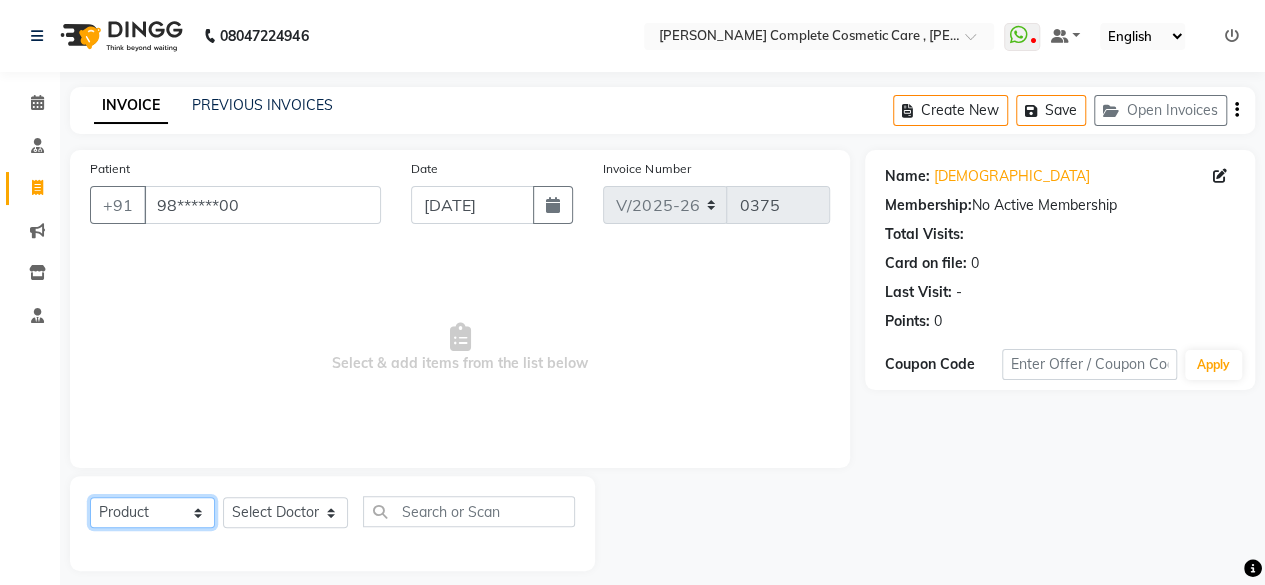 click on "Select  Service  Product  Membership  Package Voucher Prepaid Gift Card" 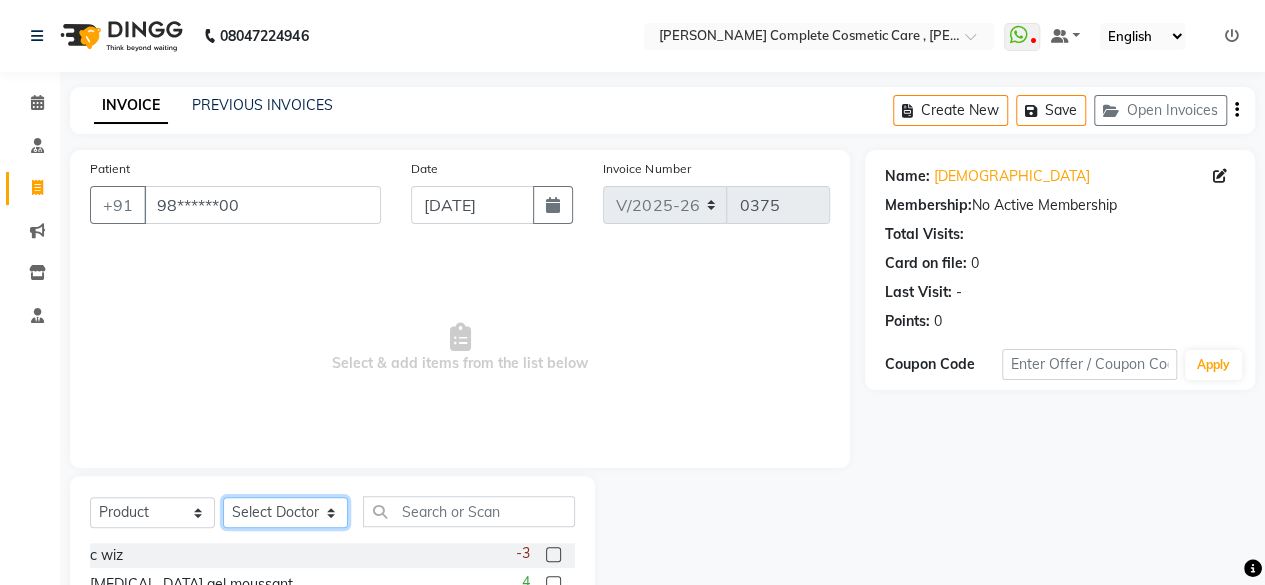 click on "Select Doctor ashika s Dr. Asha Queen saranya k skin therapist yinmi" 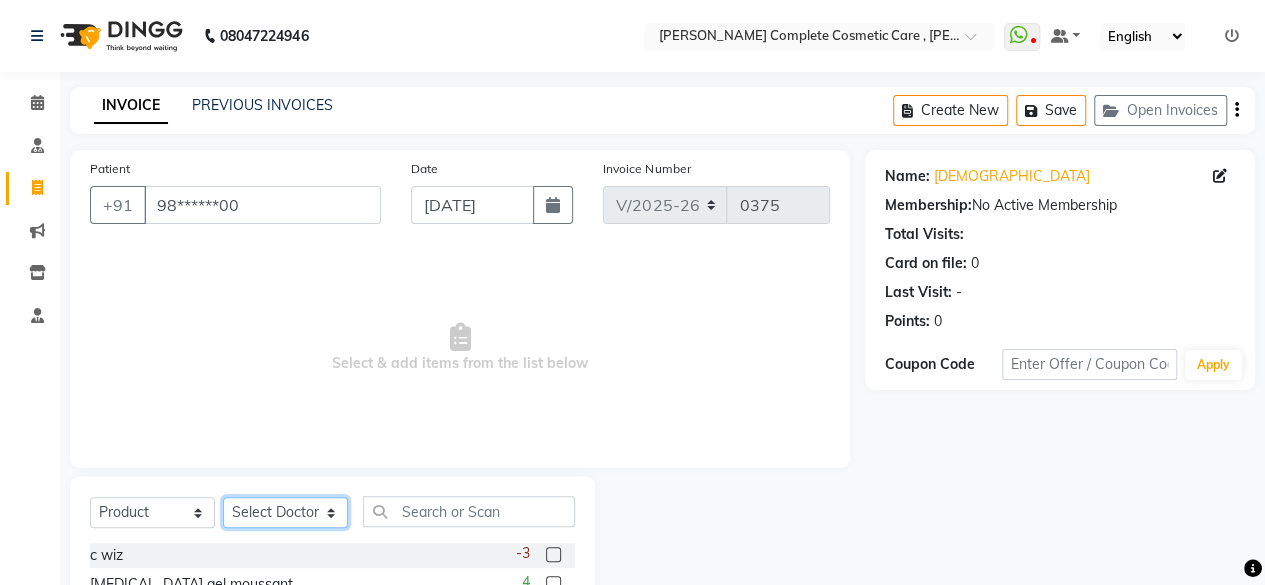 select on "67035" 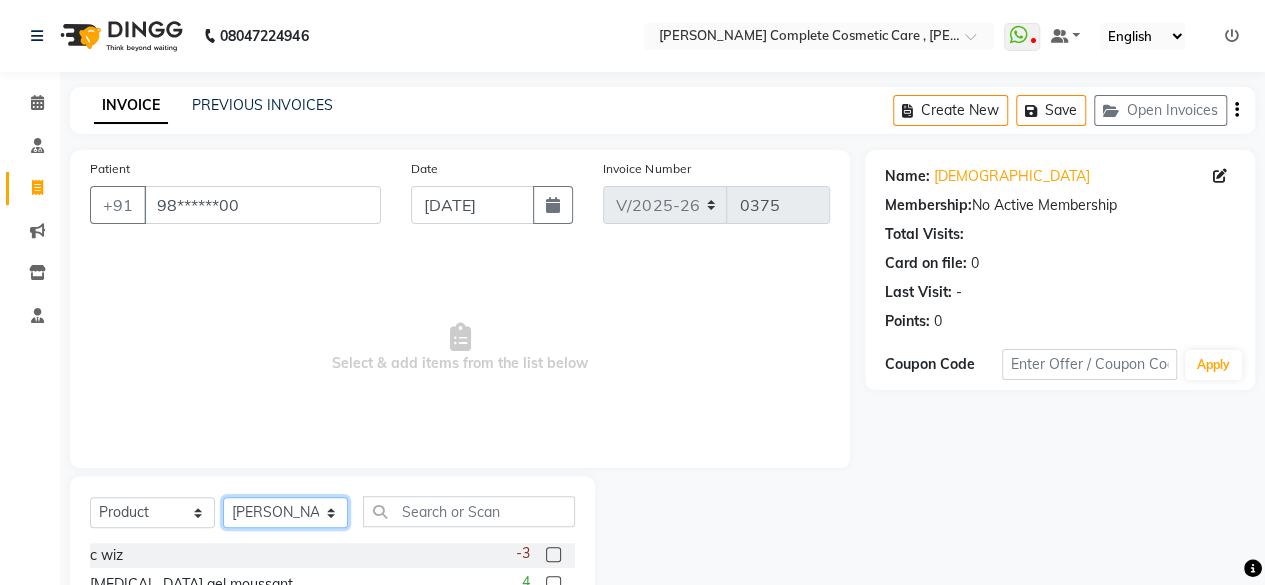 click on "Select Doctor ashika s Dr. Asha Queen saranya k skin therapist yinmi" 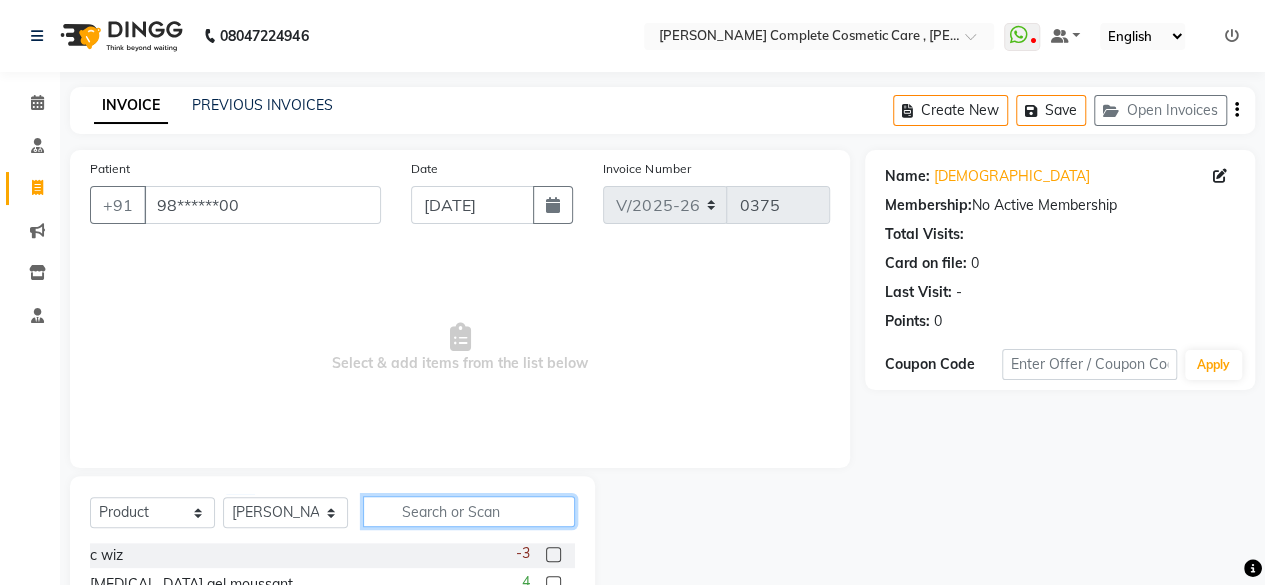 click 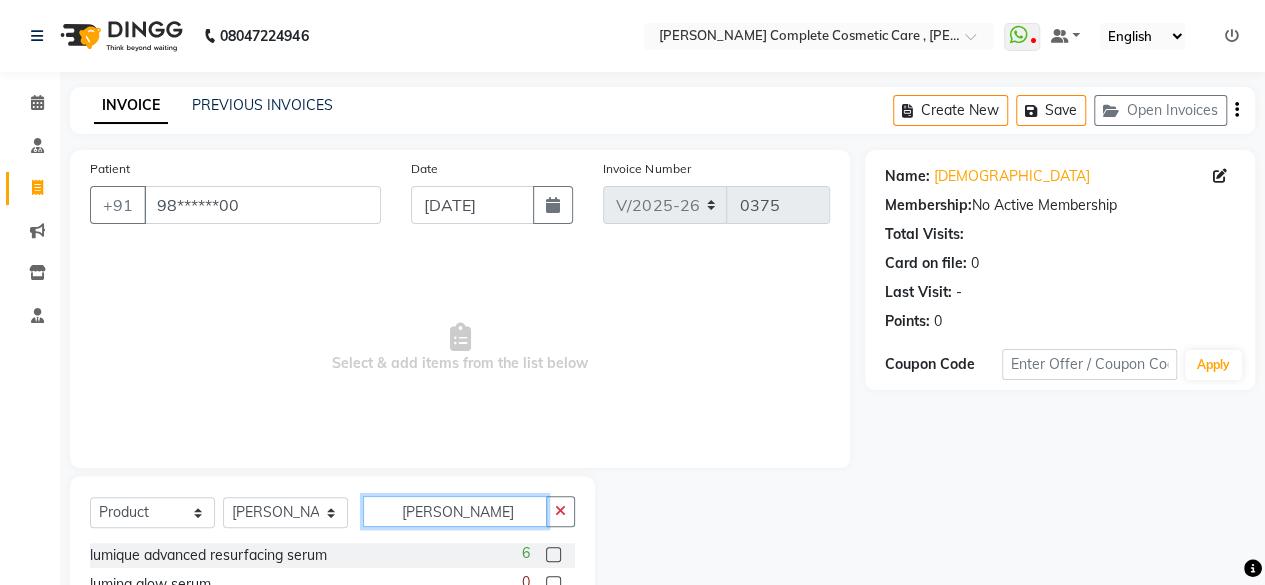 scroll, scrollTop: 73, scrollLeft: 0, axis: vertical 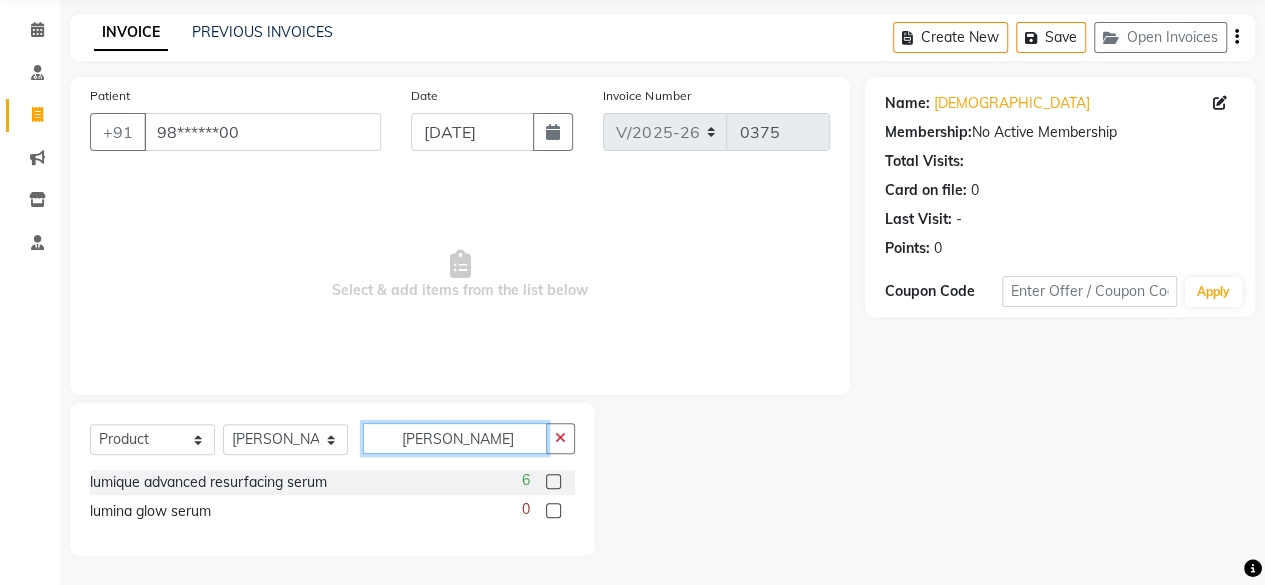 type on "lum" 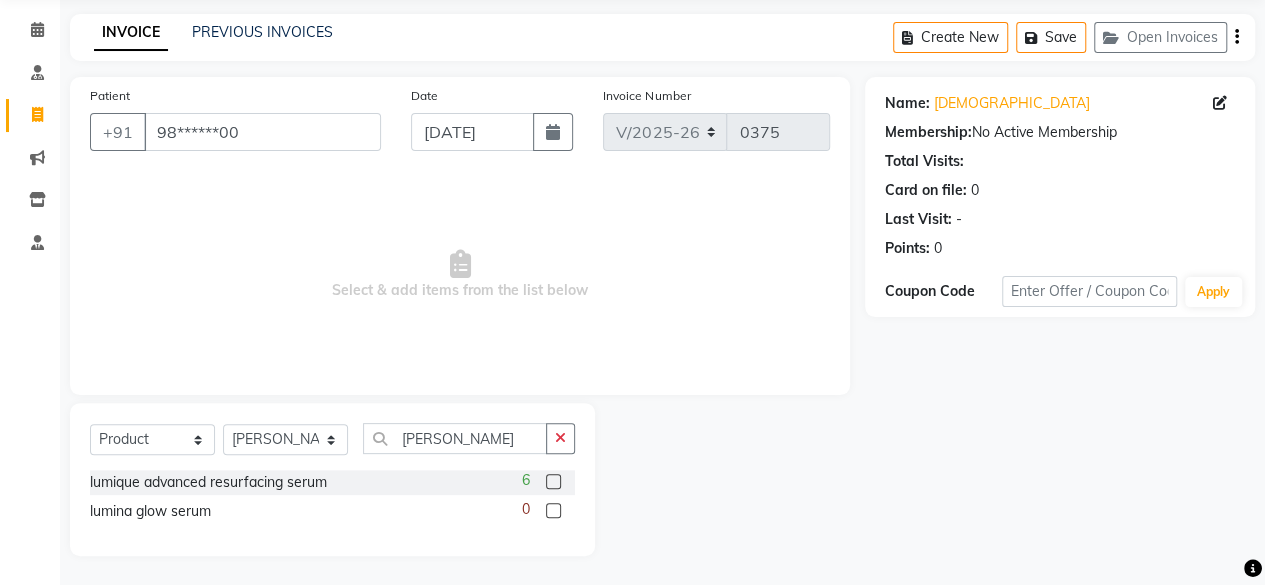 click 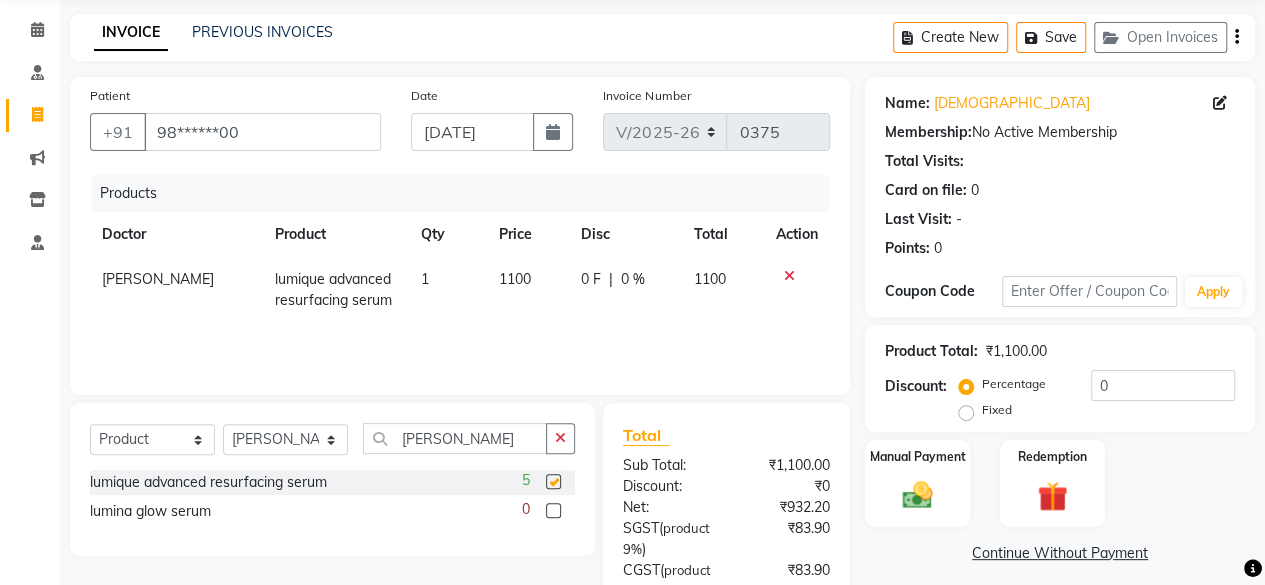 checkbox on "false" 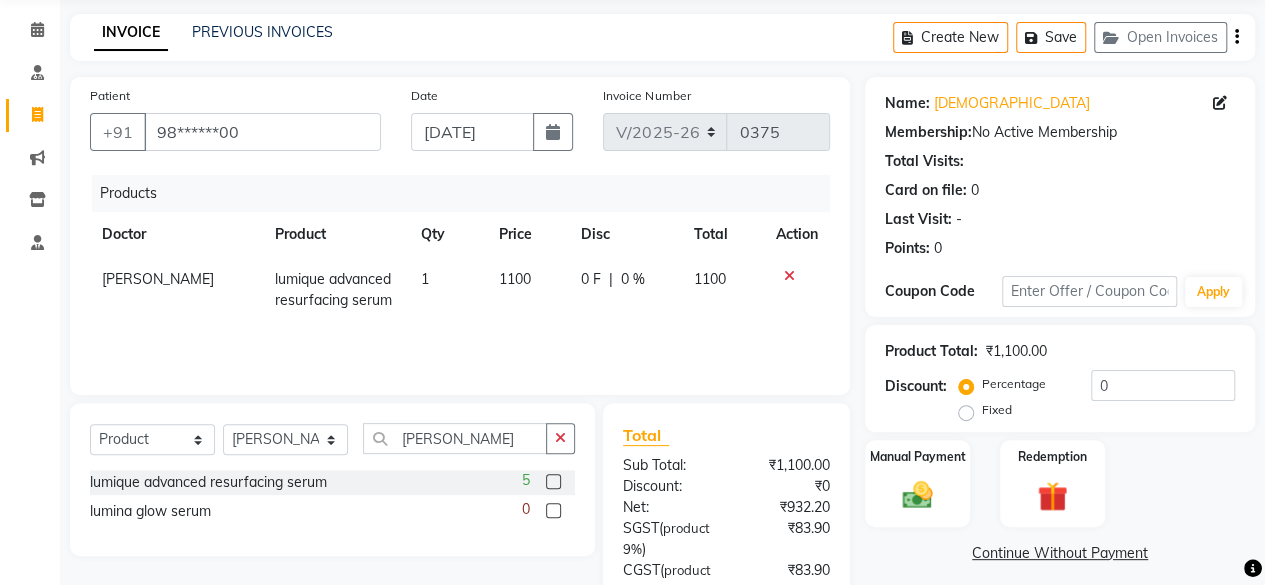click 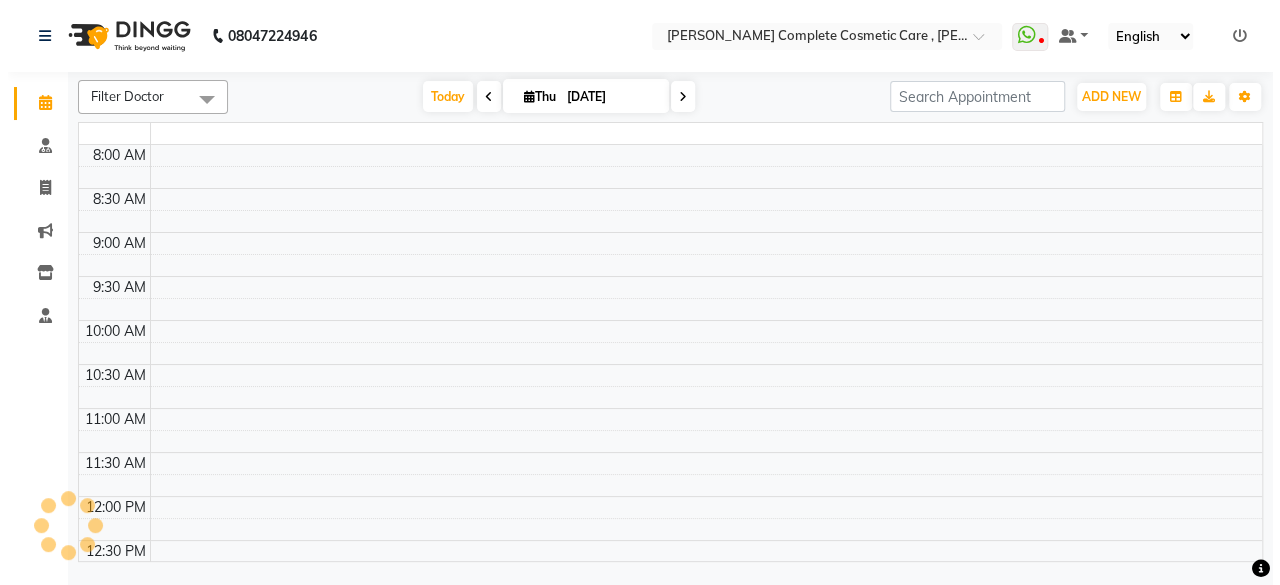 scroll, scrollTop: 0, scrollLeft: 0, axis: both 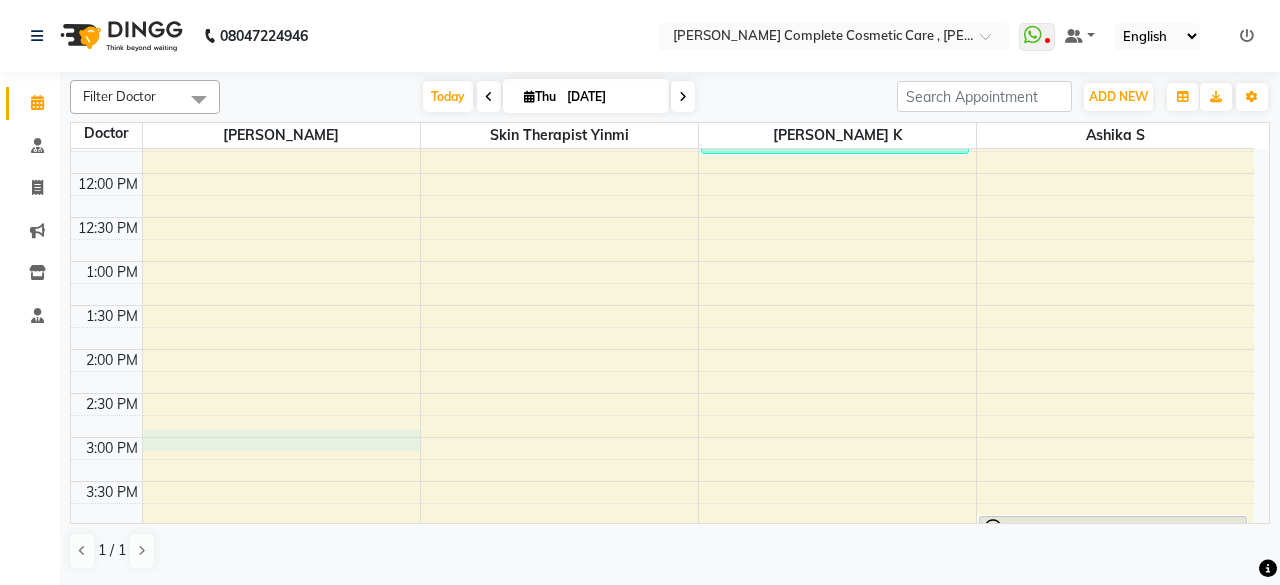 click on "9:00 AM 9:30 AM 10:00 AM 10:30 AM 11:00 AM 11:30 AM 12:00 PM 12:30 PM 1:00 PM 1:30 PM 2:00 PM 2:30 PM 3:00 PM 3:30 PM 4:00 PM 4:30 PM 5:00 PM 5:30 PM 6:00 PM 6:30 PM 7:00 PM 7:30 PM 8:00 PM 8:30 PM             gayathri c, TK02, 10:30 AM-11:05 AM, ACNE THERAPY ELITE     Nivedha S, TK04, 11:30 AM-11:50 AM, ACNE THERAPY PREMIUM             rithiga s, TK03, 04:00 PM-04:30 PM, Hollywood basic" at bounding box center (662, 437) 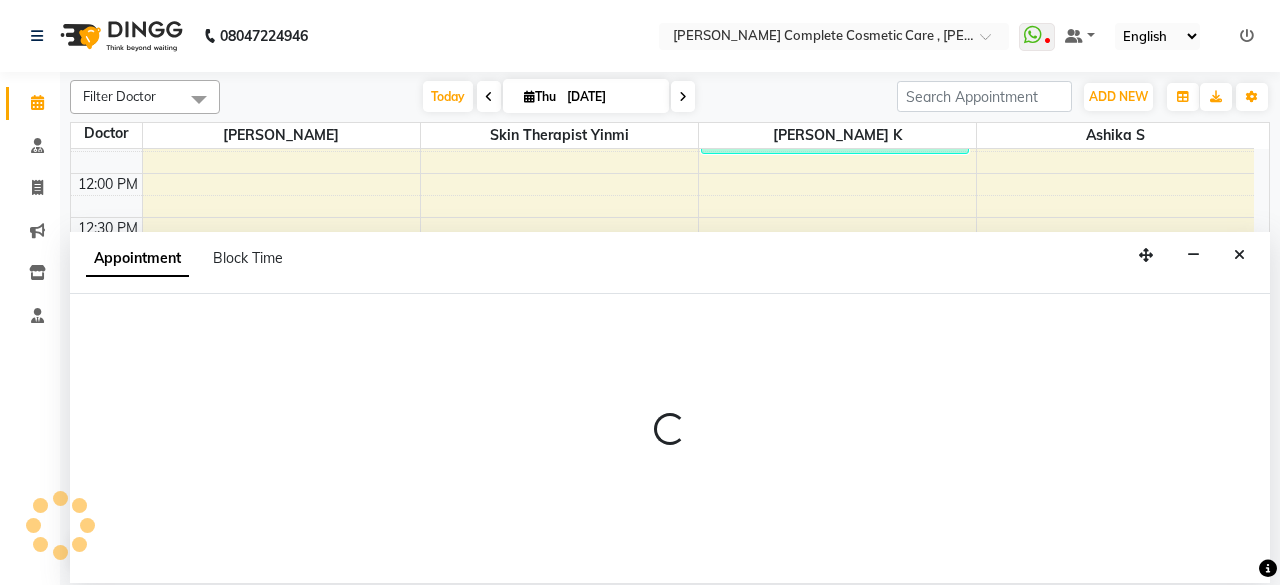 select on "67035" 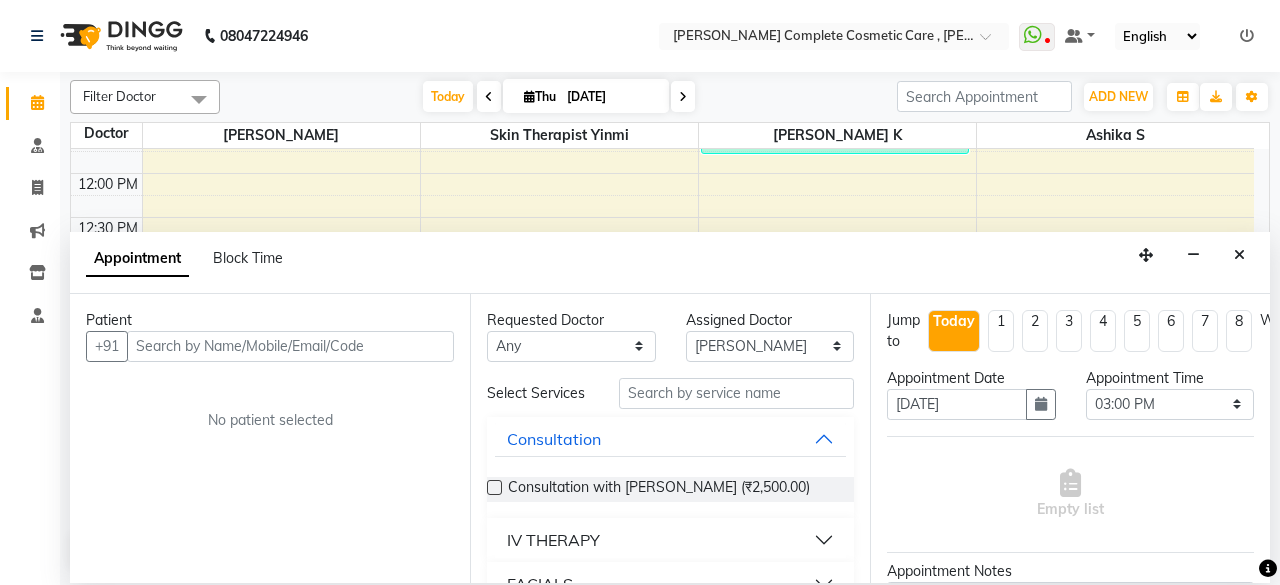 click at bounding box center (290, 346) 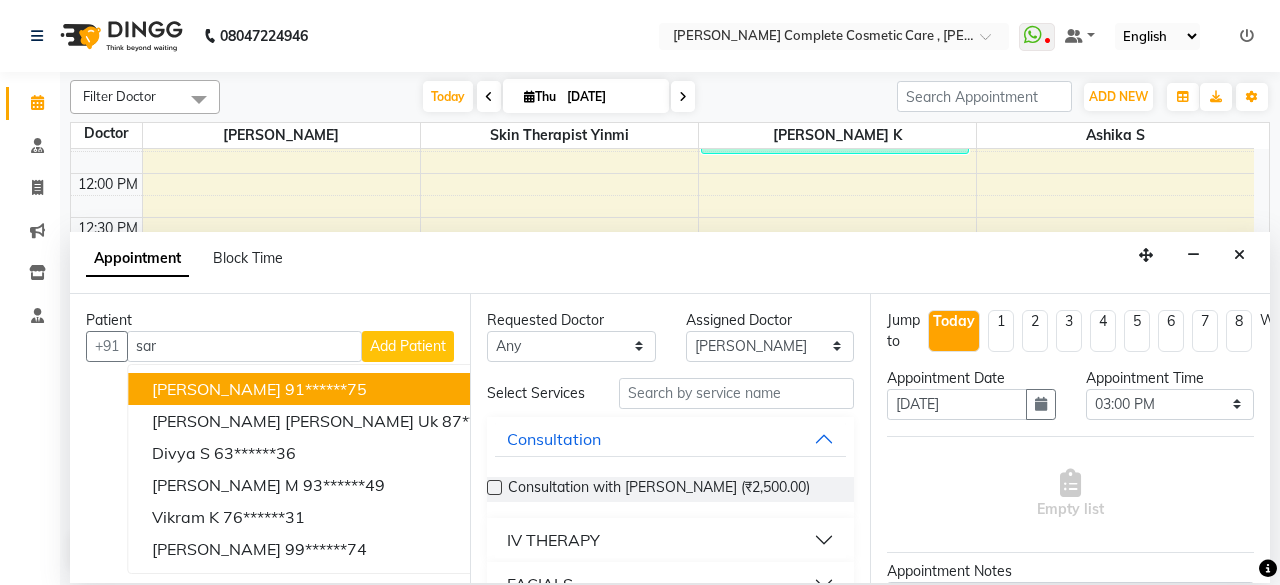 click on "91******75" at bounding box center [326, 389] 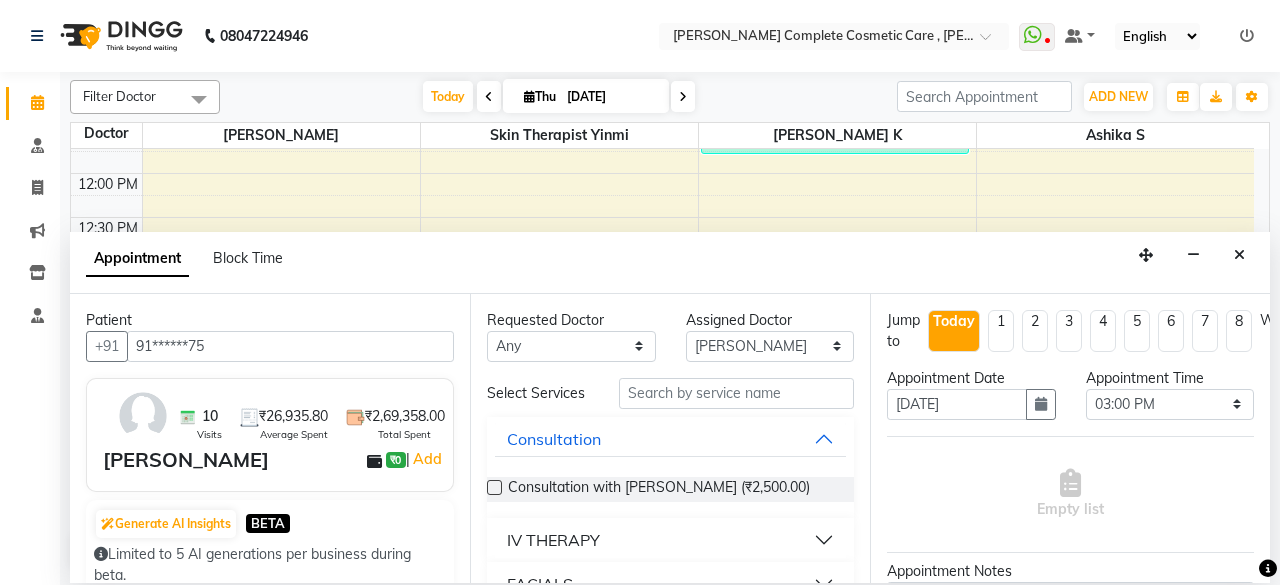 scroll, scrollTop: 67, scrollLeft: 0, axis: vertical 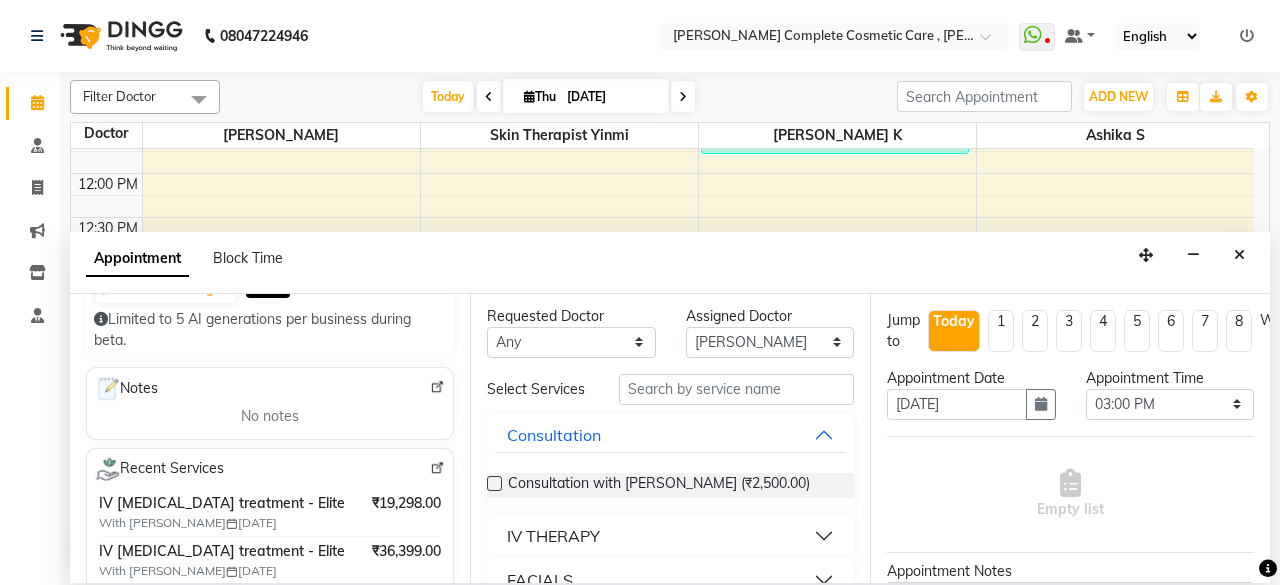 type on "91******75" 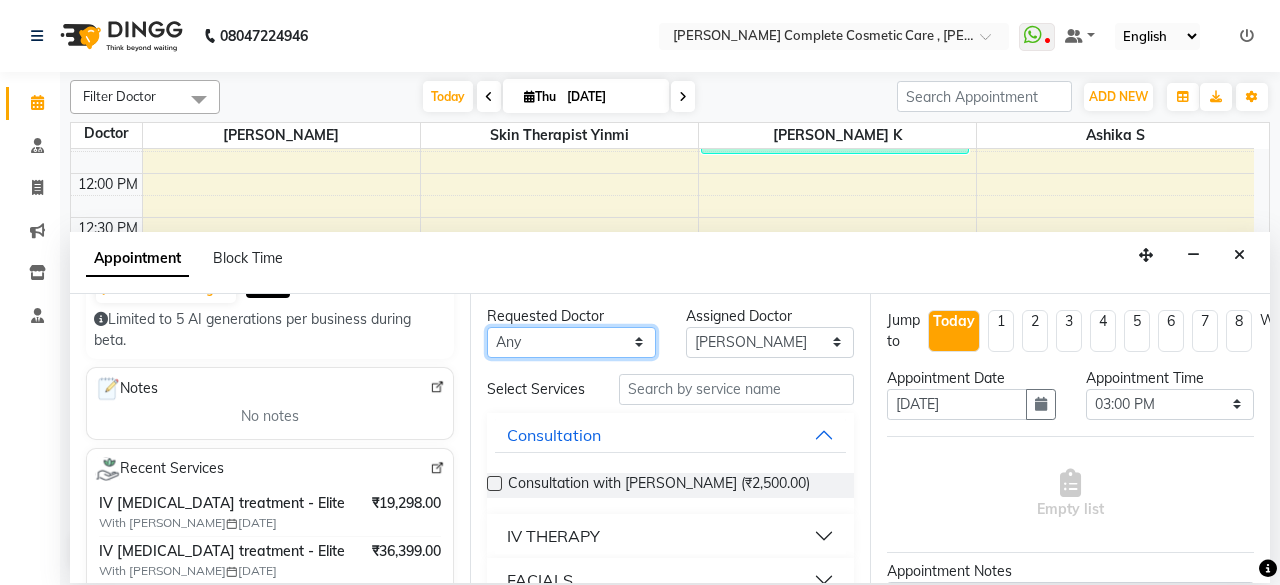 click on "Any ashika s Dr. Asha Queen saranya k skin therapist yinmi" at bounding box center [571, 342] 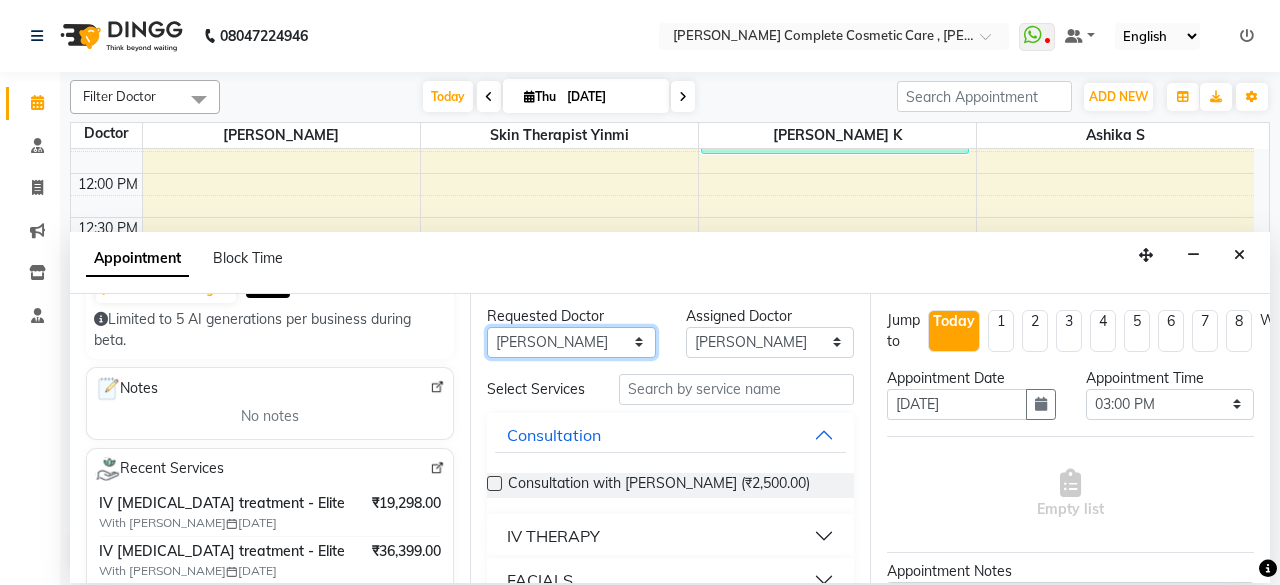 click on "Any ashika s Dr. Asha Queen saranya k skin therapist yinmi" at bounding box center [571, 342] 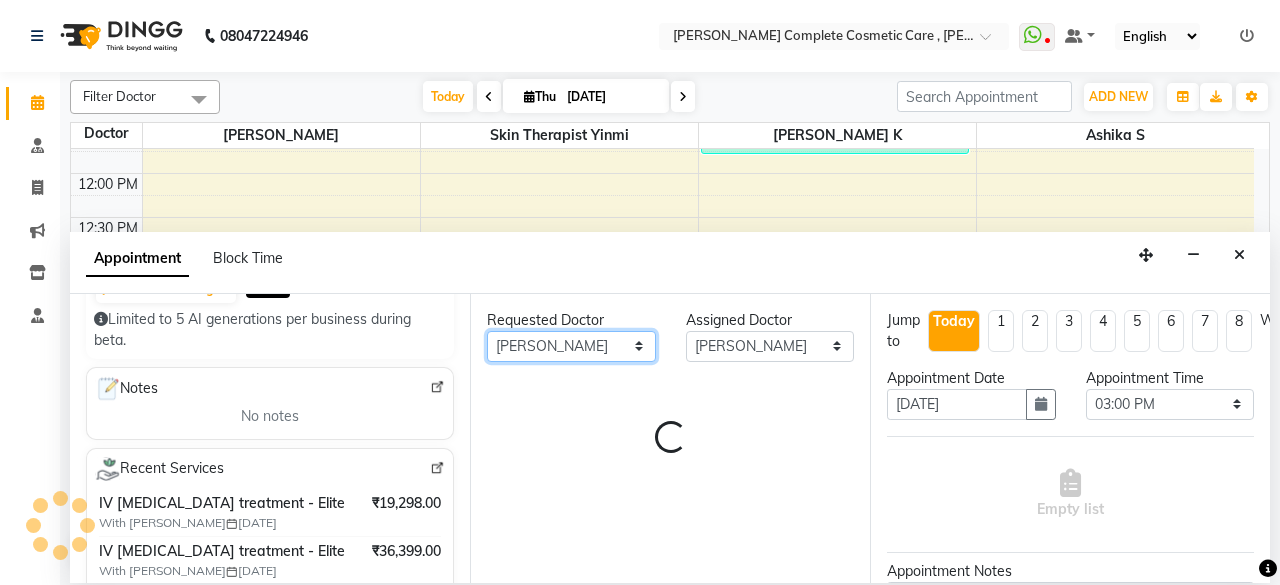 scroll, scrollTop: 0, scrollLeft: 0, axis: both 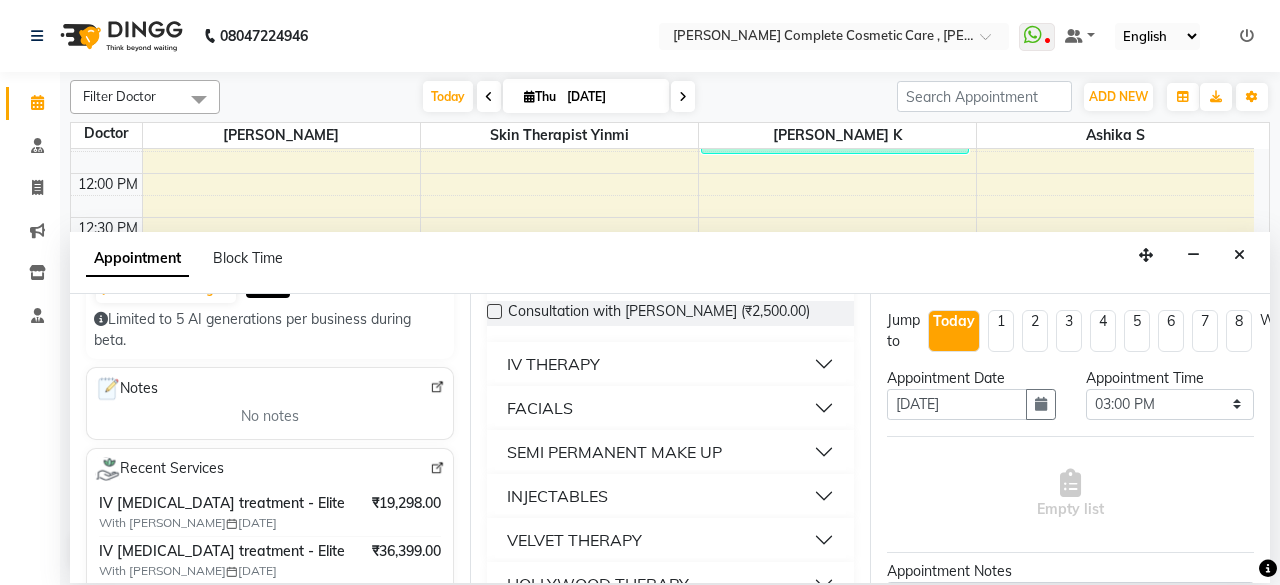 click on "IV THERAPY" at bounding box center (670, 364) 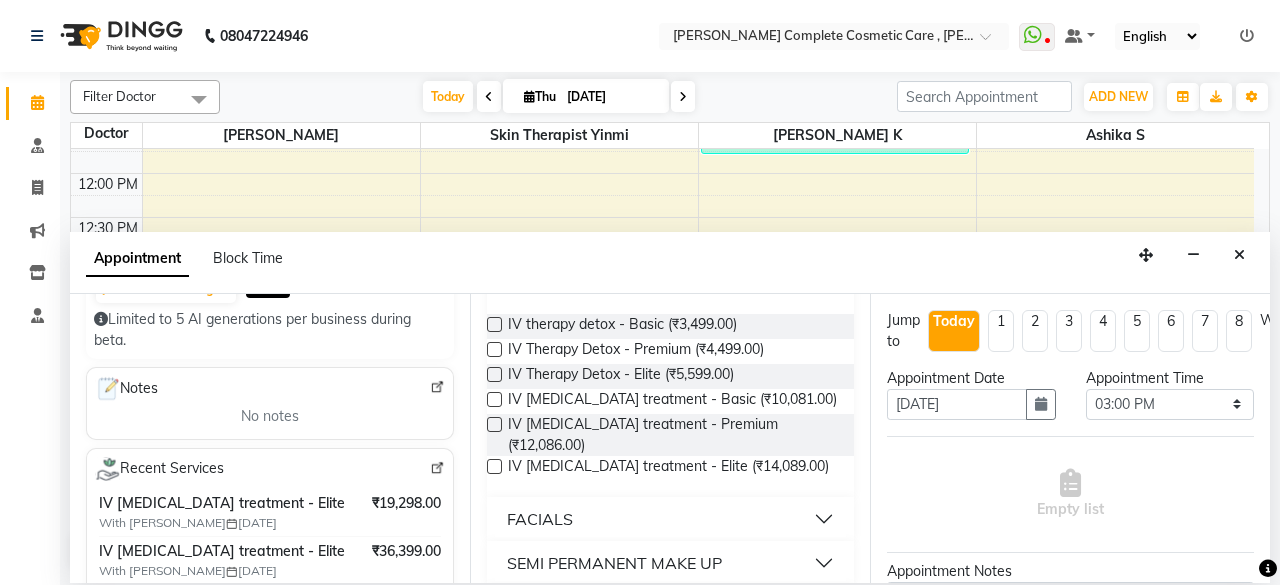 scroll, scrollTop: 268, scrollLeft: 0, axis: vertical 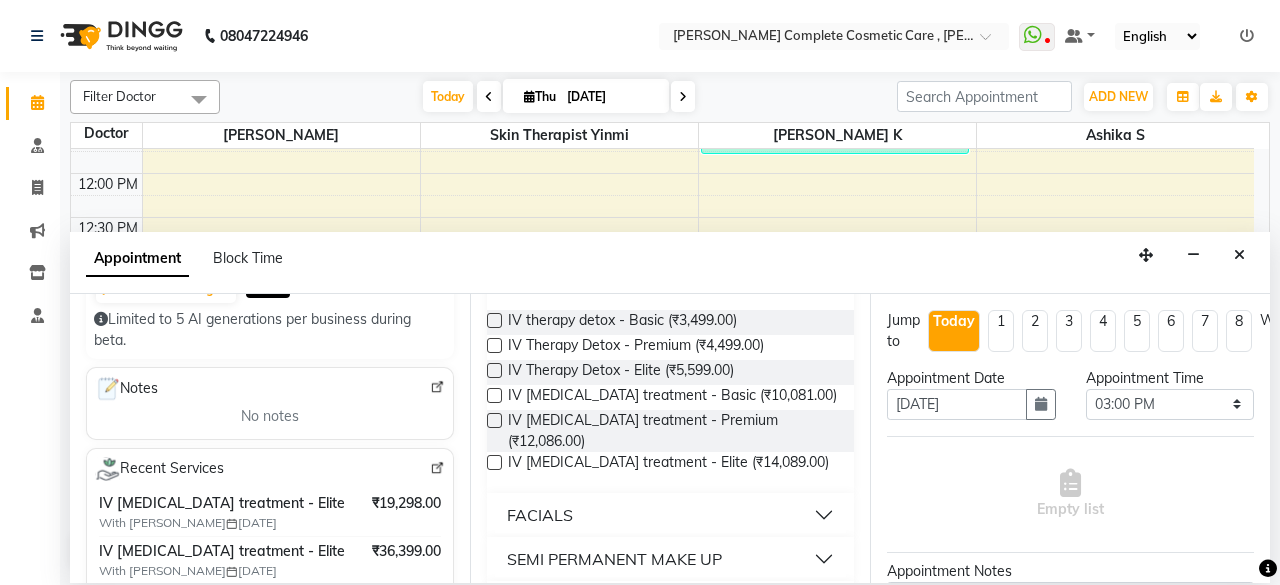 click at bounding box center [494, 462] 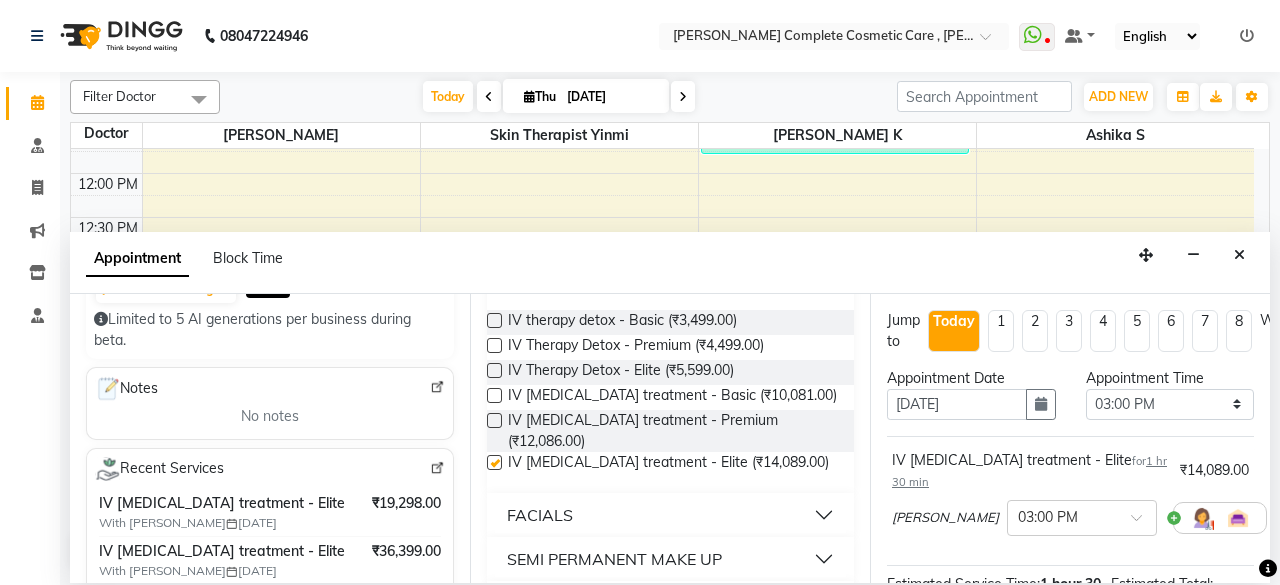checkbox on "false" 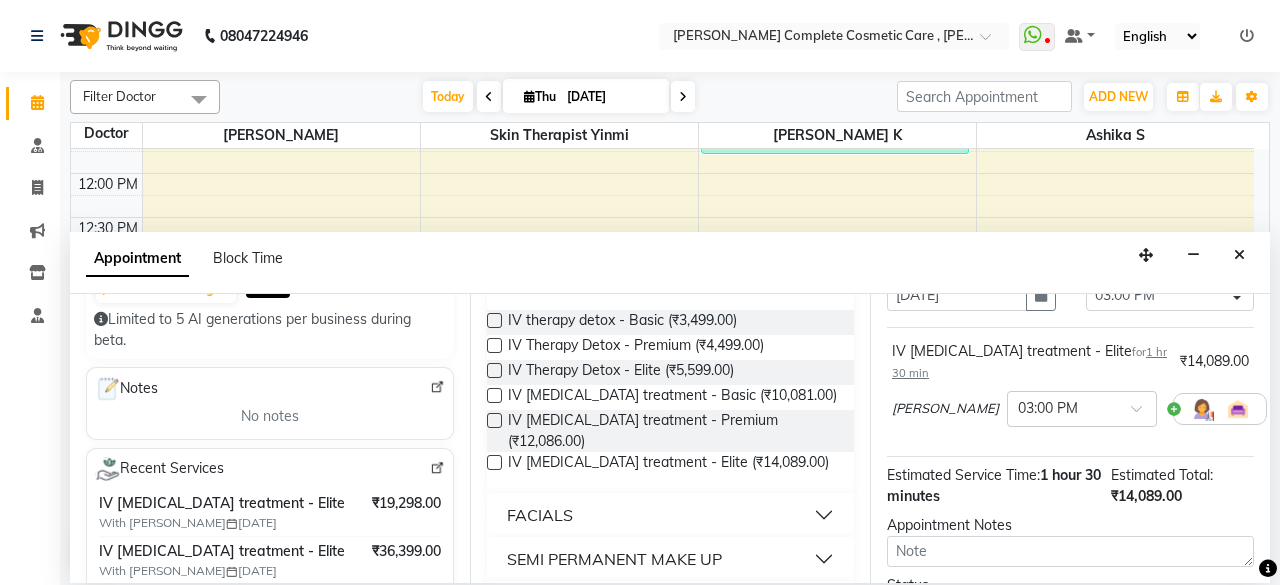 scroll, scrollTop: 123, scrollLeft: 0, axis: vertical 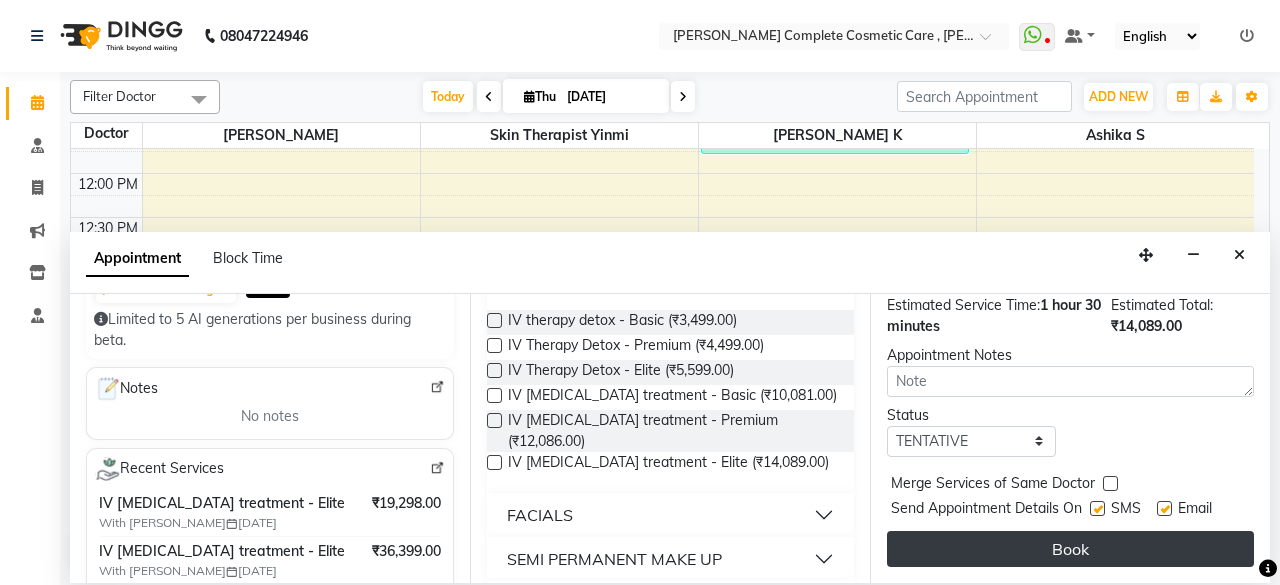 click on "Book" at bounding box center (1070, 549) 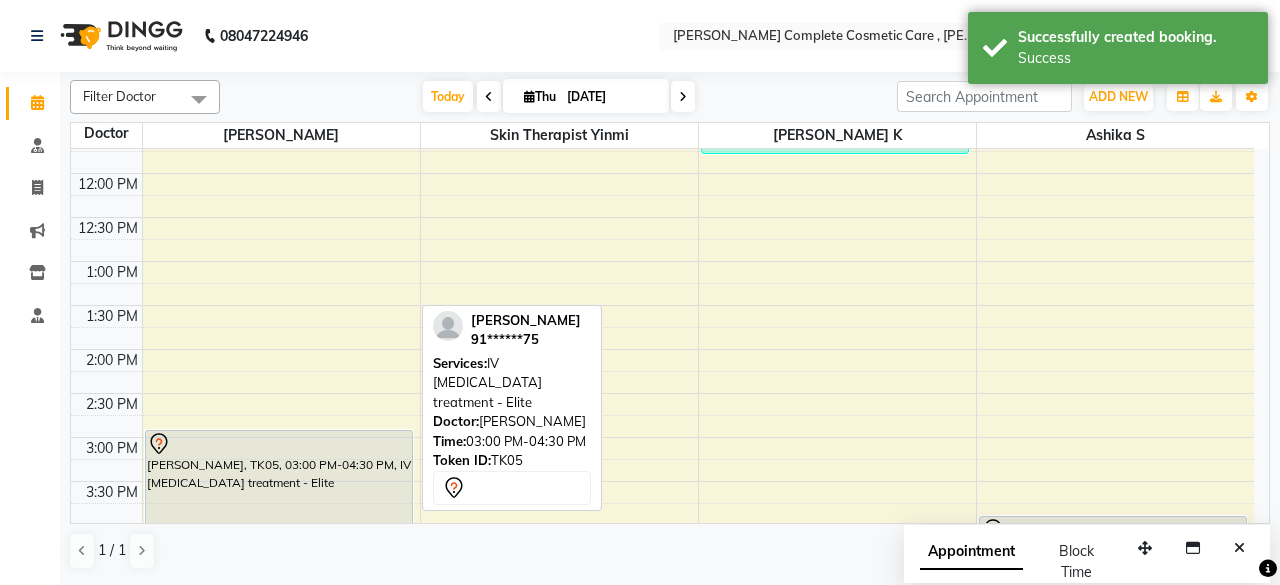 click on "sara m, TK05, 03:00 PM-04:30 PM, IV skin lightening treatment - Elite" at bounding box center [279, 494] 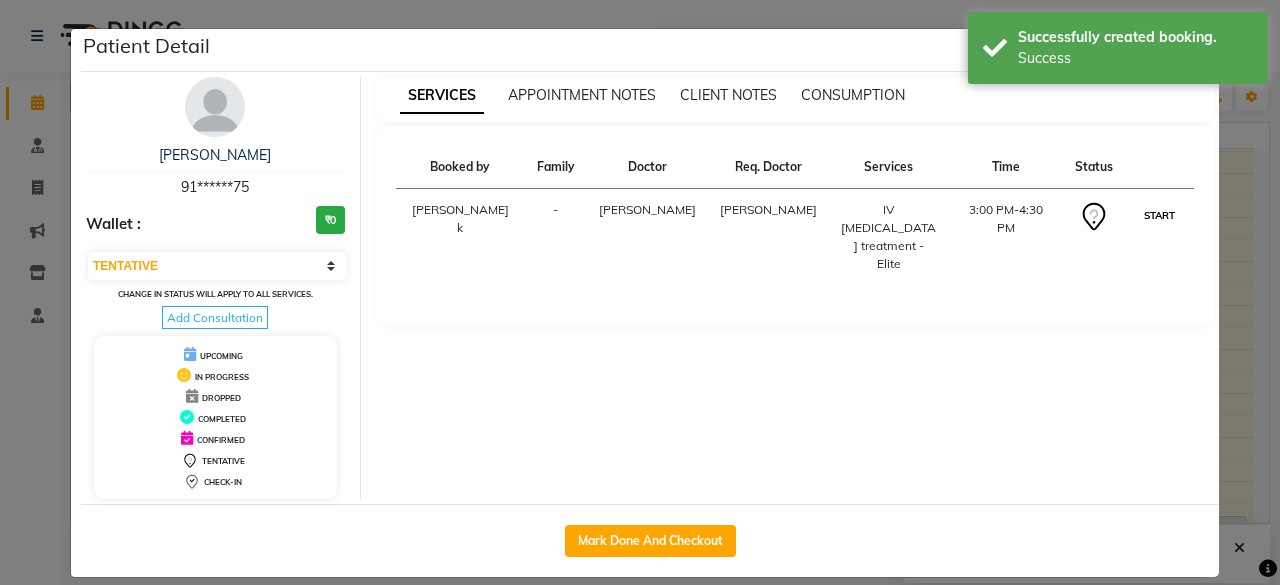 click on "START" at bounding box center [1159, 215] 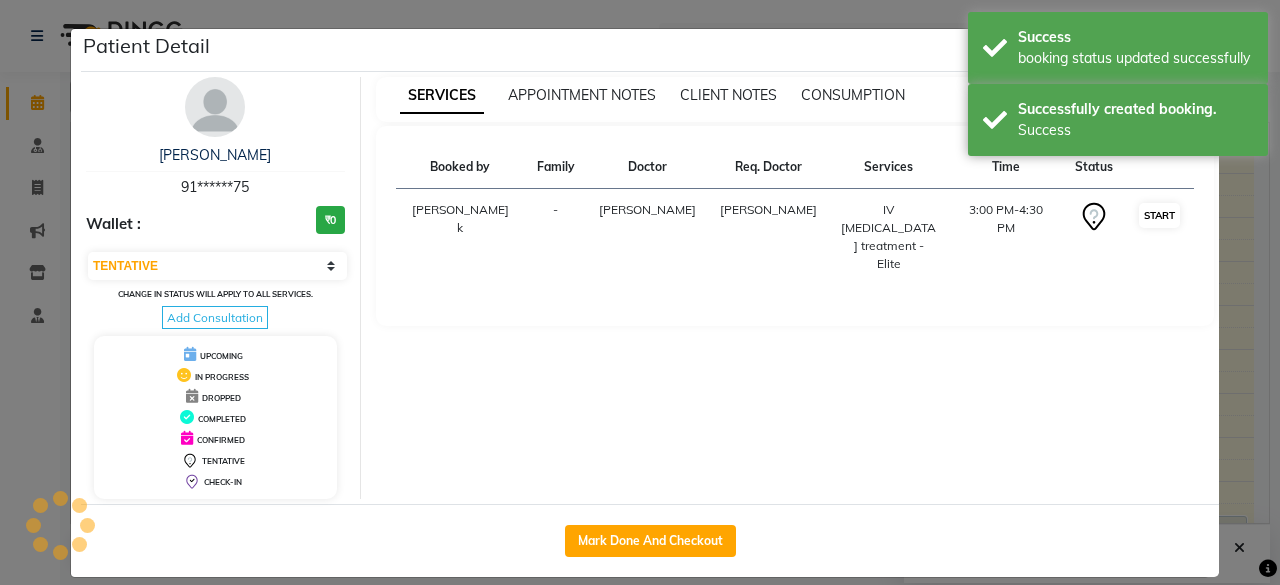 select on "1" 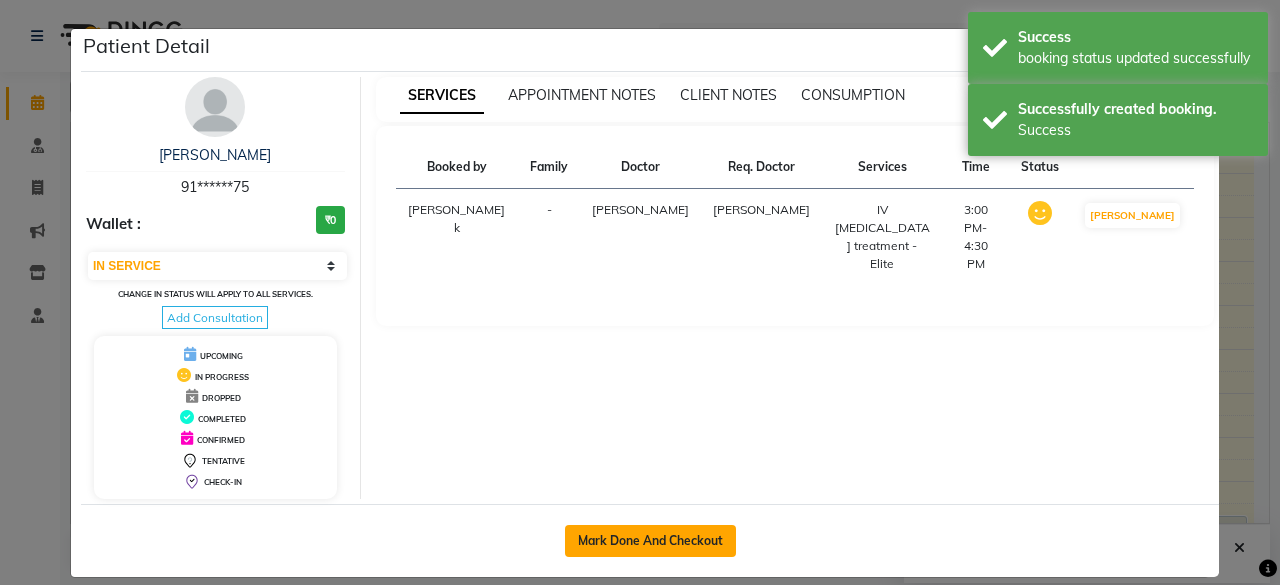 click on "Mark Done And Checkout" 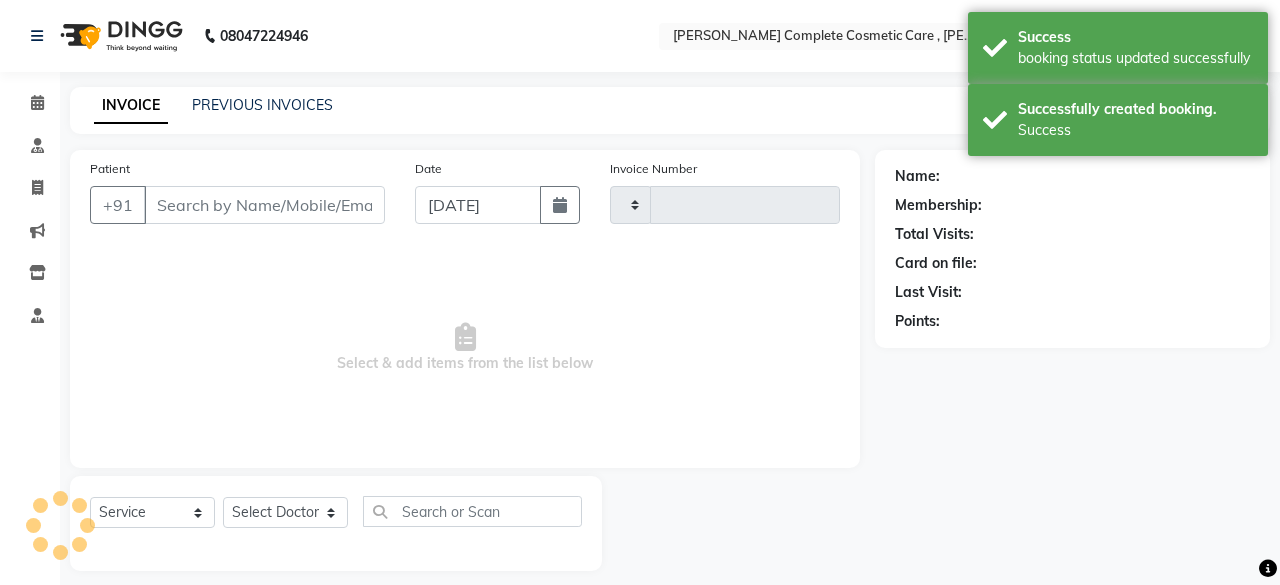 type on "0375" 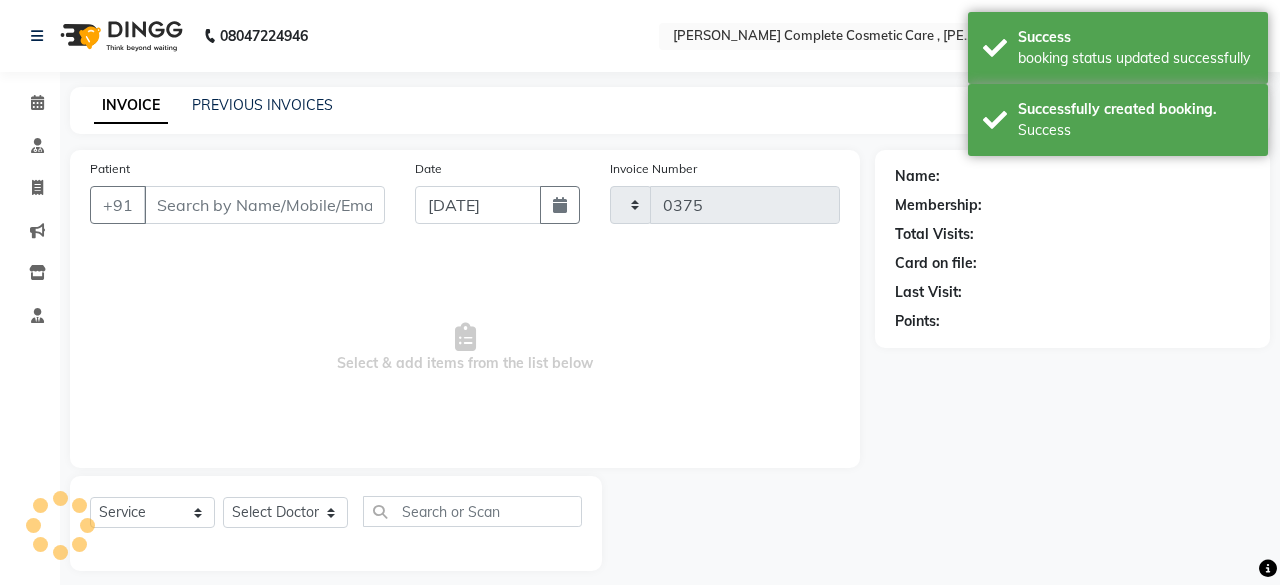 select on "7560" 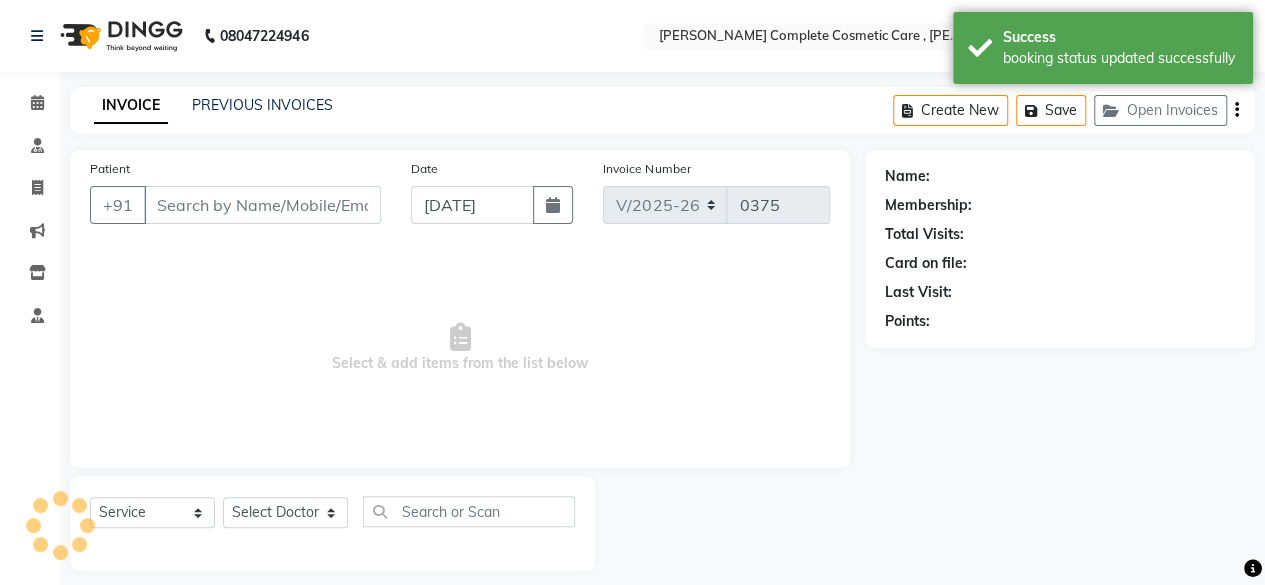 type on "91******75" 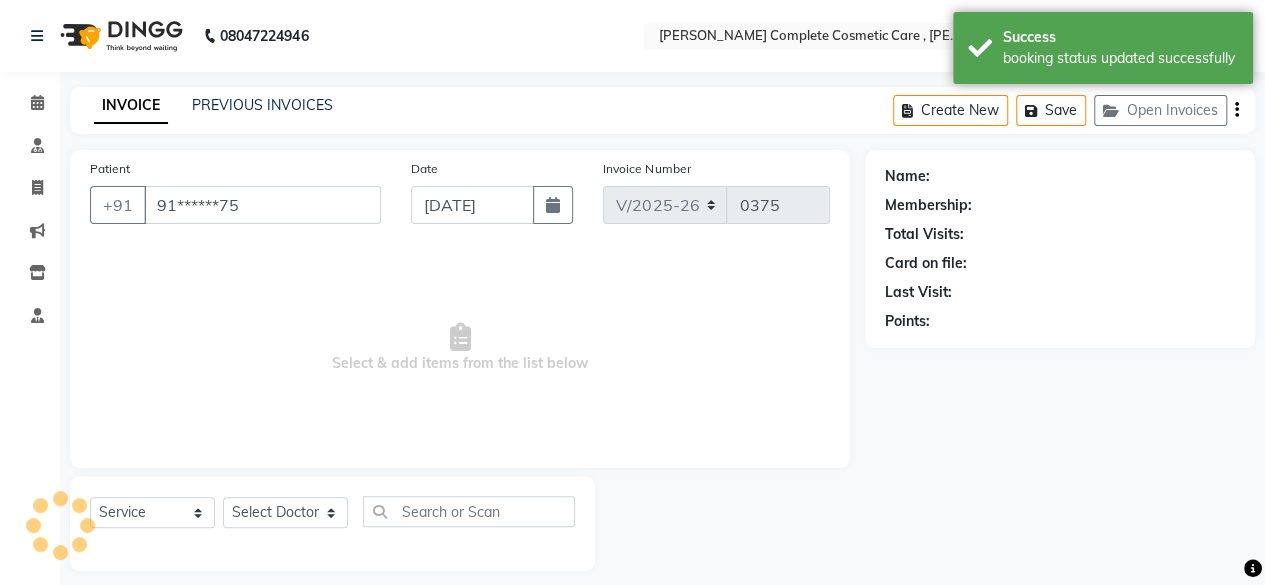 select on "67035" 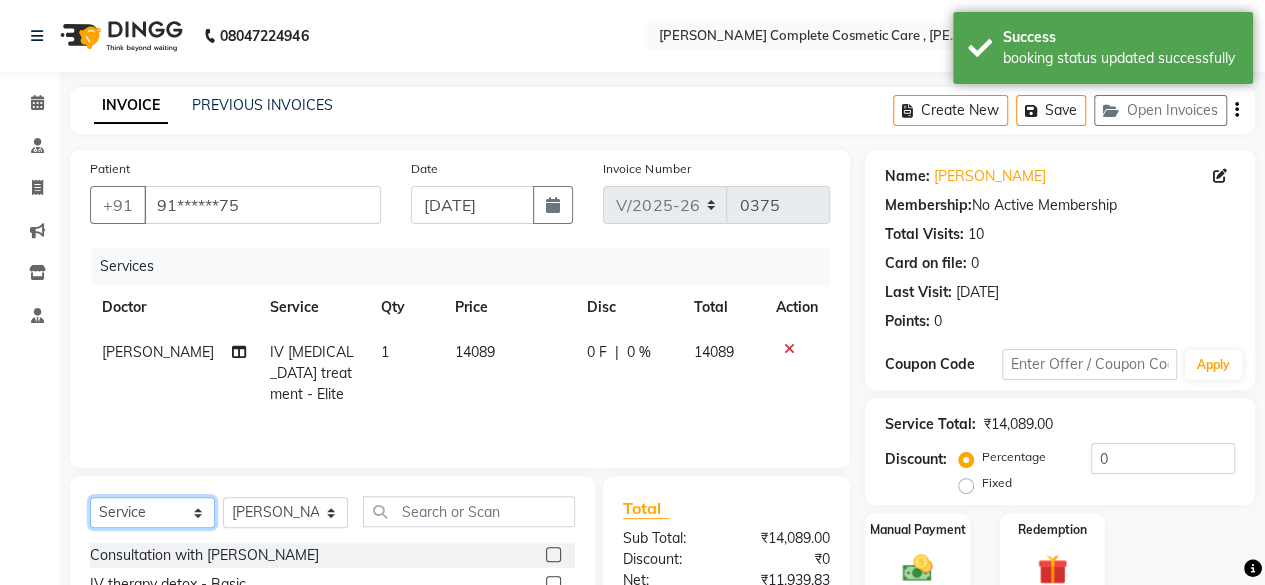 click on "Select  Service  Product  Membership  Package Voucher Prepaid Gift Card" 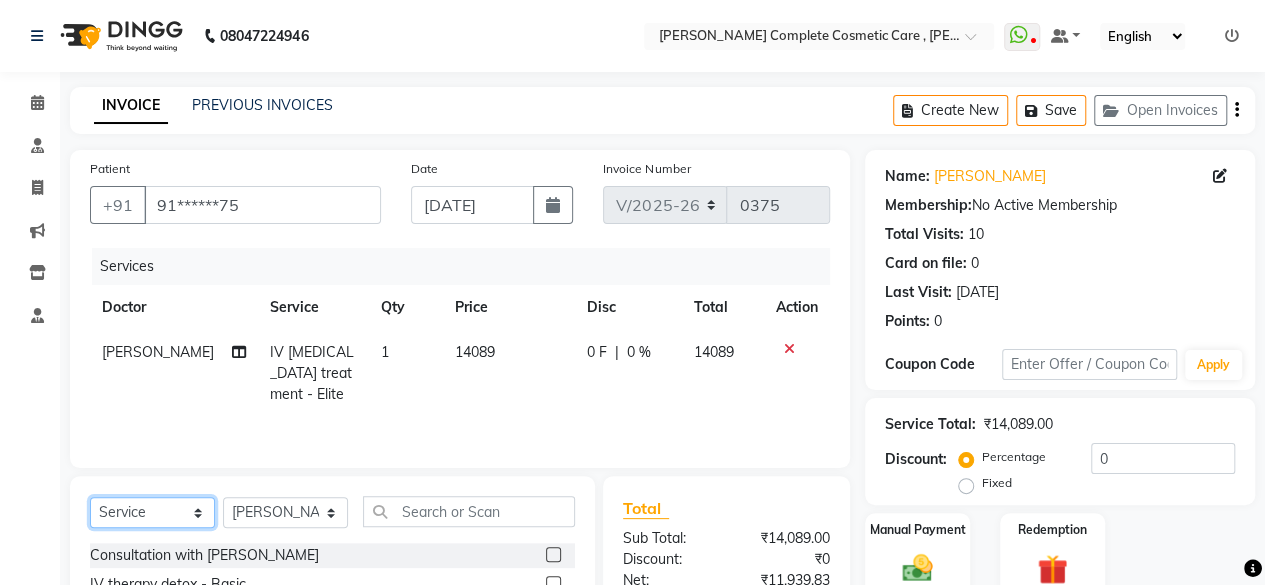 select on "product" 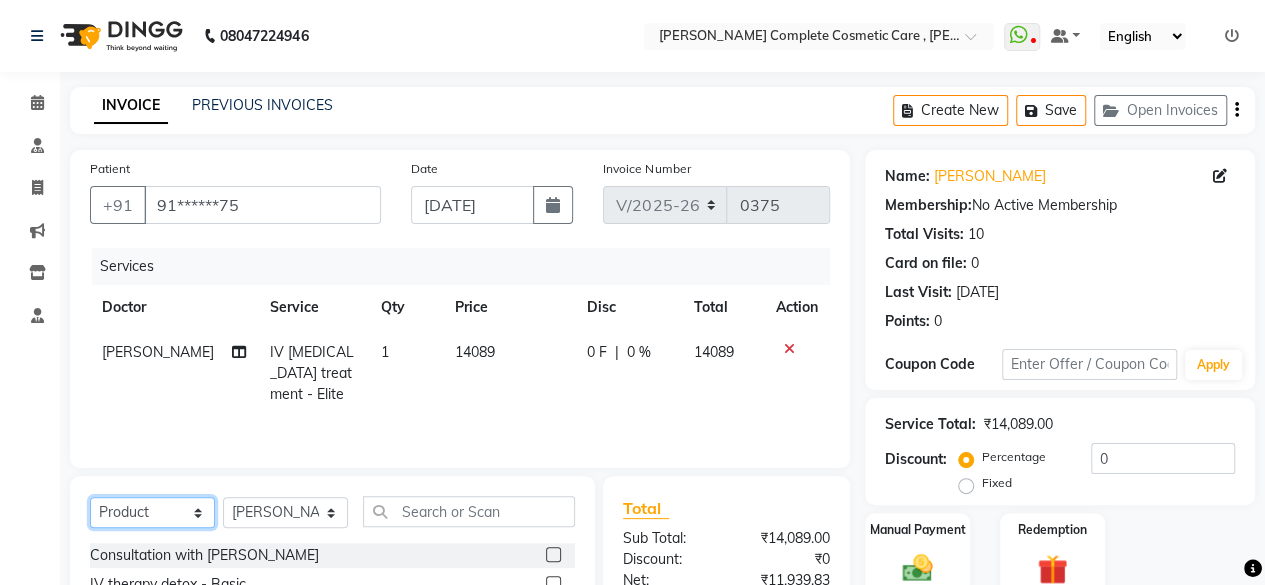 click on "Select  Service  Product  Membership  Package Voucher Prepaid Gift Card" 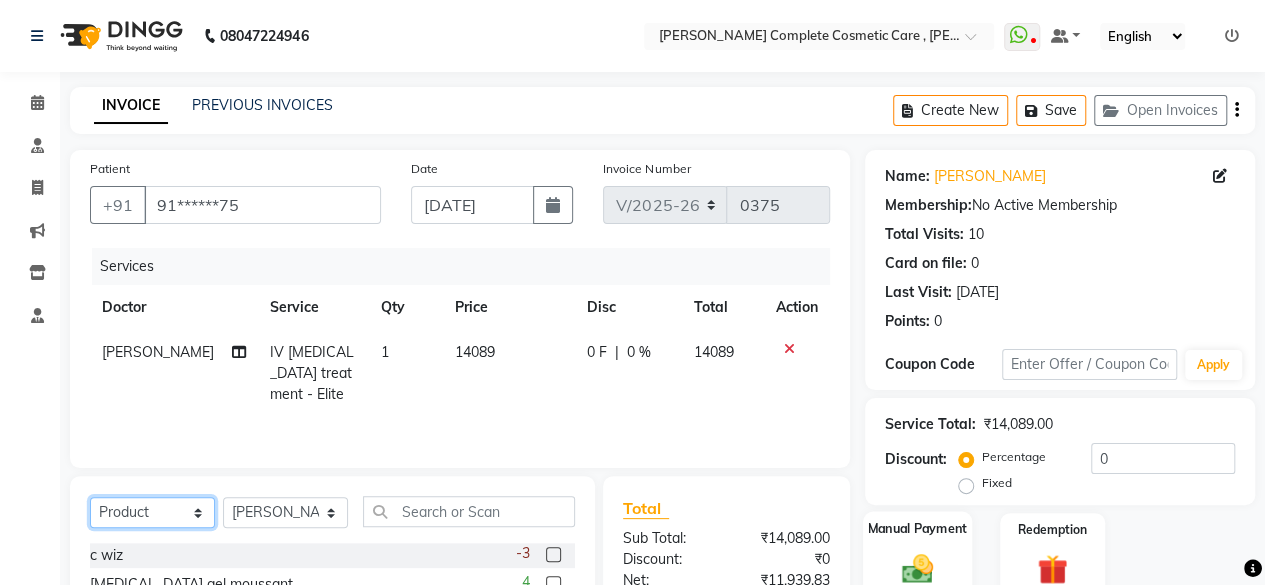 scroll, scrollTop: 78, scrollLeft: 0, axis: vertical 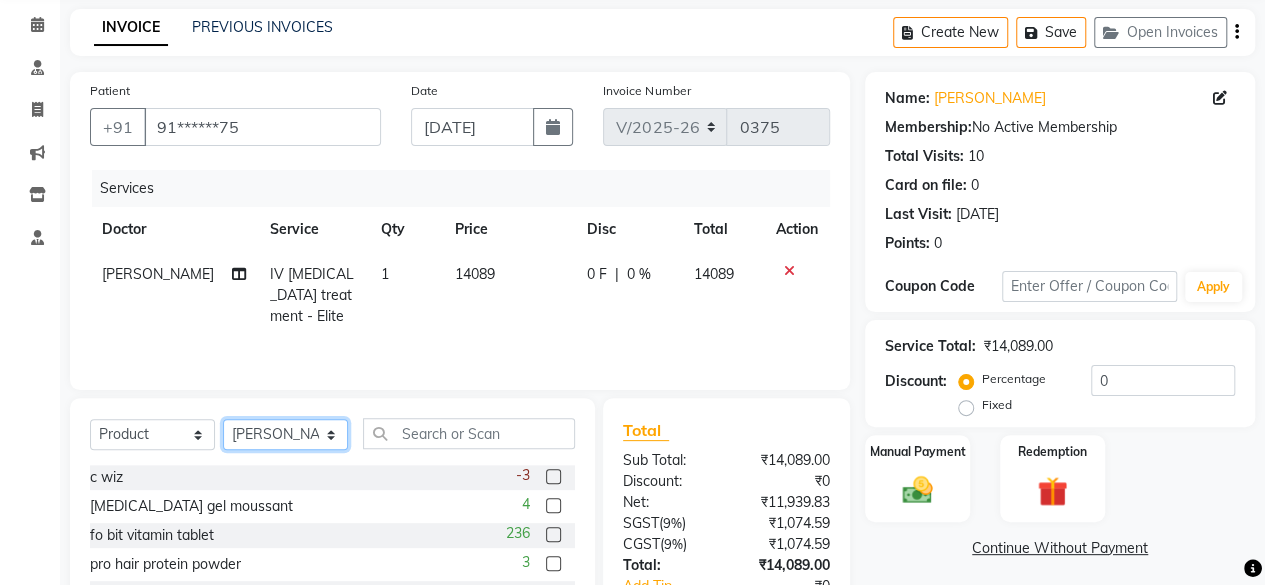 click on "Select Doctor ashika s Dr. Asha Queen saranya k skin therapist yinmi" 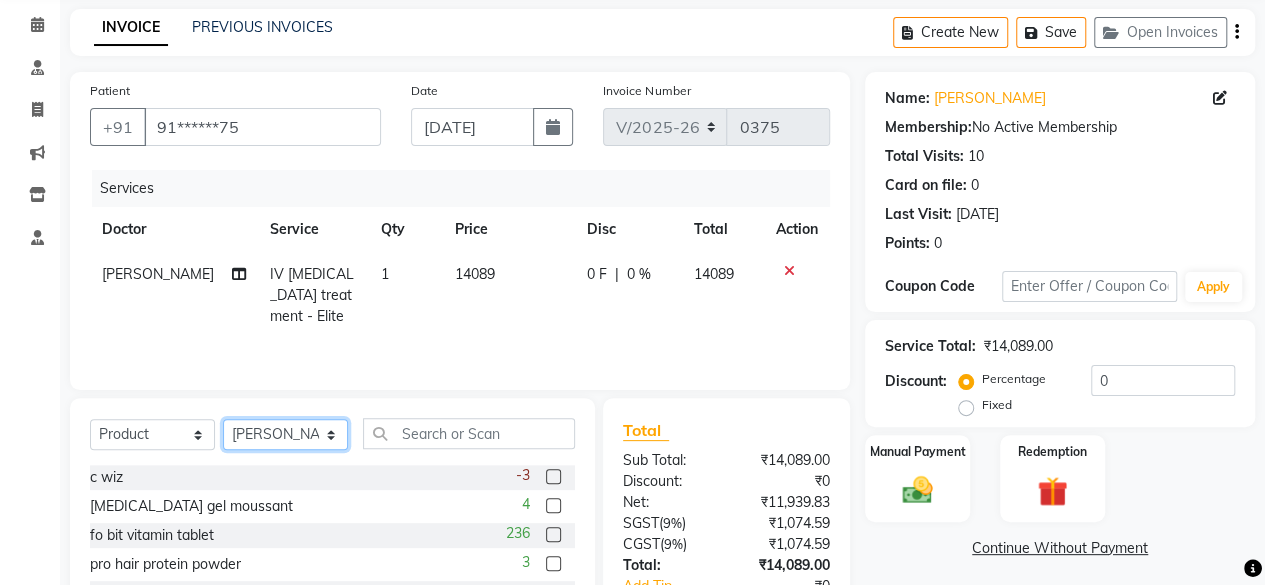 select on "83350" 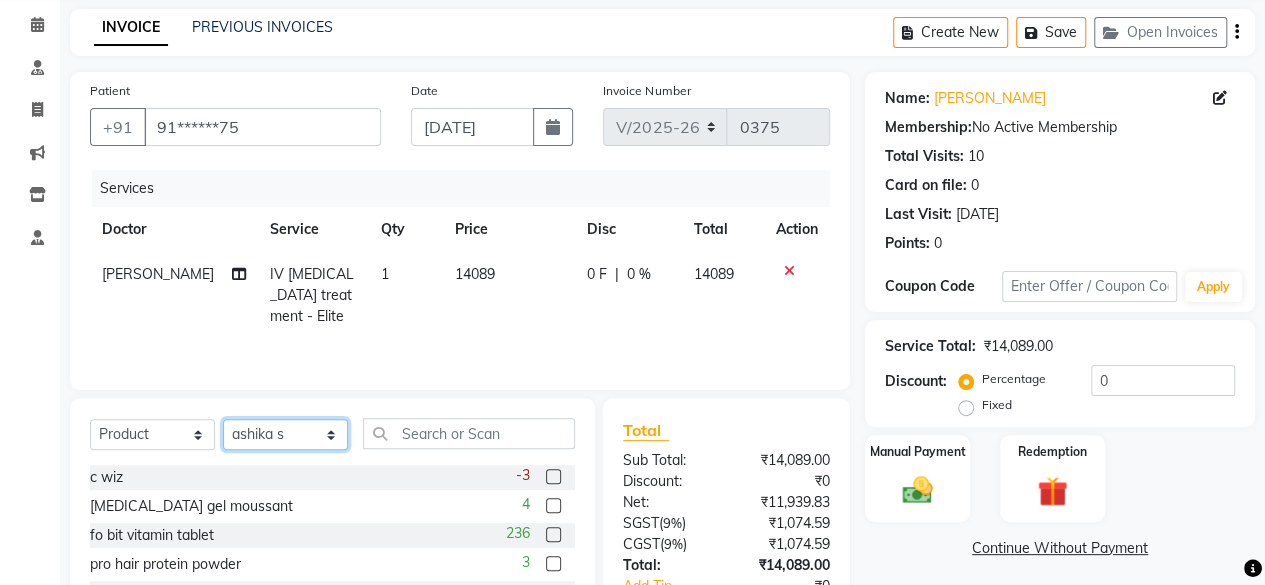 click on "Select Doctor ashika s Dr. Asha Queen saranya k skin therapist yinmi" 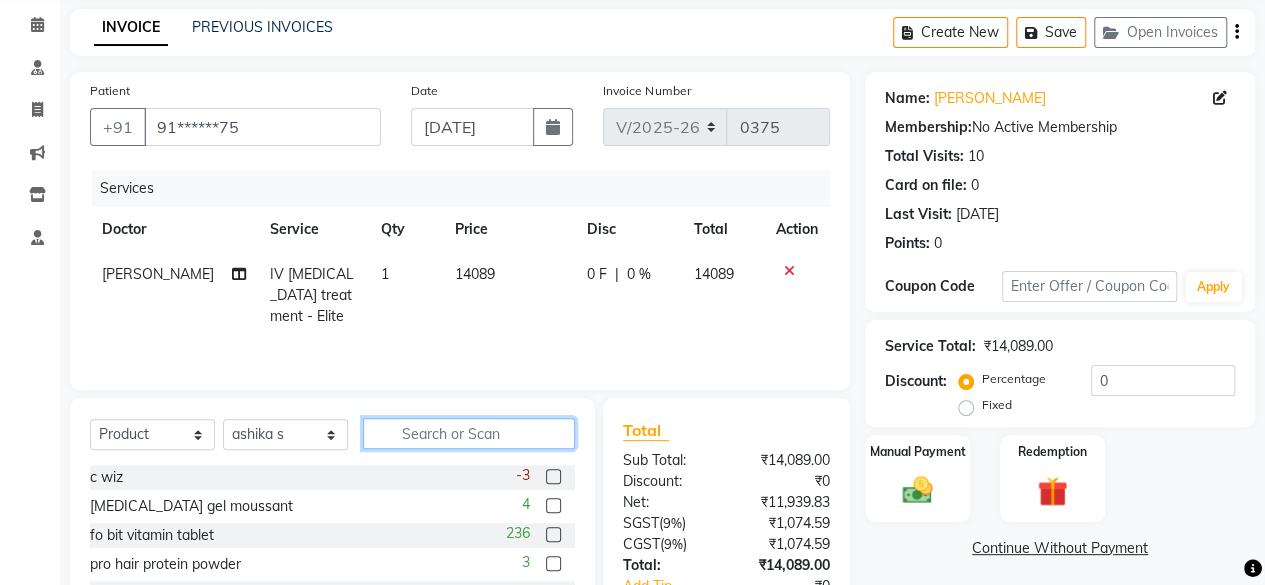 click 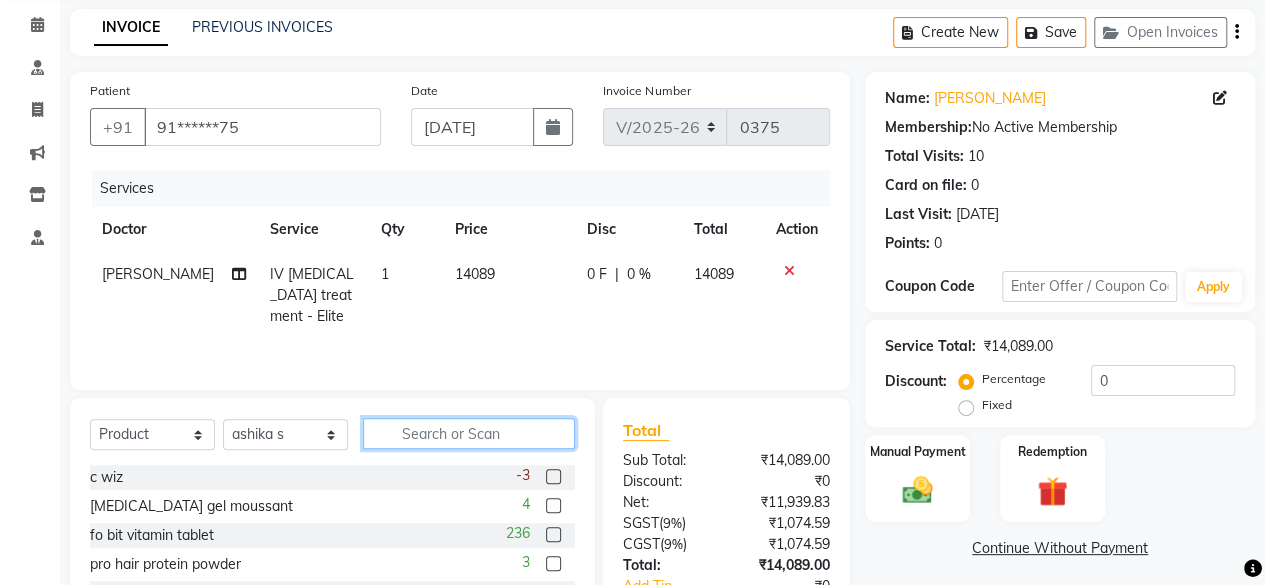type on "w" 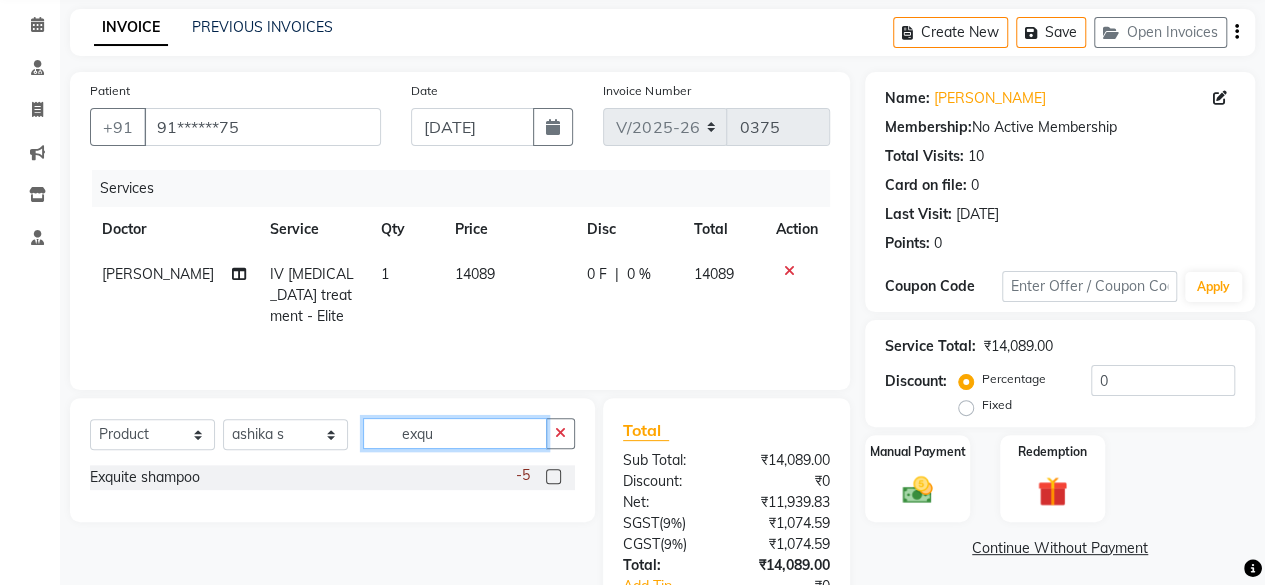 type on "exqu" 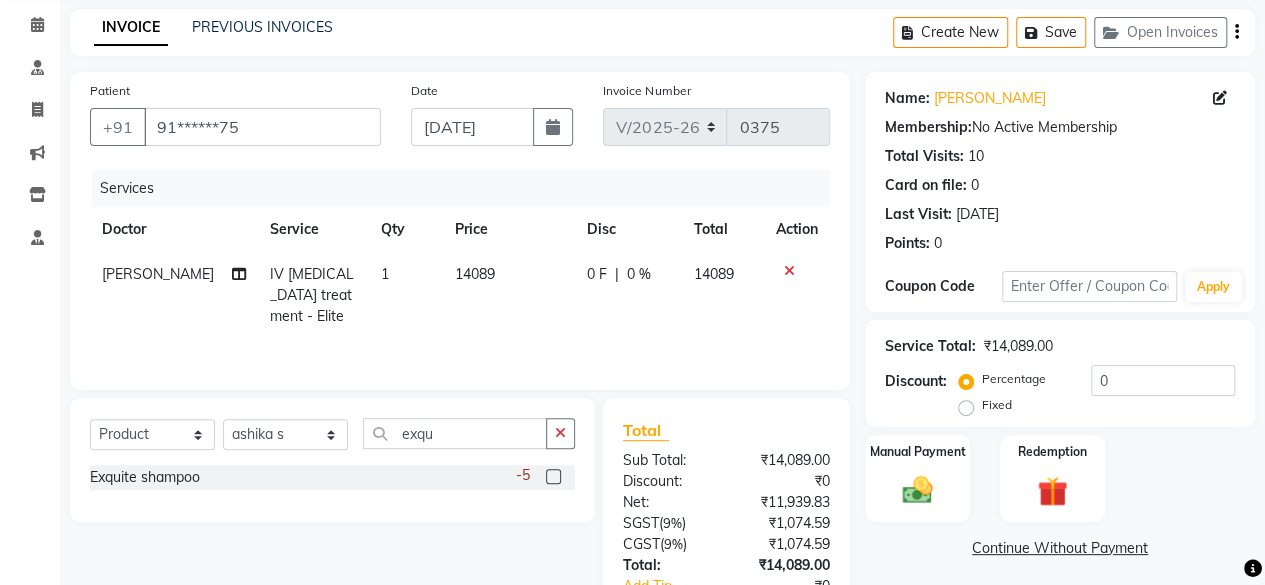 click 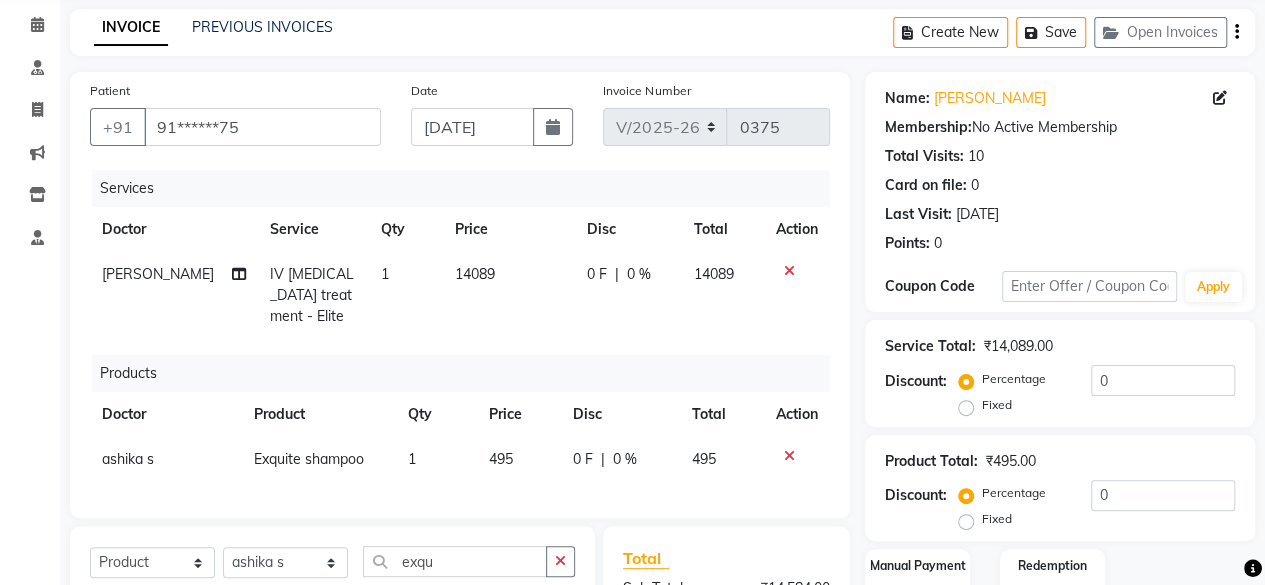checkbox on "false" 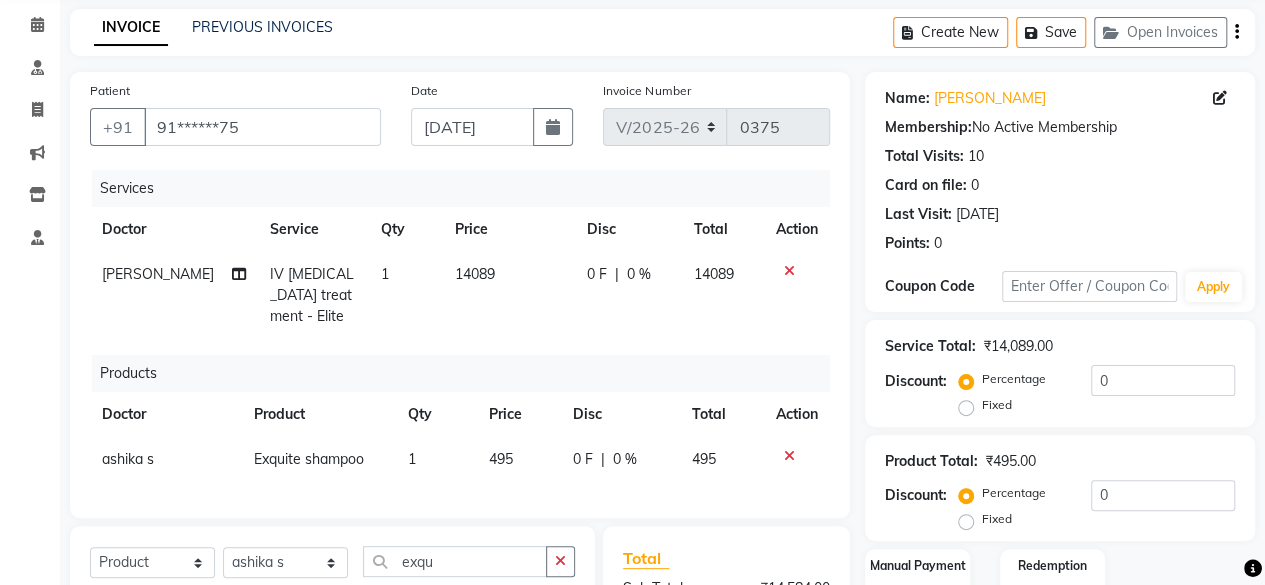 scroll, scrollTop: 272, scrollLeft: 0, axis: vertical 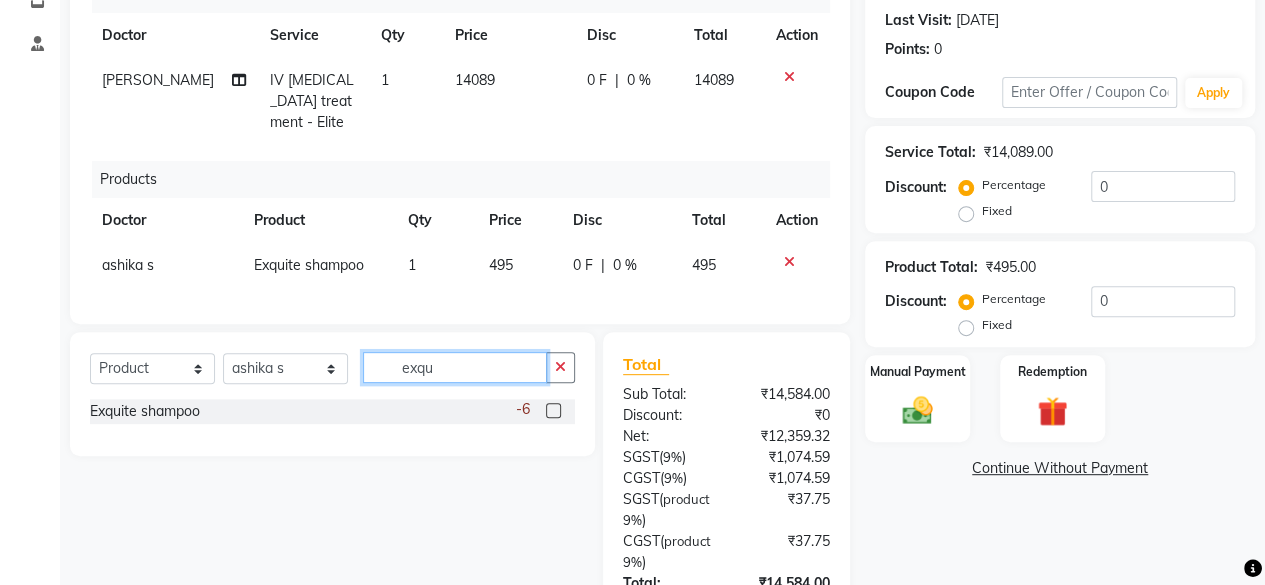 click on "exqu" 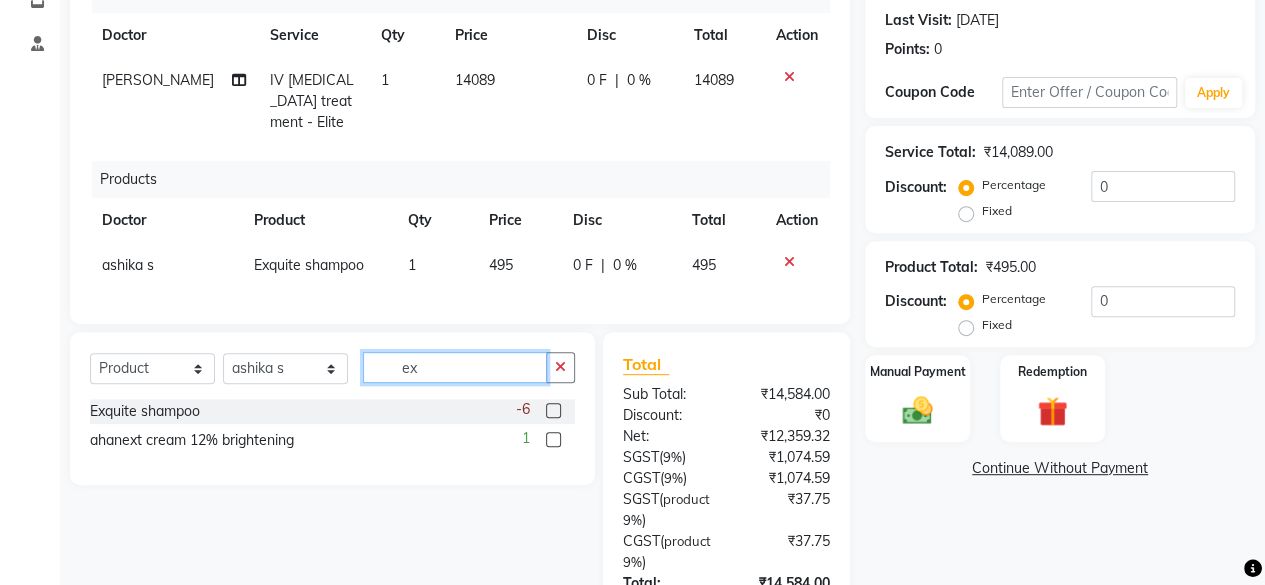 type on "e" 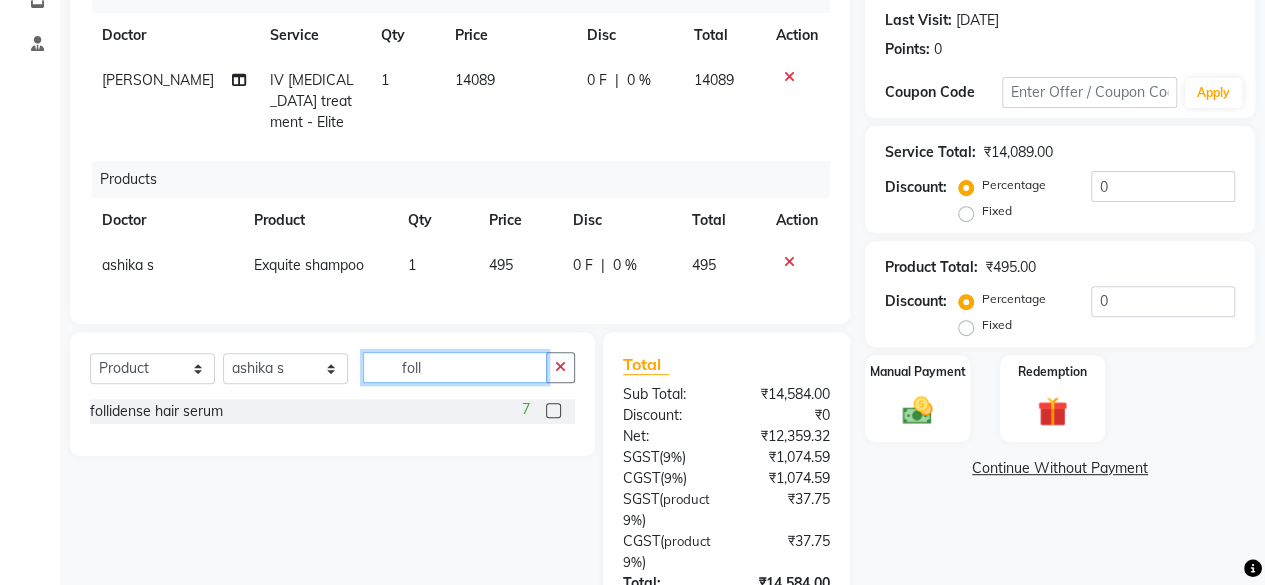 type on "foll" 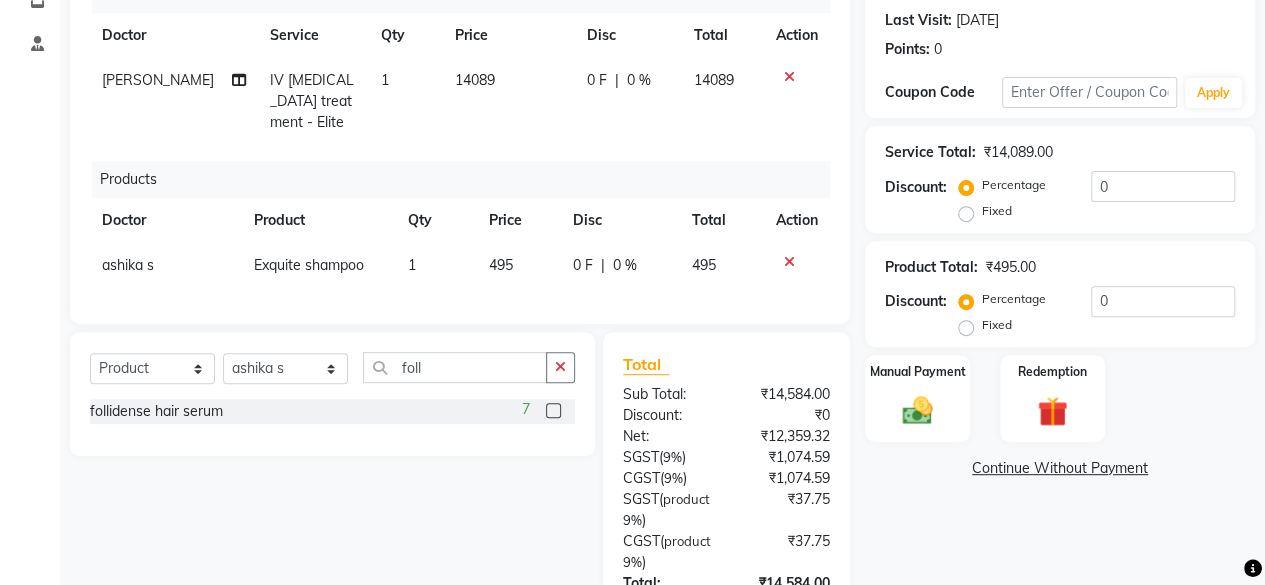 click 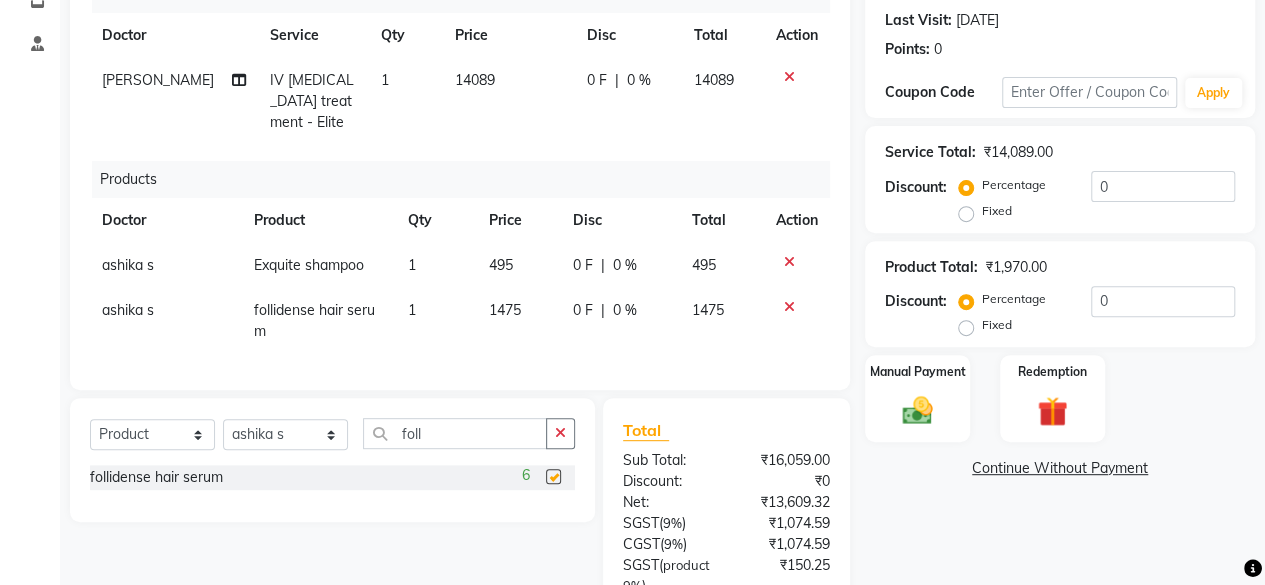 checkbox on "false" 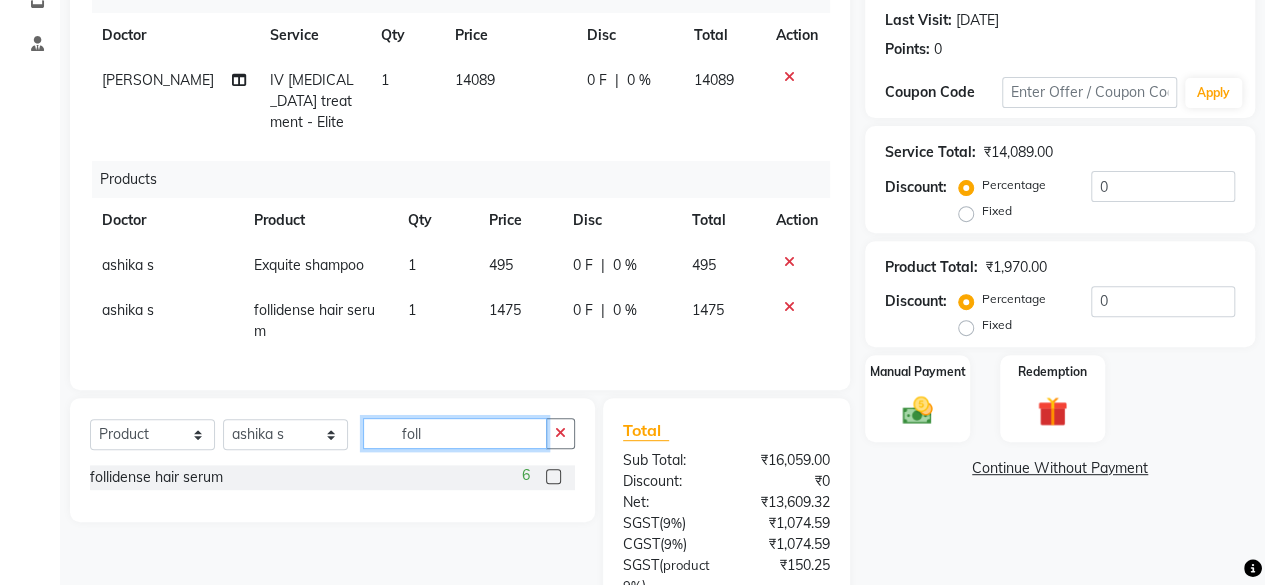 click on "foll" 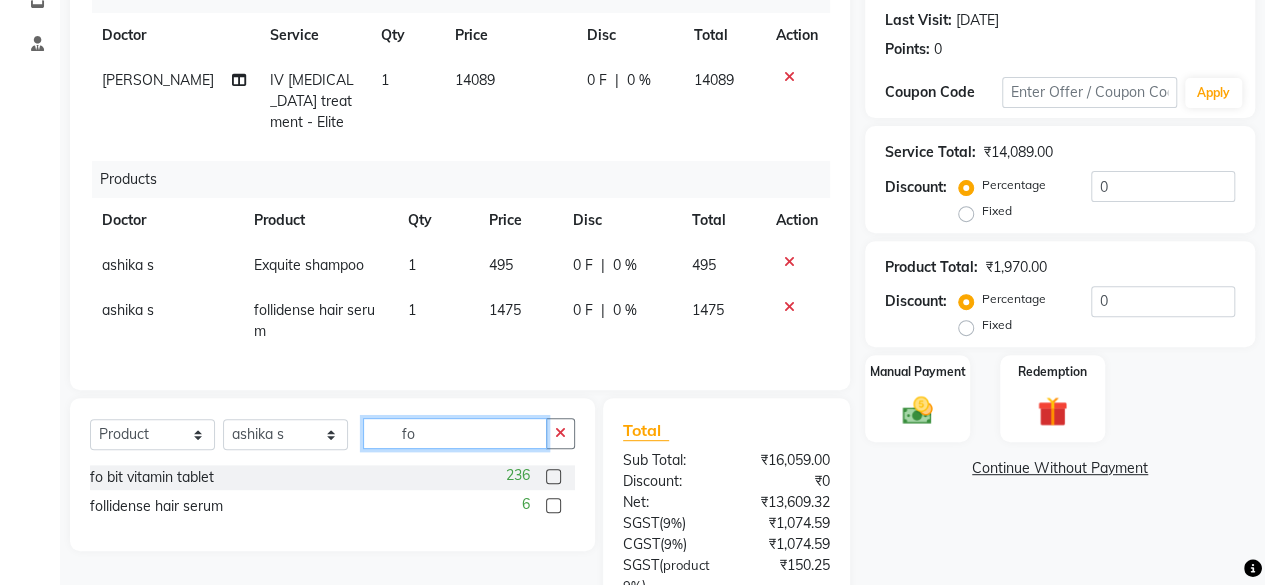type on "f" 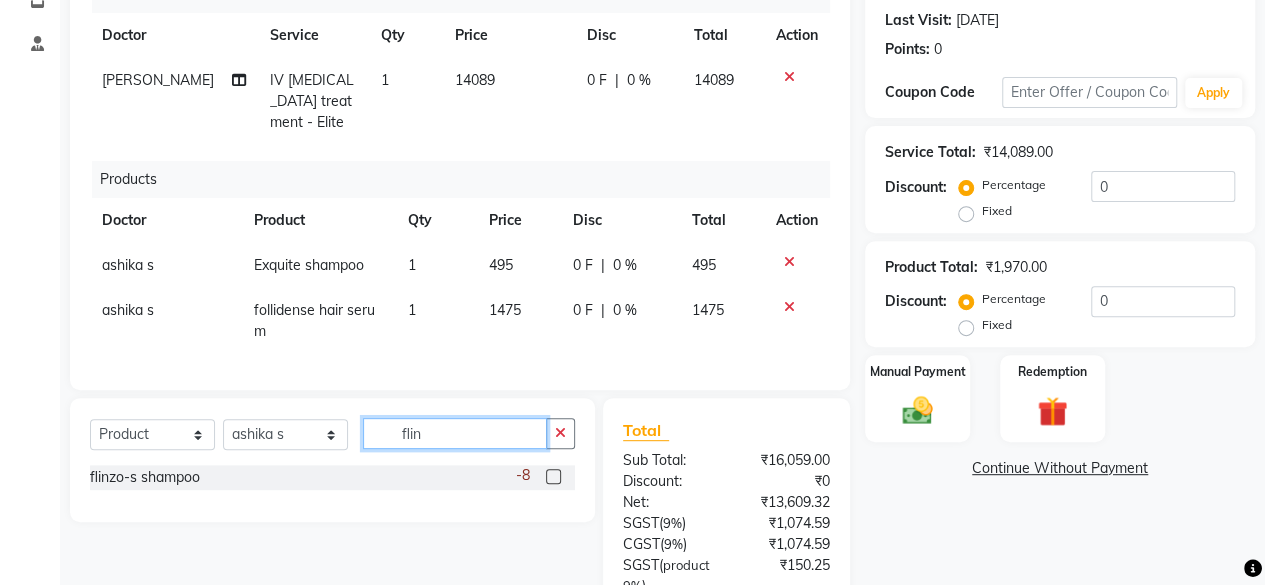 type on "flin" 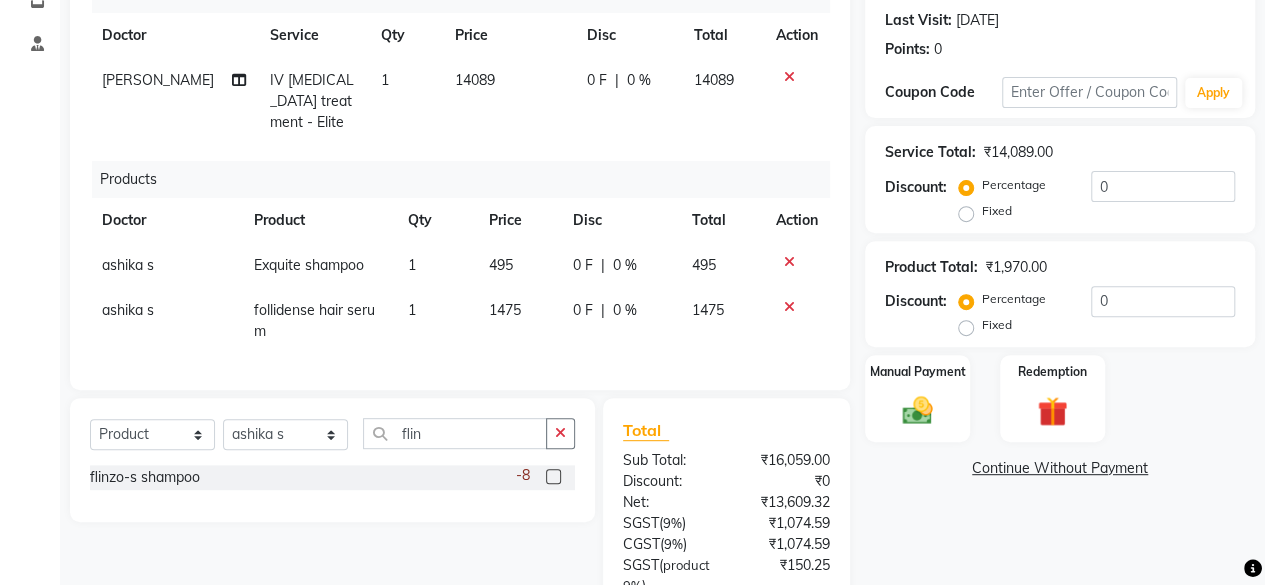 click 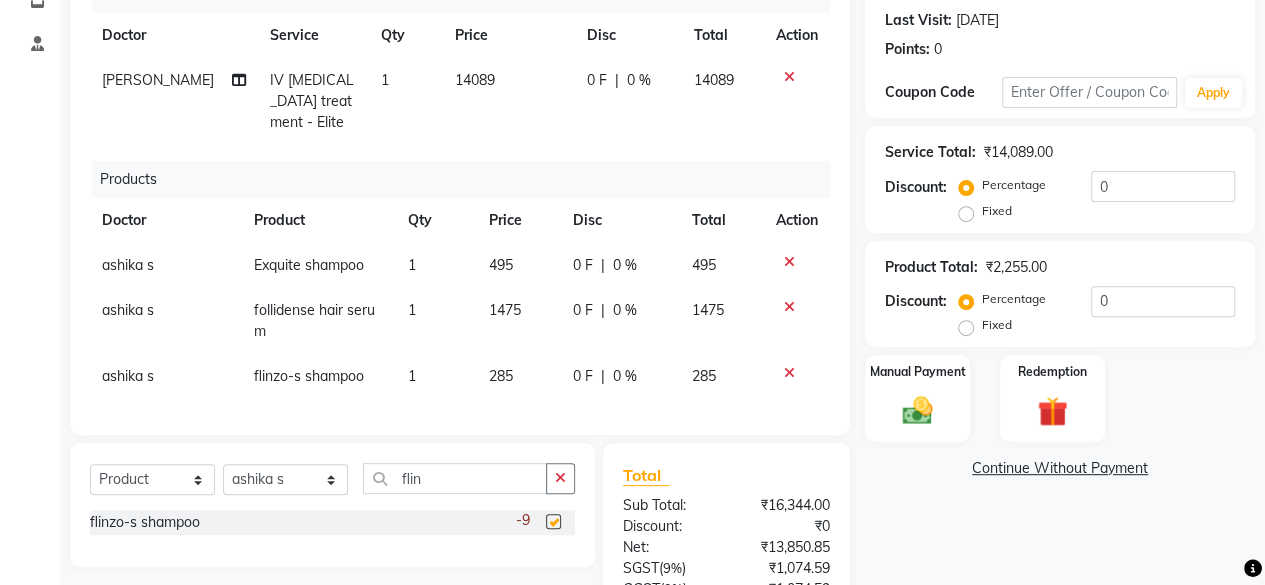 checkbox on "false" 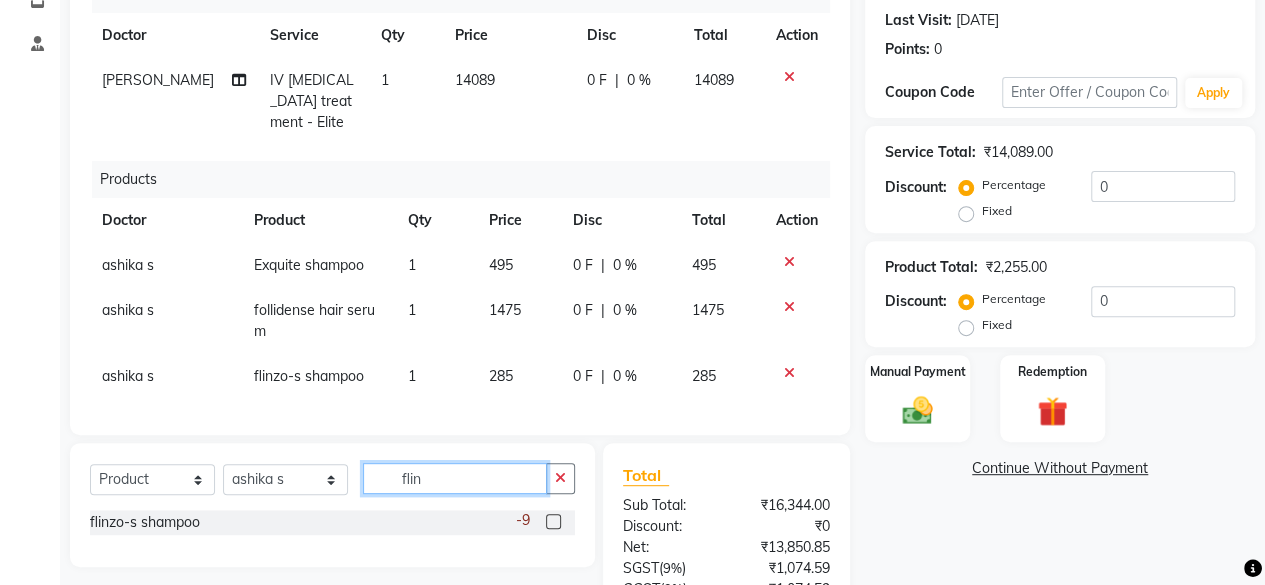 click on "flin" 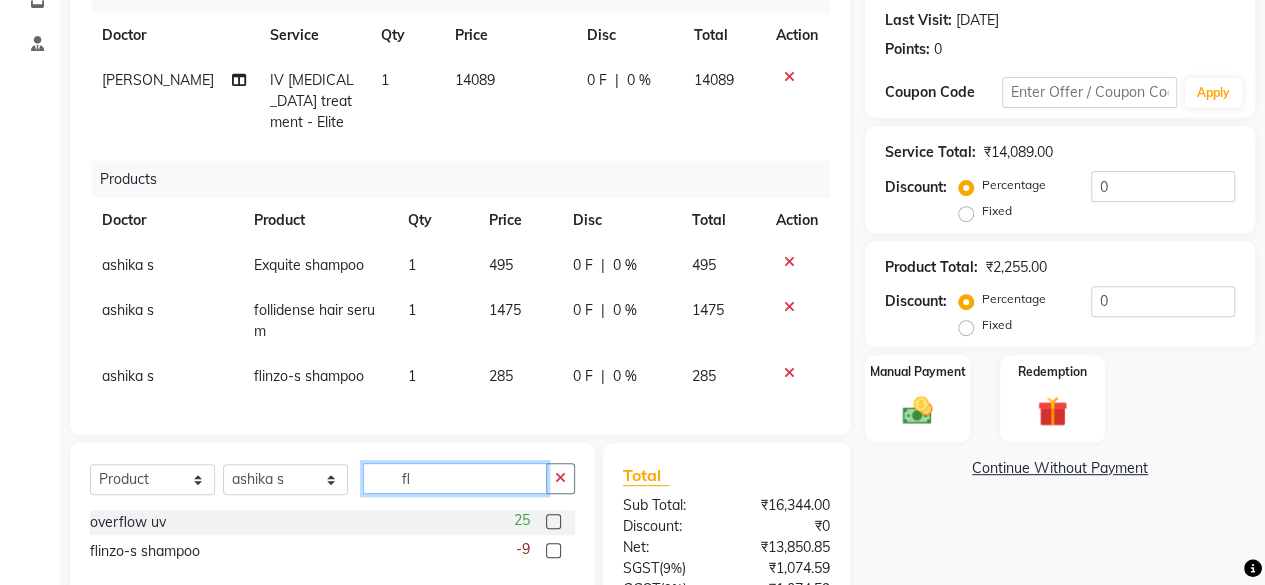 type on "f" 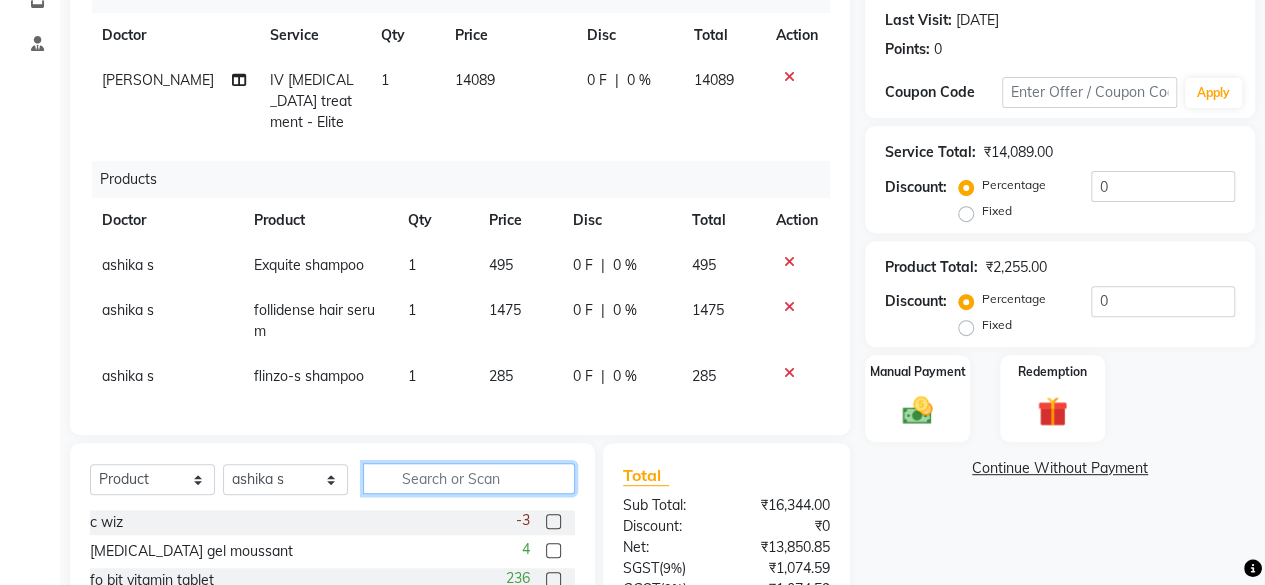 scroll, scrollTop: 0, scrollLeft: 0, axis: both 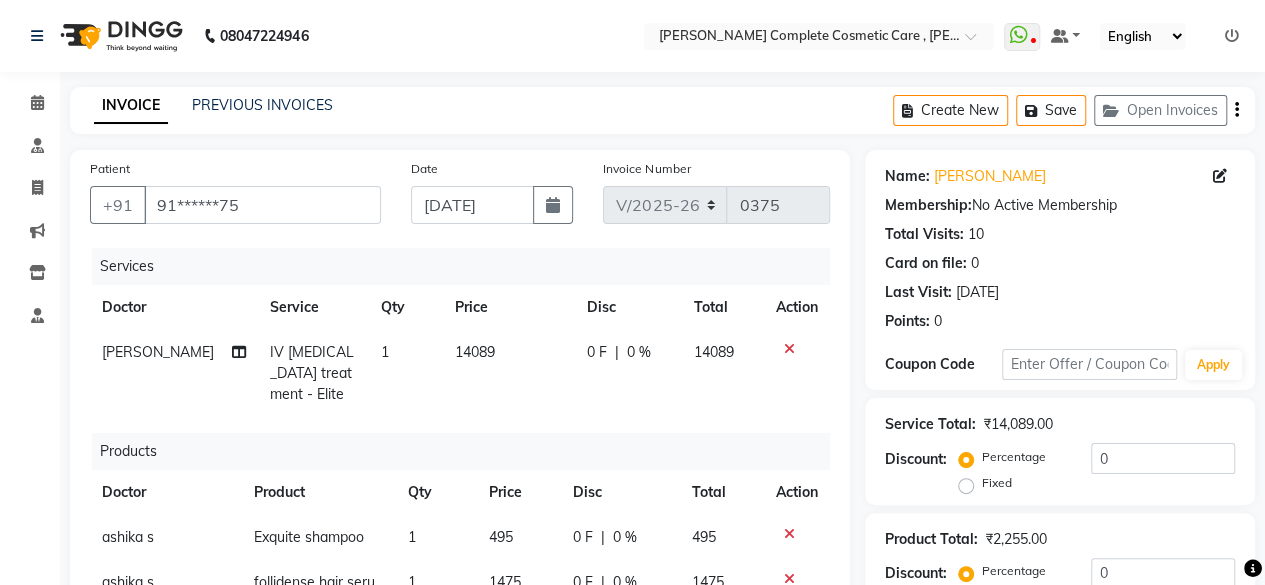 type 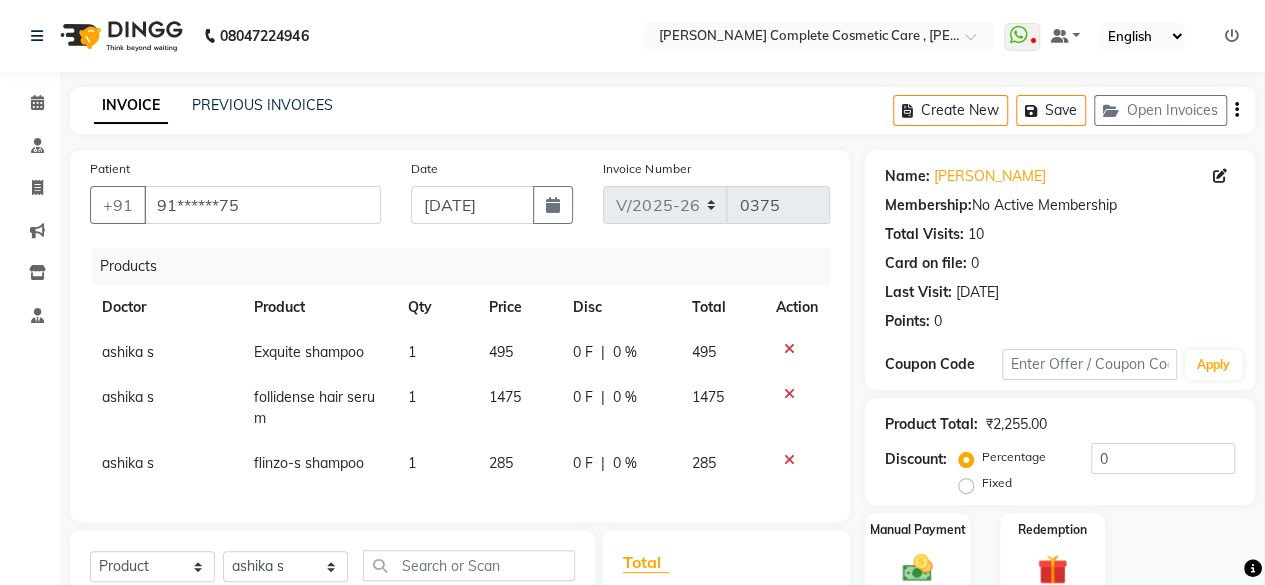 scroll, scrollTop: 304, scrollLeft: 0, axis: vertical 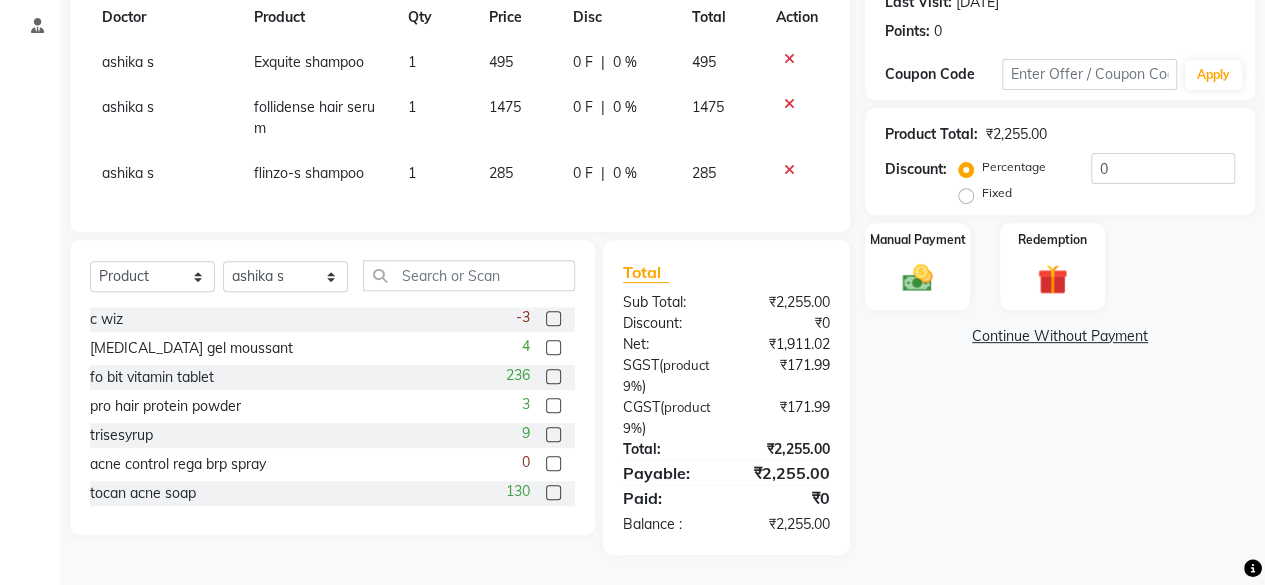 click on "285" 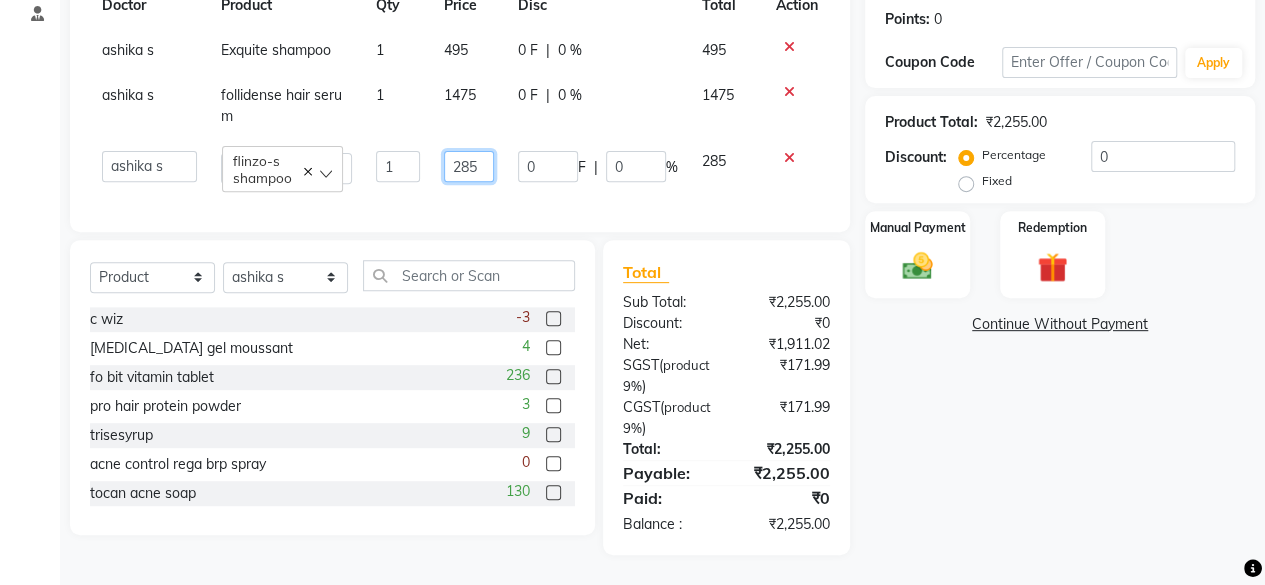 click on "285" 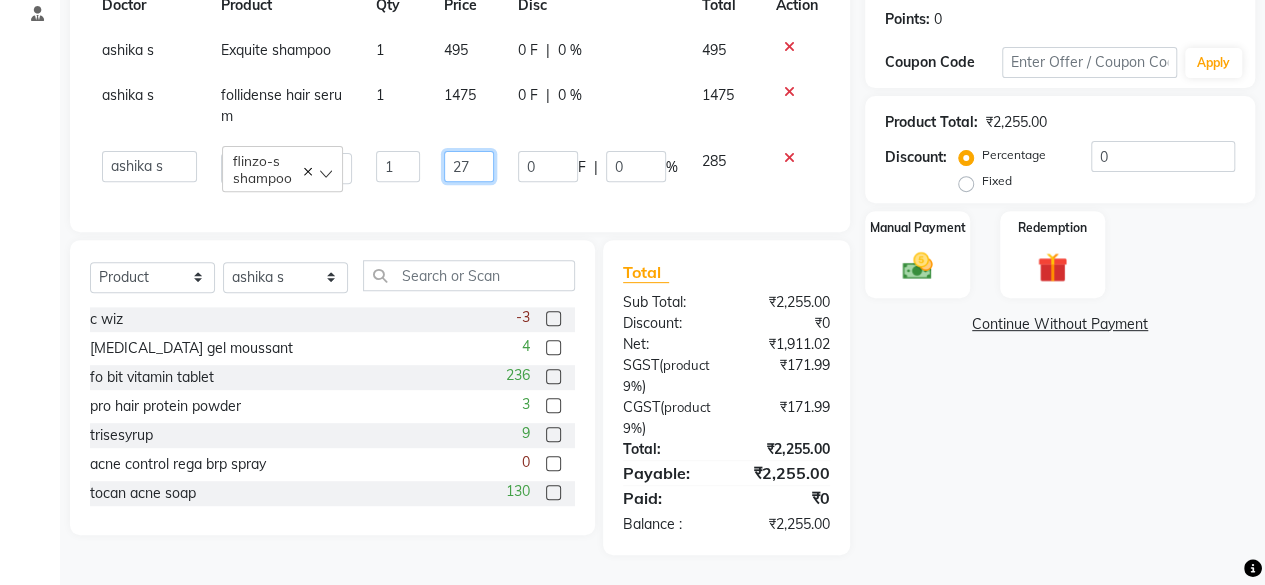 type on "270" 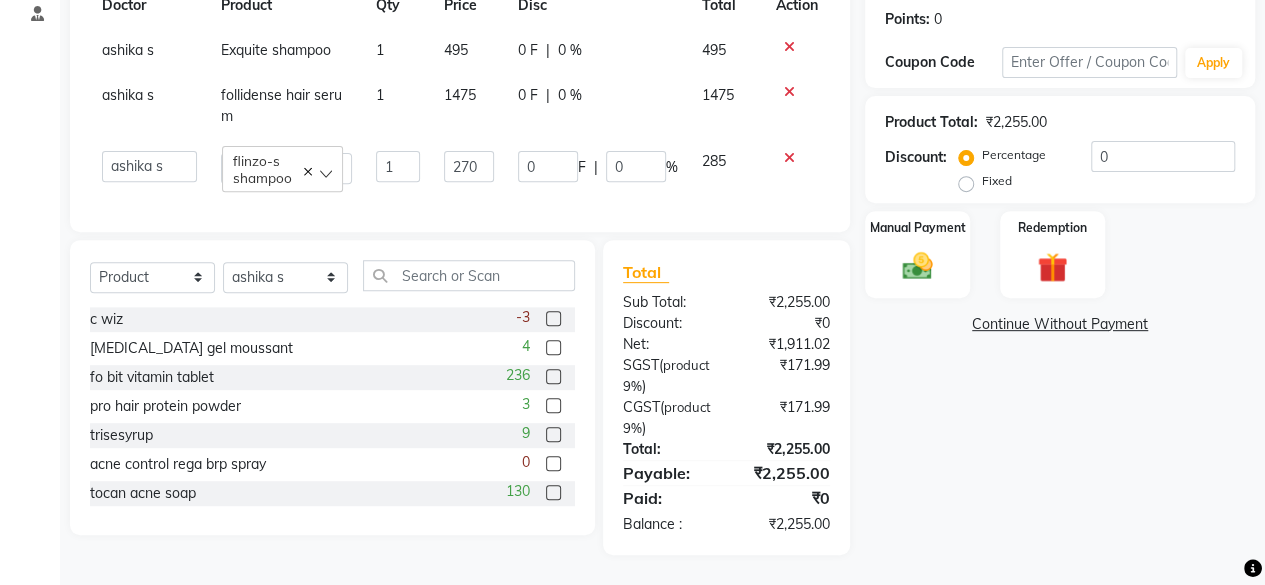 click on "Products Doctor Product Qty Price Disc Total Action ashika s Exquite shampoo 1 495 0 F | 0 % 495 ashika s follidense hair serum 1 1475 0 F | 0 % 1475  ashika s   Dr. Asha Queen   saranya k   skin therapist yinmi   flinzo-s shampoo  1 270 0 F | 0 % 285" 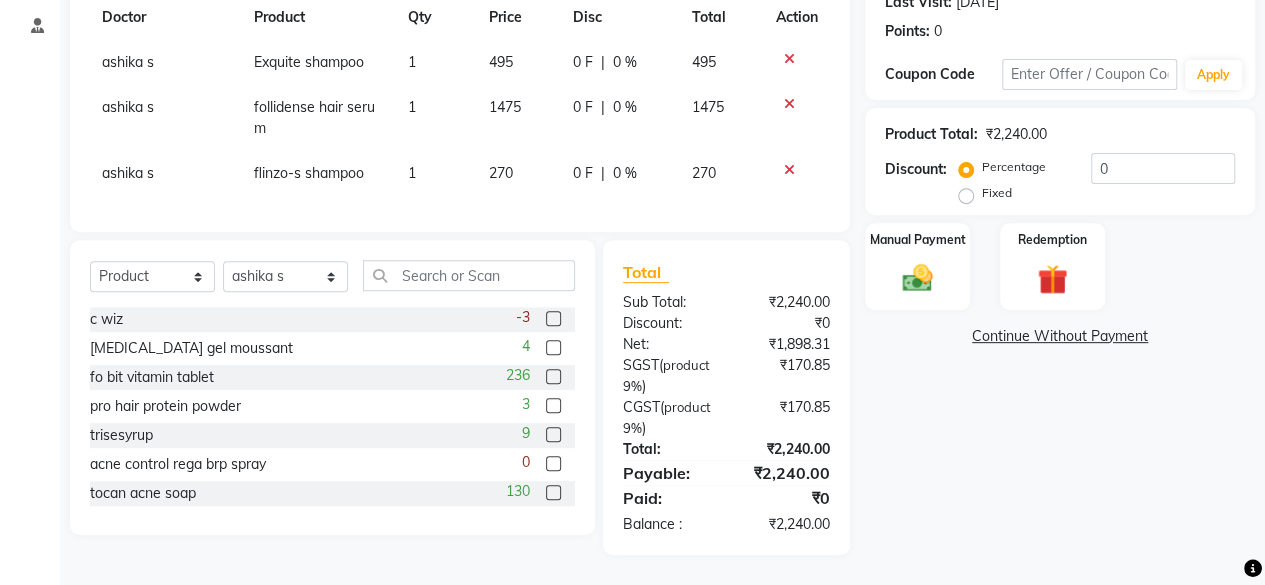 scroll, scrollTop: 112, scrollLeft: 0, axis: vertical 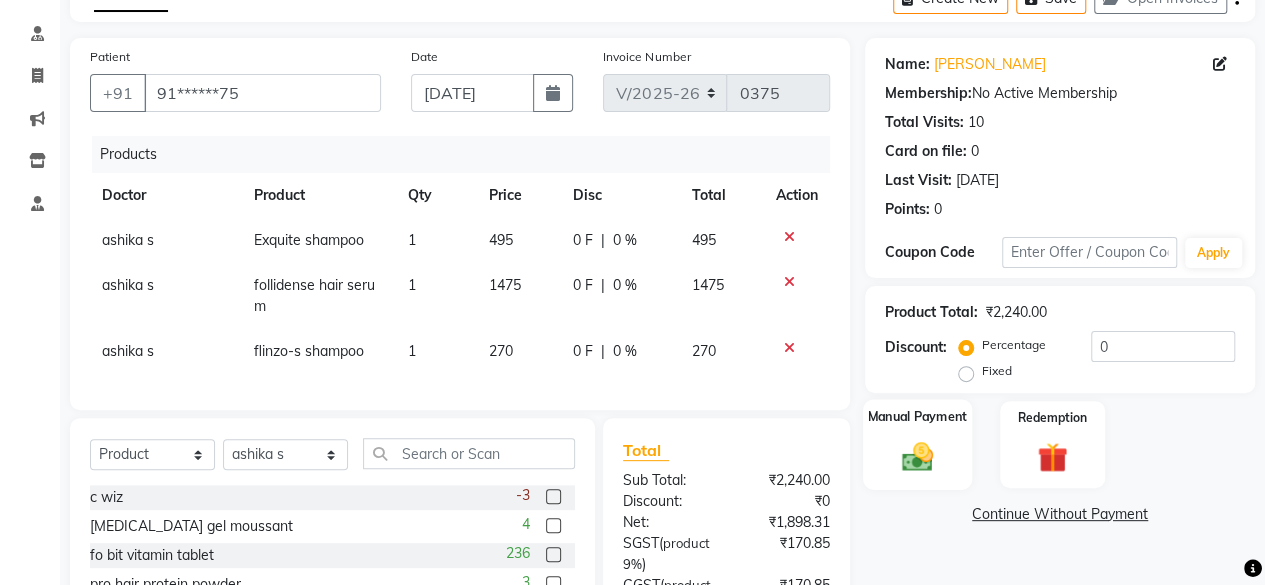 click on "Manual Payment" 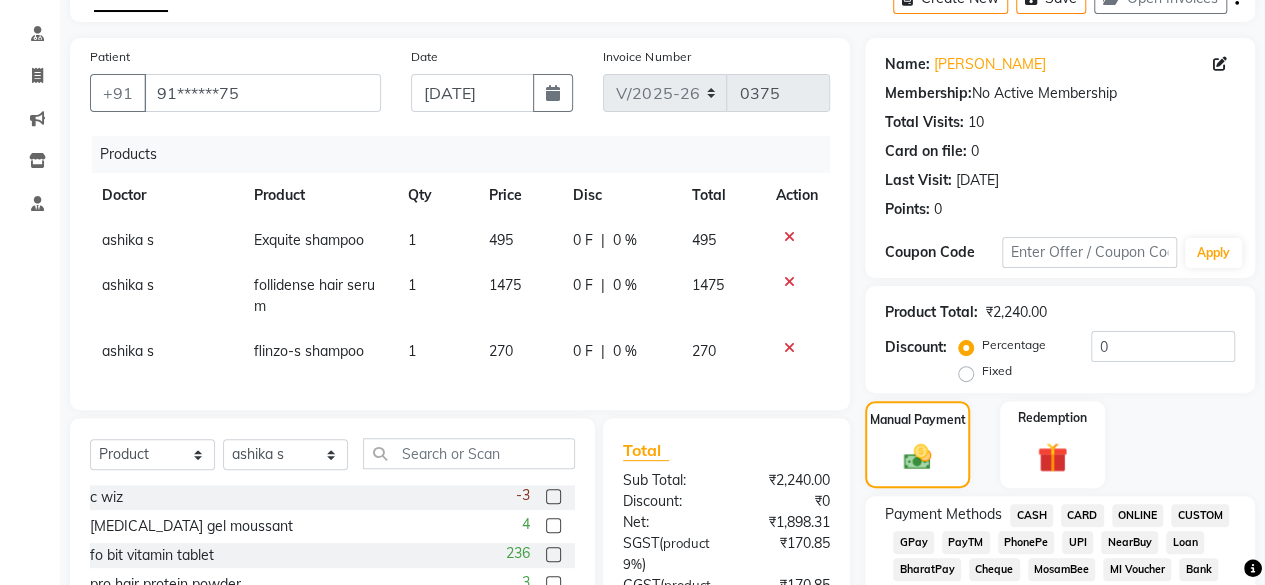 click on "CASH" 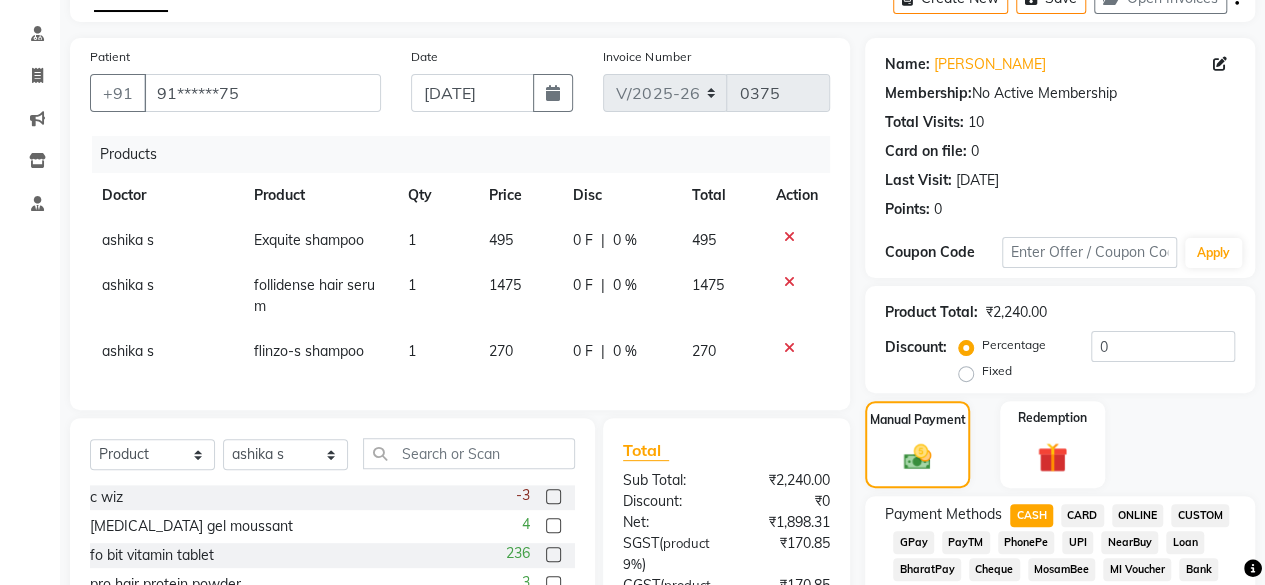 scroll, scrollTop: 896, scrollLeft: 0, axis: vertical 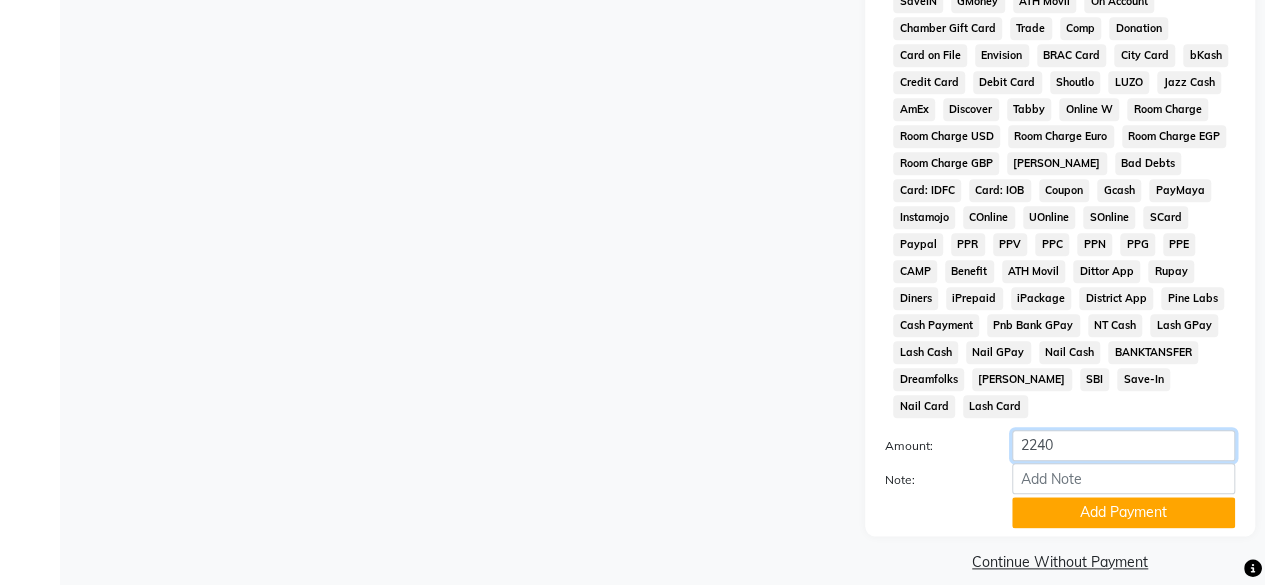 click on "2240" 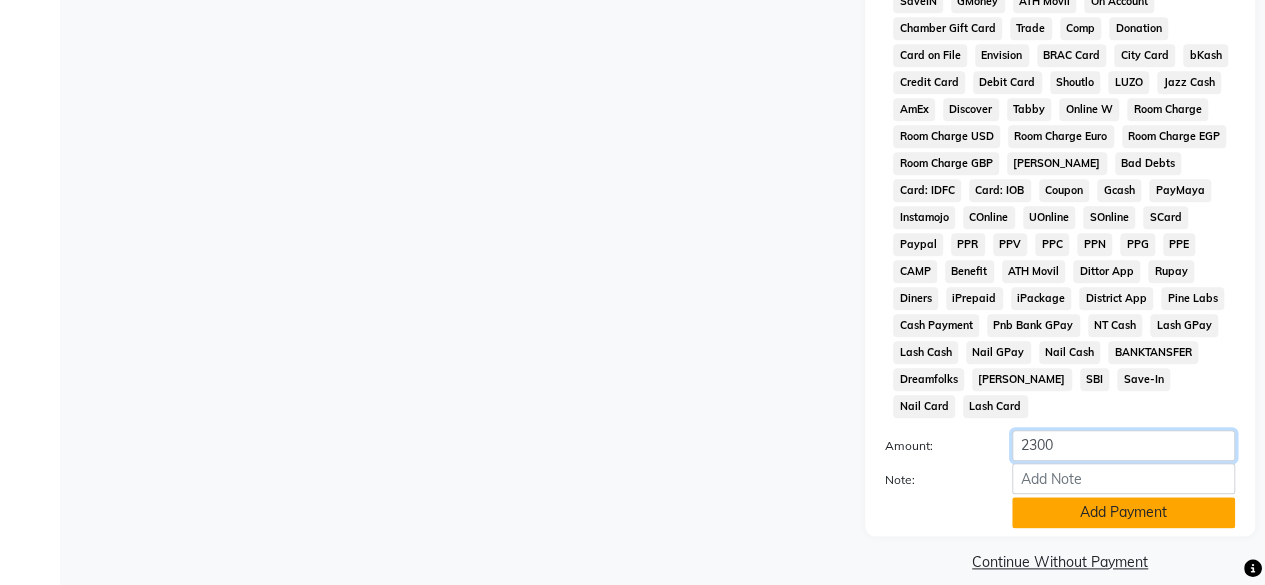 type on "2300" 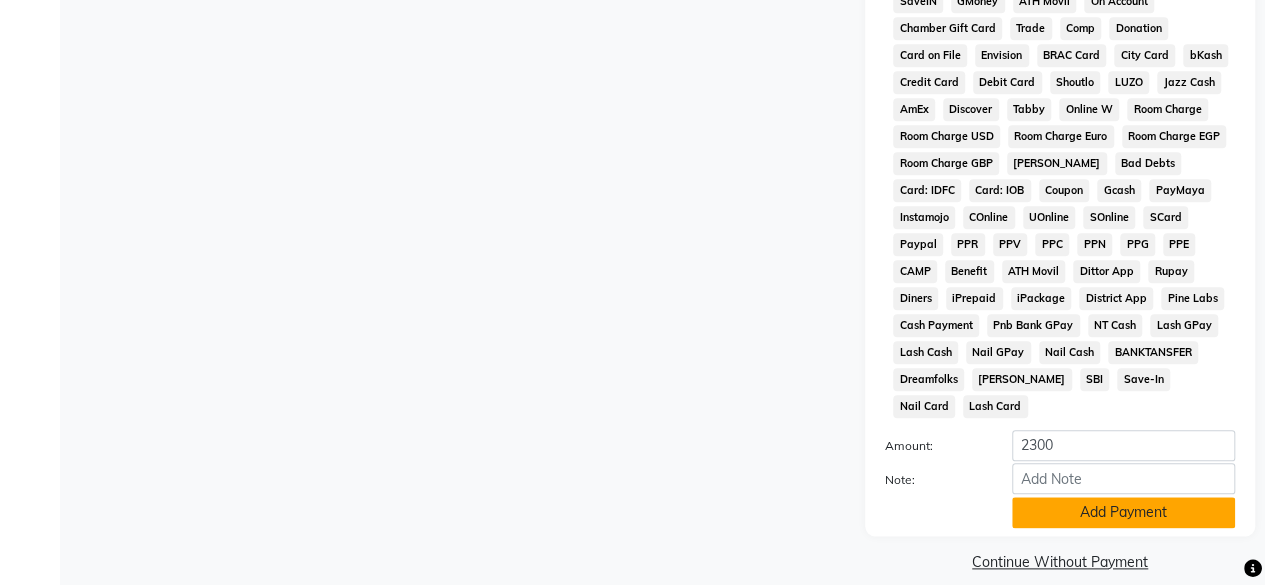 click on "Add Payment" 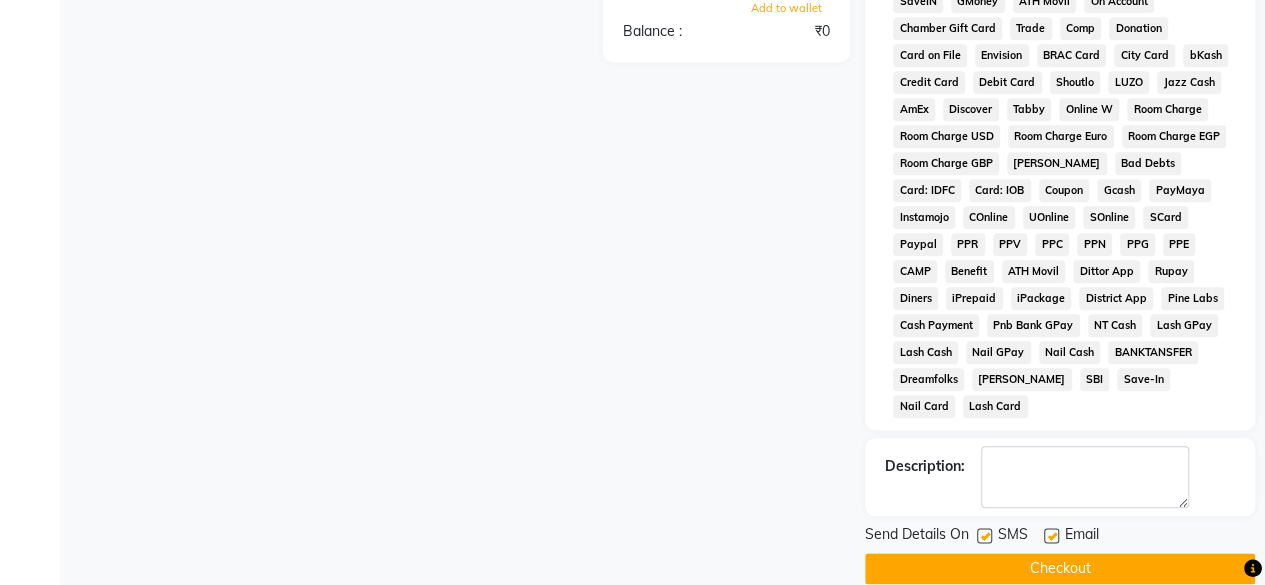 click on "Checkout" 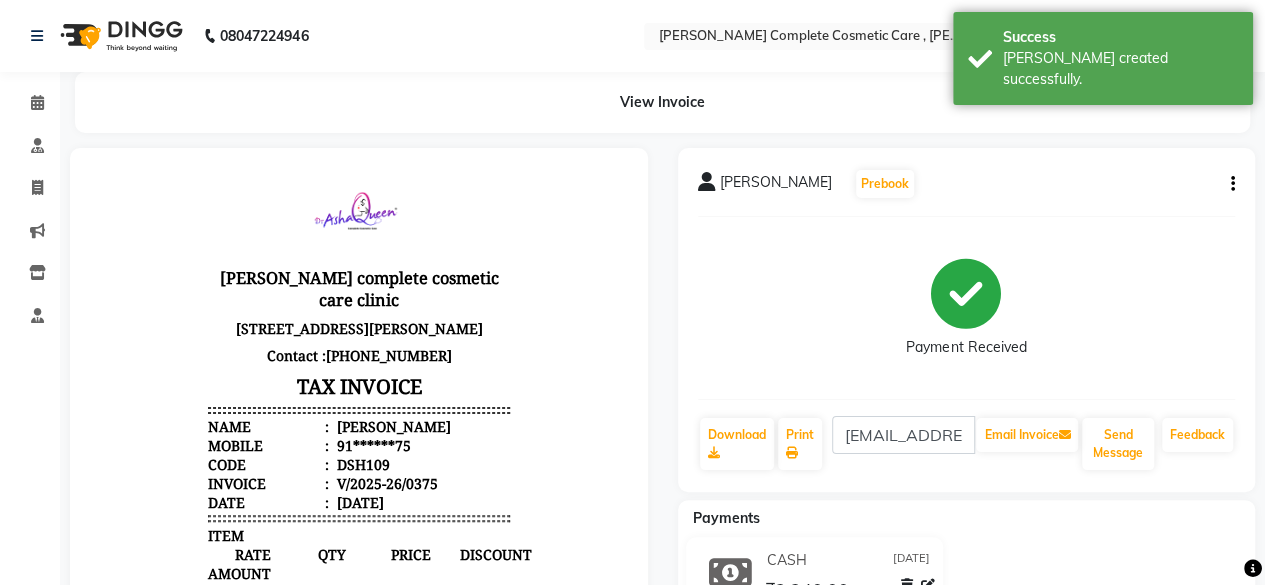 scroll, scrollTop: 0, scrollLeft: 0, axis: both 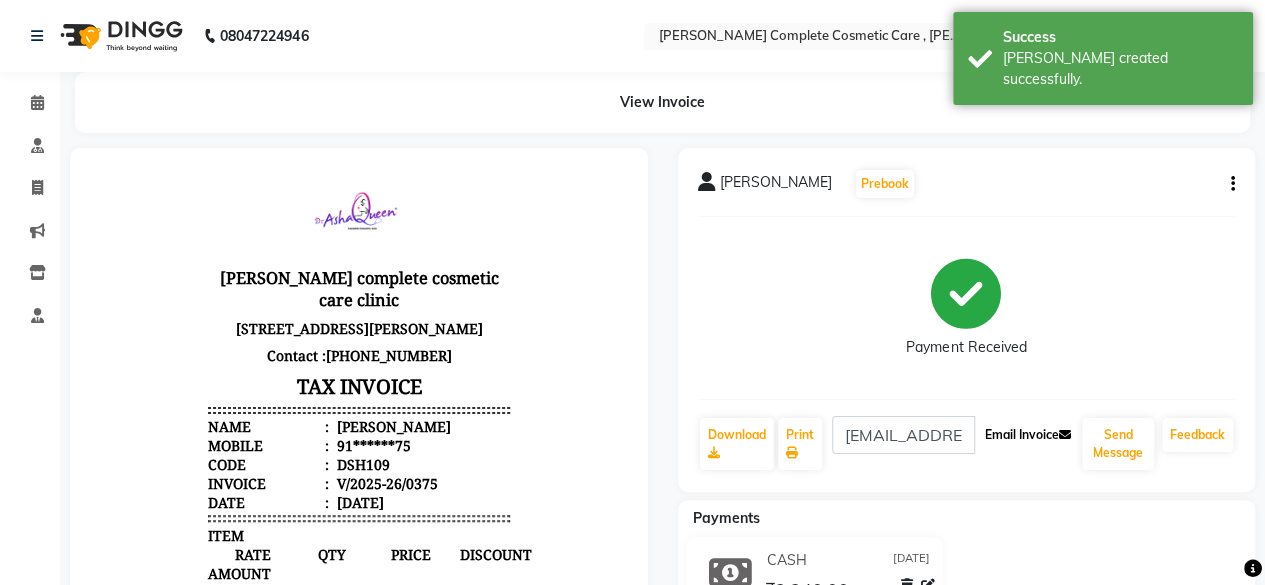 click on "Email Invoice" 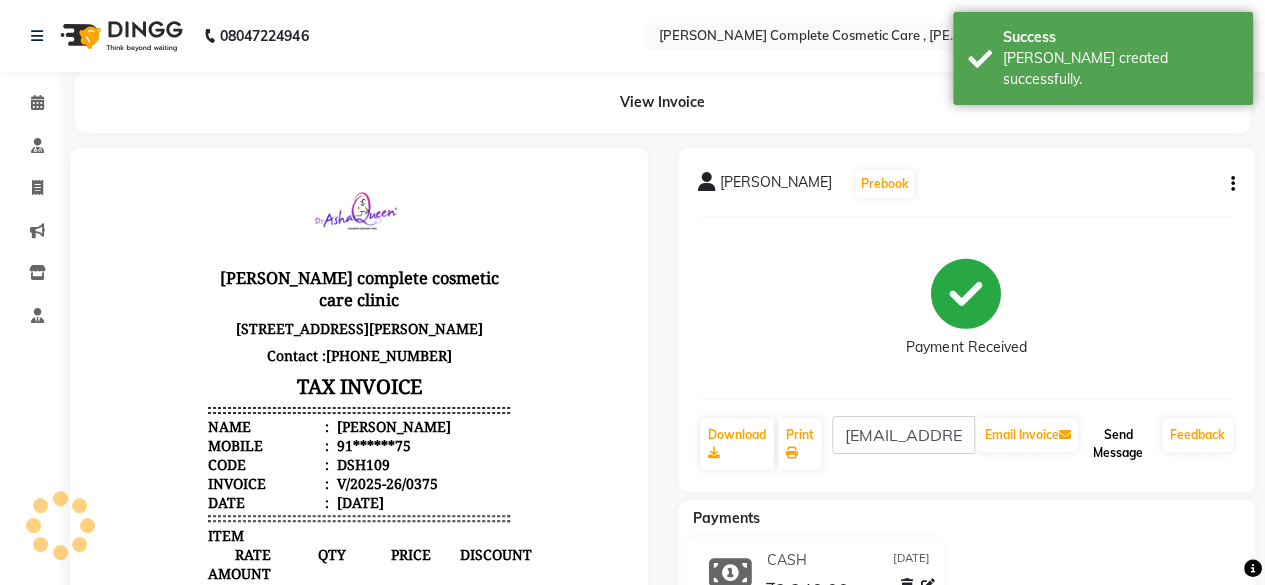 click on "Send Message" 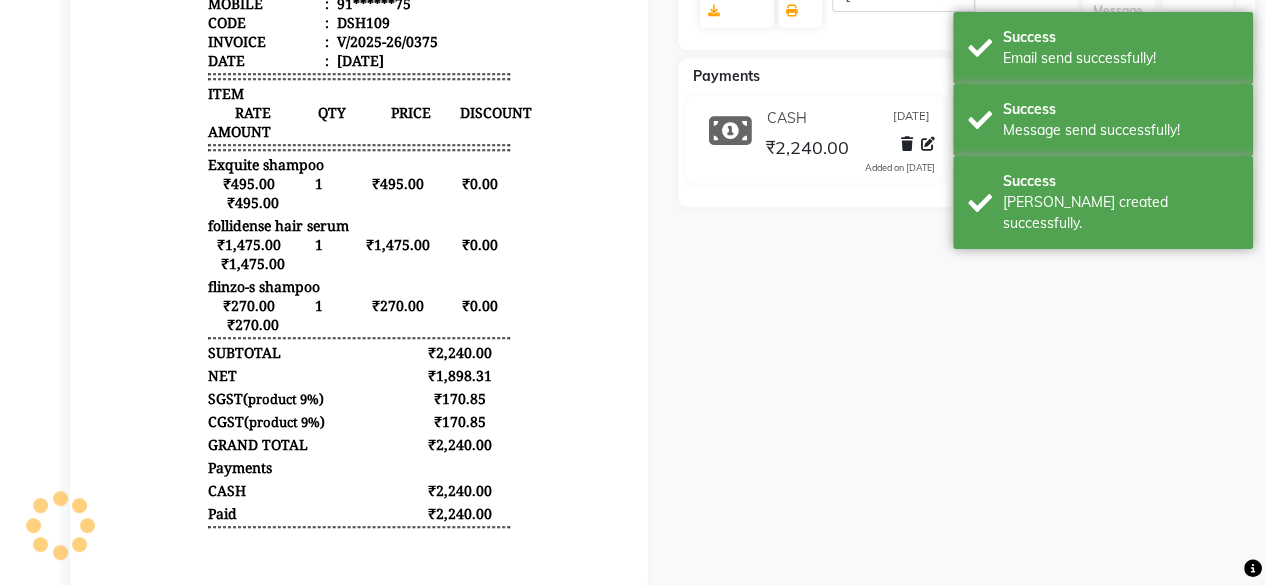 scroll, scrollTop: 494, scrollLeft: 0, axis: vertical 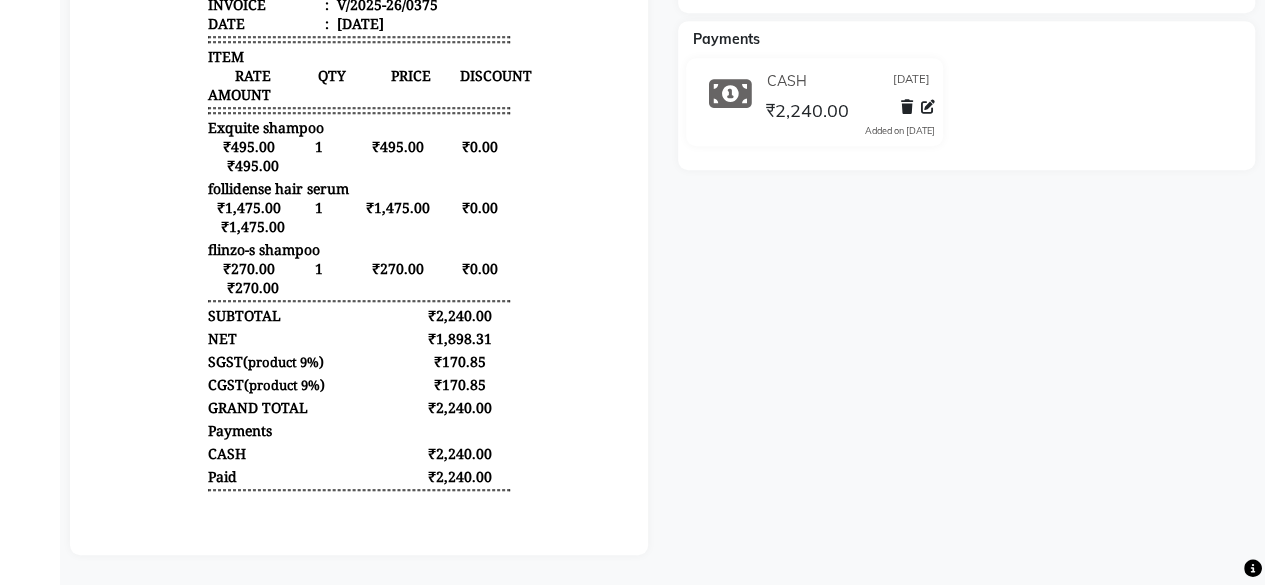 select on "service" 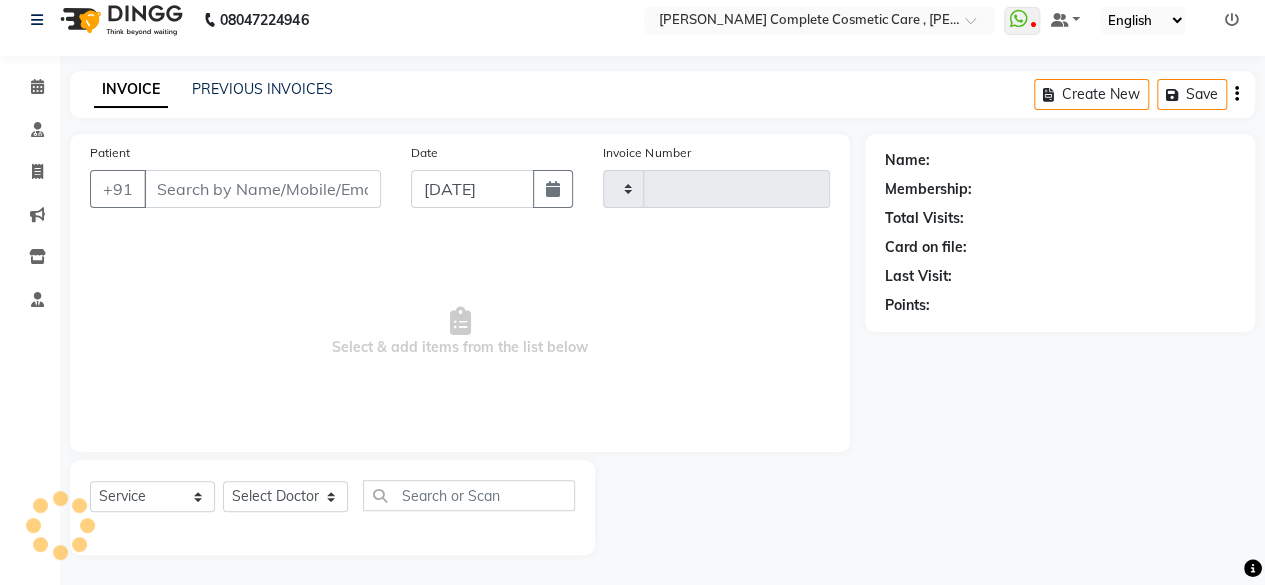 type on "0376" 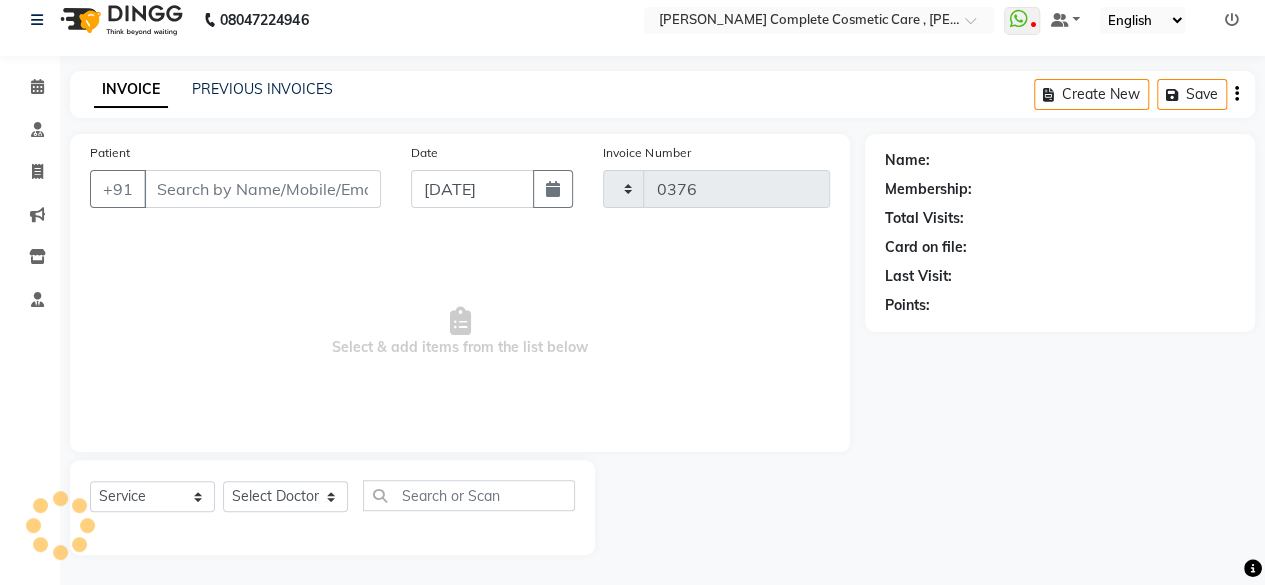 select on "7560" 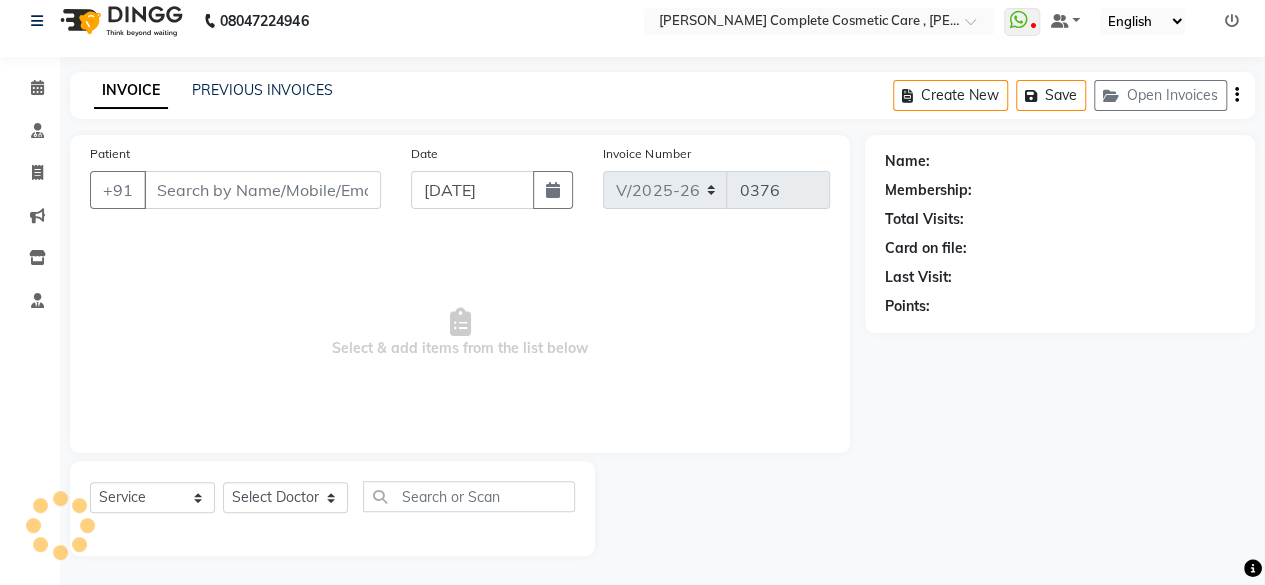 type on "91******75" 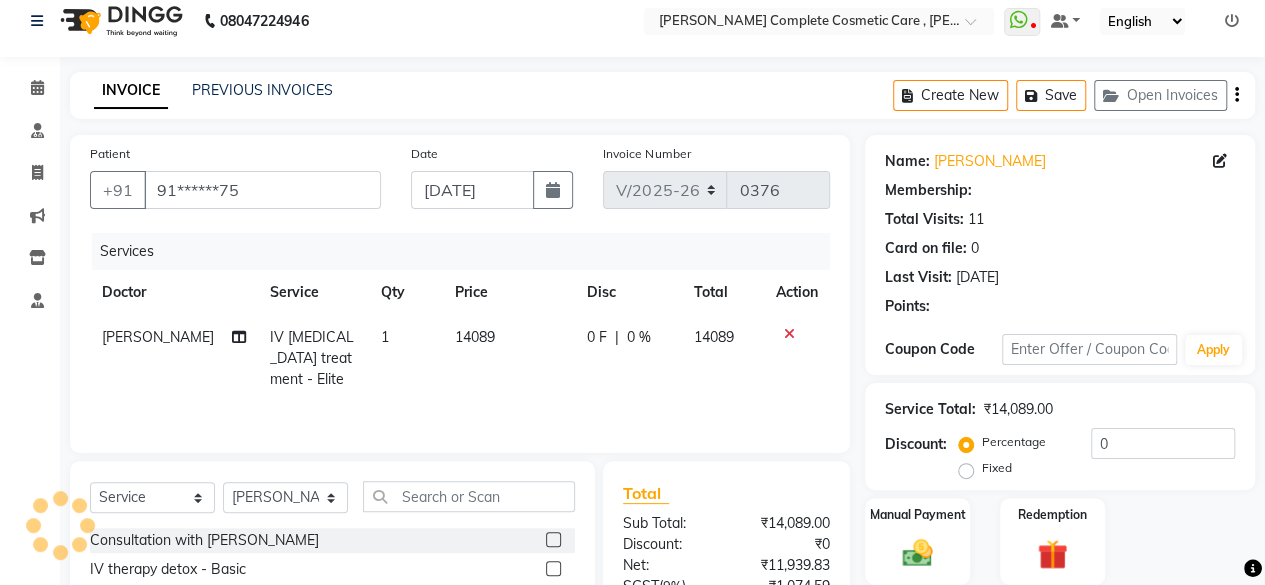 scroll, scrollTop: 215, scrollLeft: 0, axis: vertical 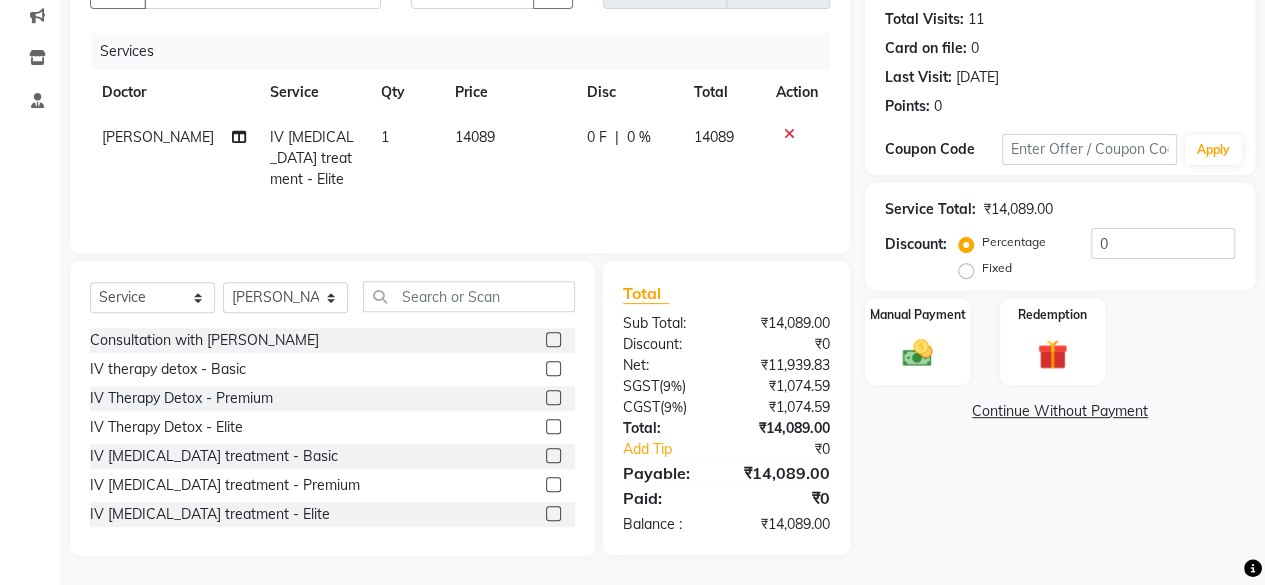 click on "14089" 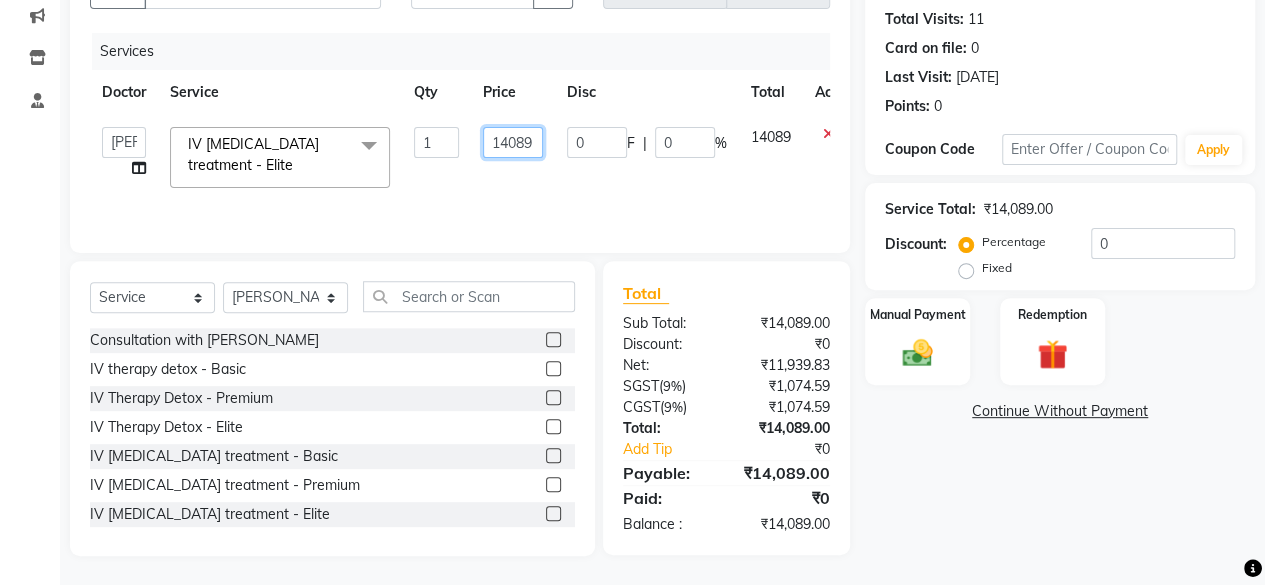 click on "14089" 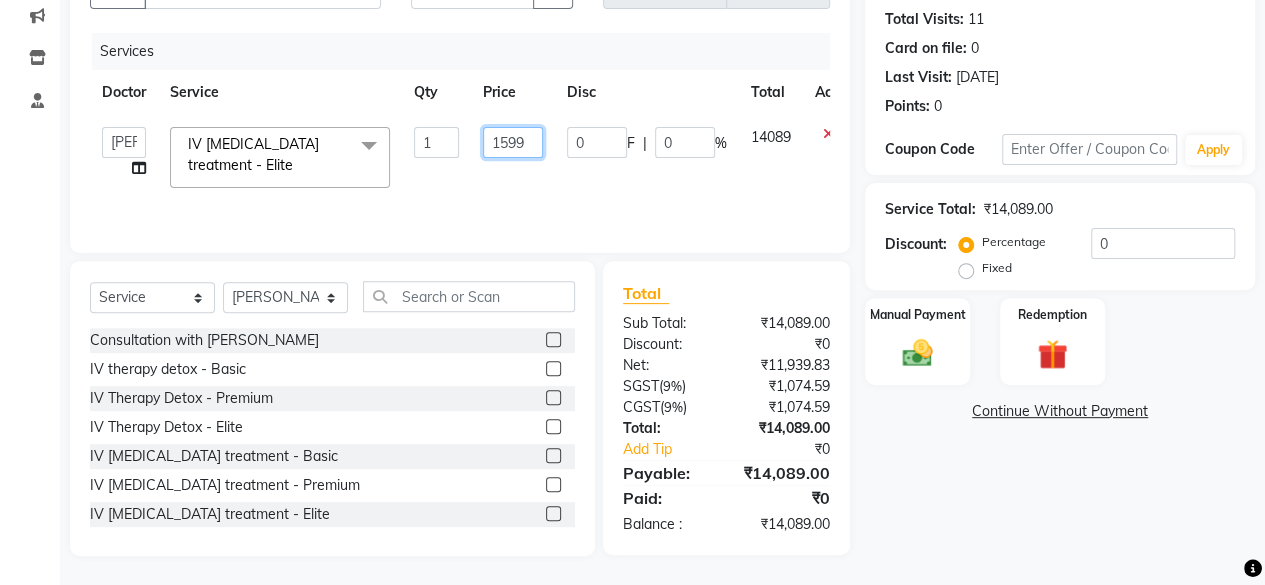 type on "15999" 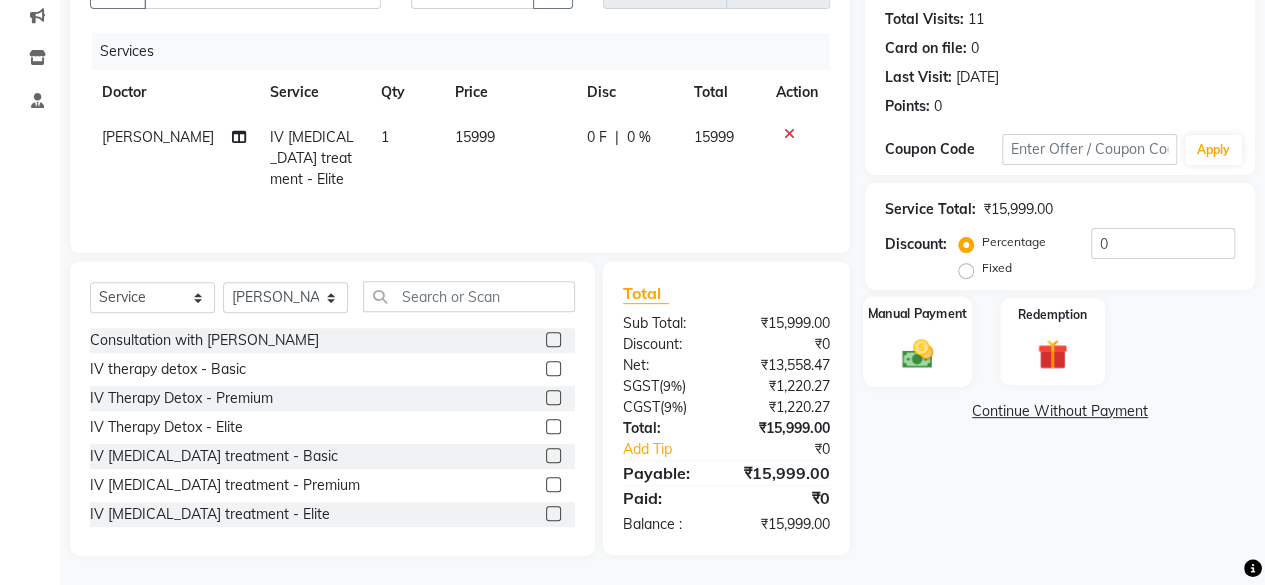 click on "Manual Payment" 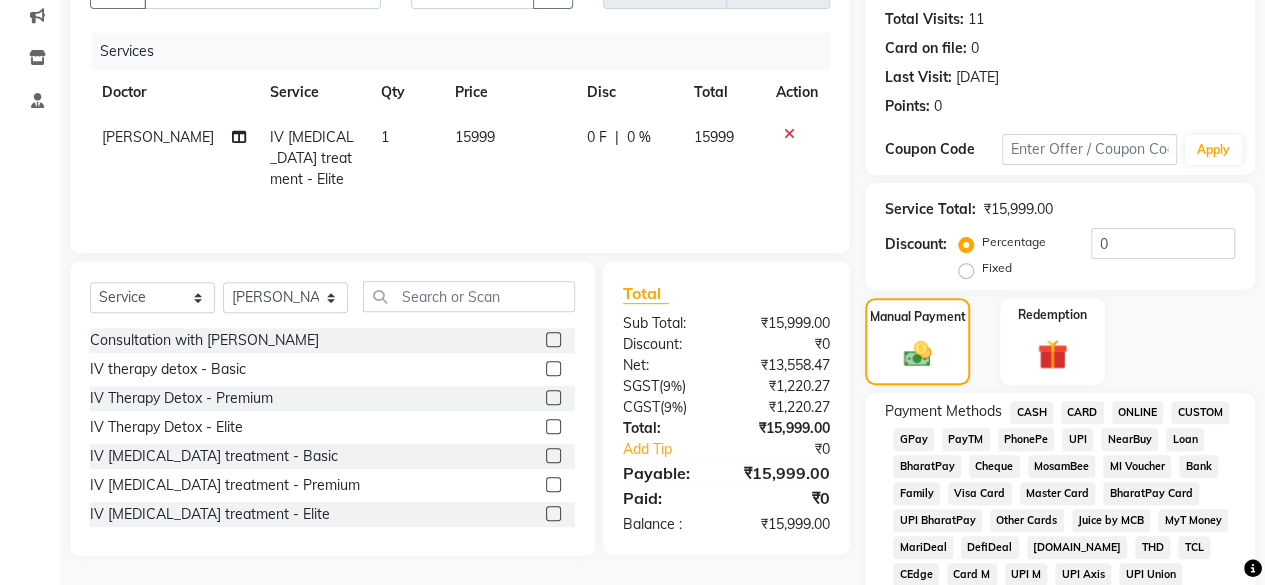 click on "GPay" 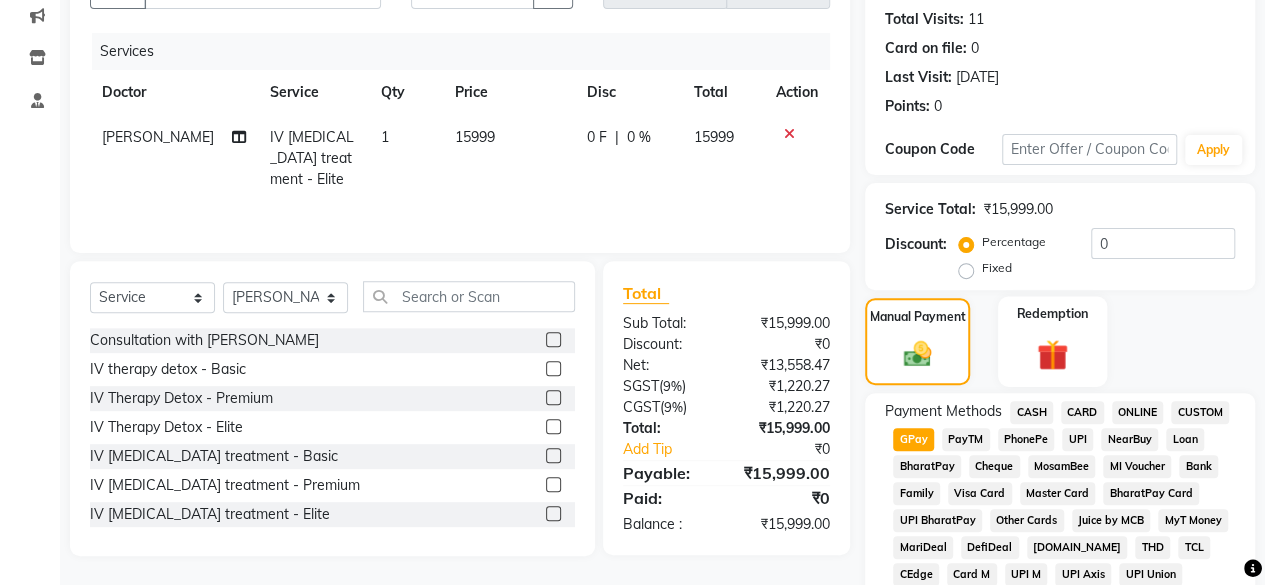 click 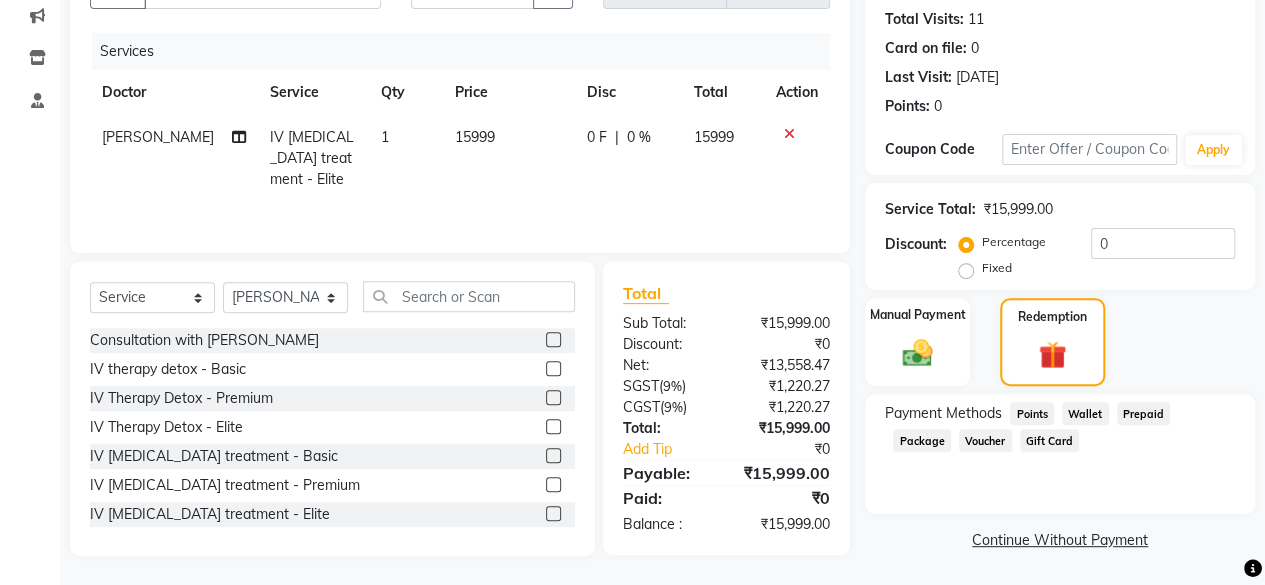 click on "Wallet" 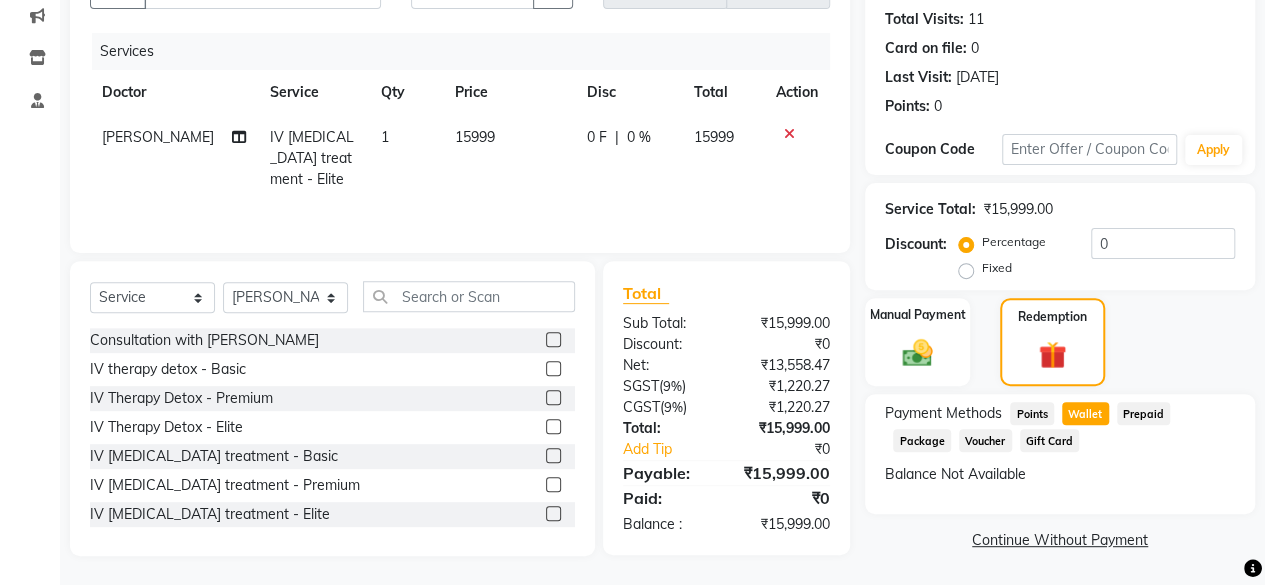 click on "Points" 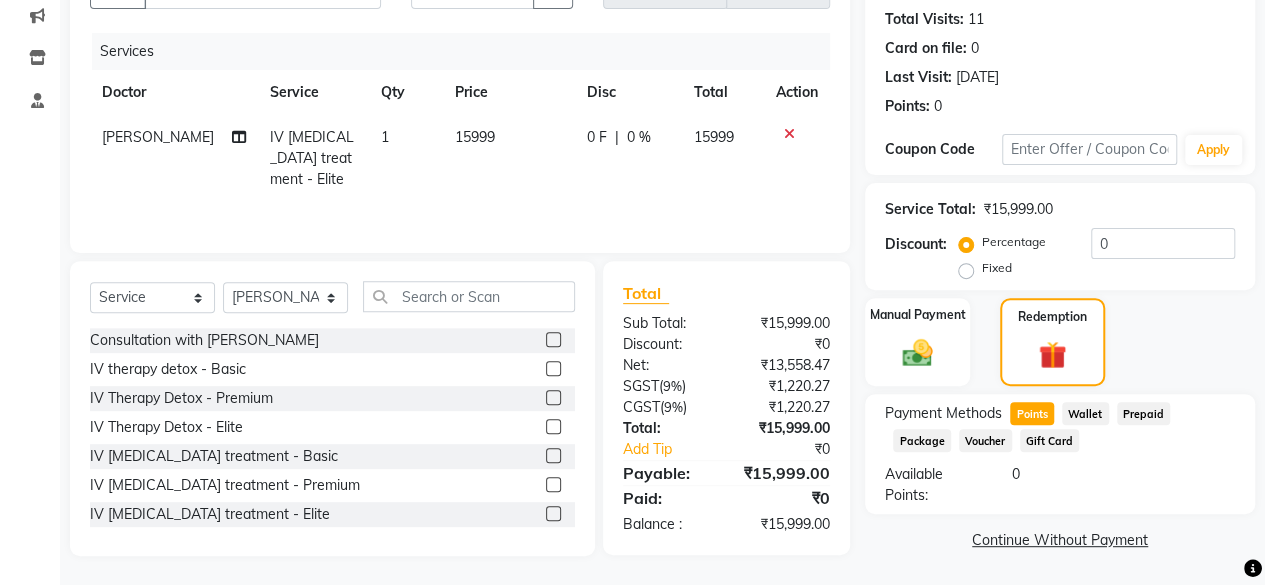 click on "Wallet" 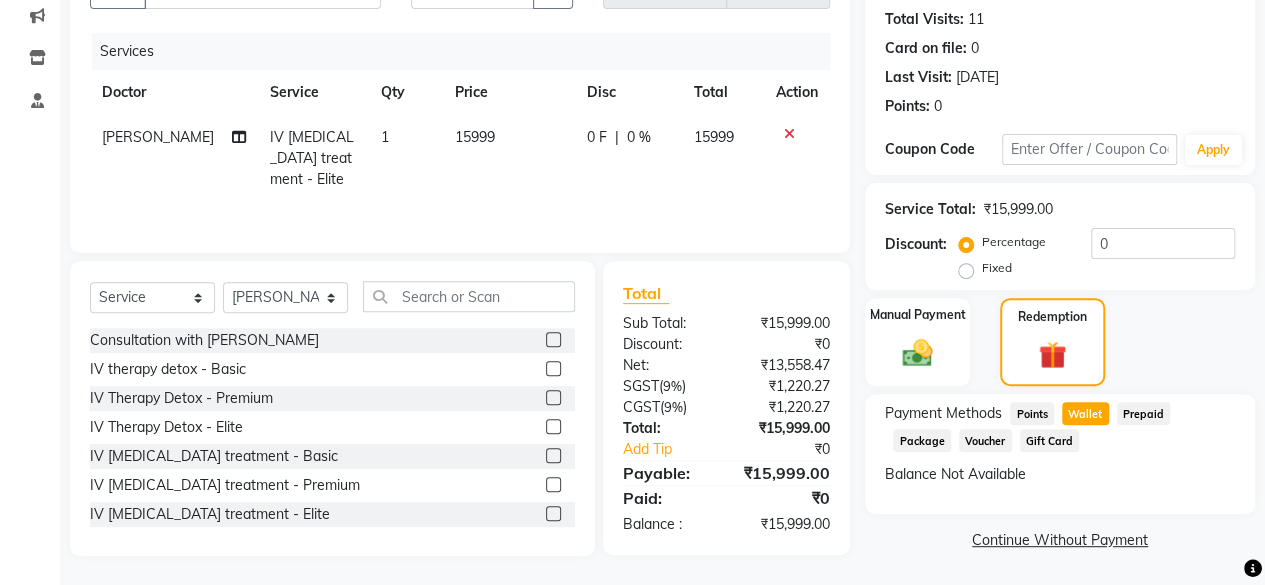 click 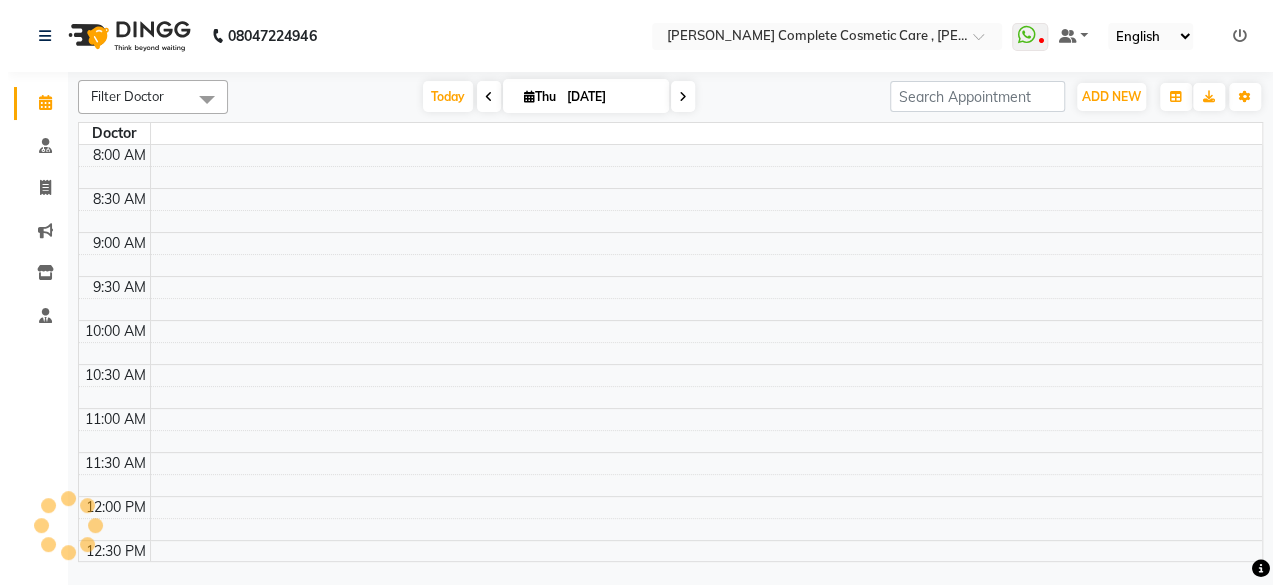 scroll, scrollTop: 0, scrollLeft: 0, axis: both 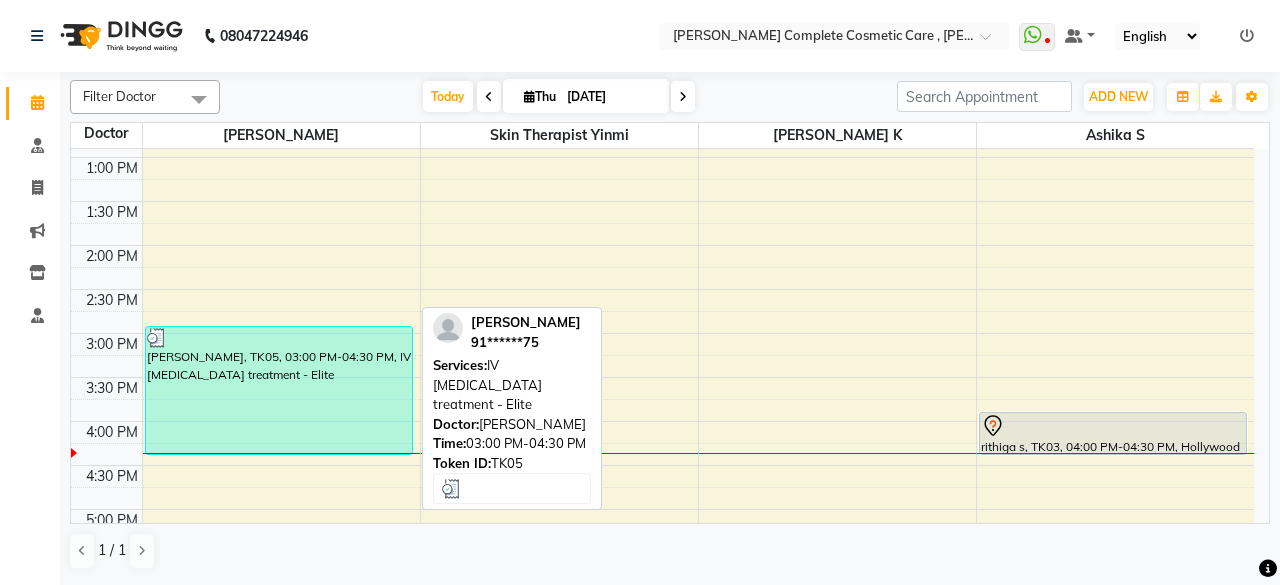 click on "sara m, TK05, 03:00 PM-04:30 PM, IV skin lightening treatment - Elite" at bounding box center (279, 390) 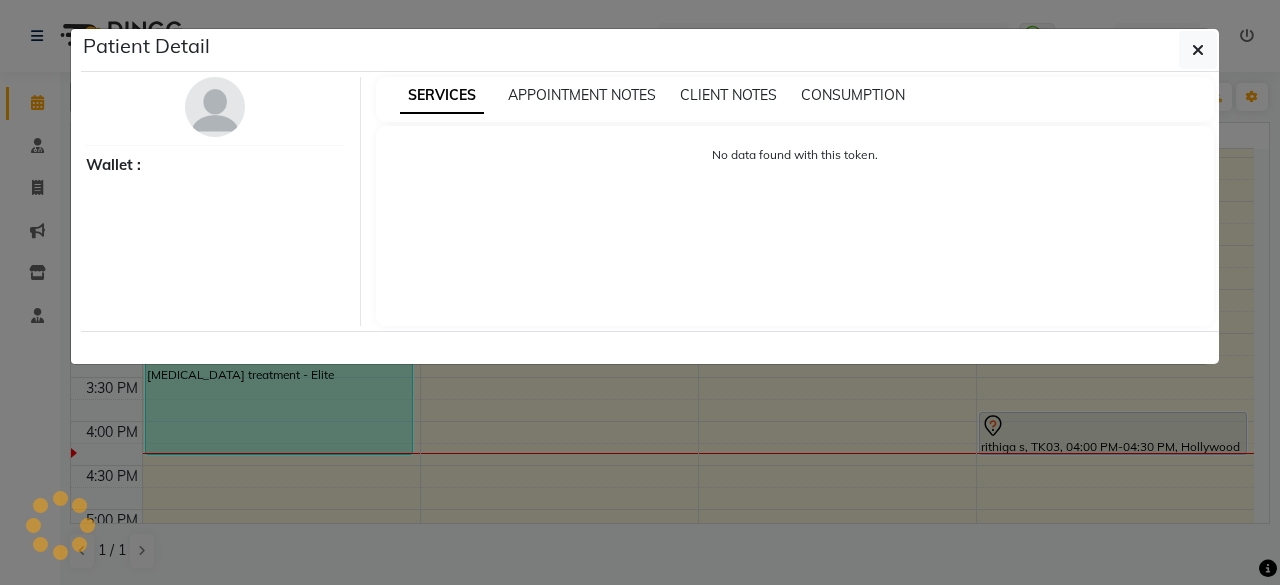 select on "3" 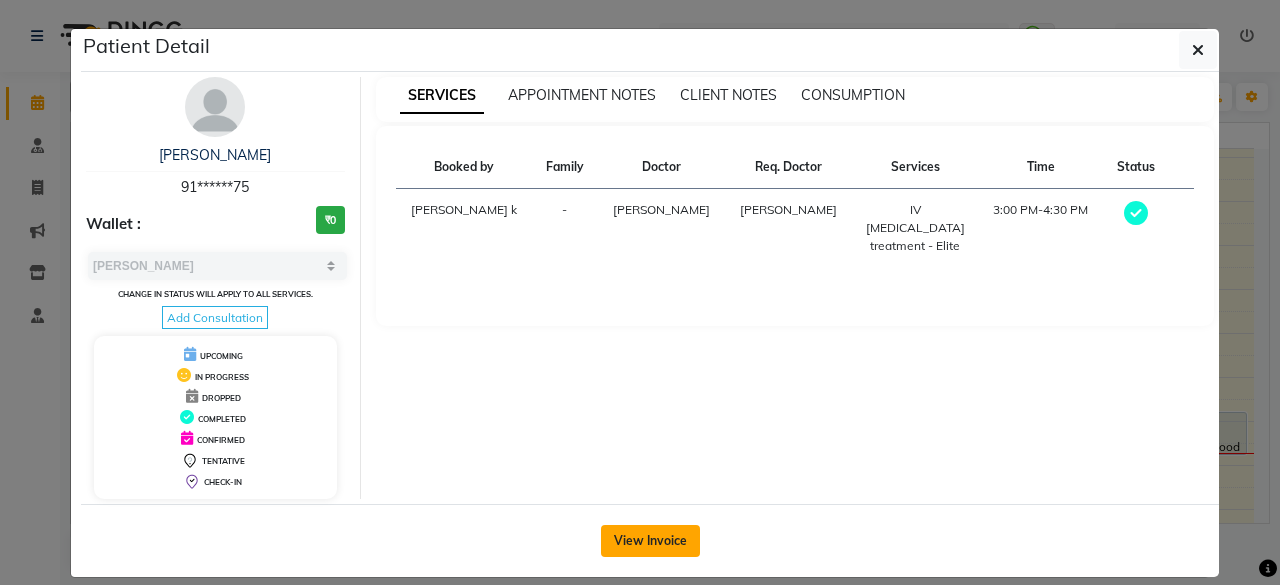 click on "View Invoice" 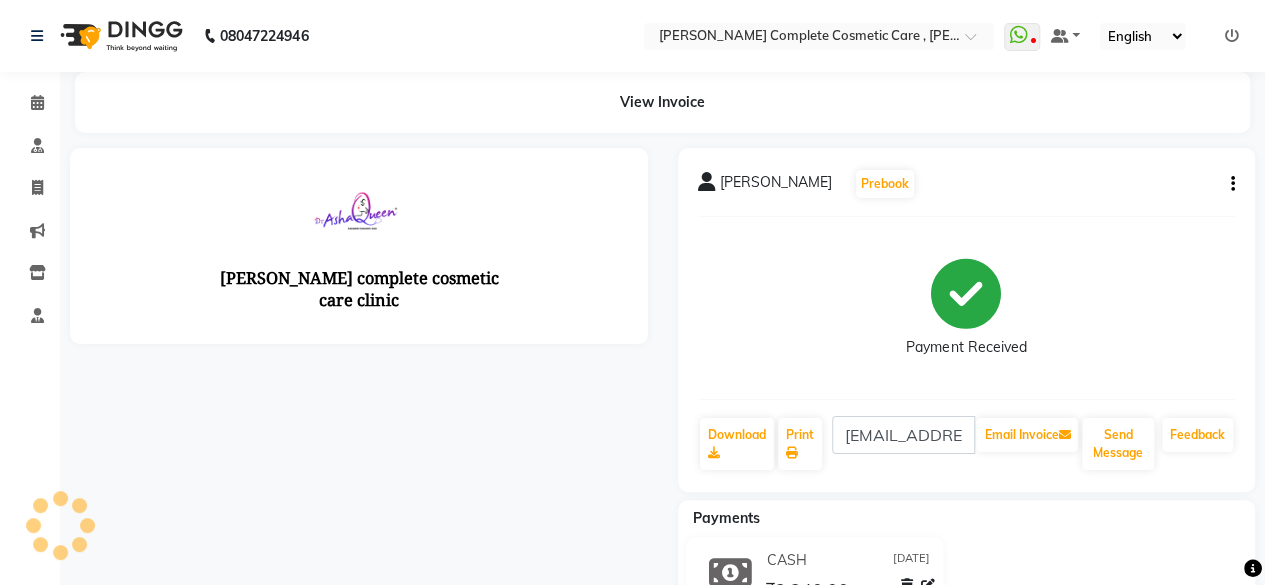 scroll, scrollTop: 0, scrollLeft: 0, axis: both 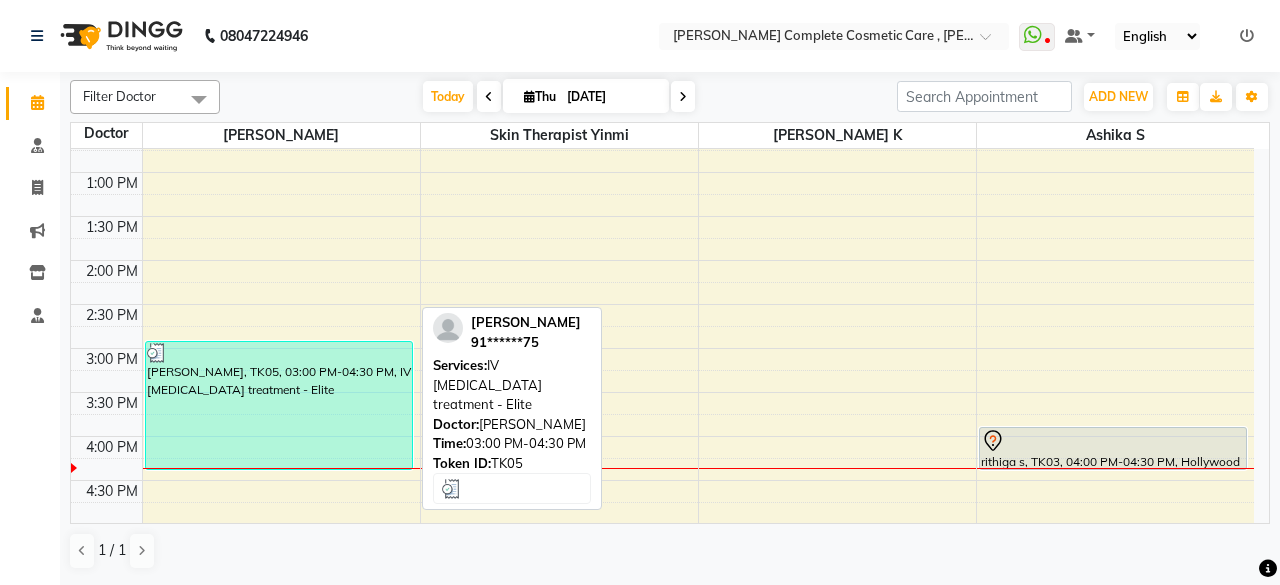 click at bounding box center [279, 353] 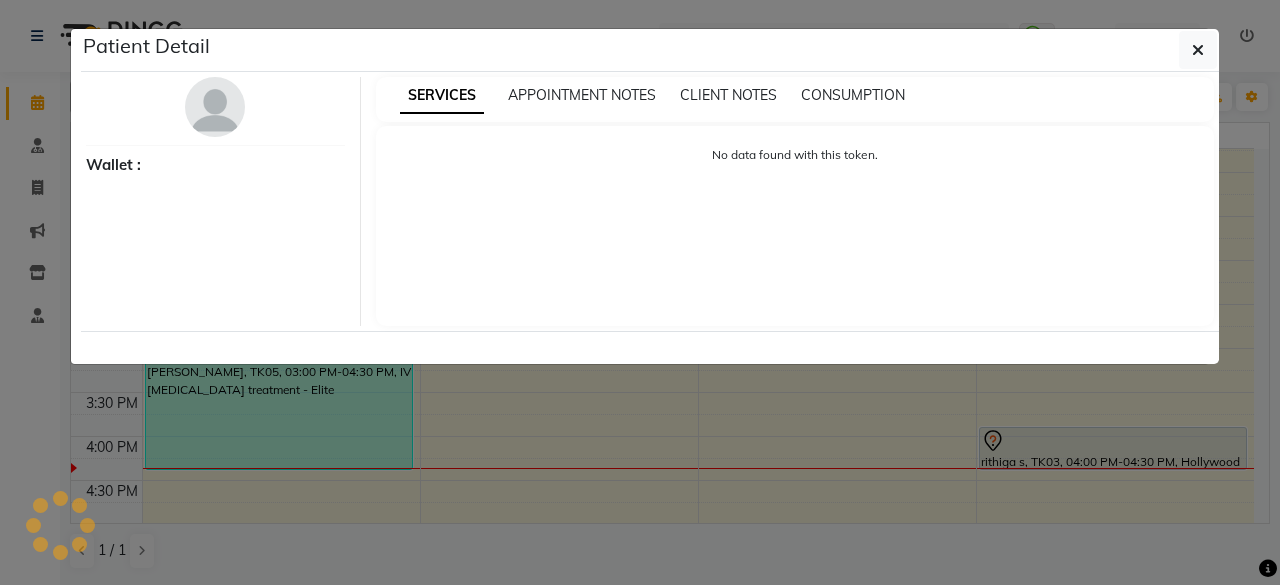 select on "3" 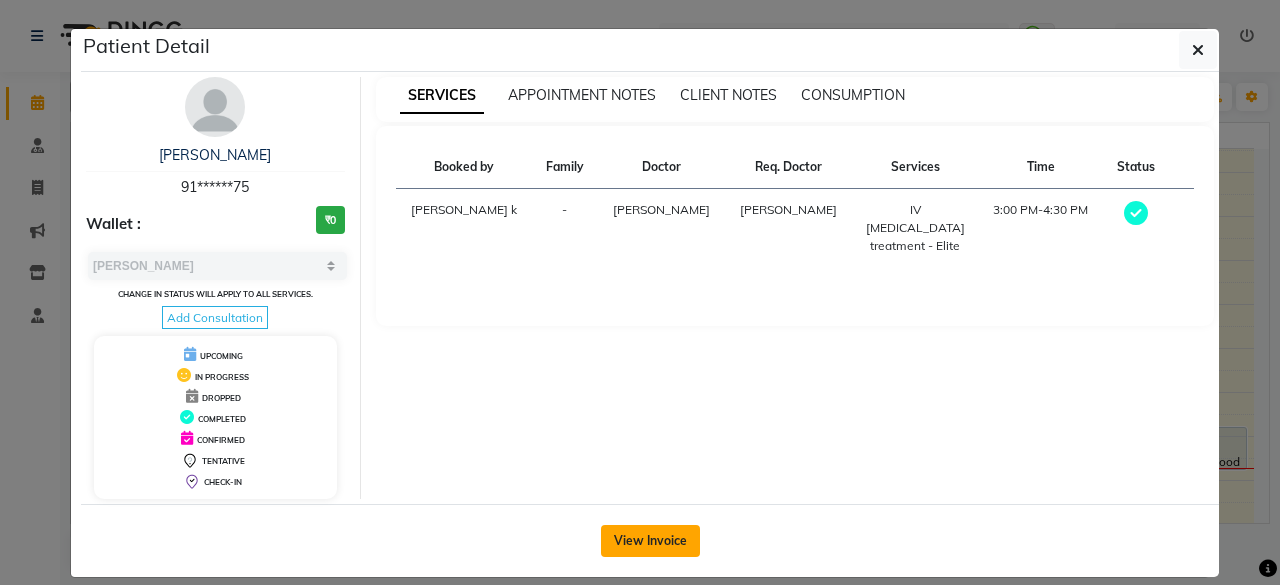 click on "View Invoice" 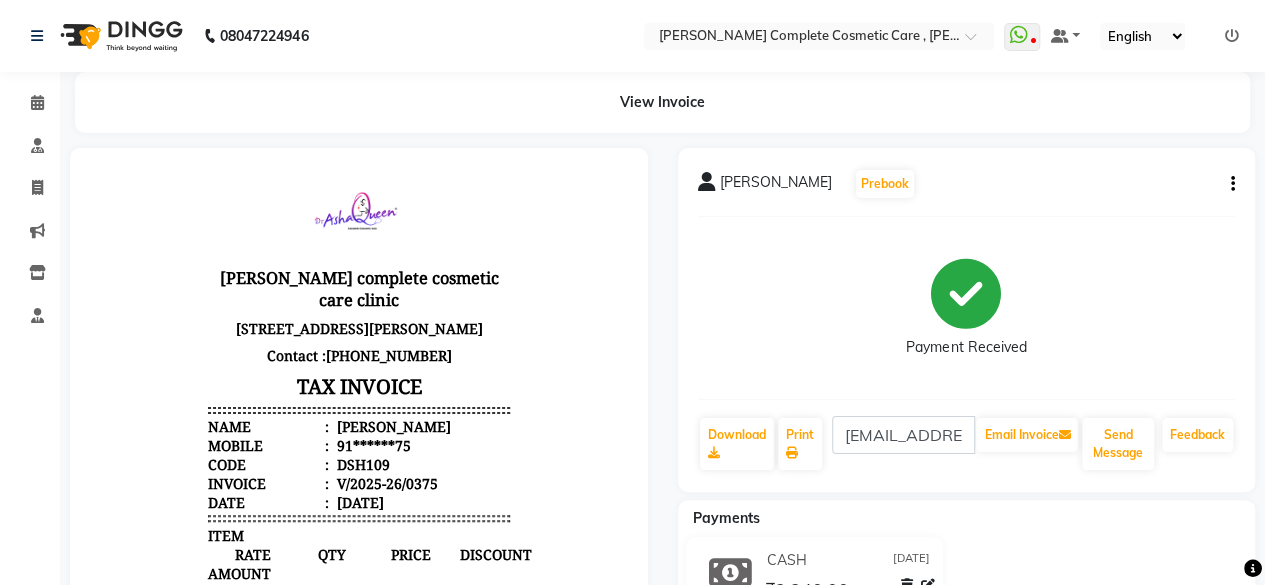 scroll, scrollTop: 0, scrollLeft: 0, axis: both 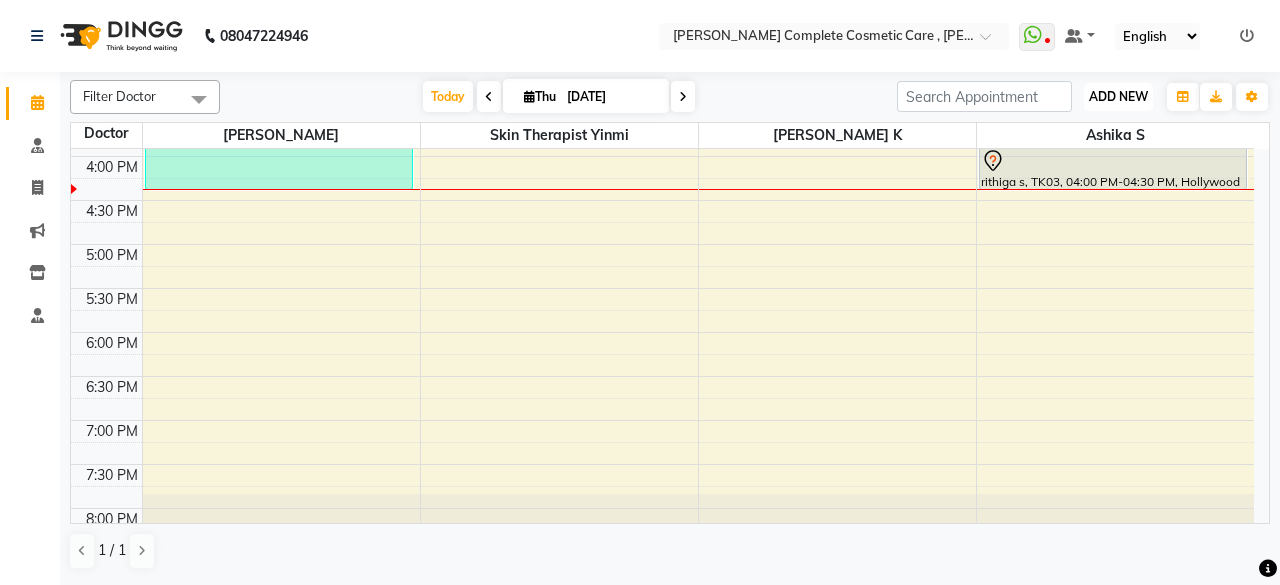 click on "ADD NEW" at bounding box center (1118, 96) 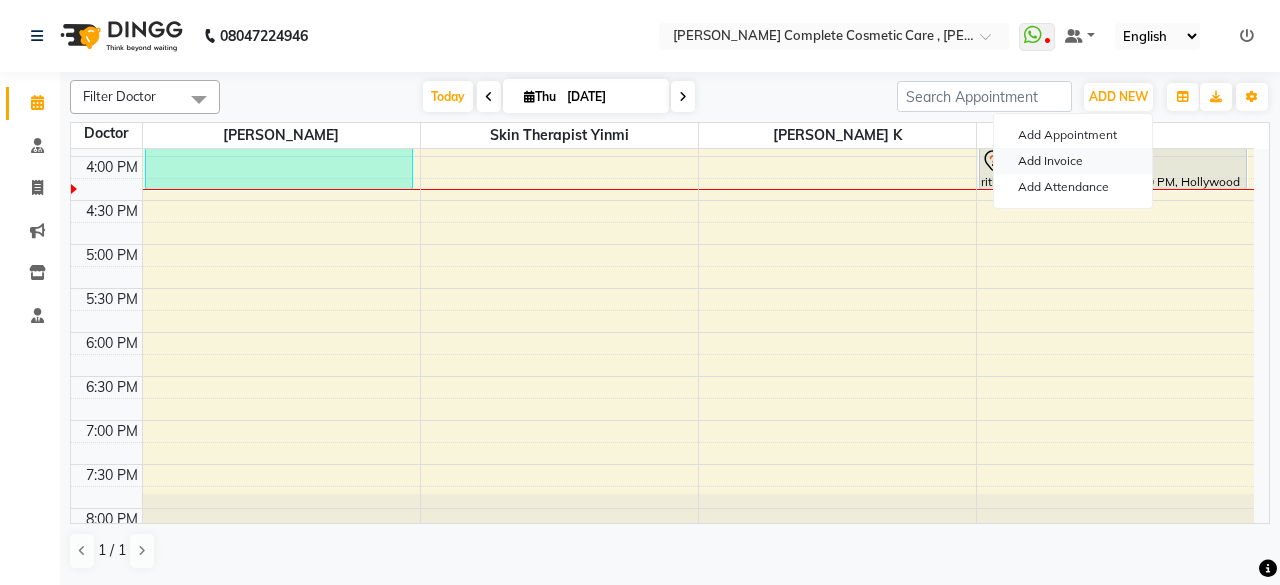 click on "Add Invoice" at bounding box center [1073, 161] 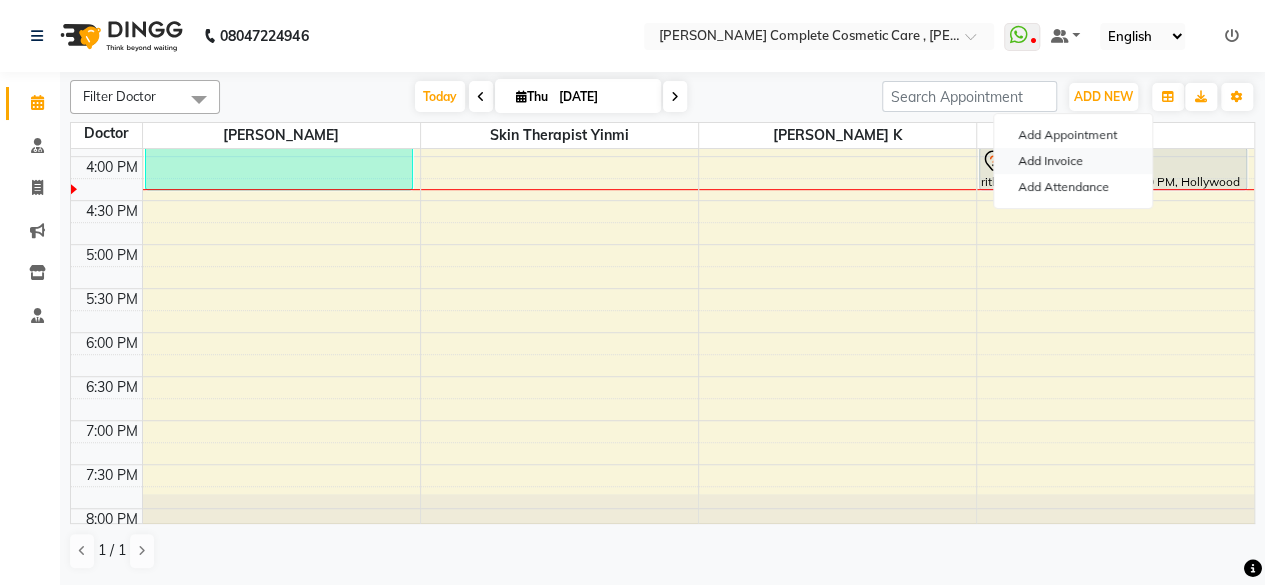 select on "service" 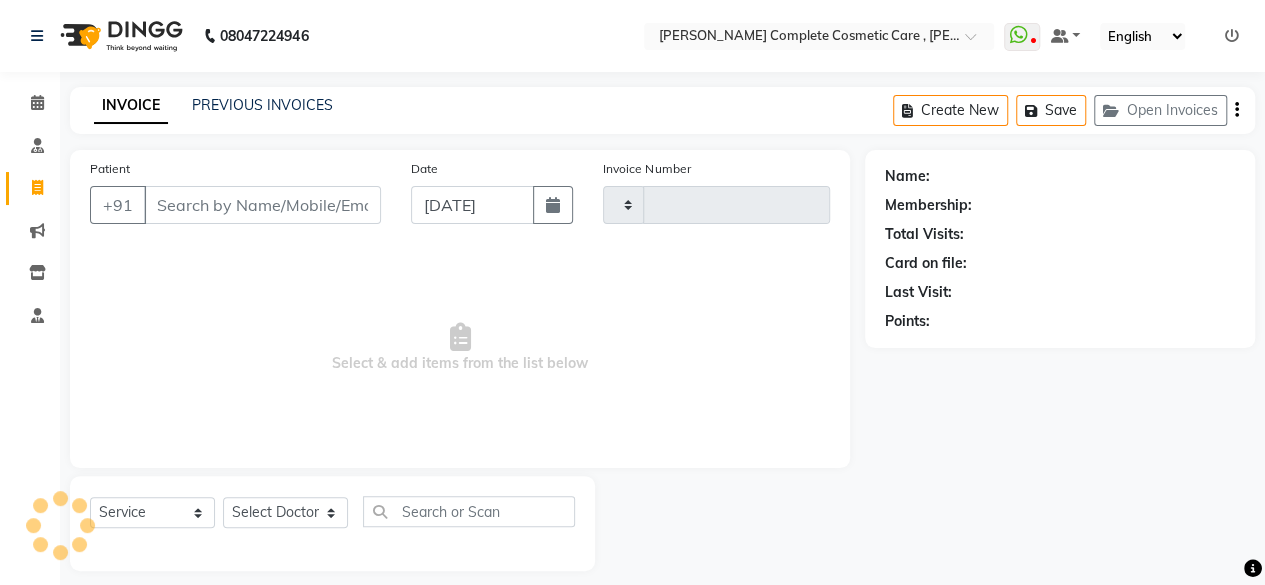 type on "0376" 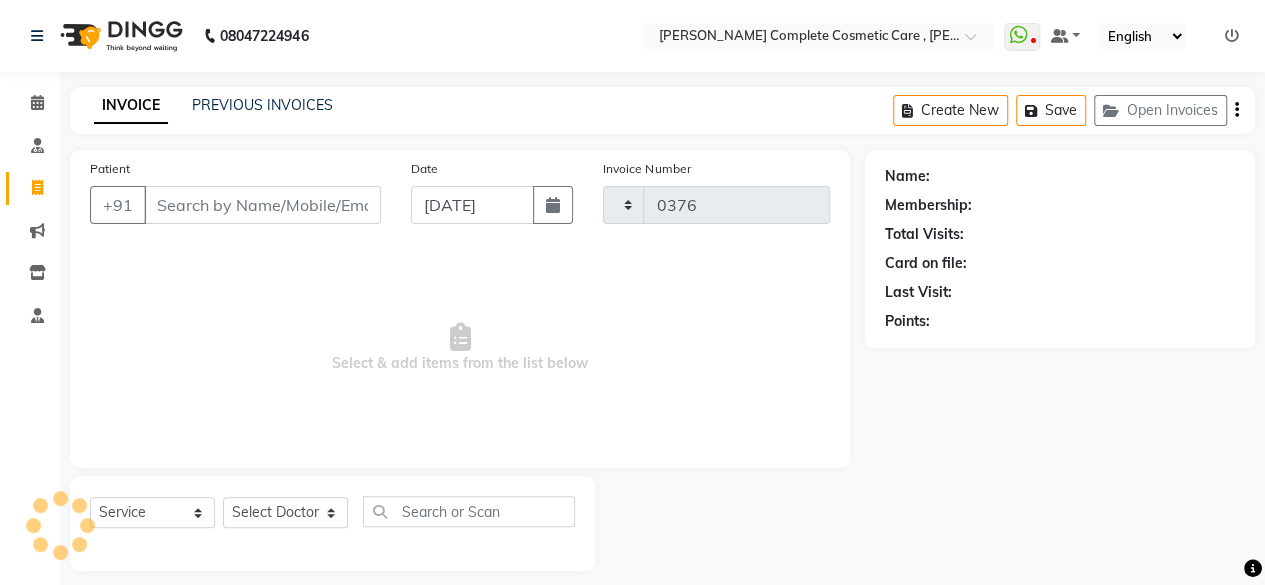 select on "7560" 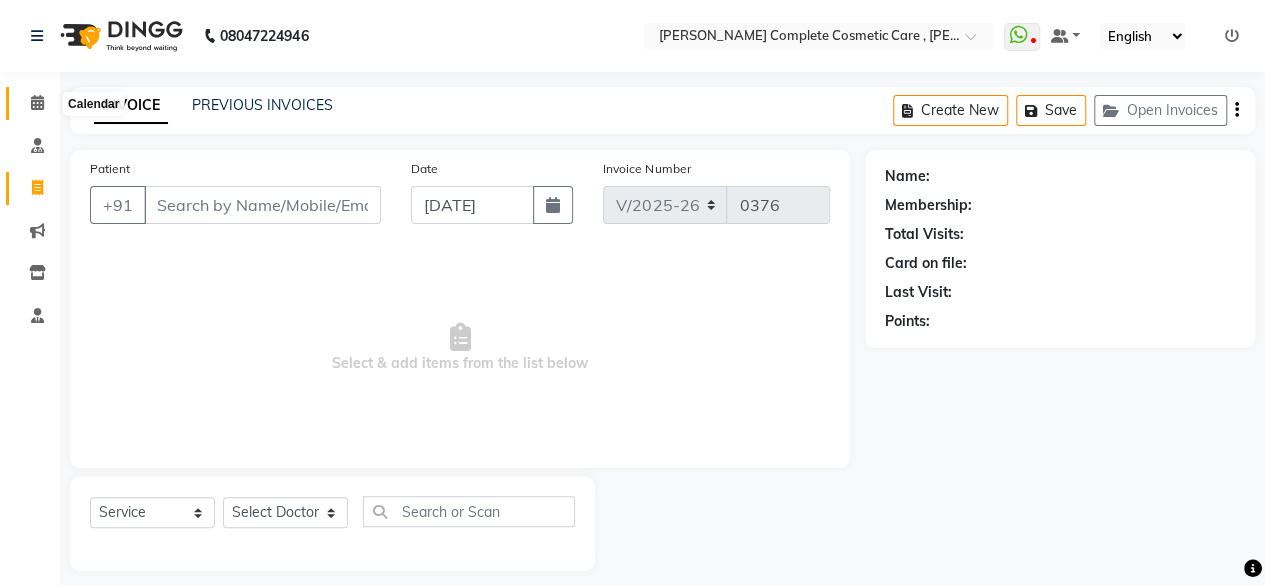 click 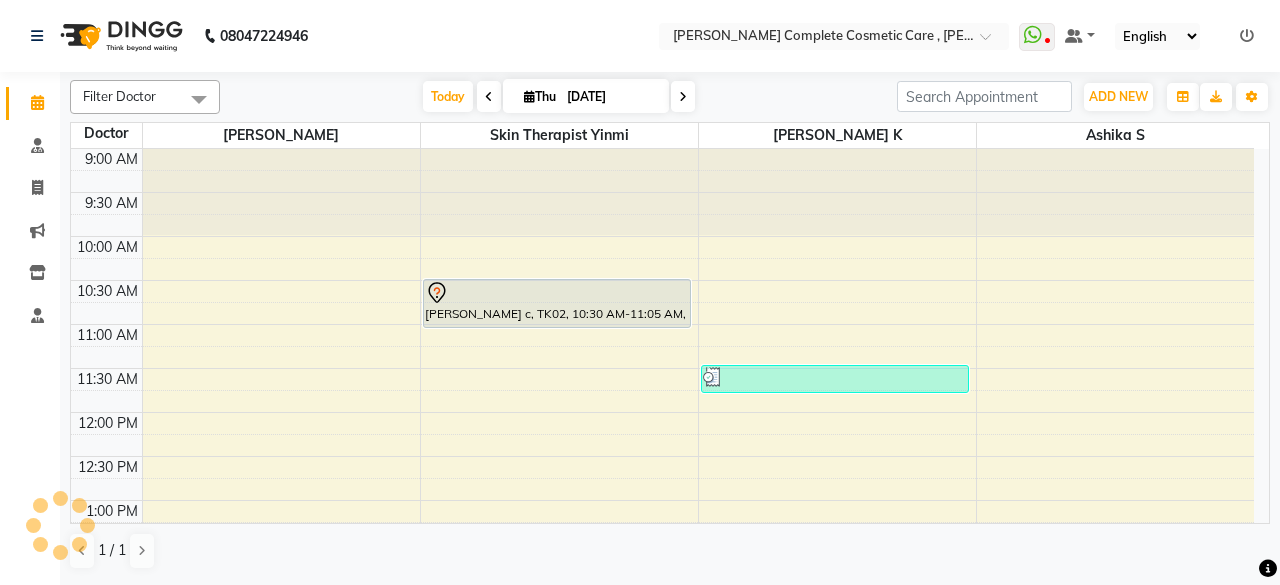 scroll, scrollTop: 0, scrollLeft: 0, axis: both 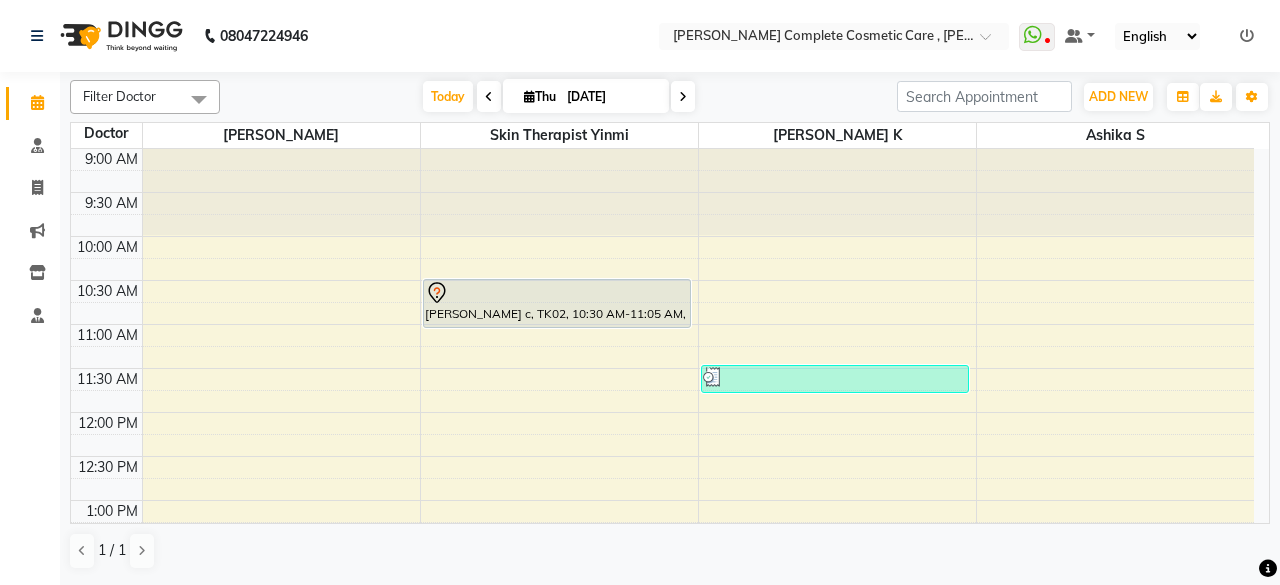 click on "9:00 AM 9:30 AM 10:00 AM 10:30 AM 11:00 AM 11:30 AM 12:00 PM 12:30 PM 1:00 PM 1:30 PM 2:00 PM 2:30 PM 3:00 PM 3:30 PM 4:00 PM 4:30 PM 5:00 PM 5:30 PM 6:00 PM 6:30 PM 7:00 PM 7:30 PM 8:00 PM 8:30 PM     sara m, TK05, 03:00 PM-04:30 PM, IV skin lightening treatment - Elite             gayathri c, TK02, 10:30 AM-11:05 AM, ACNE THERAPY ELITE     Nivedha S, TK04, 11:30 AM-11:50 AM, ACNE THERAPY PREMIUM             rithiga s, TK03, 04:00 PM-04:30 PM, Hollywood basic" at bounding box center [662, 676] 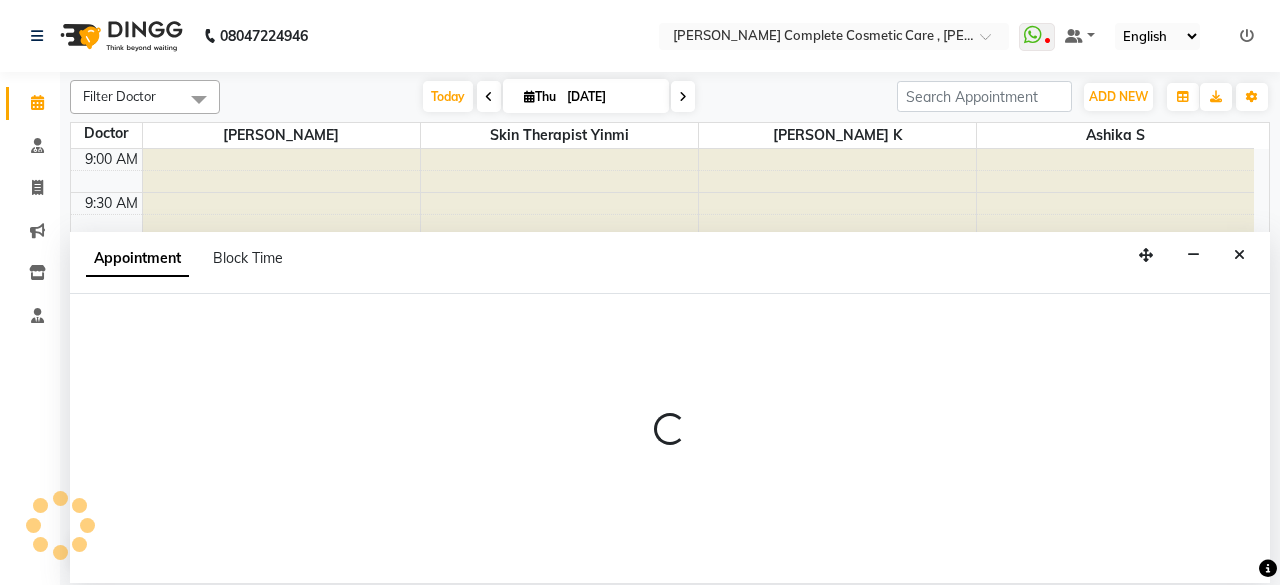 select on "83348" 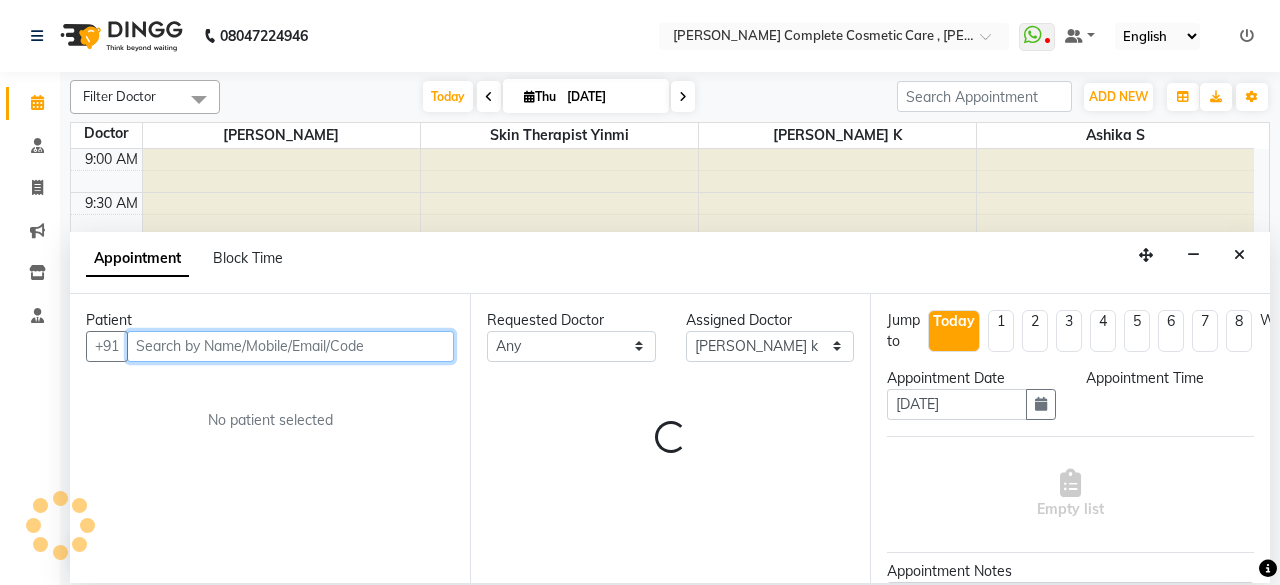 select on "765" 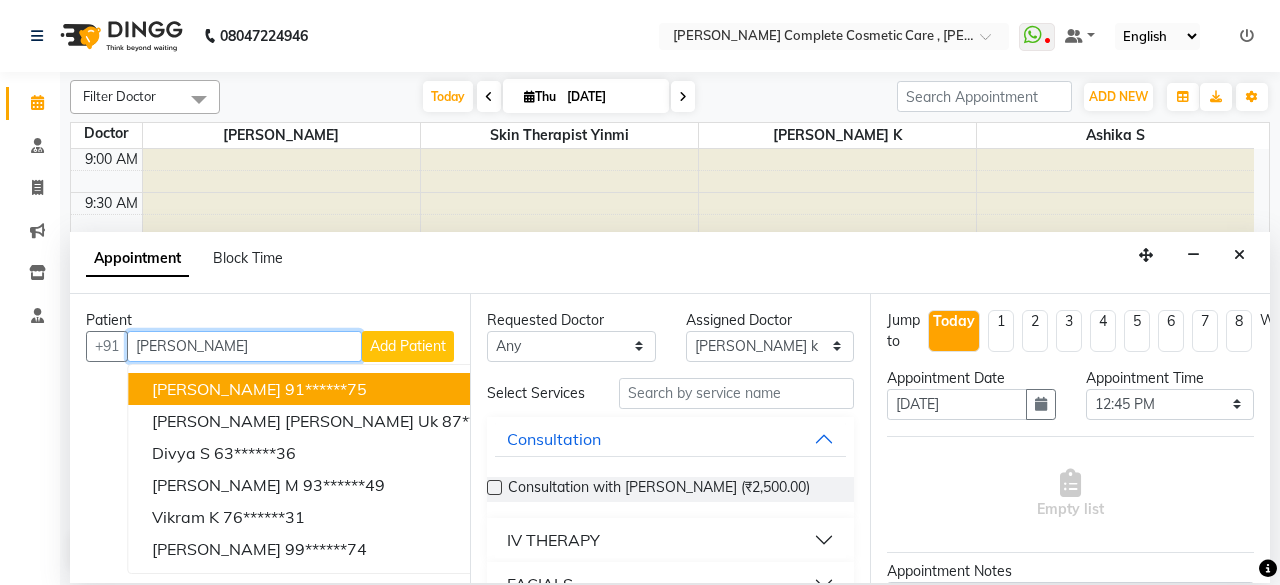 click on "sara m  91******75" at bounding box center (338, 389) 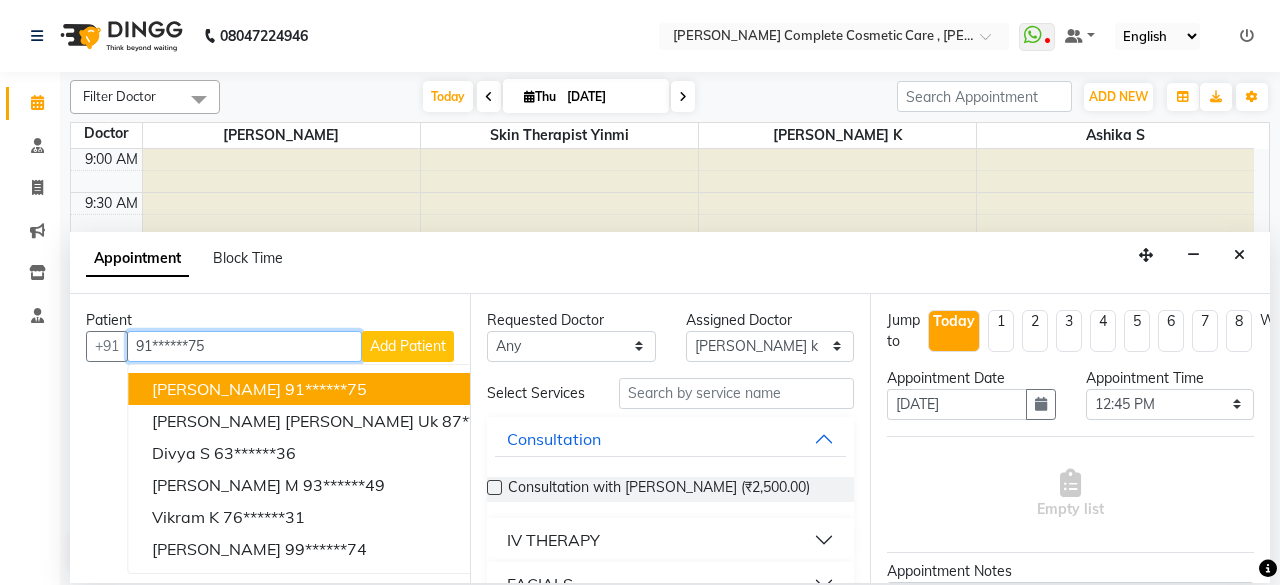 type on "91******75" 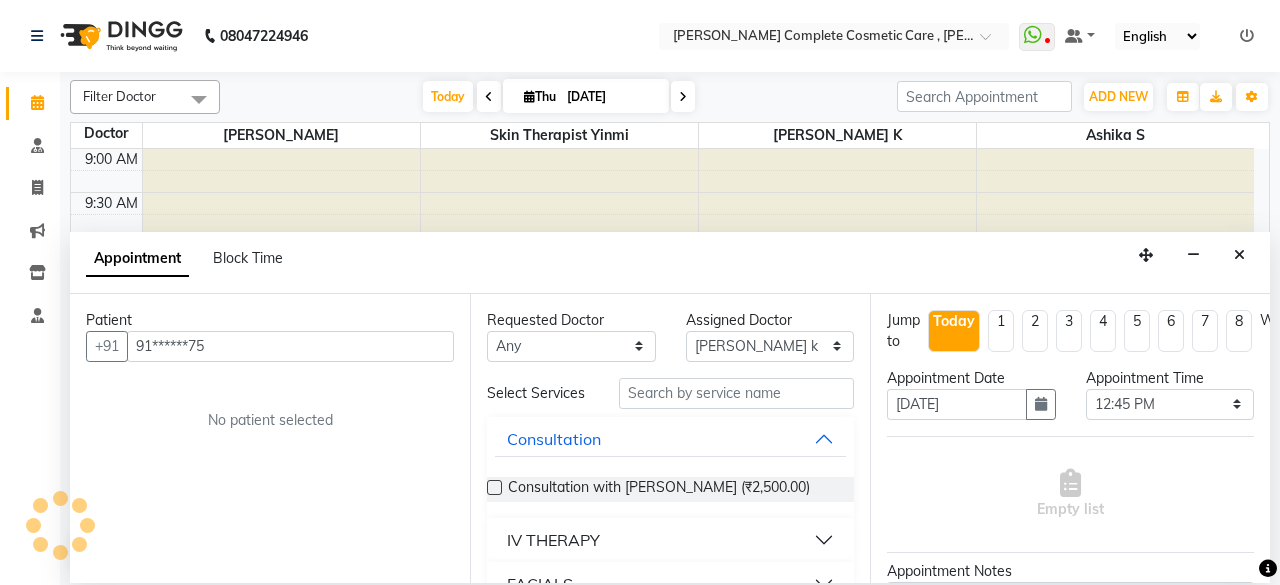 click on "Patient +91 91******75  No patient selected" at bounding box center [270, 438] 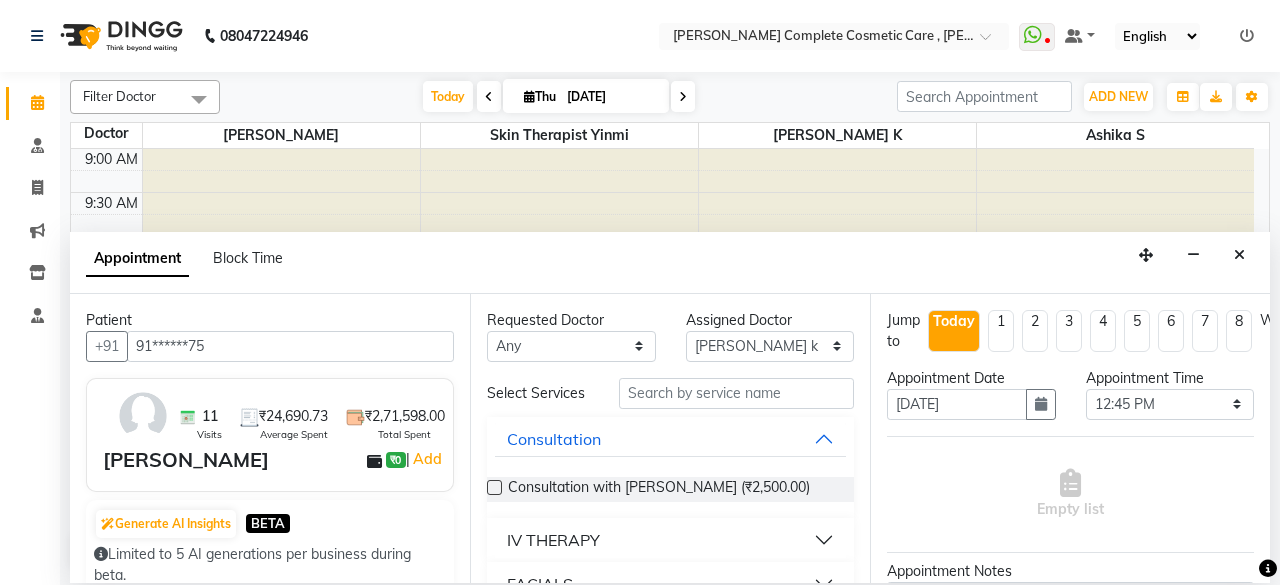 click on "11 Visits ₹24,690.73 Average Spent ₹2,71,598.00 Total Spent" at bounding box center (309, 416) 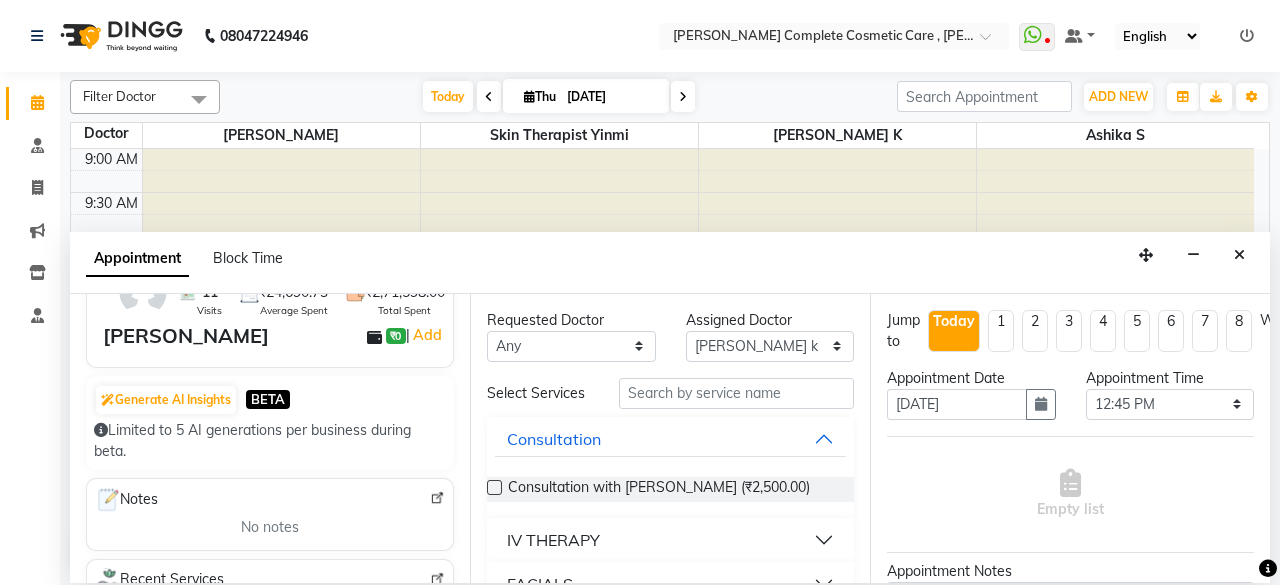 scroll, scrollTop: 0, scrollLeft: 0, axis: both 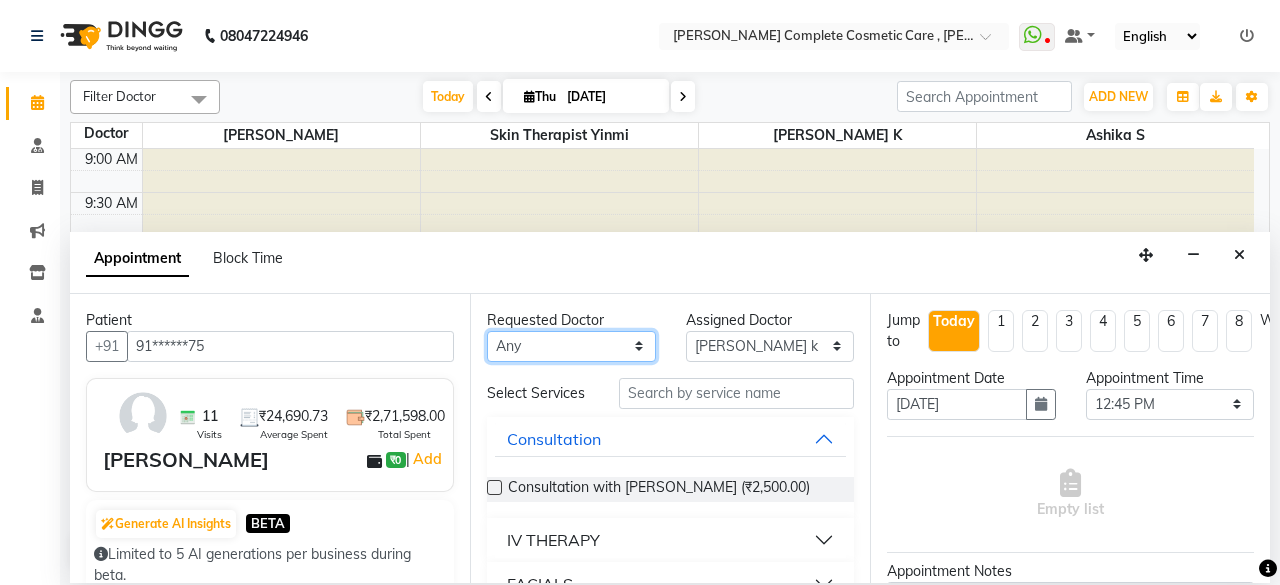 click on "Any ashika s Dr. Asha Queen saranya k skin therapist yinmi" at bounding box center (571, 346) 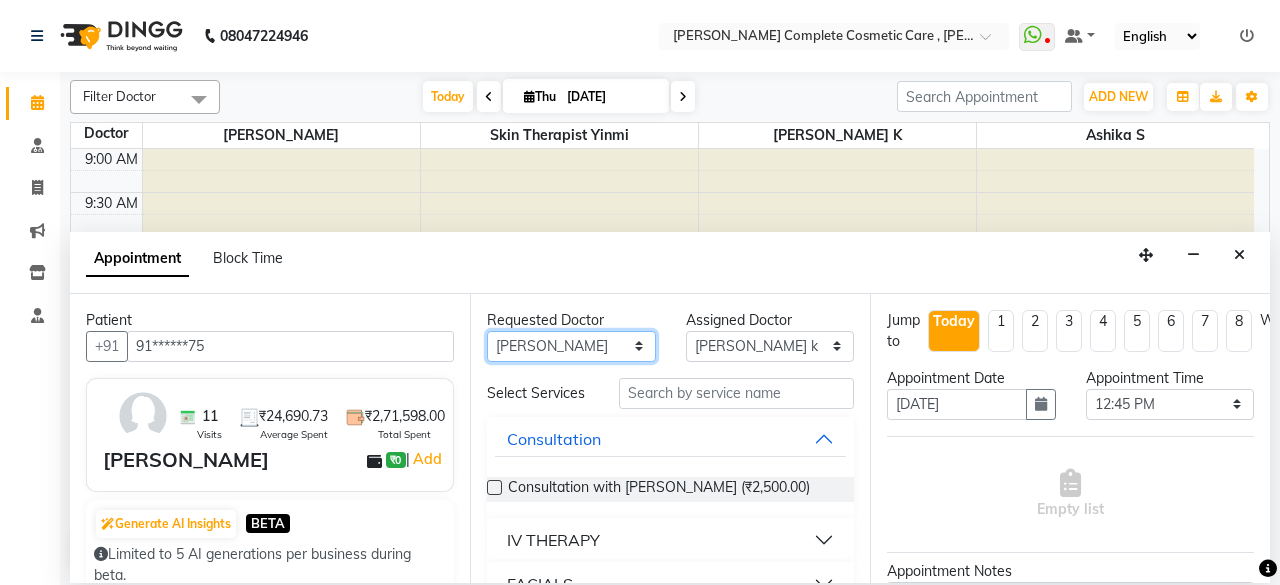 click on "Any ashika s Dr. Asha Queen saranya k skin therapist yinmi" at bounding box center [571, 346] 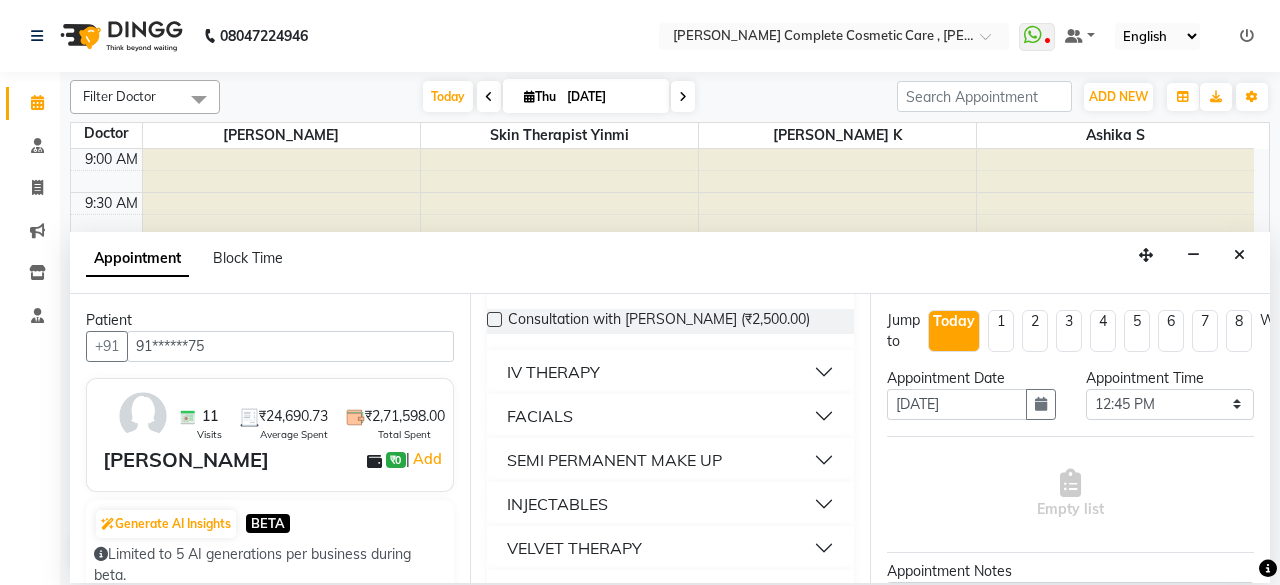 scroll, scrollTop: 165, scrollLeft: 0, axis: vertical 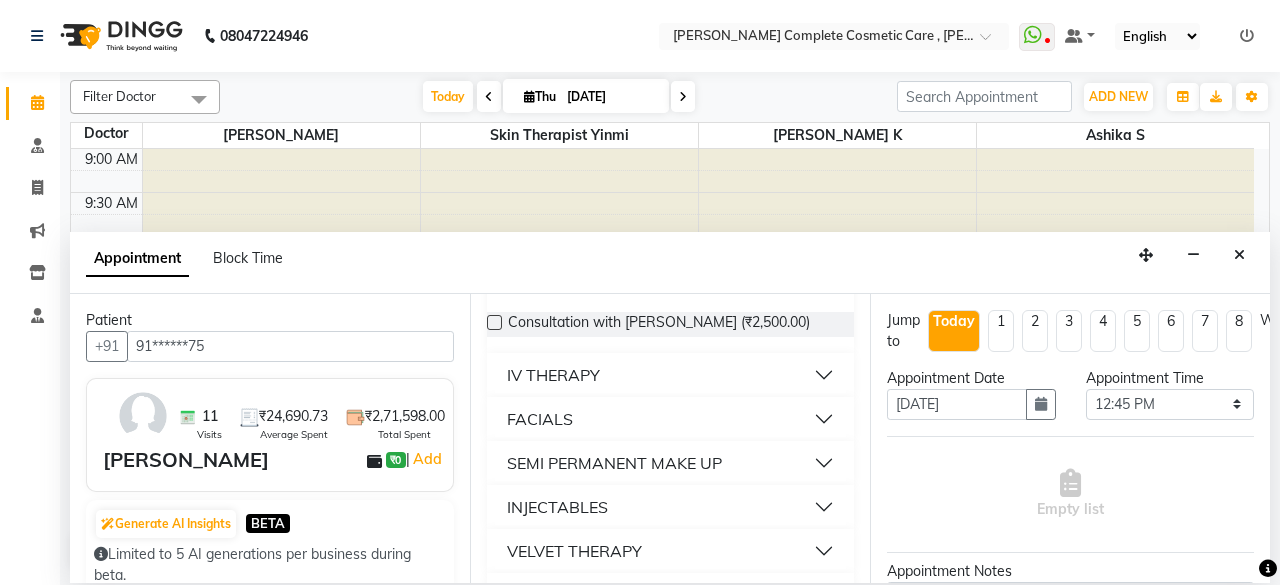 click on "IV THERAPY" at bounding box center (670, 375) 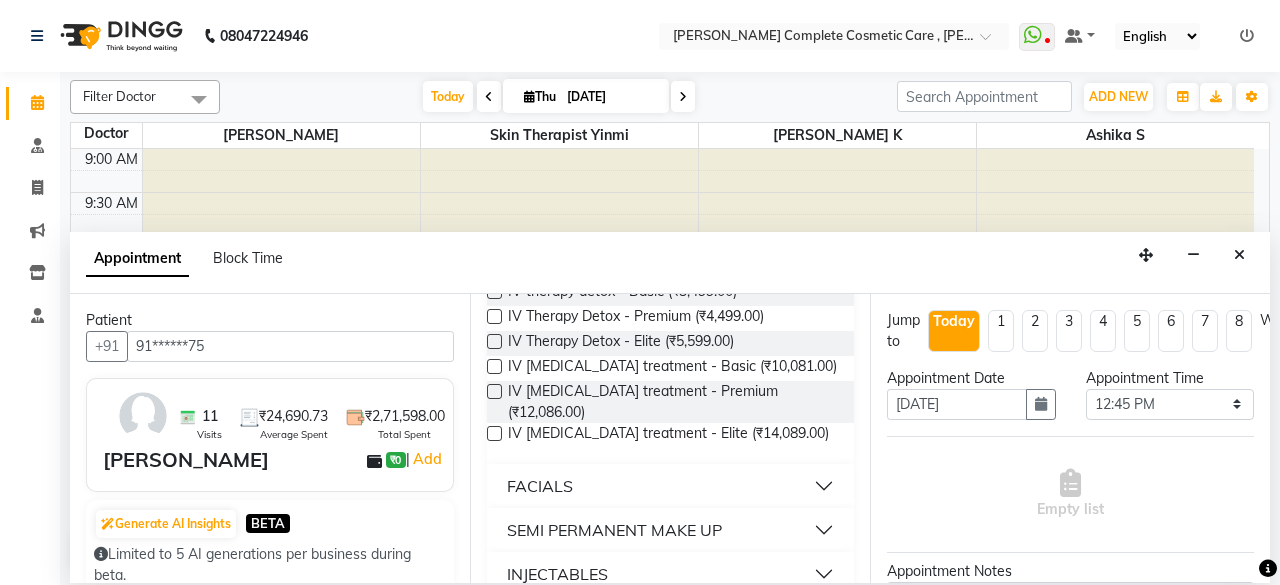 scroll, scrollTop: 309, scrollLeft: 0, axis: vertical 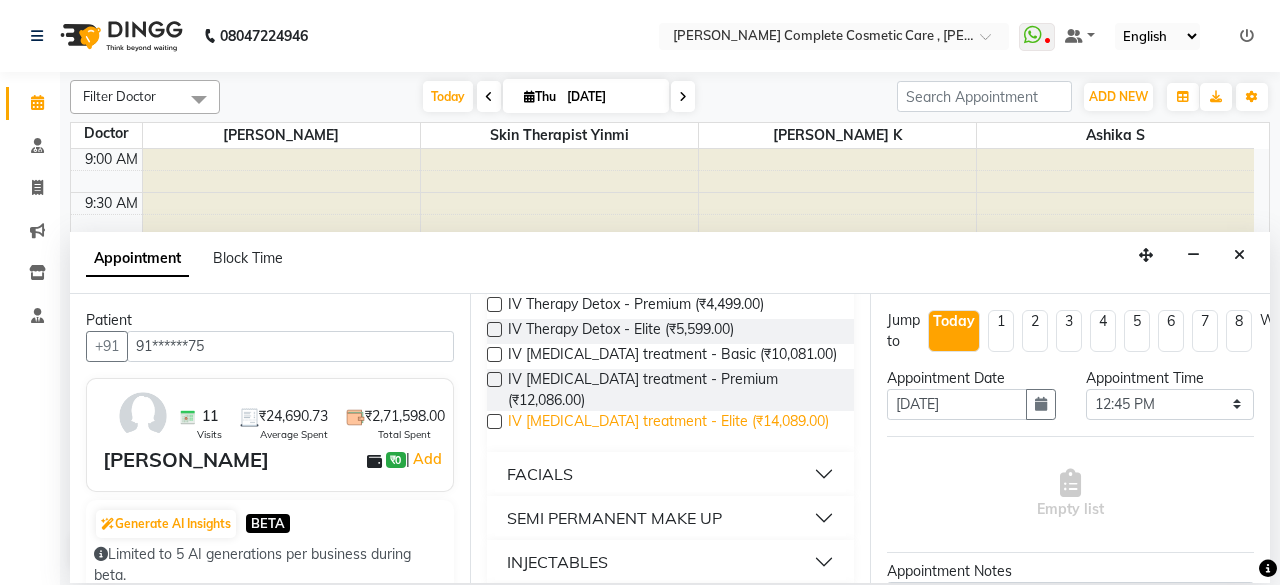 click on "IV skin lightening treatment - Elite (₹14,089.00)" at bounding box center (668, 423) 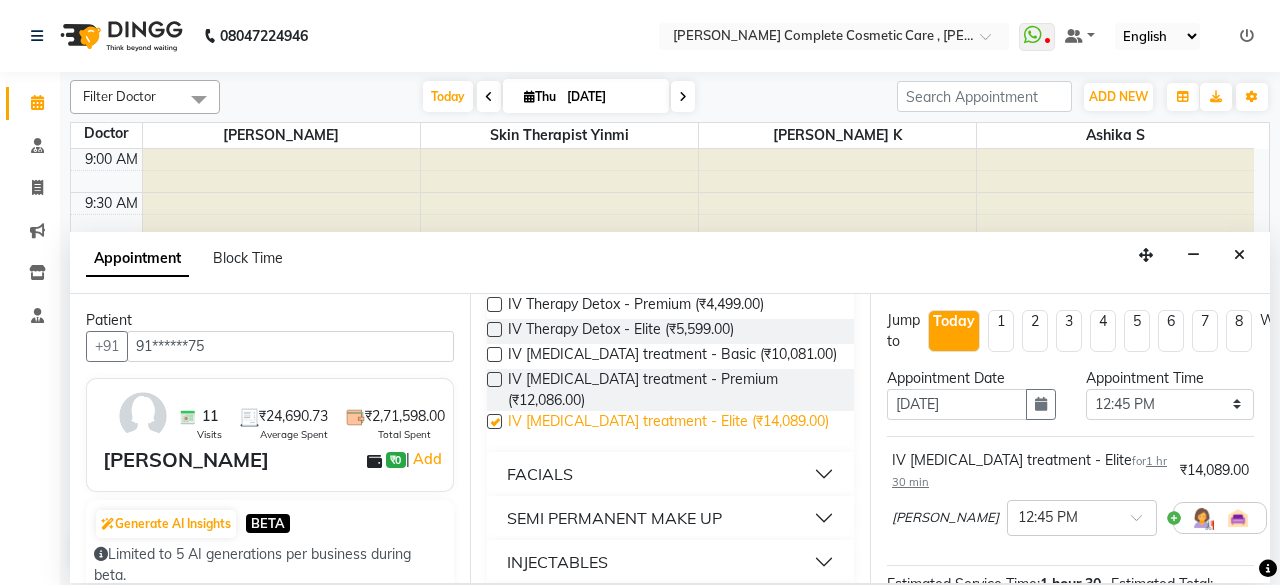 checkbox on "false" 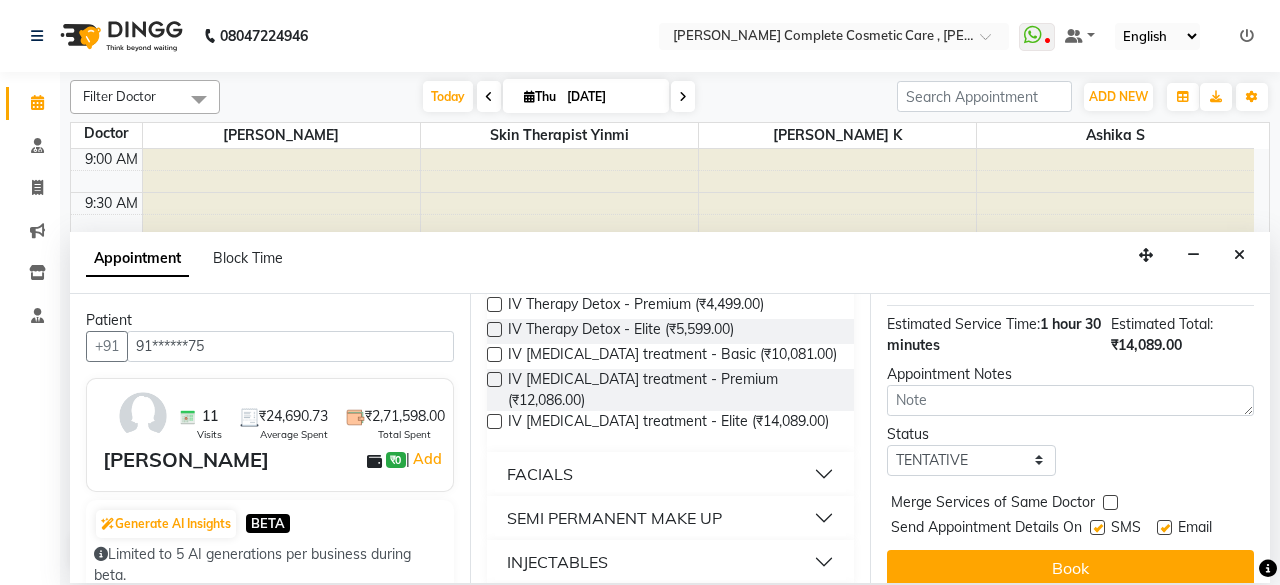 scroll, scrollTop: 296, scrollLeft: 0, axis: vertical 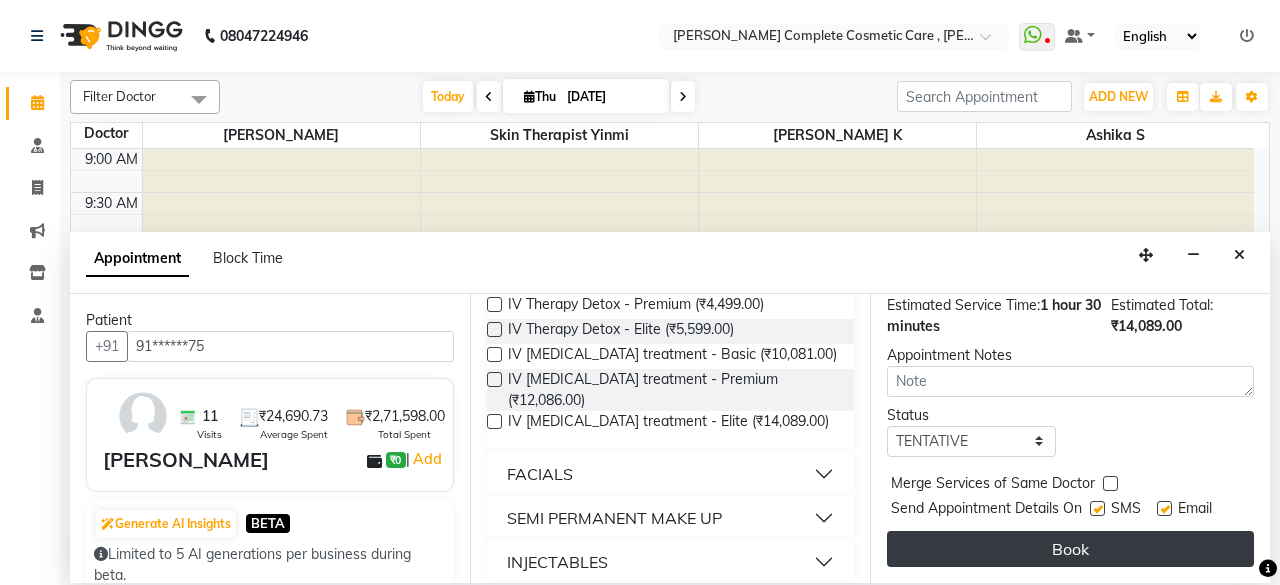 click on "Book" at bounding box center [1070, 549] 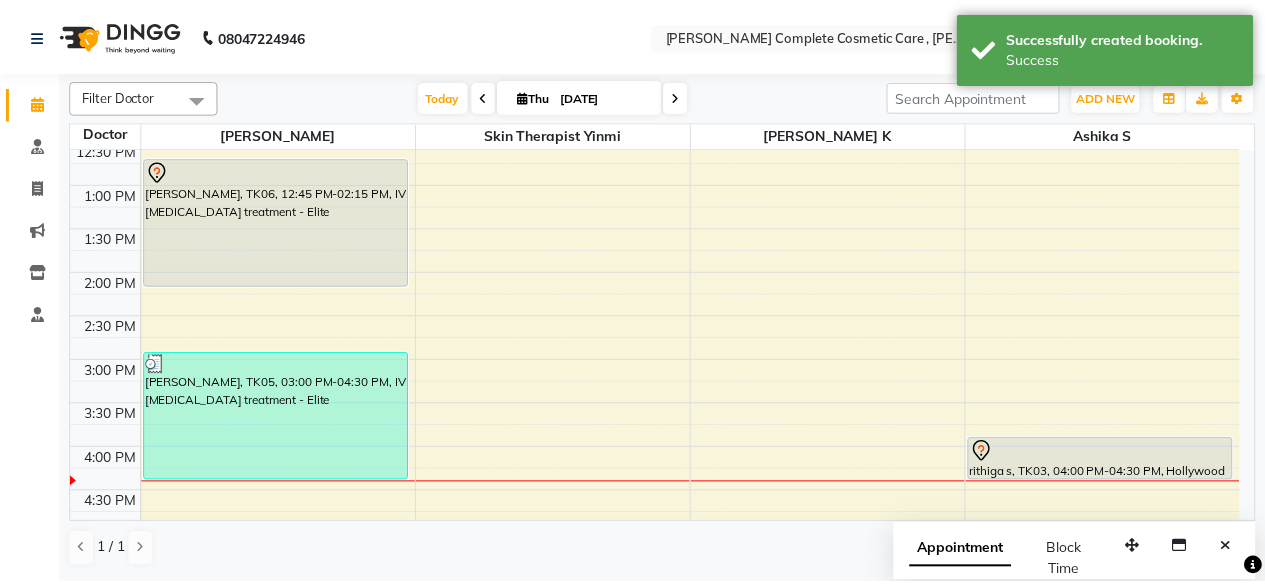 scroll, scrollTop: 345, scrollLeft: 0, axis: vertical 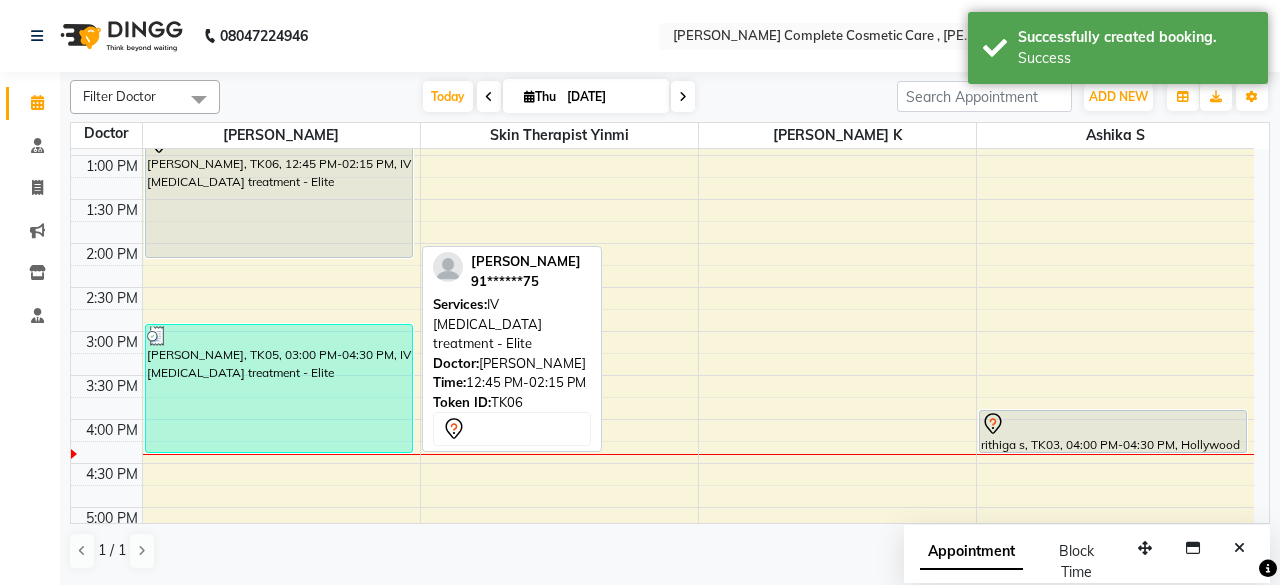 click on "sara m, TK06, 12:45 PM-02:15 PM, IV skin lightening treatment - Elite" at bounding box center (279, 193) 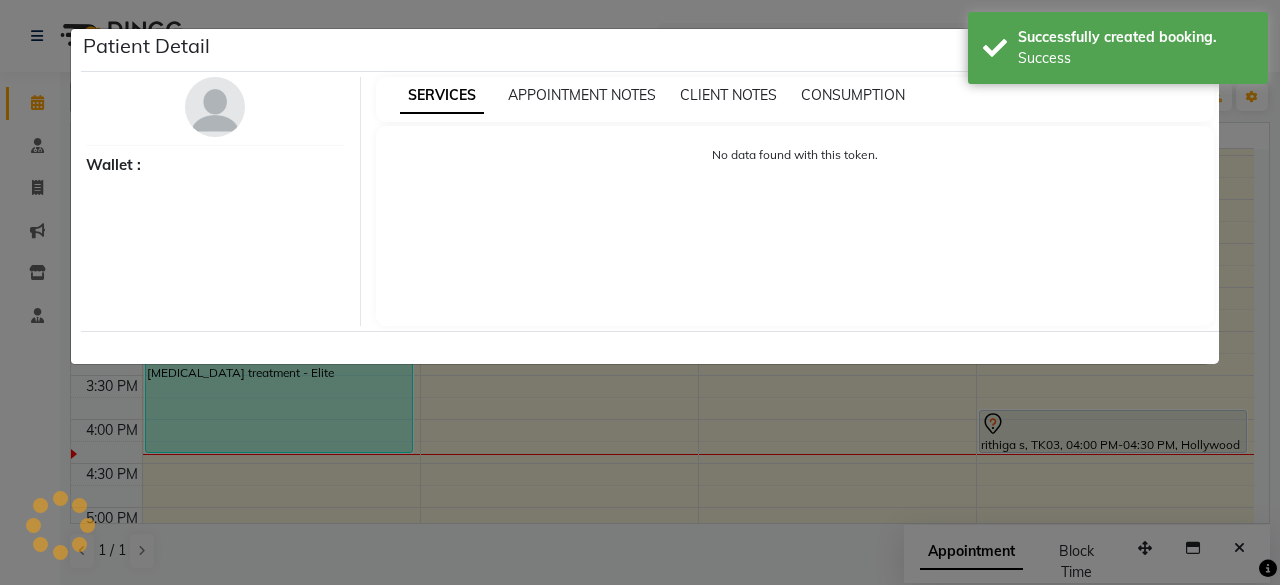 select on "7" 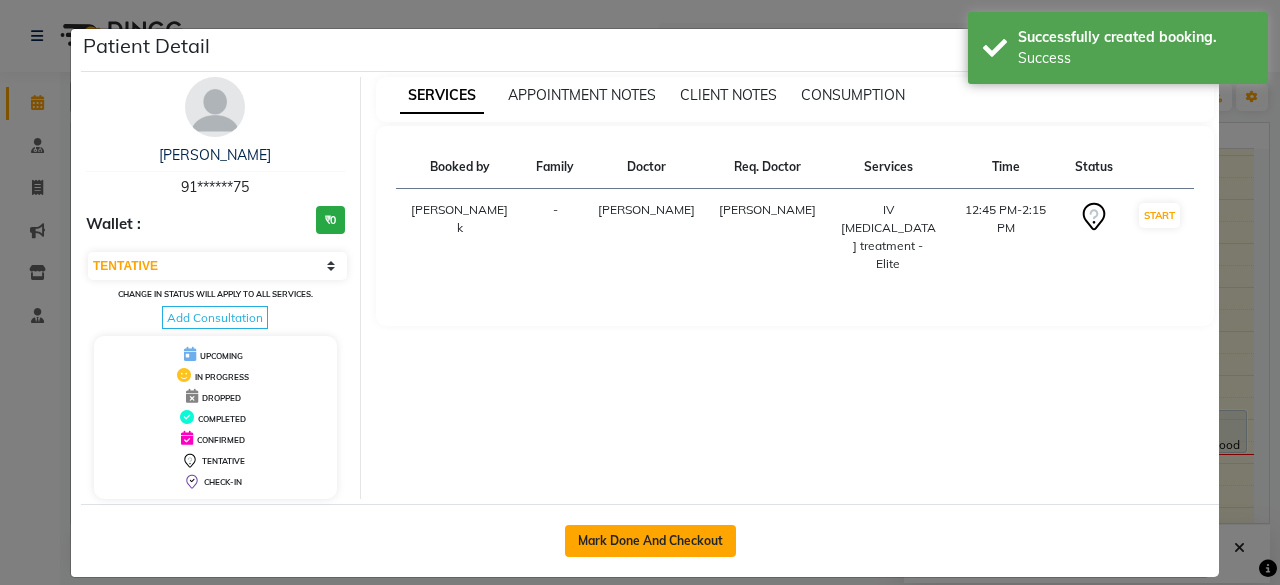 click on "Mark Done And Checkout" 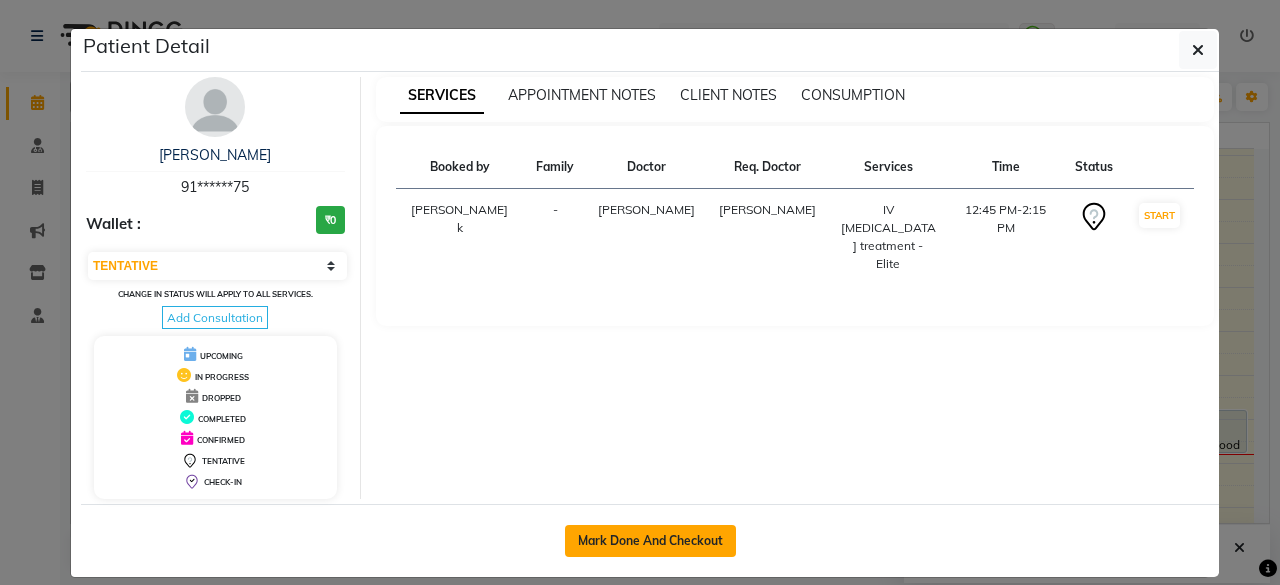 select on "7560" 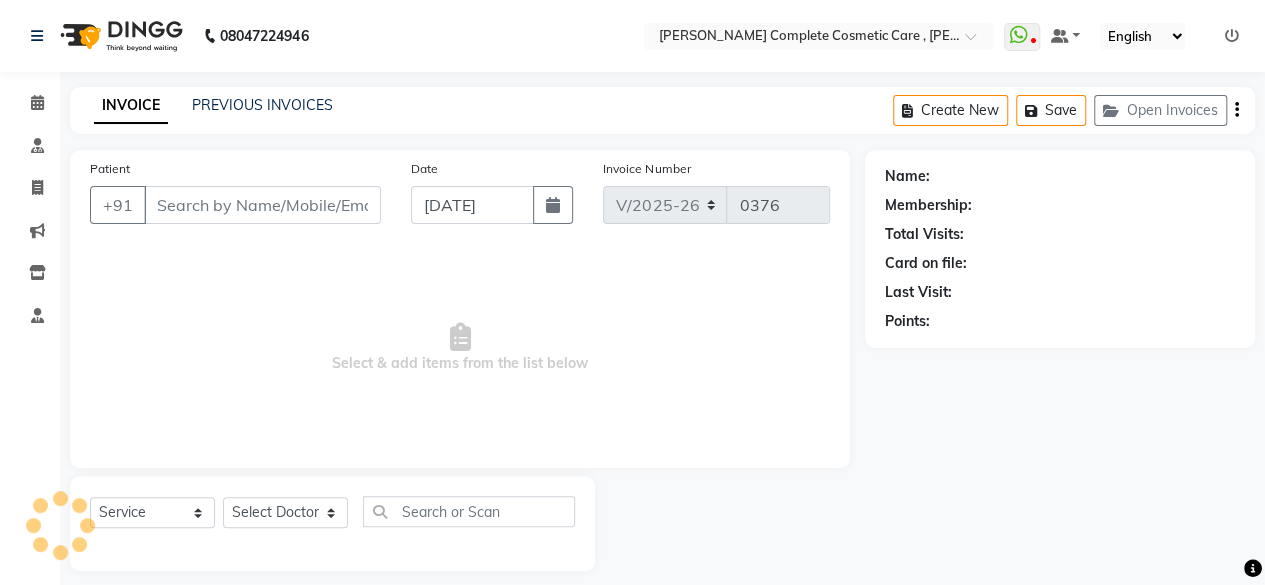 type on "91******75" 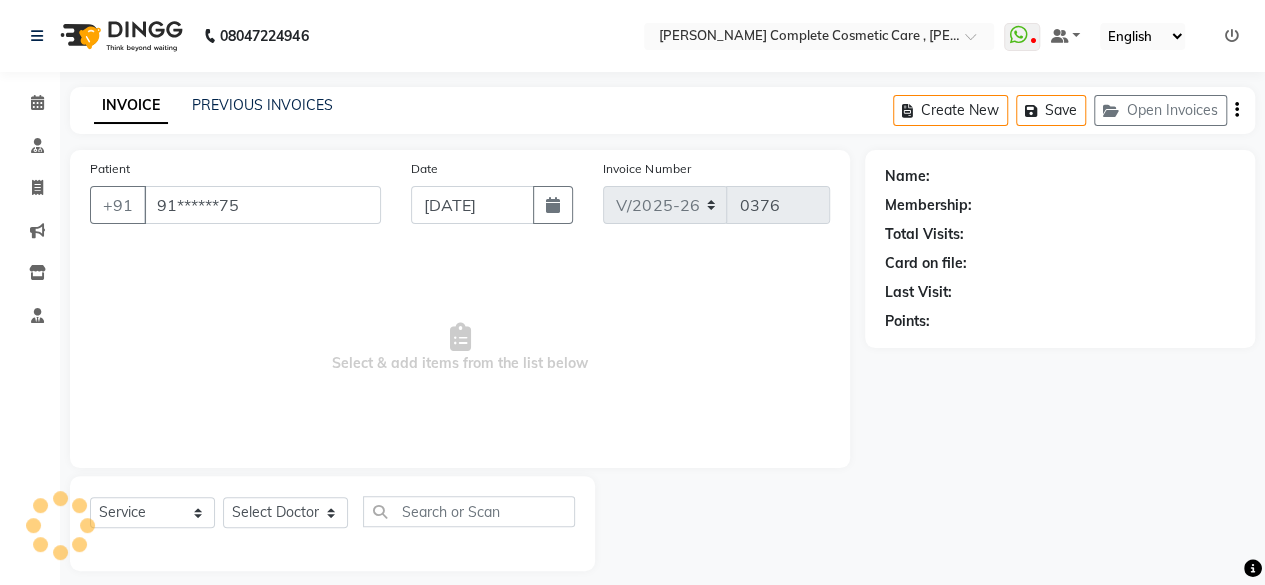 select on "67035" 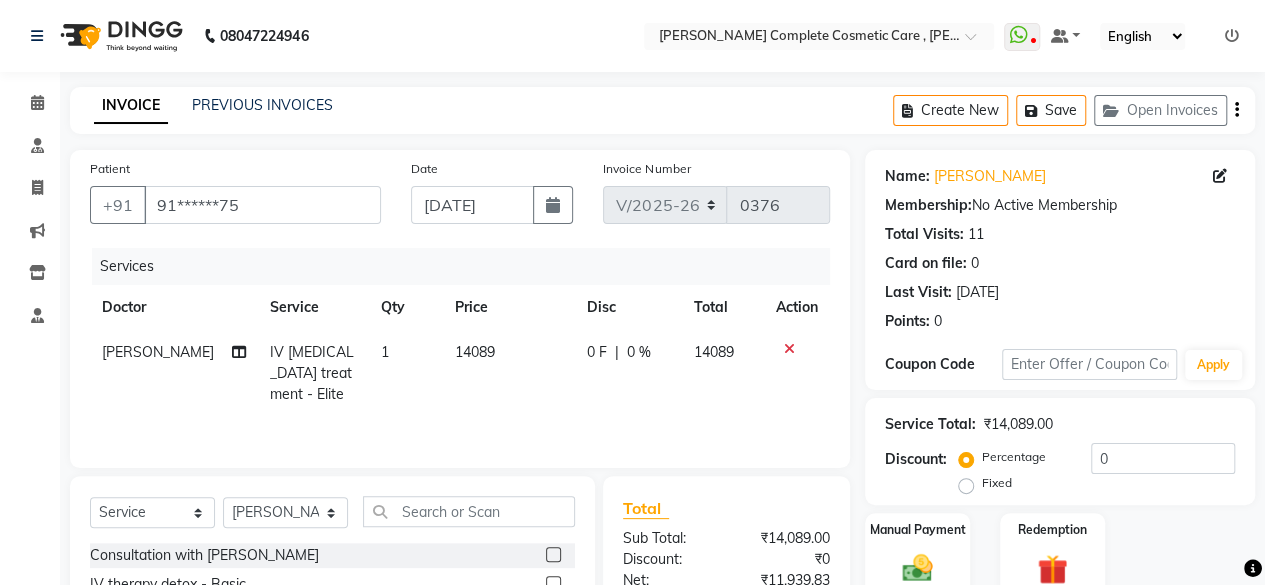 click on "14089" 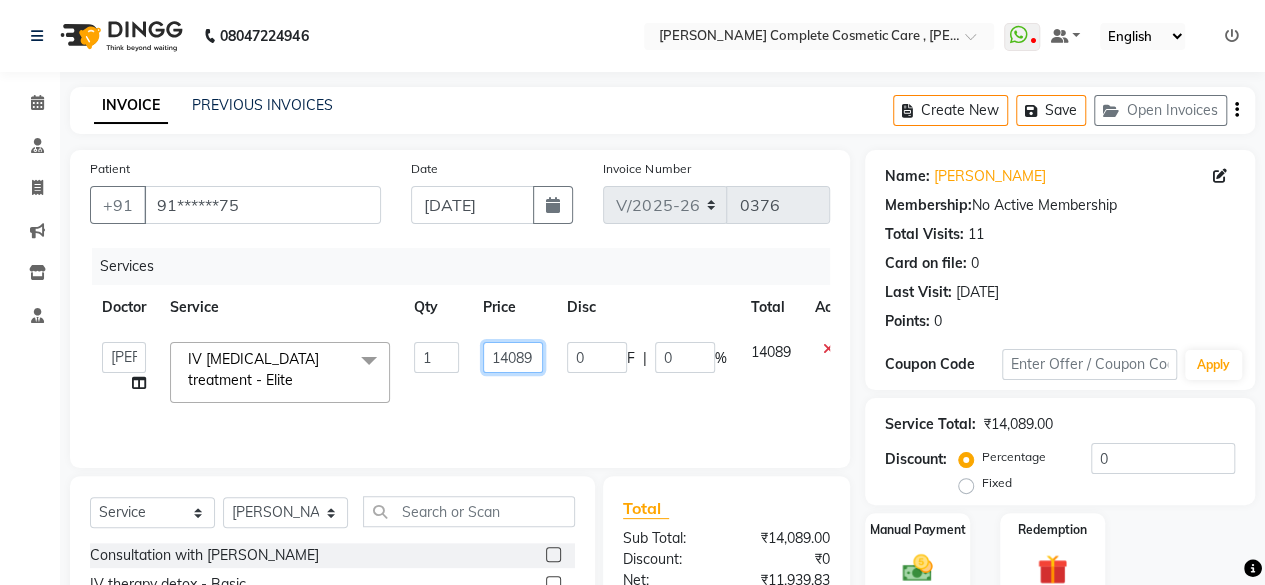 click on "14089" 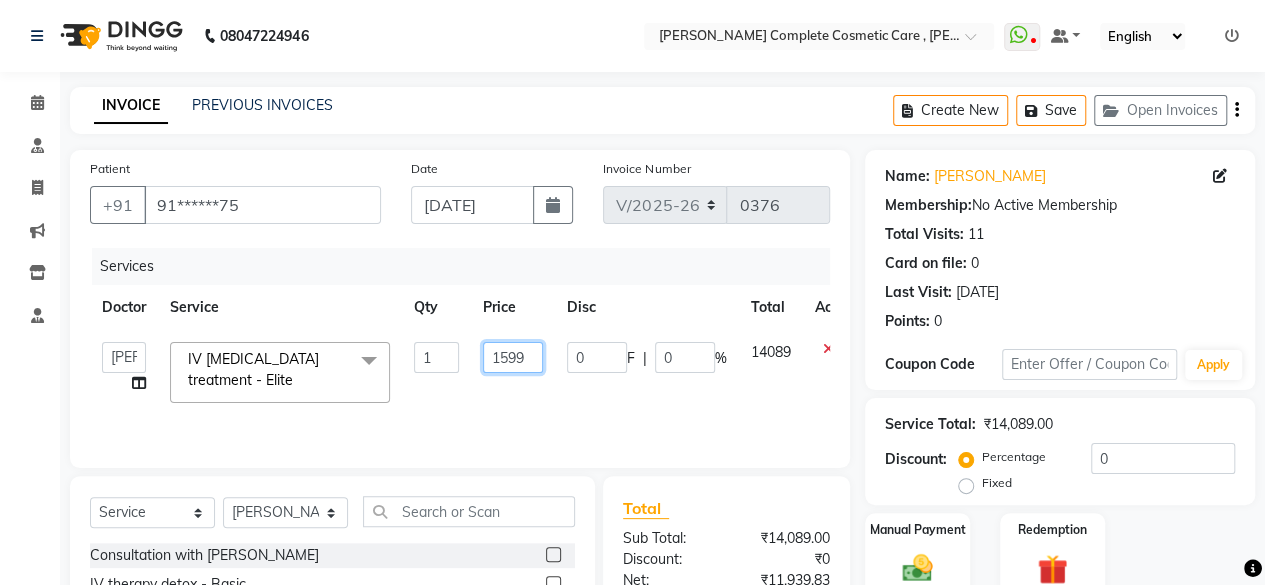 type on "15999" 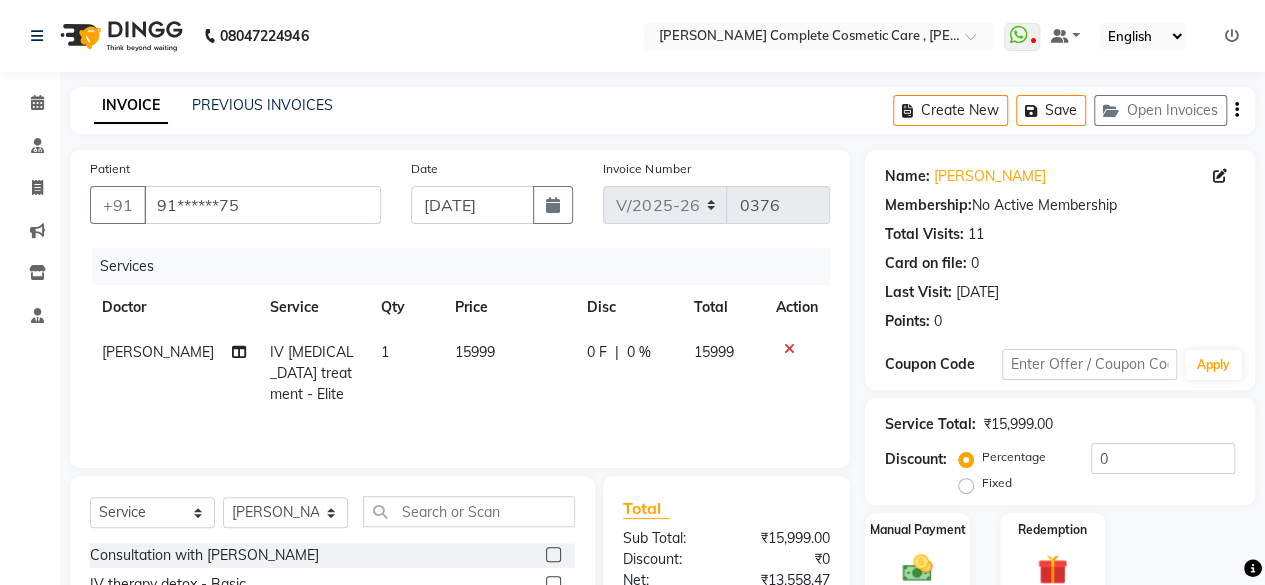 click on "Dr. Asha Queen IV skin lightening treatment - Elite 1 15999 0 F | 0 % 15999" 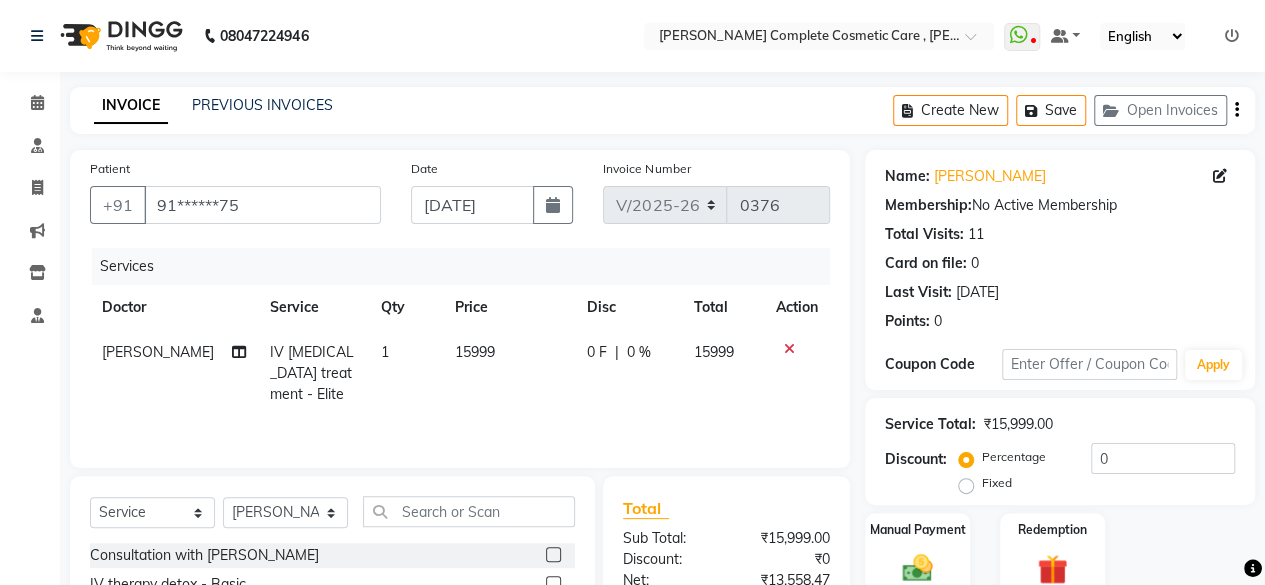 scroll, scrollTop: 215, scrollLeft: 0, axis: vertical 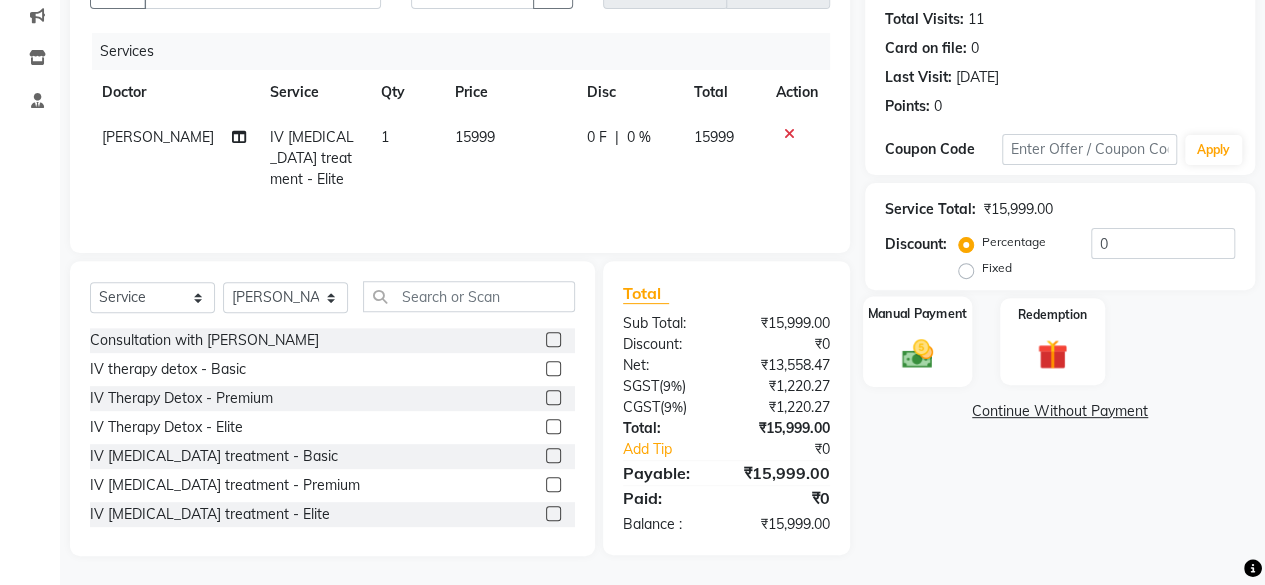 click on "Manual Payment" 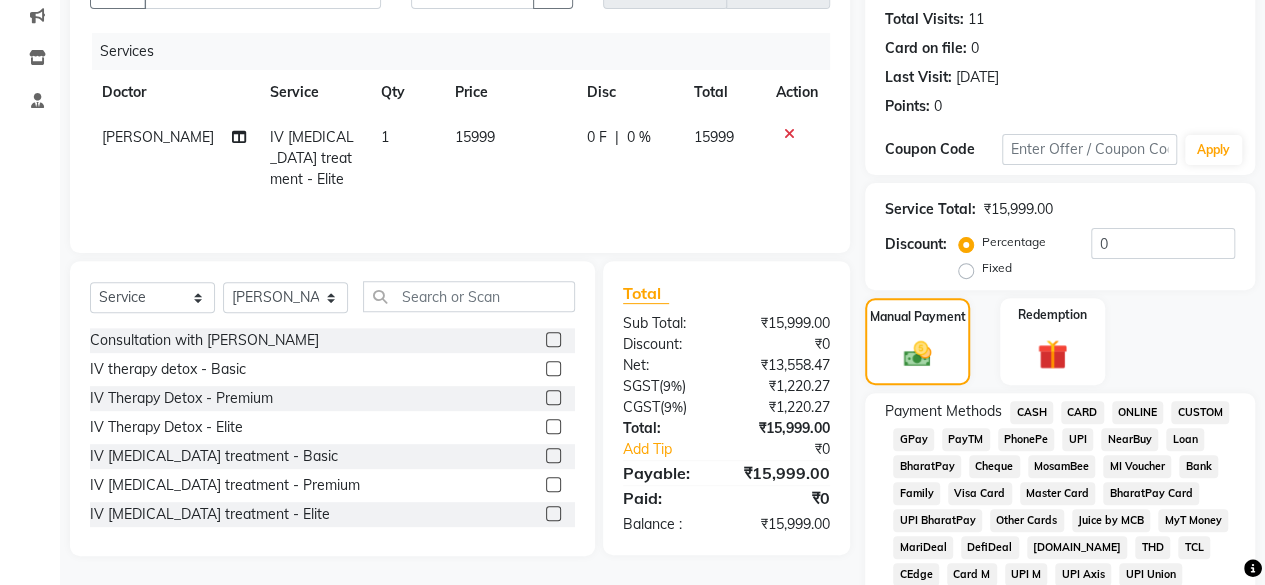 click on "CASH" 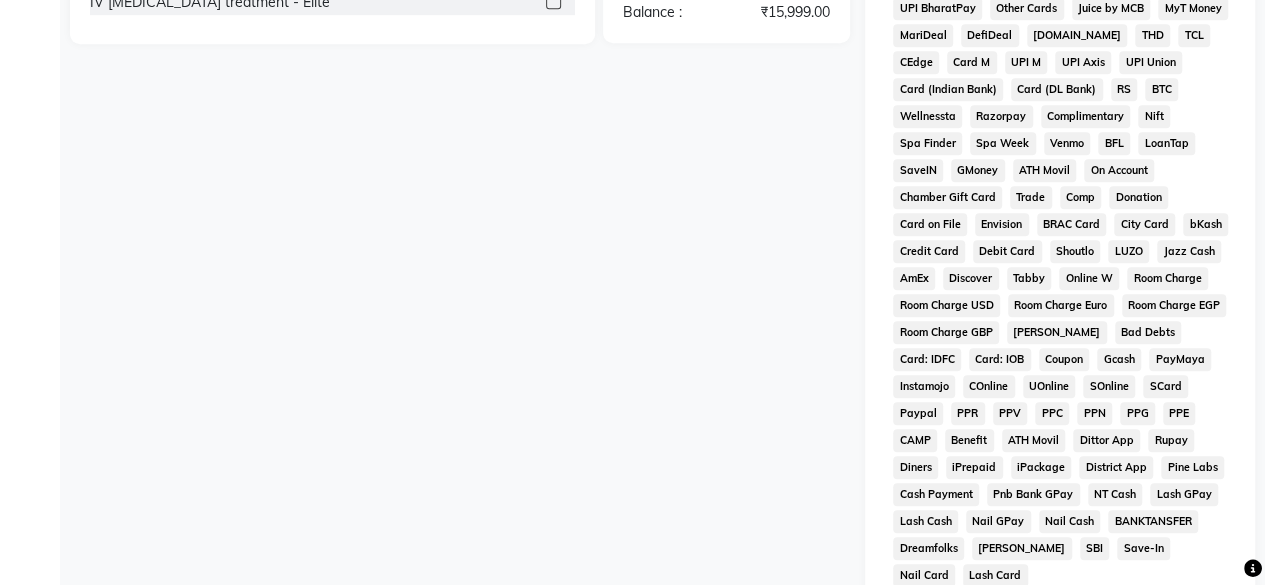 scroll, scrollTop: 896, scrollLeft: 0, axis: vertical 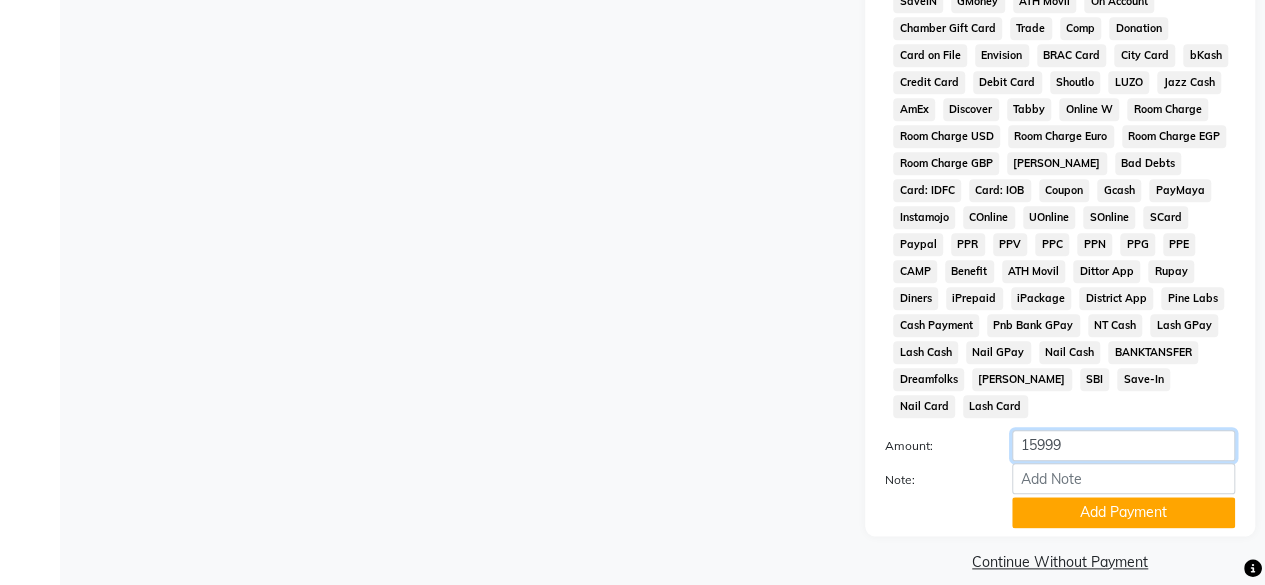 click on "15999" 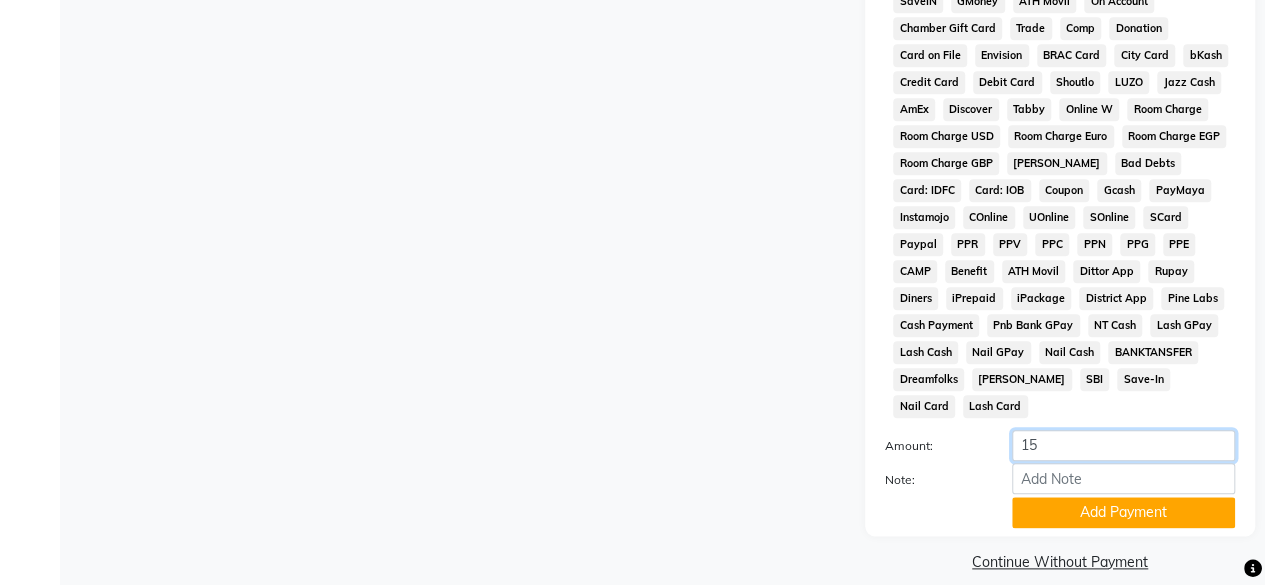 type on "1" 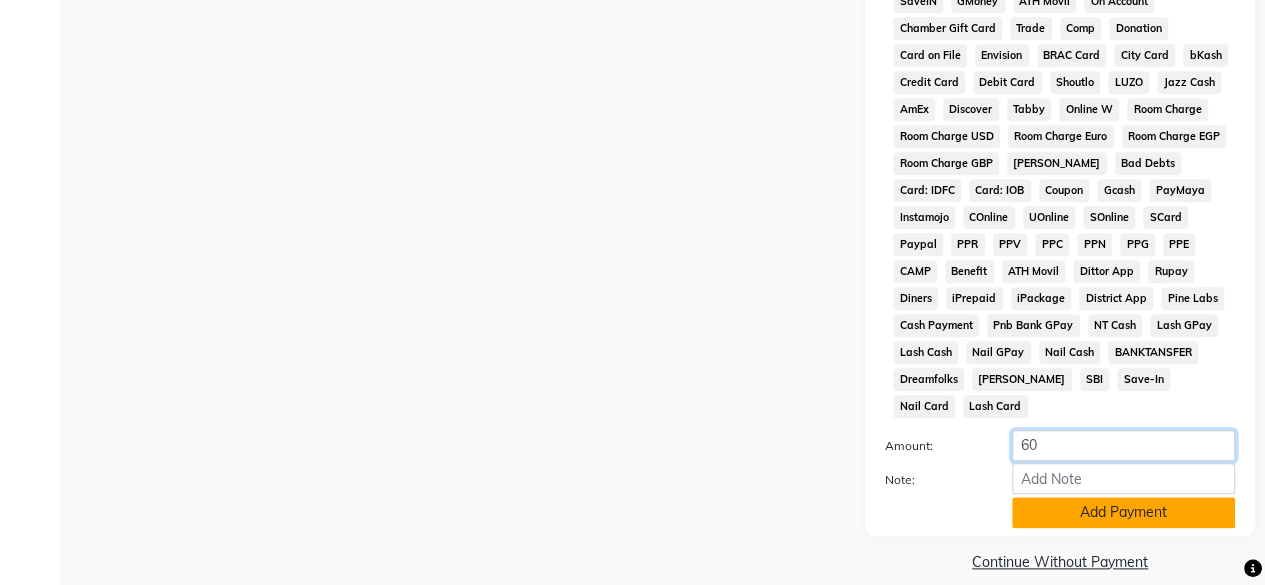 type on "60" 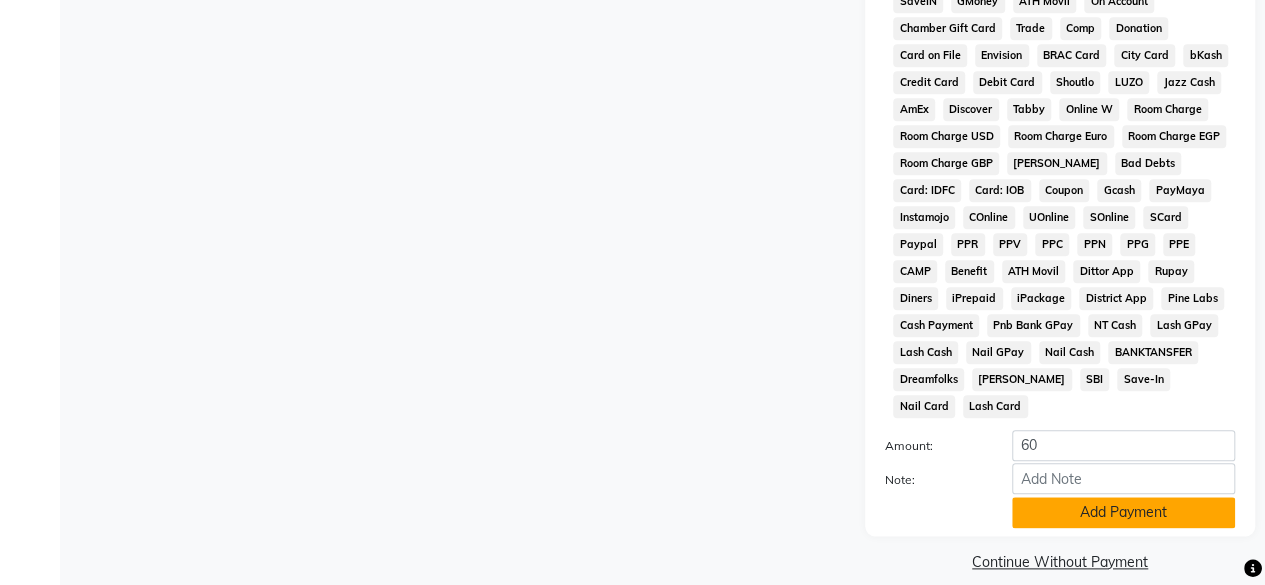 click on "Add Payment" 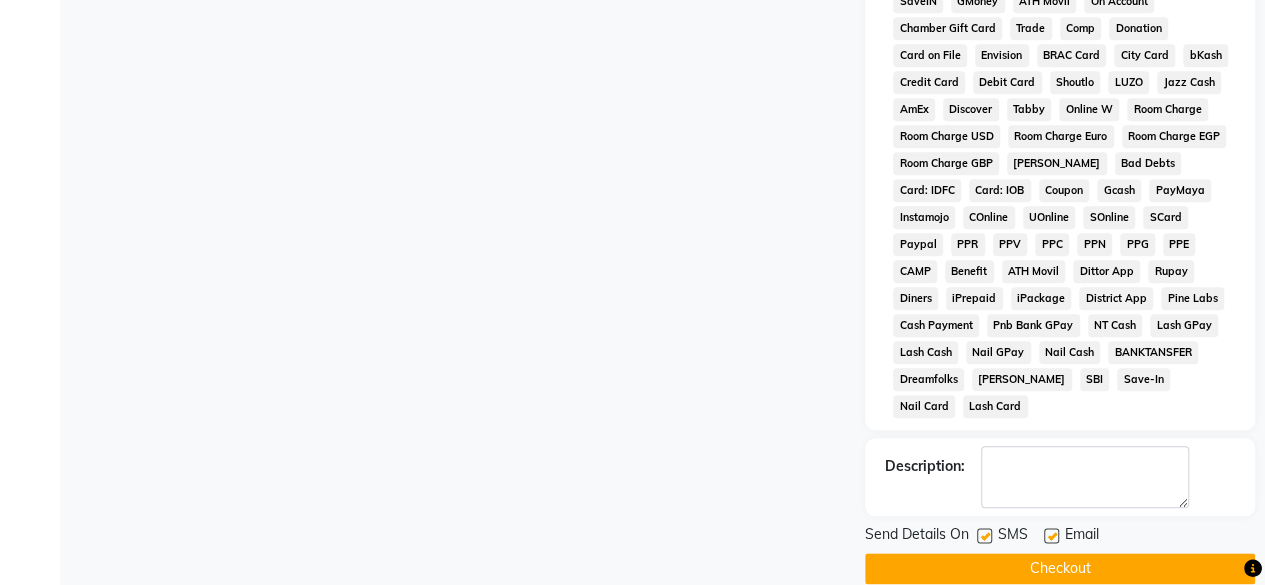 scroll, scrollTop: 384, scrollLeft: 0, axis: vertical 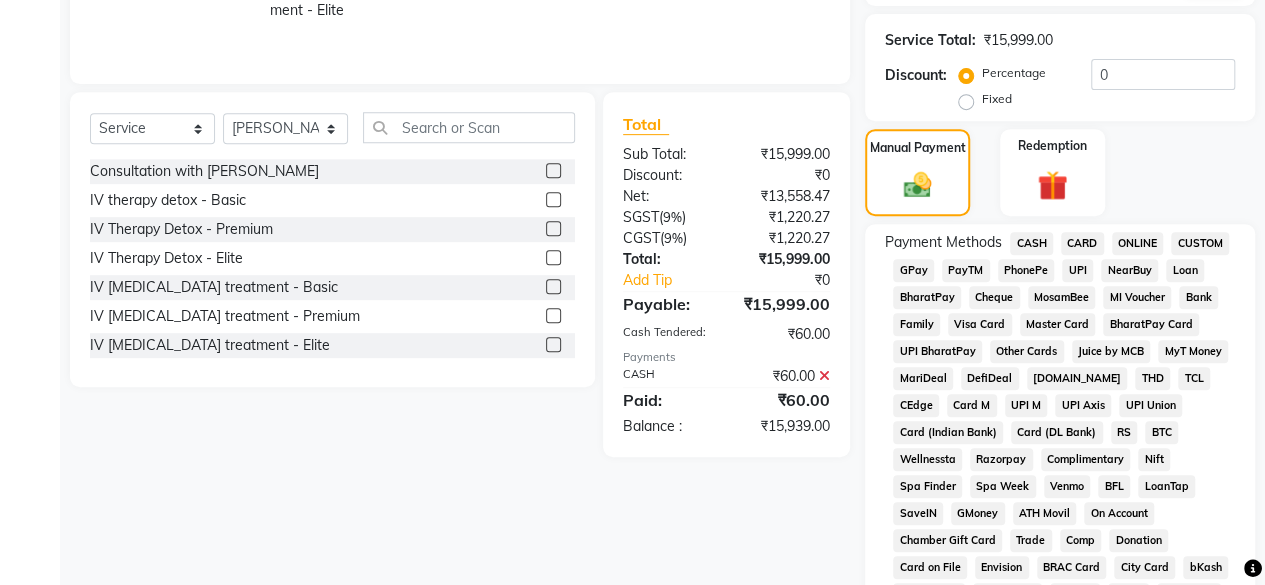 click on "GPay" 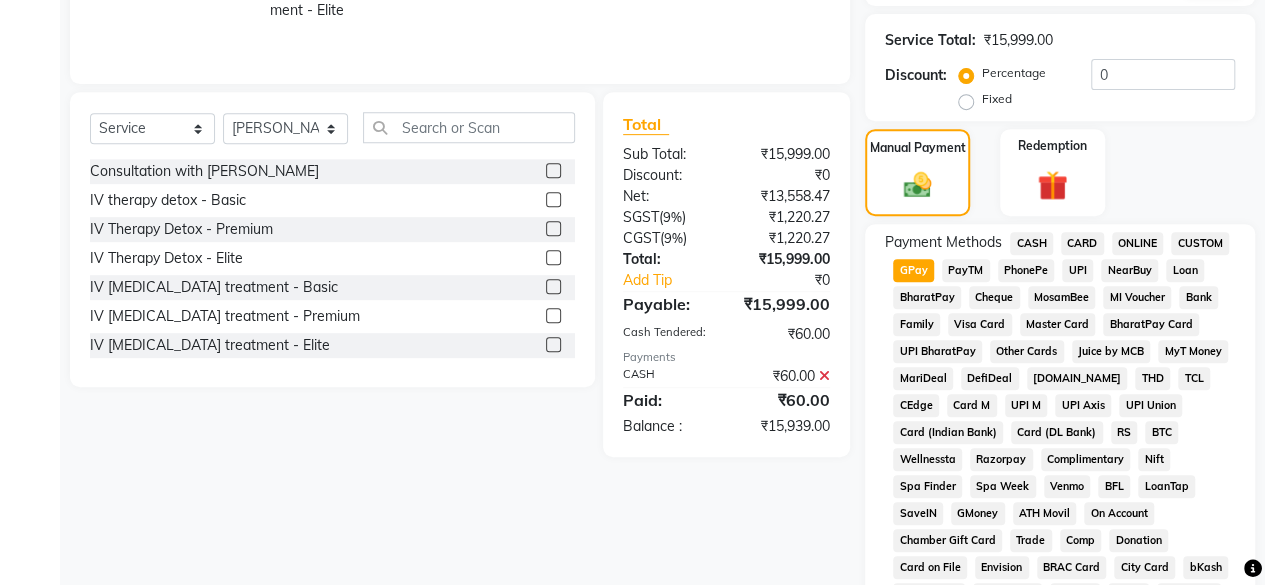 scroll, scrollTop: 896, scrollLeft: 0, axis: vertical 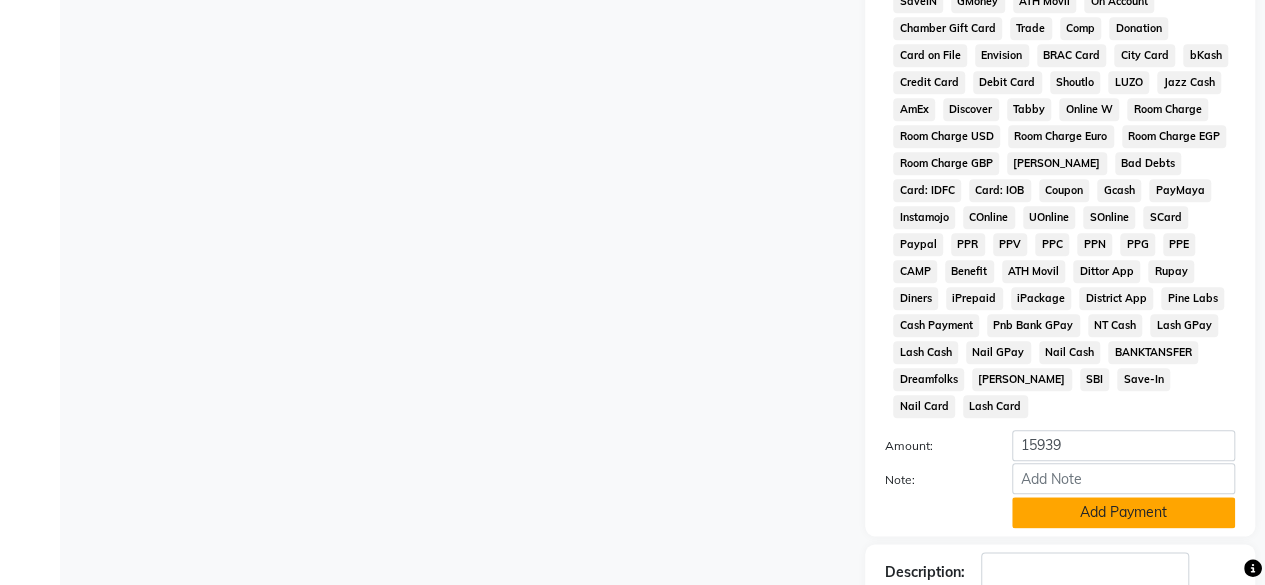 click on "Add Payment" 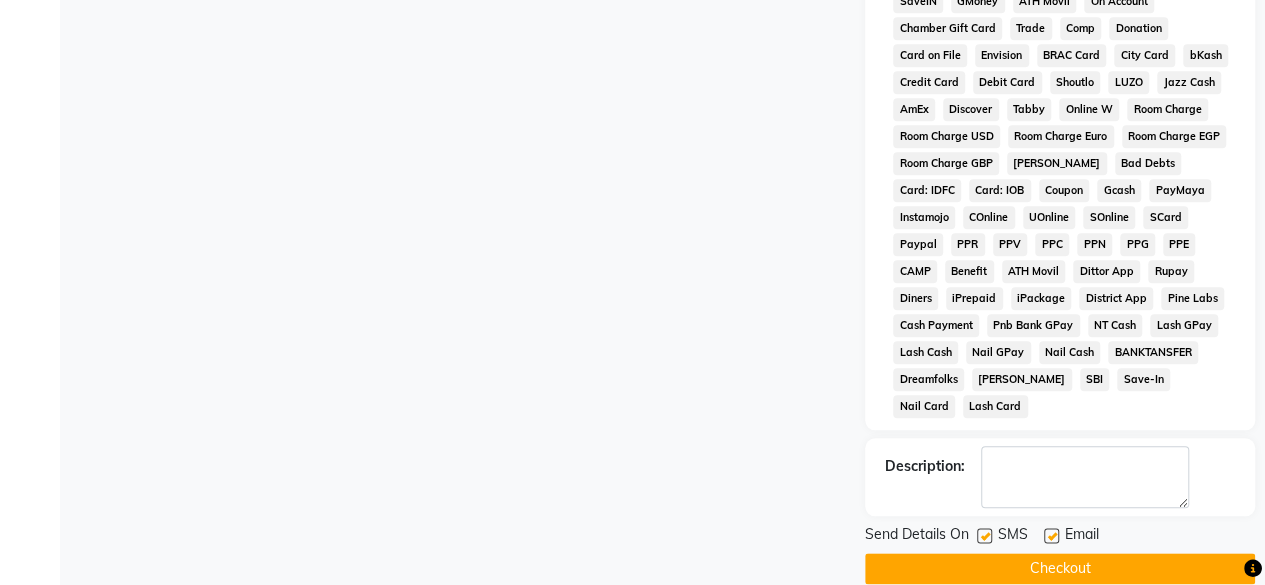 scroll, scrollTop: 384, scrollLeft: 0, axis: vertical 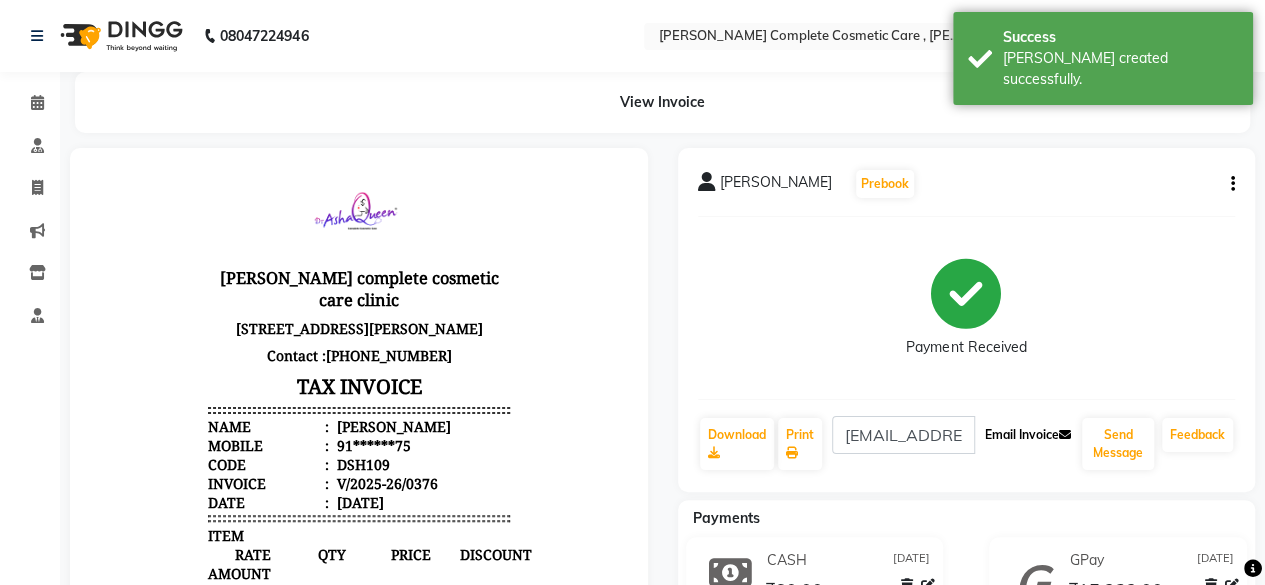 click on "Email Invoice" 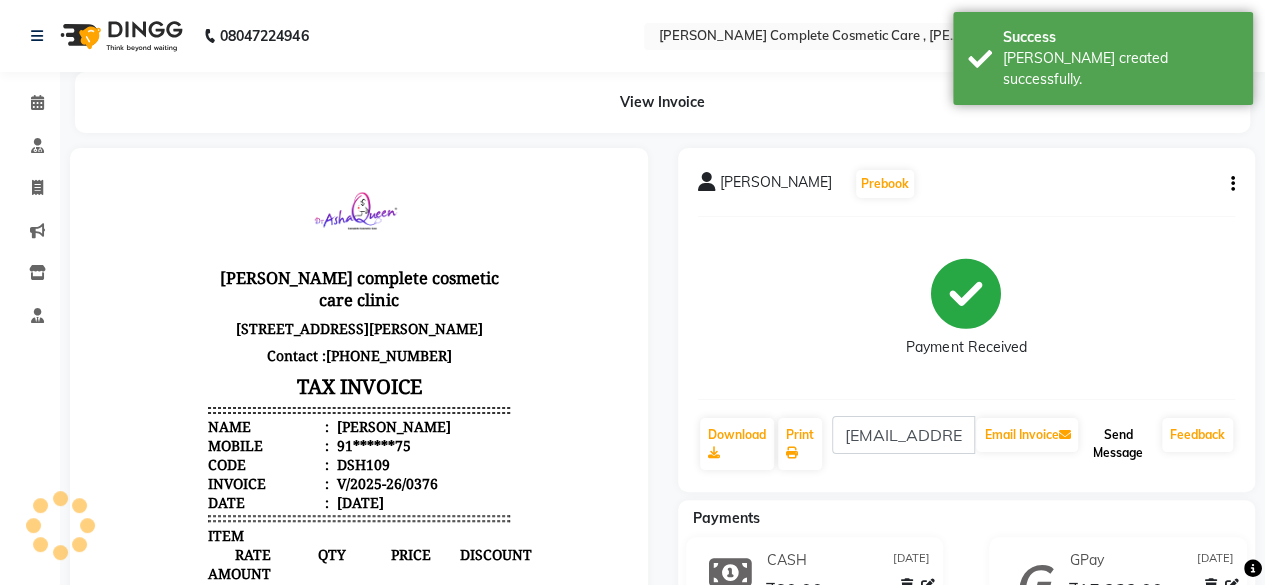 click on "Send Message" 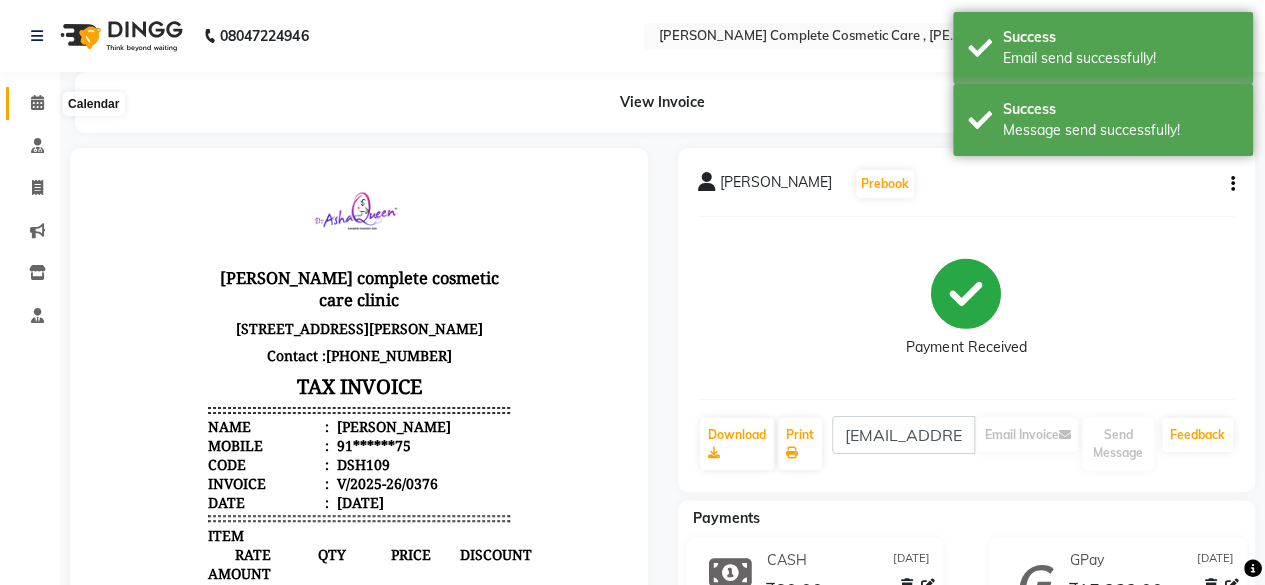 click 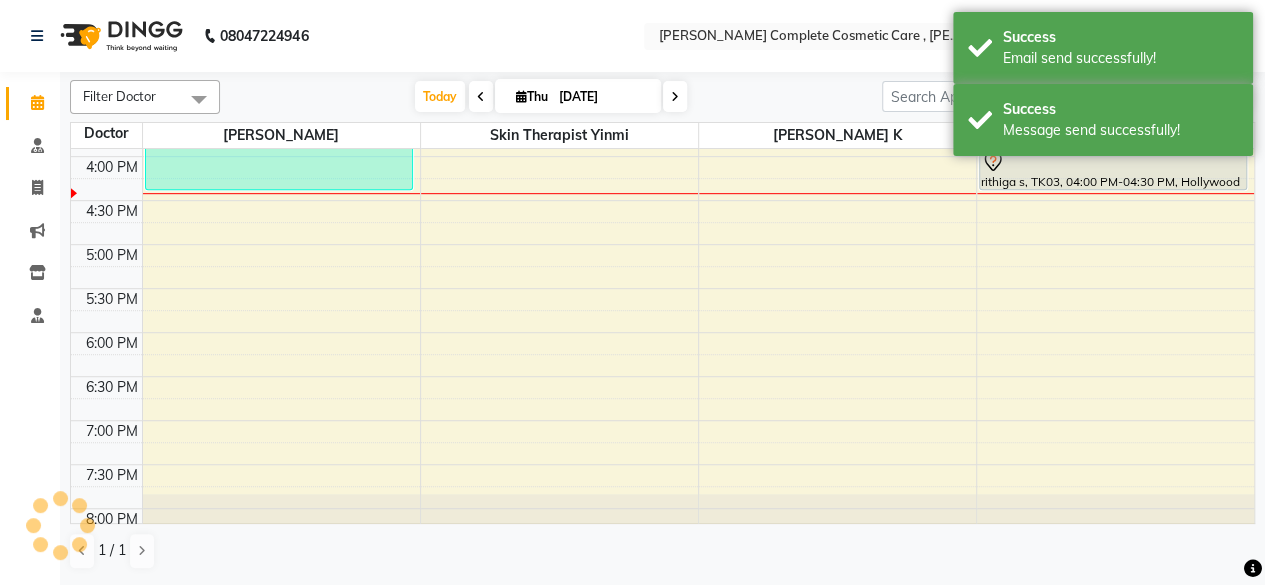 scroll, scrollTop: 0, scrollLeft: 0, axis: both 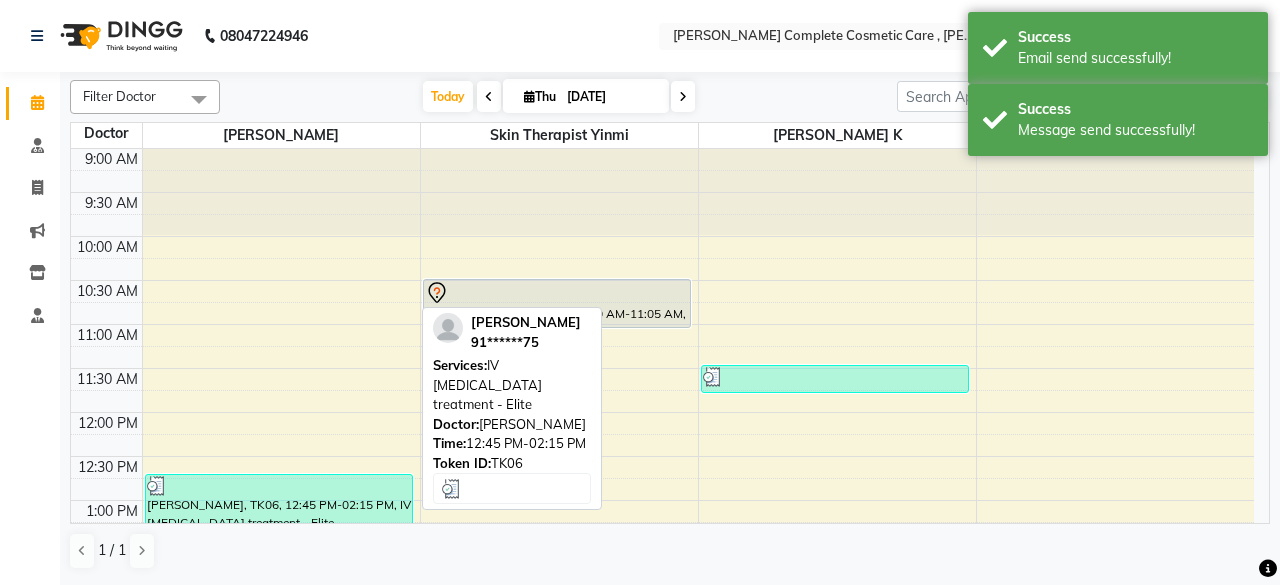 click on "sara m, TK06, 12:45 PM-02:15 PM, IV skin lightening treatment - Elite" at bounding box center (279, 538) 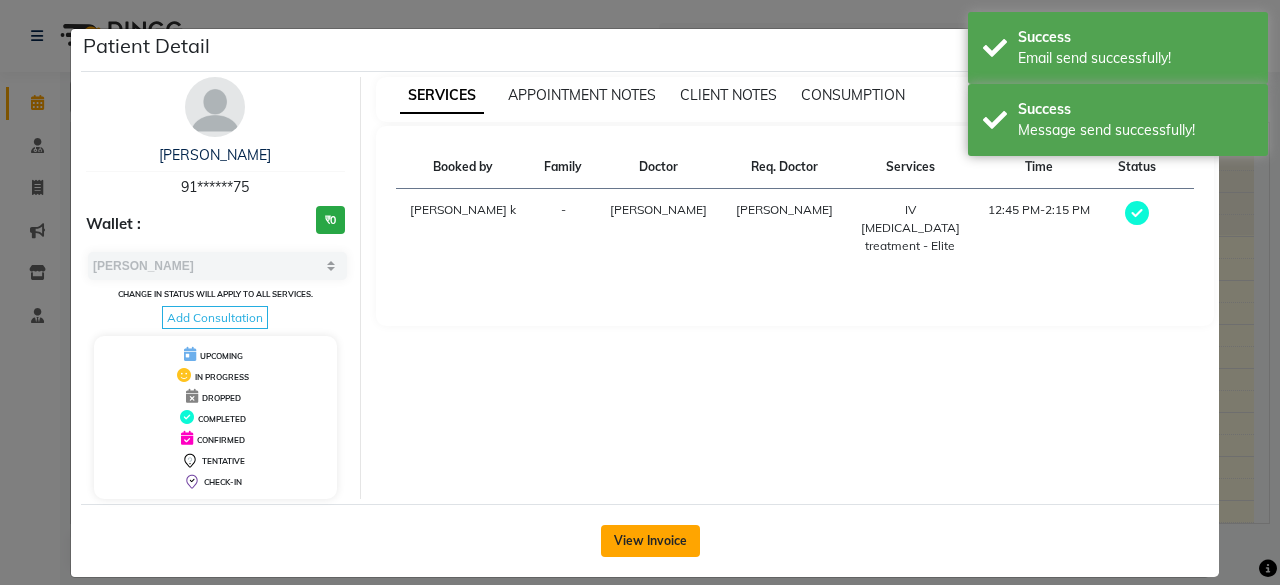 click on "View Invoice" 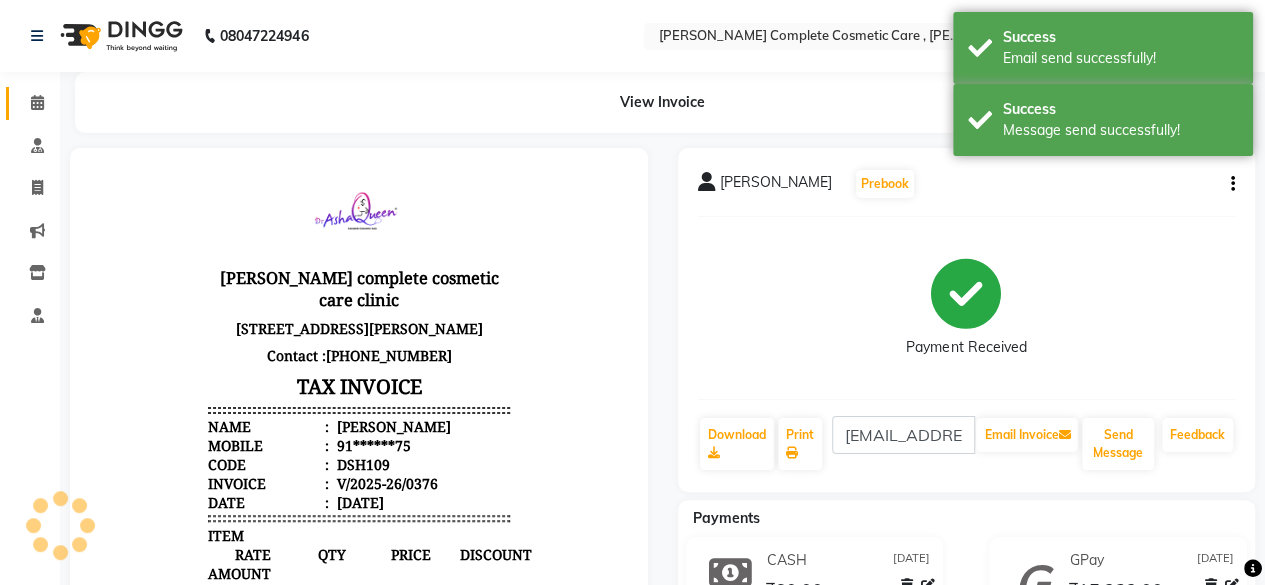scroll, scrollTop: 0, scrollLeft: 0, axis: both 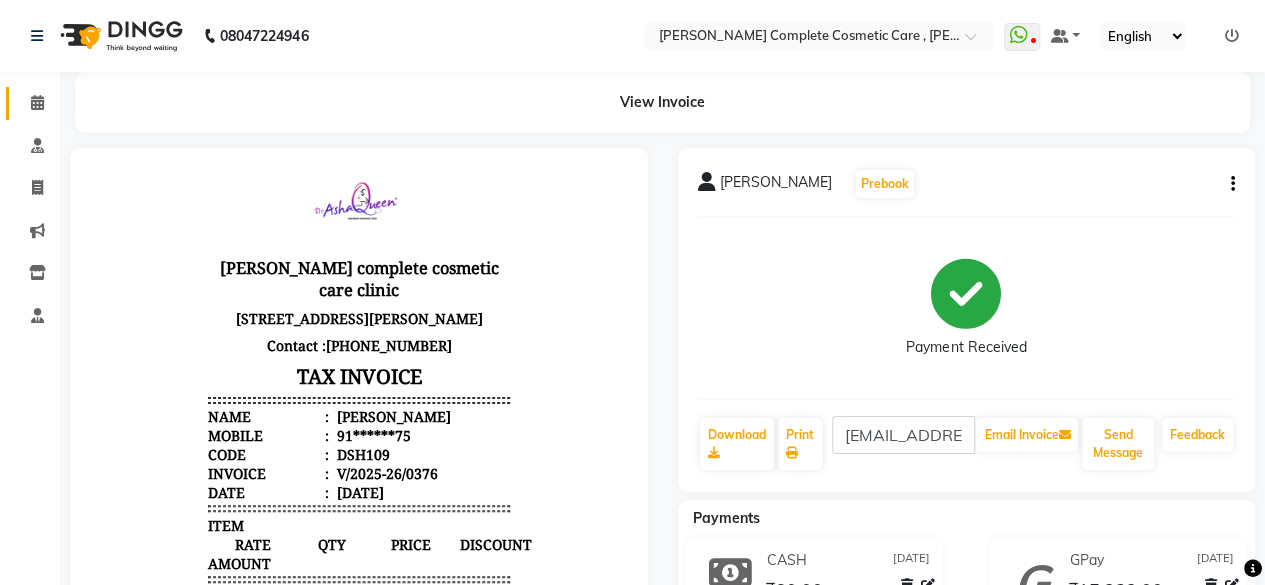 drag, startPoint x: 600, startPoint y: 371, endPoint x: 723, endPoint y: 737, distance: 386.11526 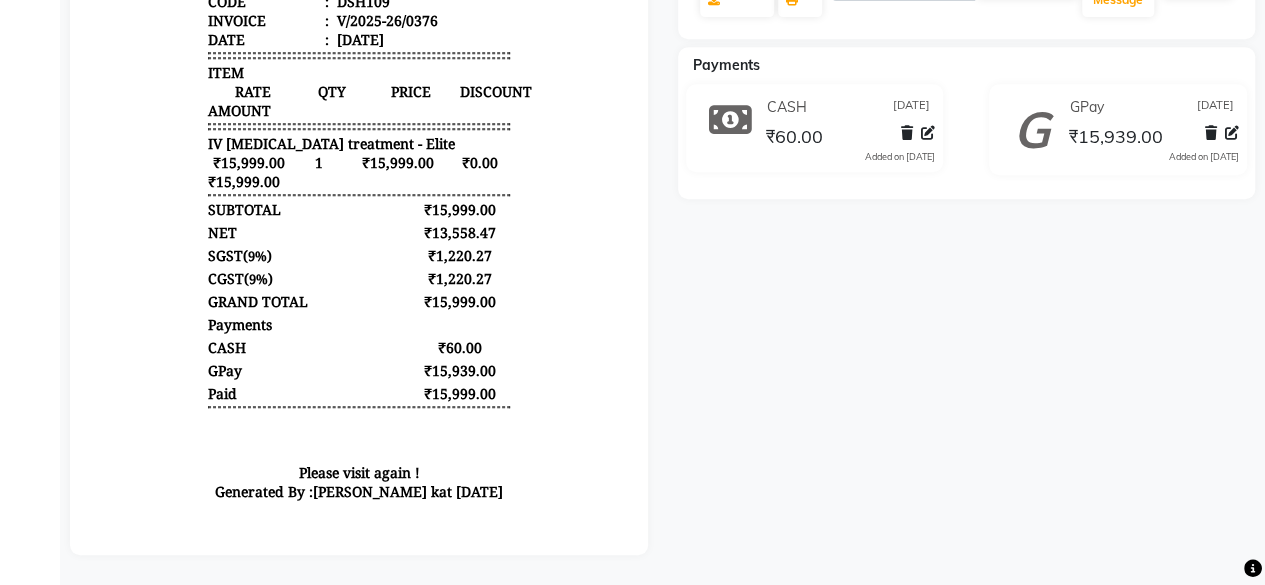 scroll, scrollTop: 468, scrollLeft: 0, axis: vertical 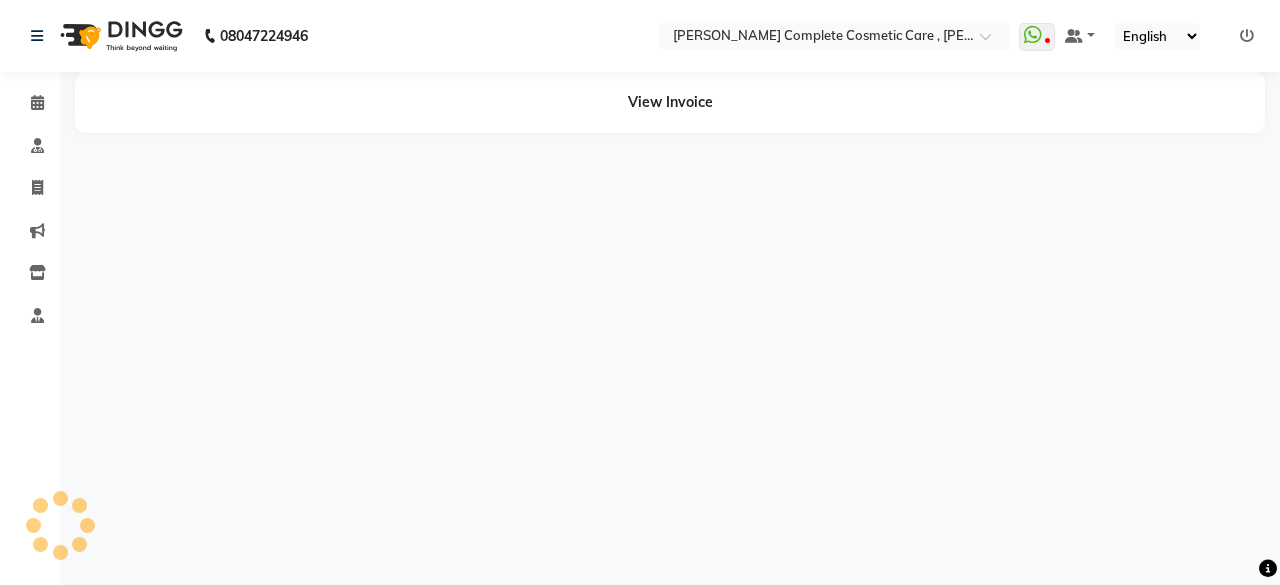 select on "7560" 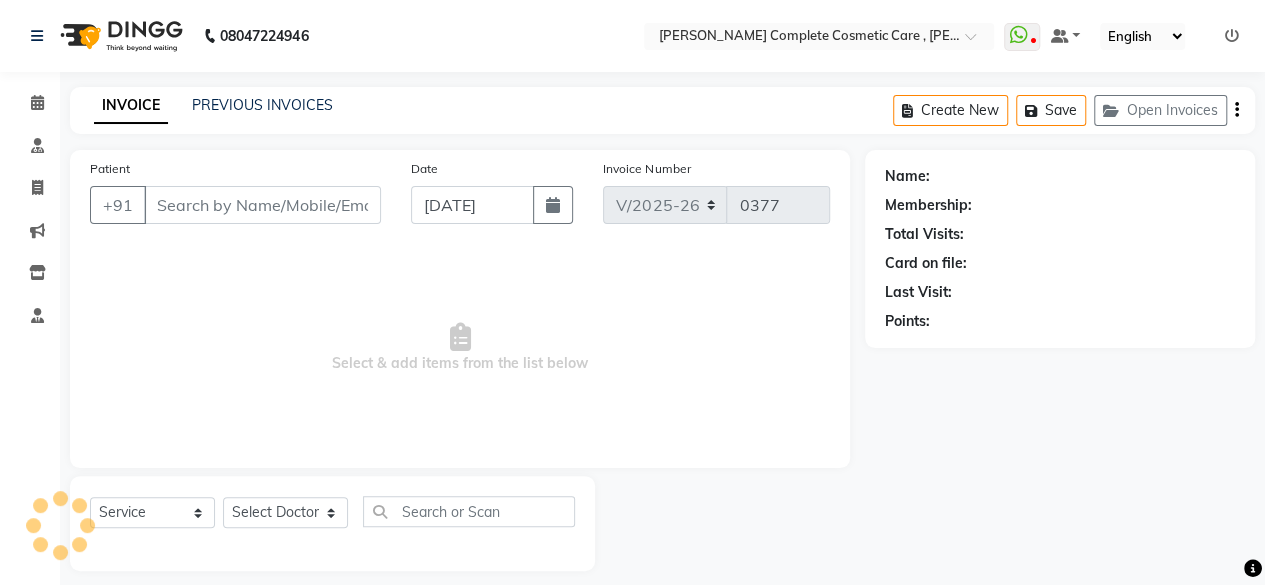 type on "91******75" 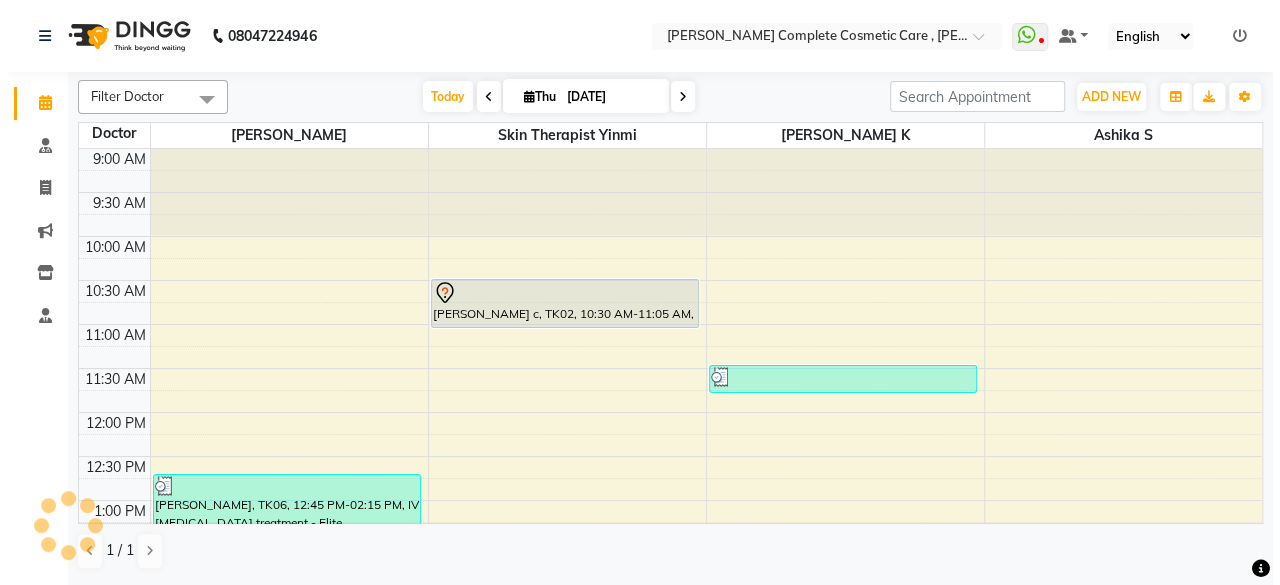 scroll, scrollTop: 608, scrollLeft: 0, axis: vertical 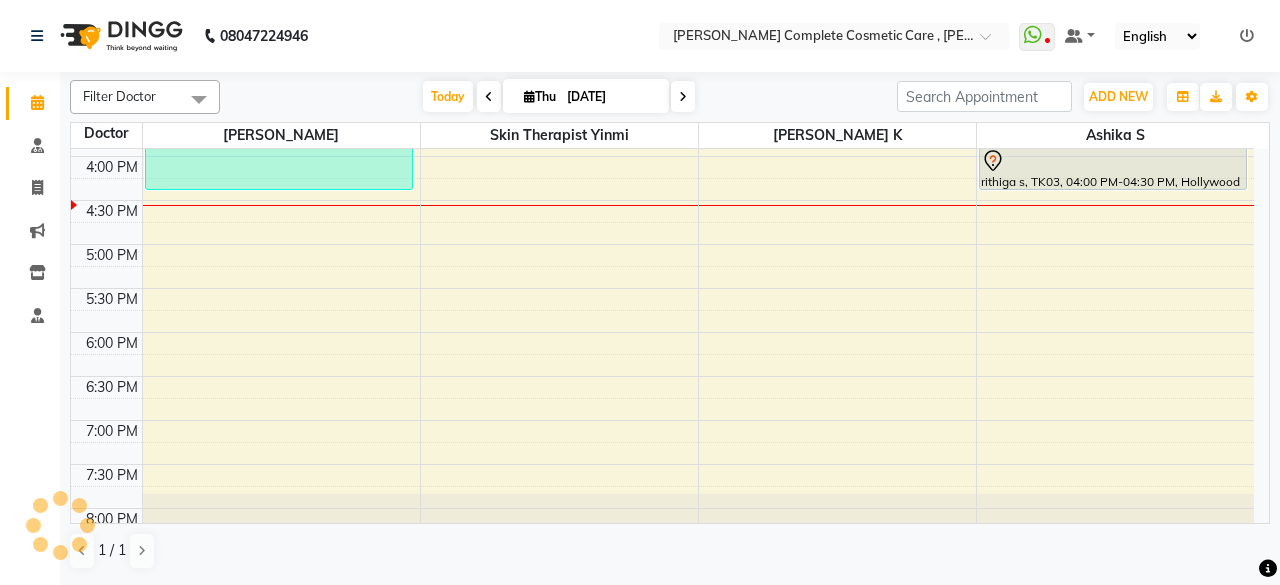 select on "service" 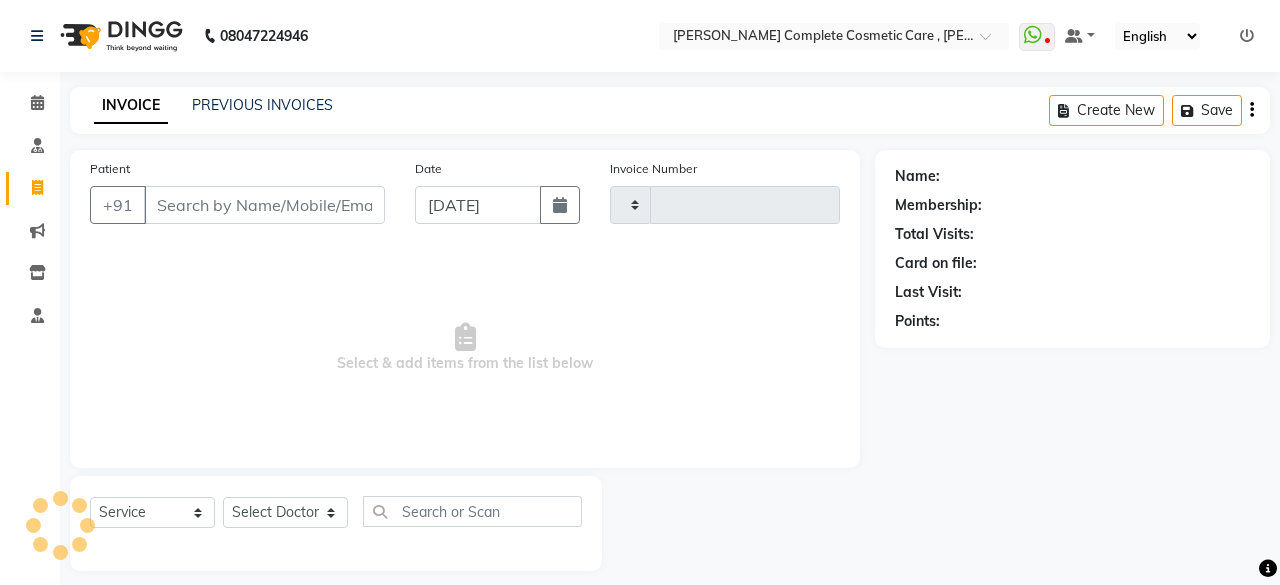 type on "0377" 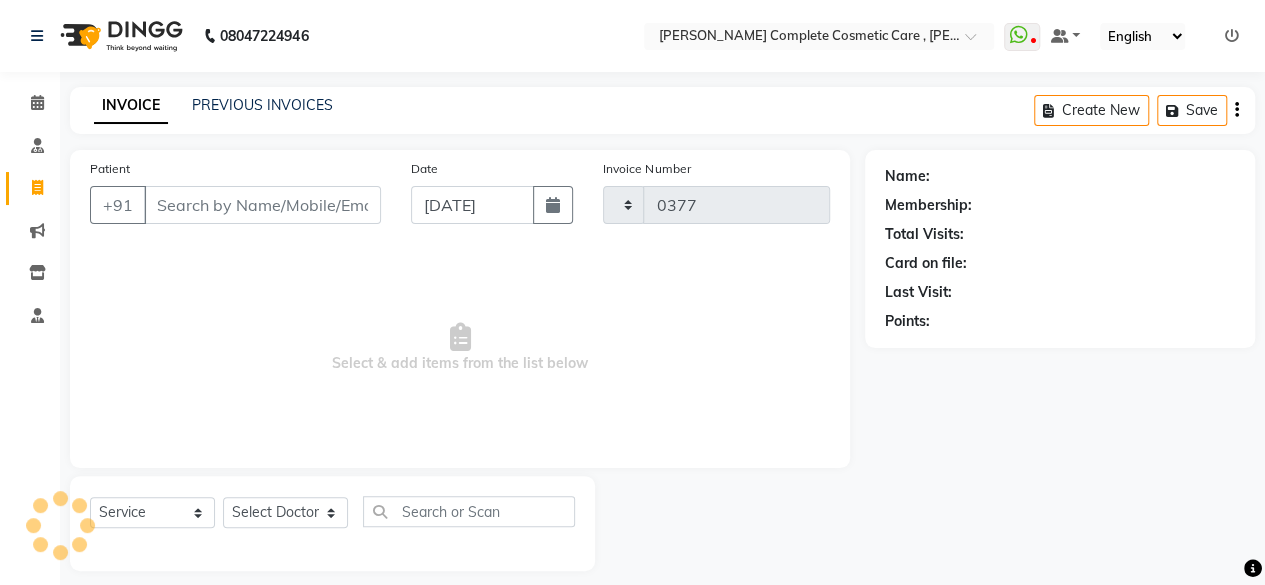 select on "7560" 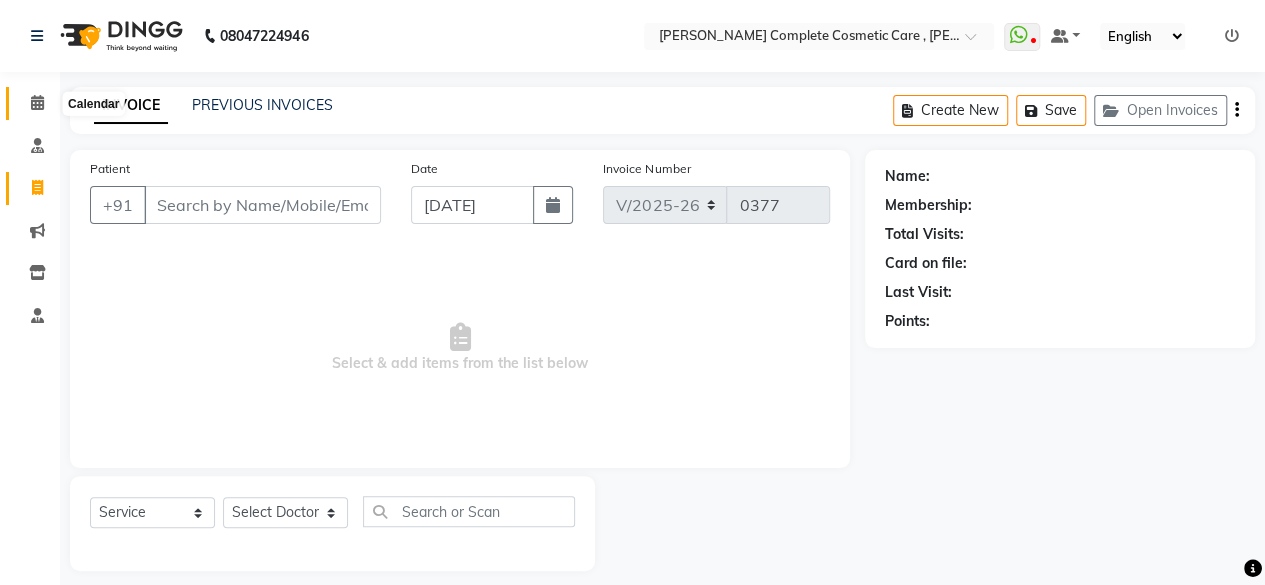 click 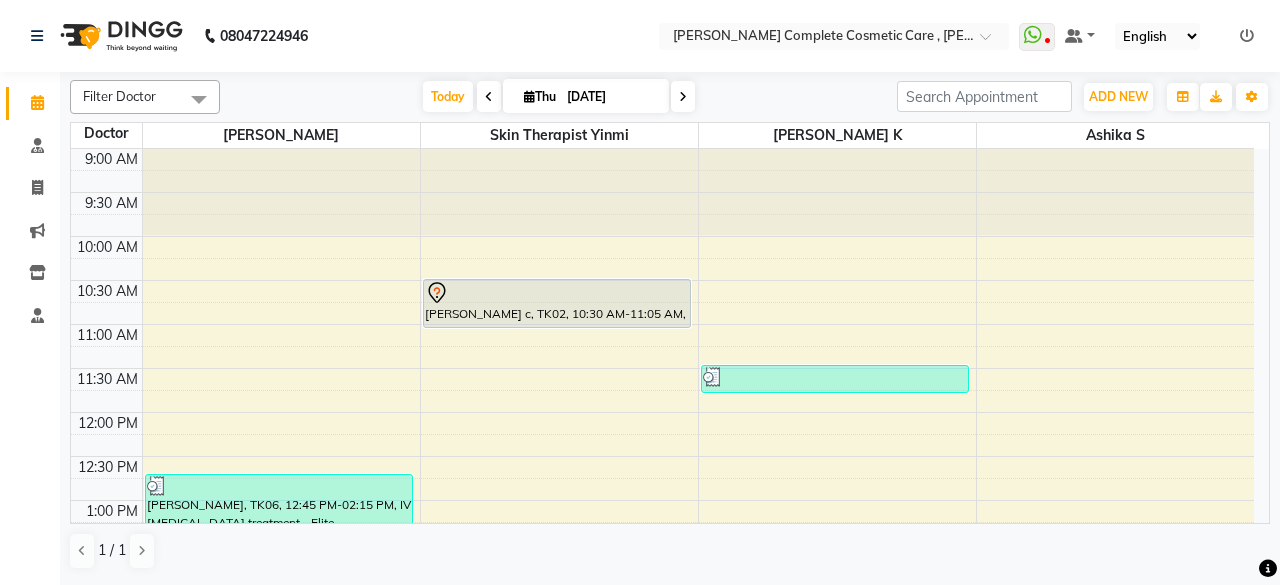 click at bounding box center (683, 96) 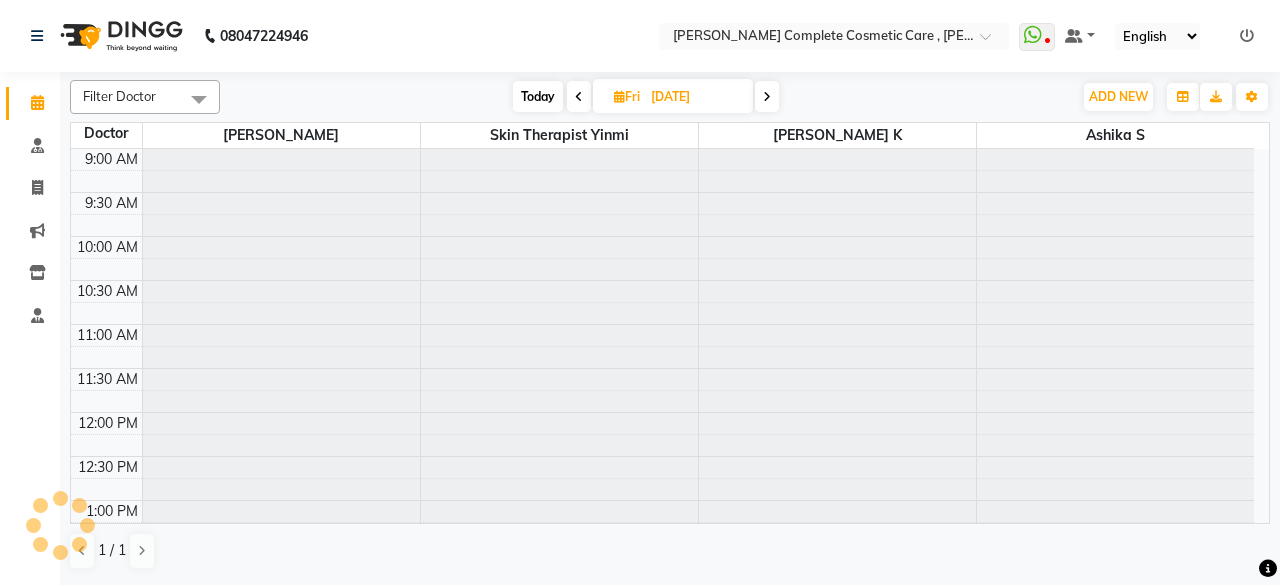 scroll, scrollTop: 608, scrollLeft: 0, axis: vertical 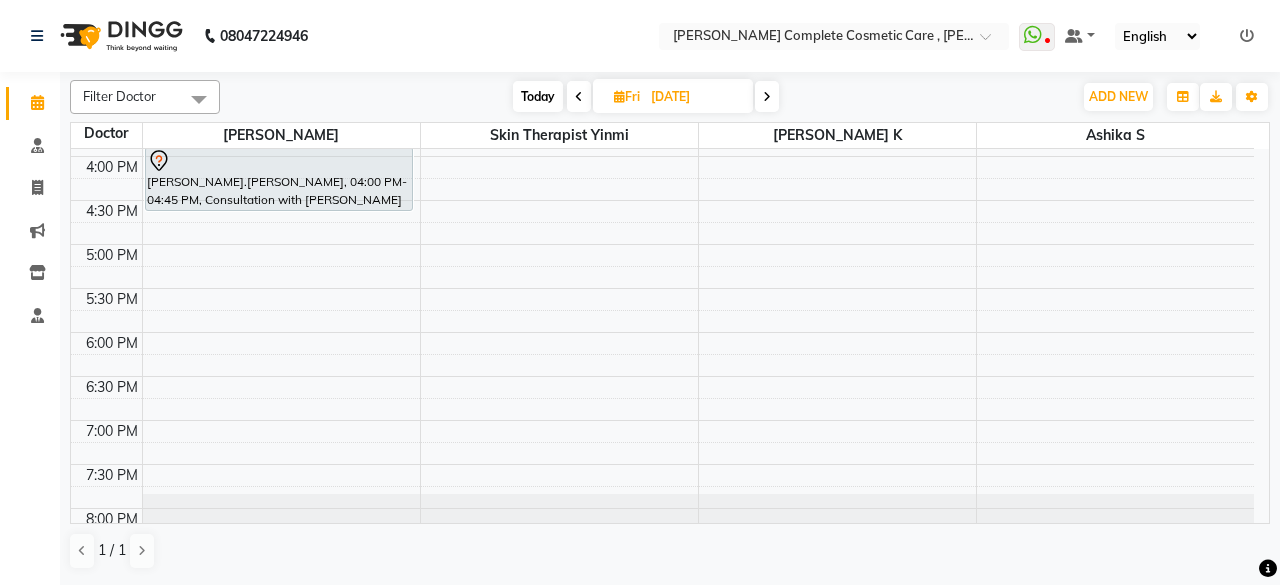 click at bounding box center [767, 96] 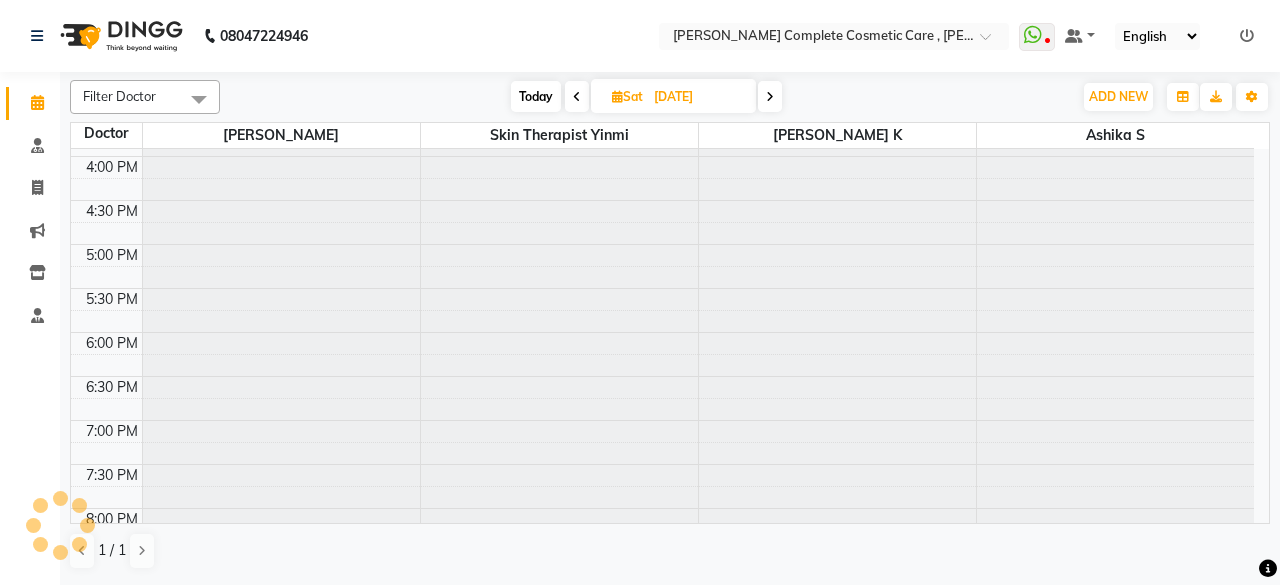 scroll, scrollTop: 608, scrollLeft: 0, axis: vertical 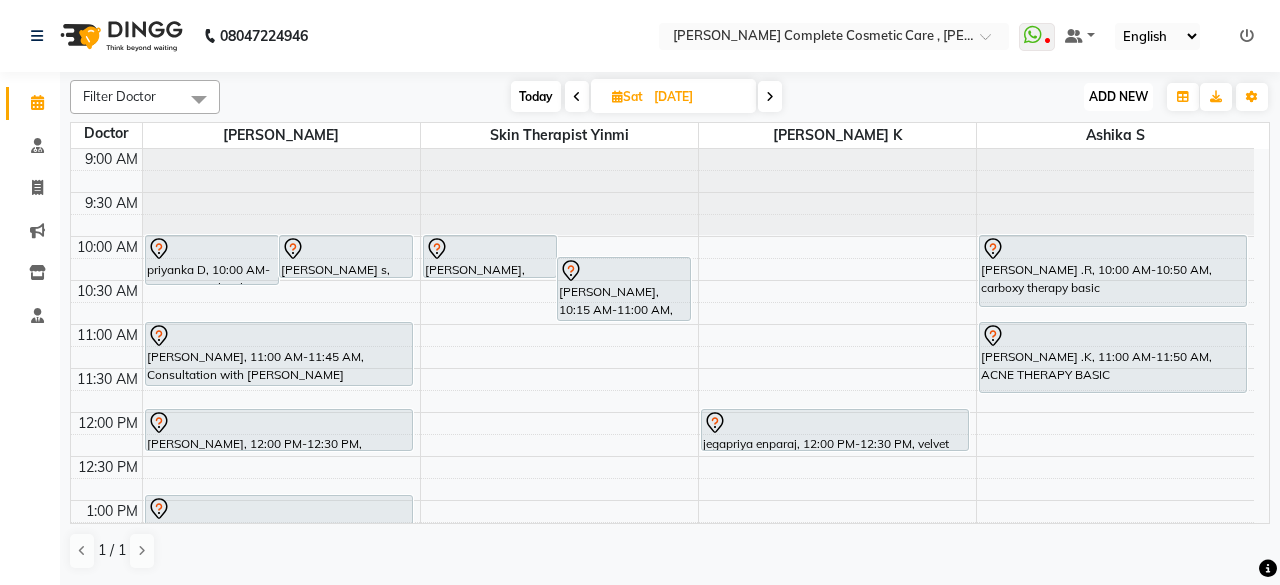 click on "ADD NEW Toggle Dropdown" at bounding box center (1118, 97) 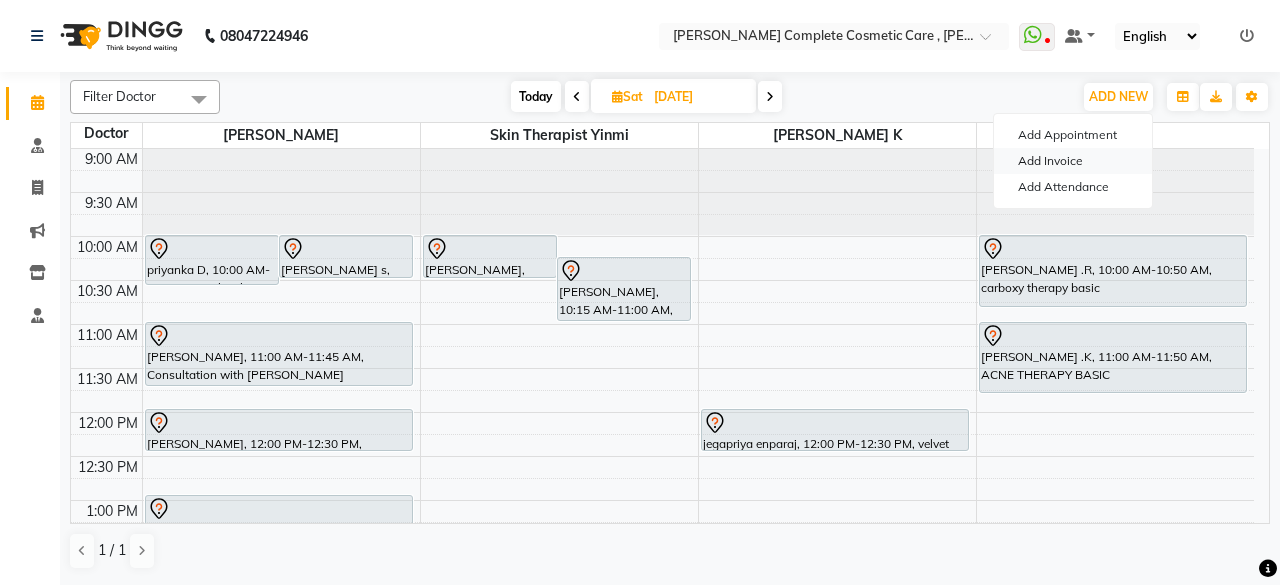 click on "Add Invoice" at bounding box center (1073, 161) 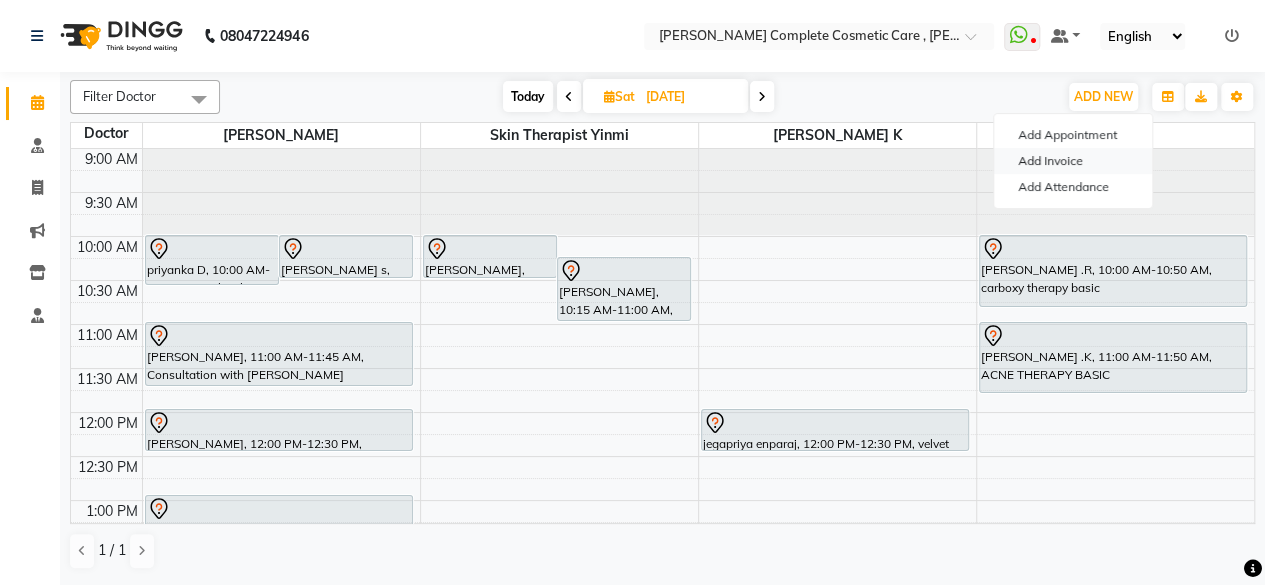 select on "7560" 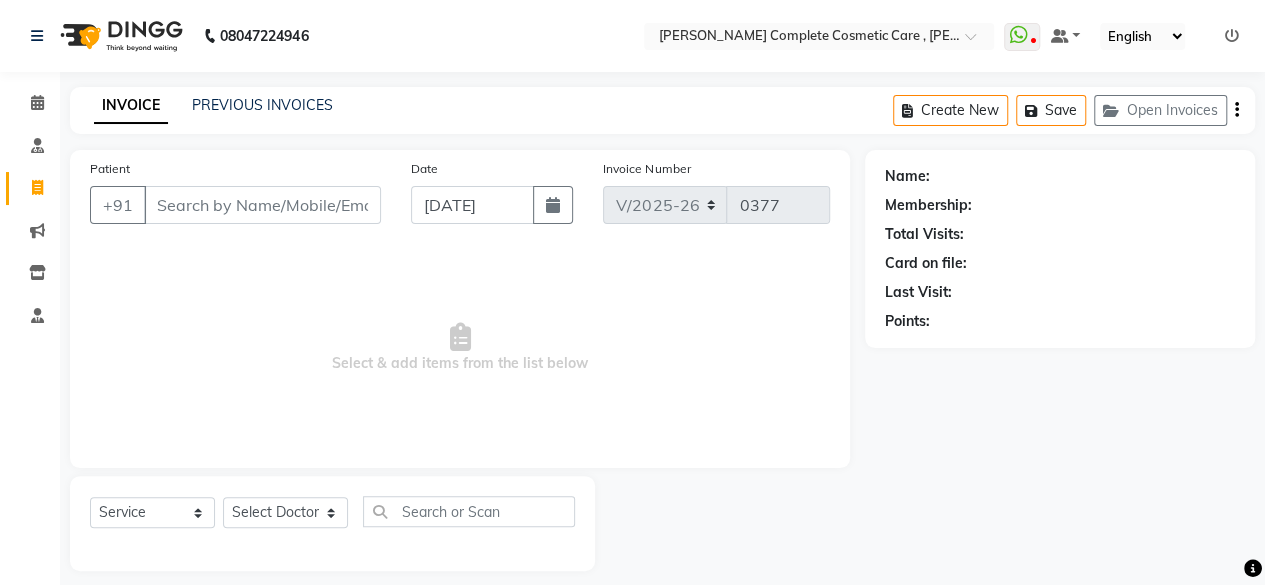 click on "Patient" at bounding box center (262, 205) 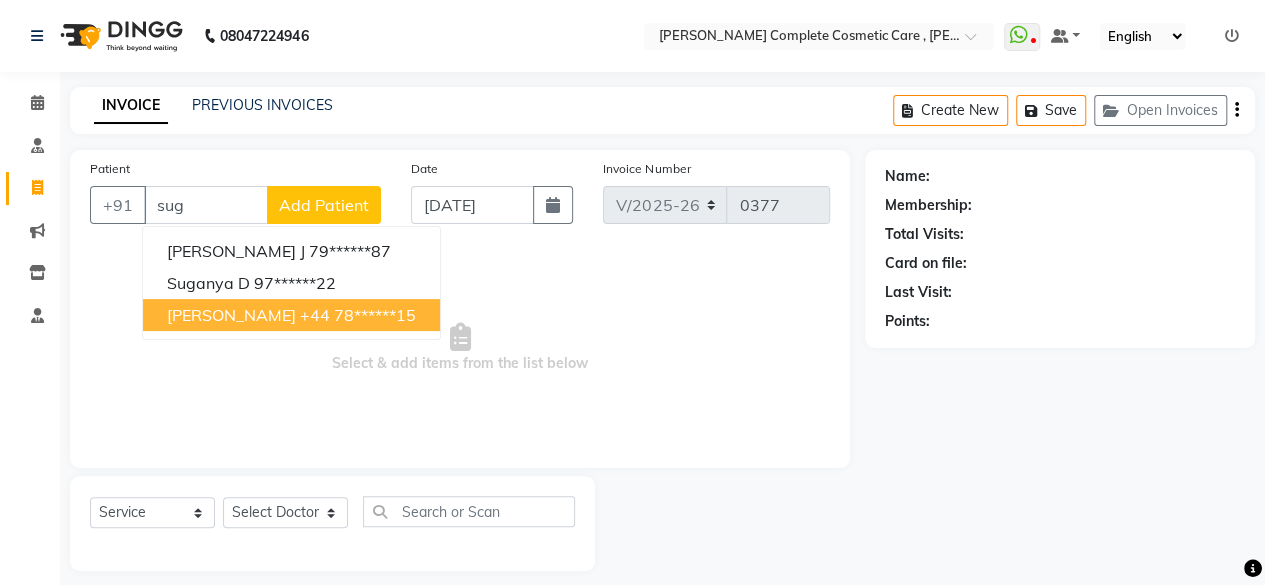 click on "SUGASHINI HETTI +44  78******15" at bounding box center (291, 315) 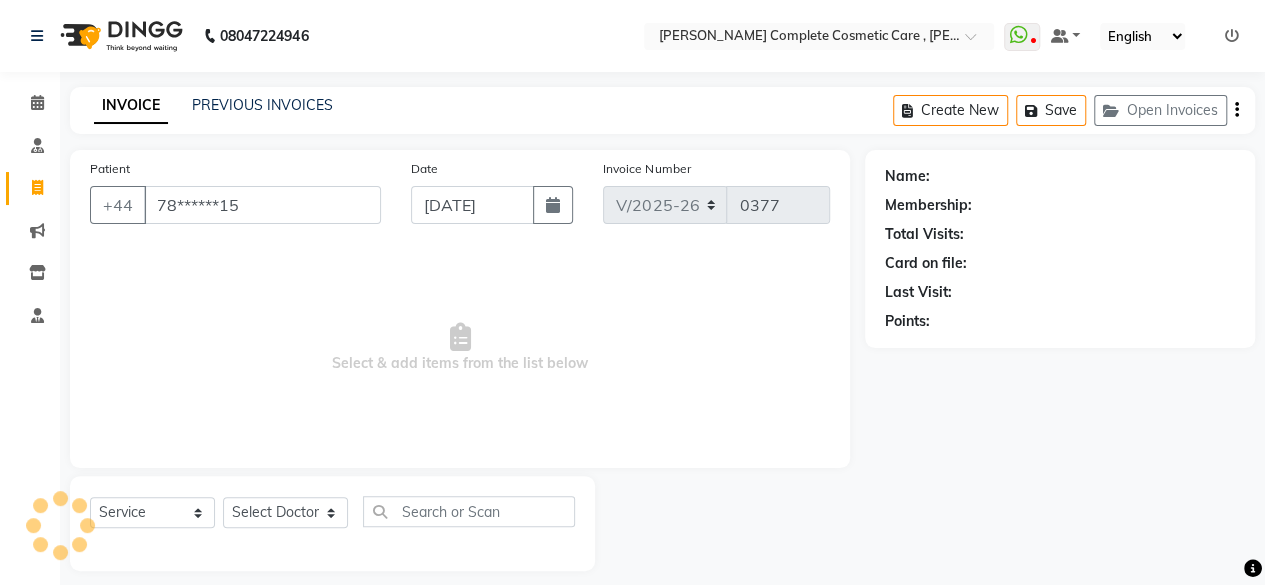 type on "78******15" 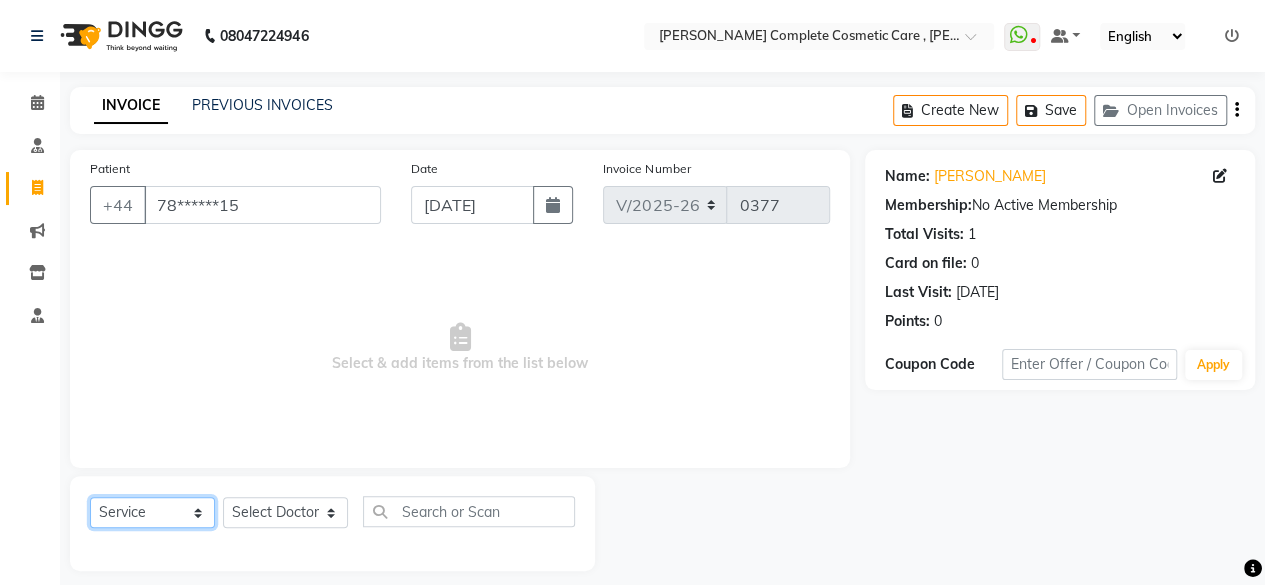 click on "Select  Service  Product  Membership  Package Voucher Prepaid Gift Card" 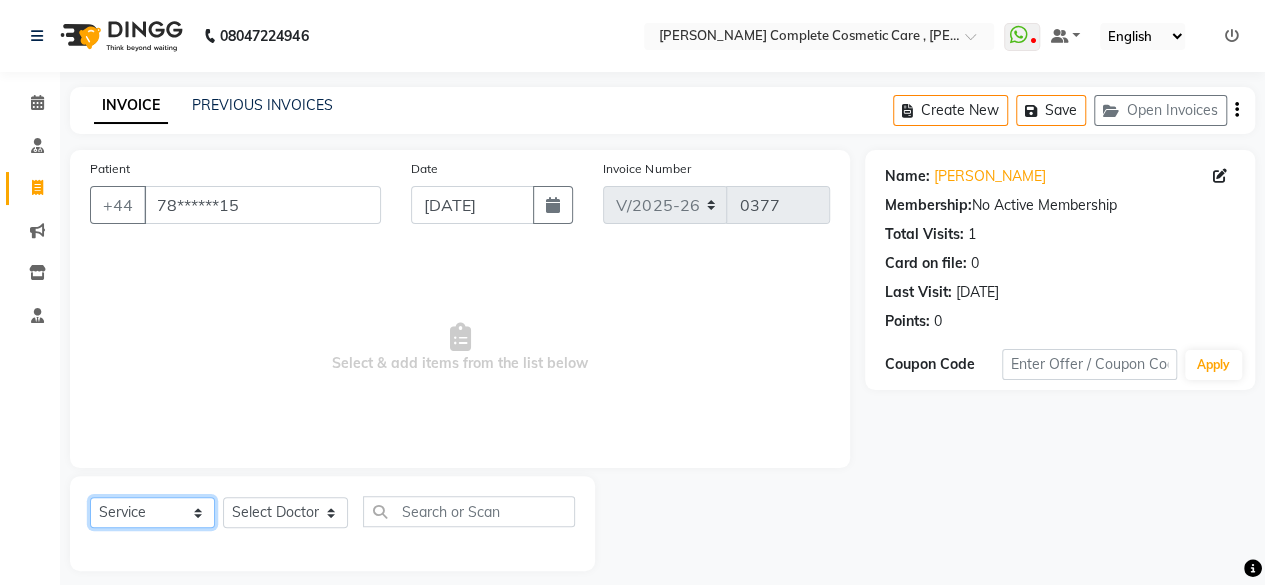 select on "product" 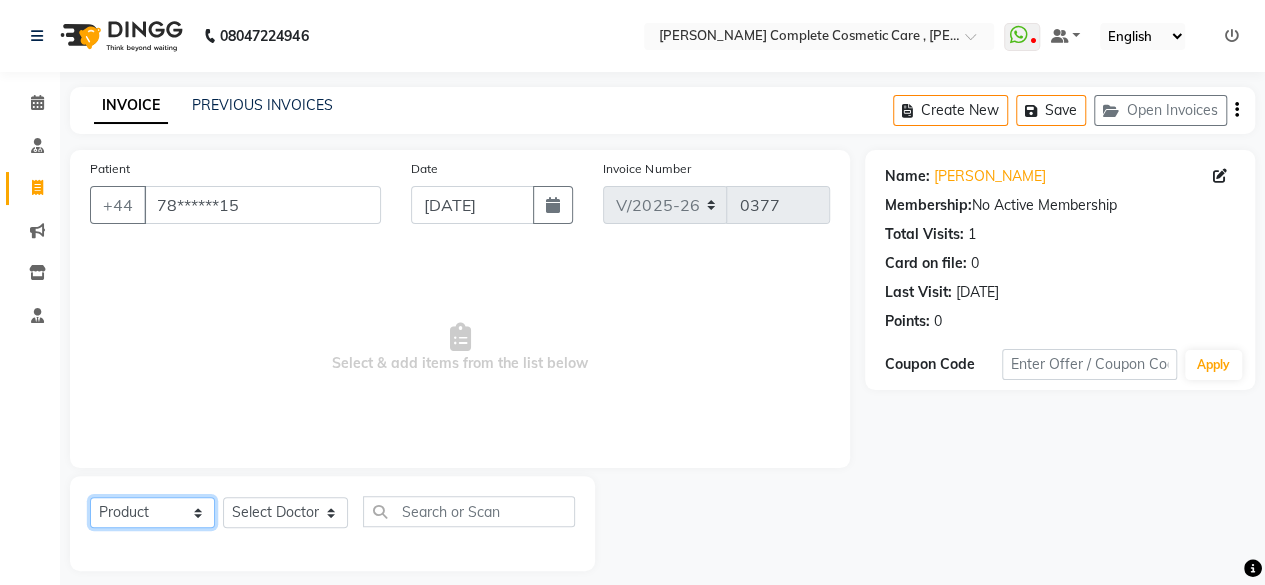click on "Select  Service  Product  Membership  Package Voucher Prepaid Gift Card" 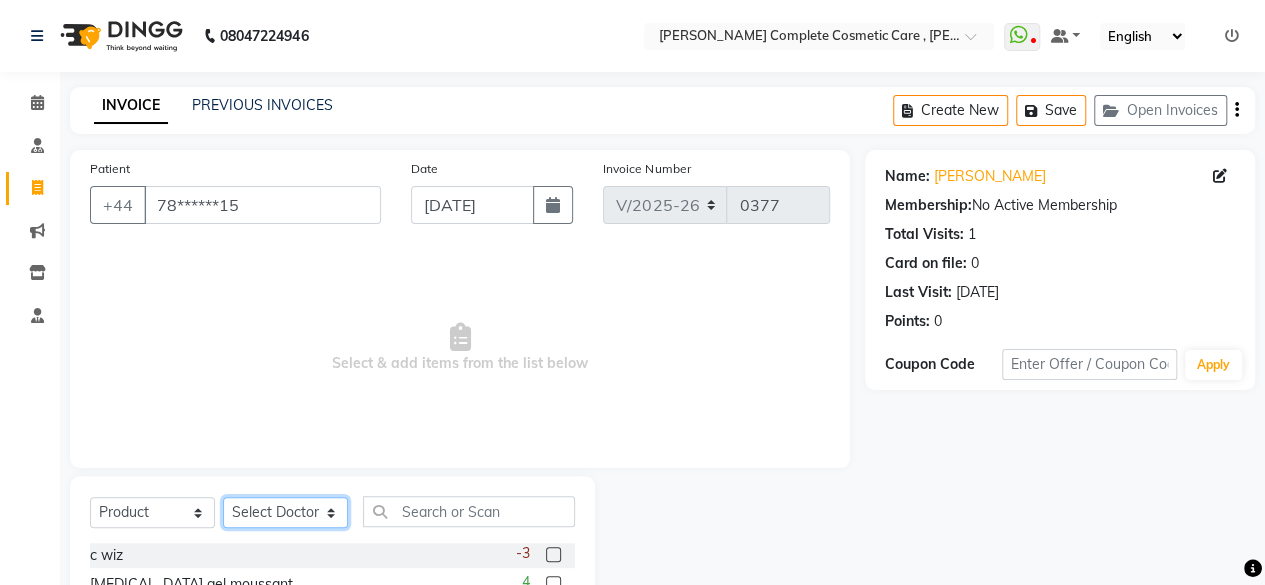 click on "Select Doctor ashika s Dr. Asha Queen saranya k skin therapist yinmi" 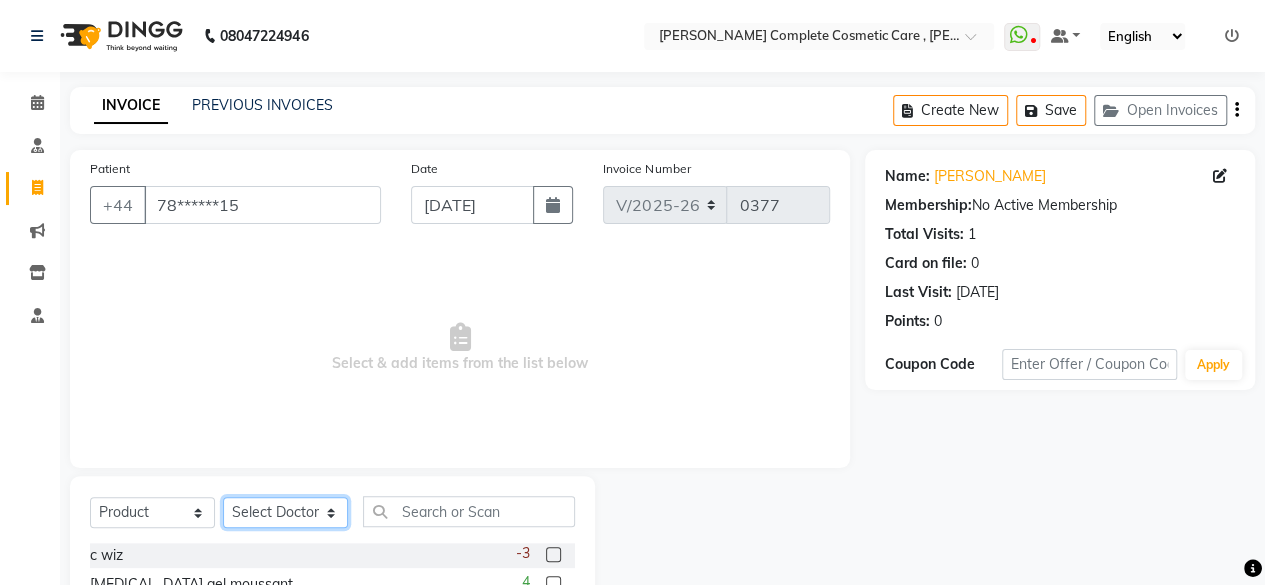select on "67035" 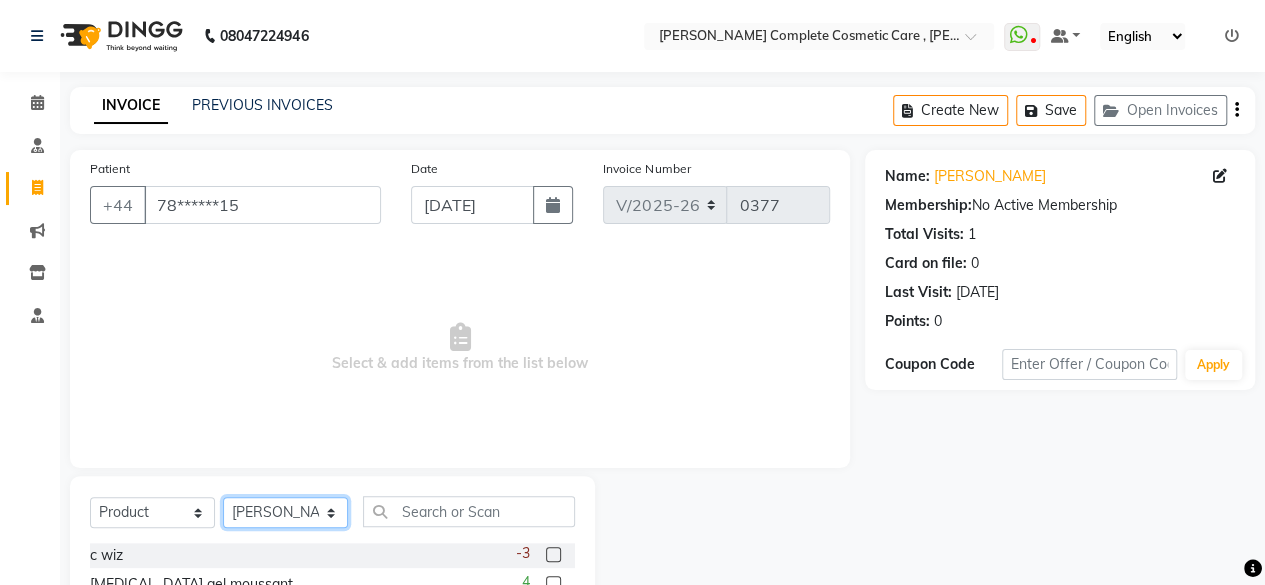 click on "Select Doctor ashika s Dr. Asha Queen saranya k skin therapist yinmi" 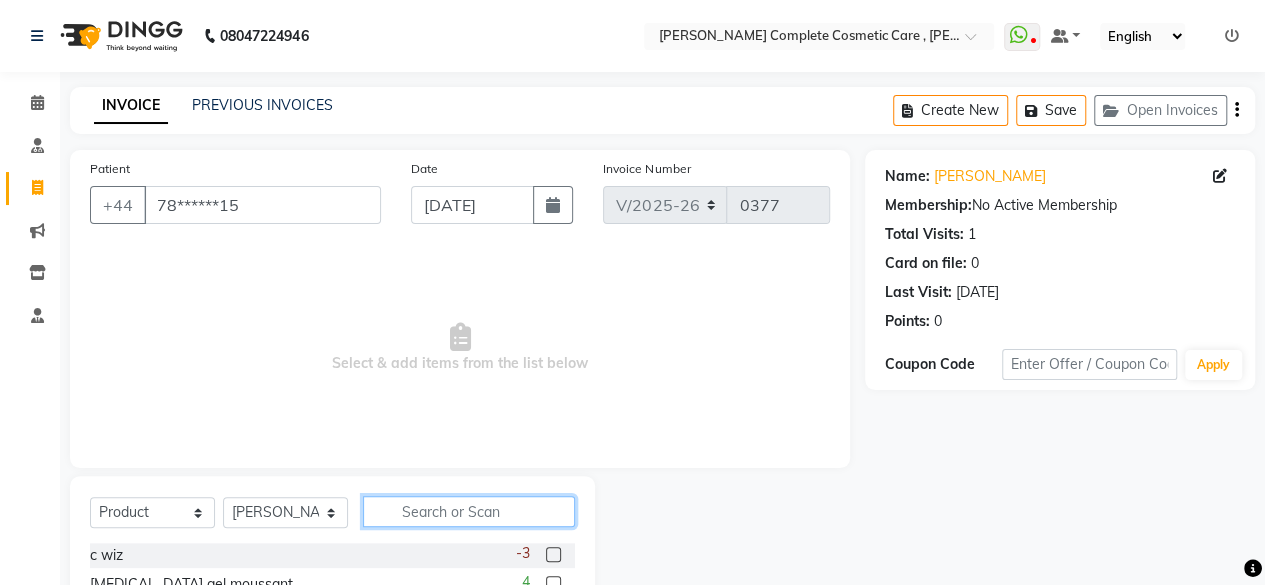 click 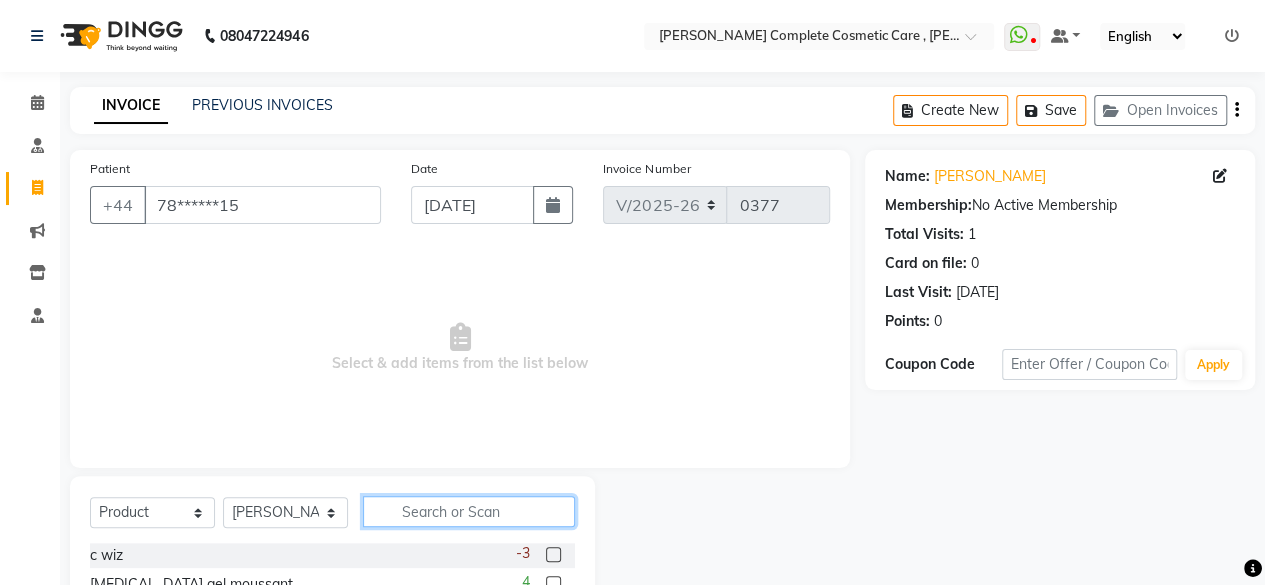 scroll, scrollTop: 215, scrollLeft: 0, axis: vertical 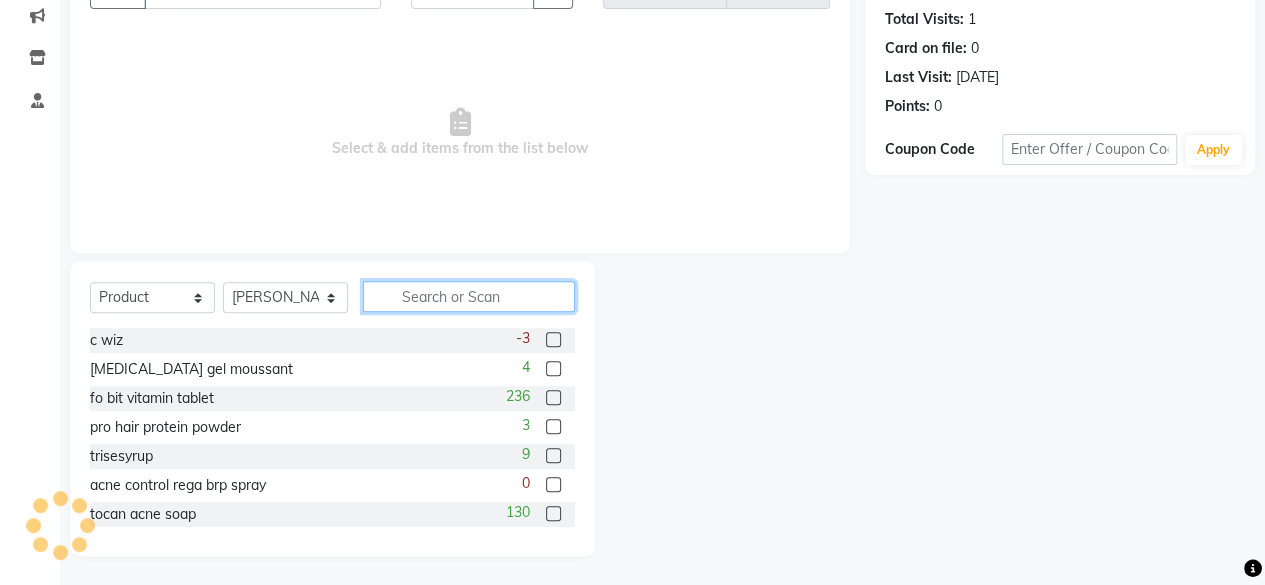 click 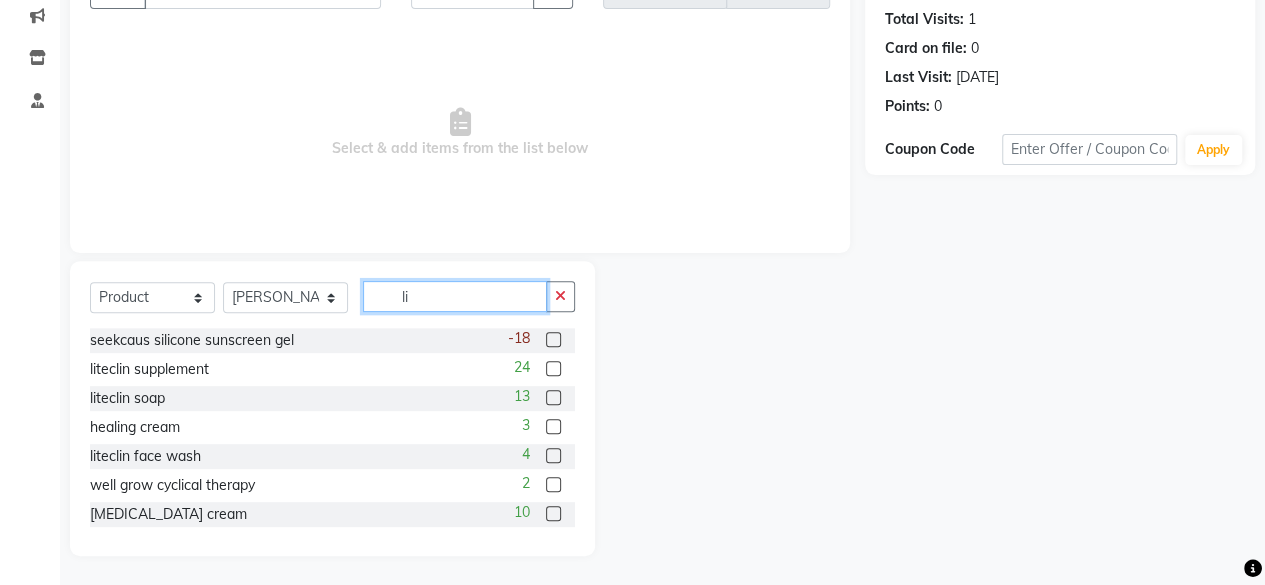 type on "li" 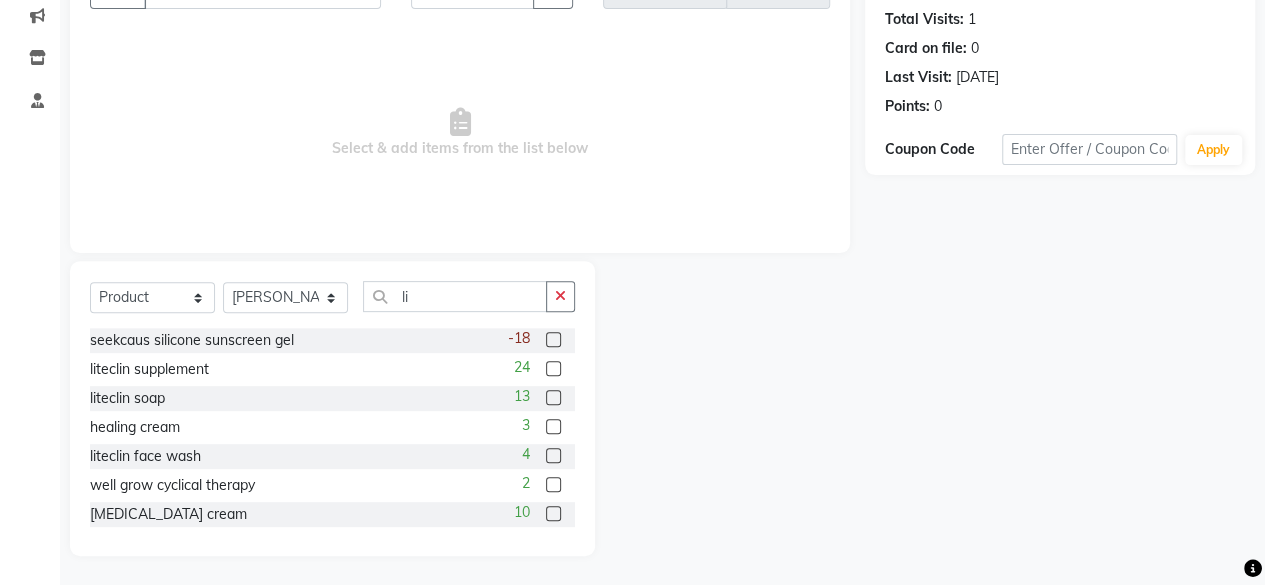 click 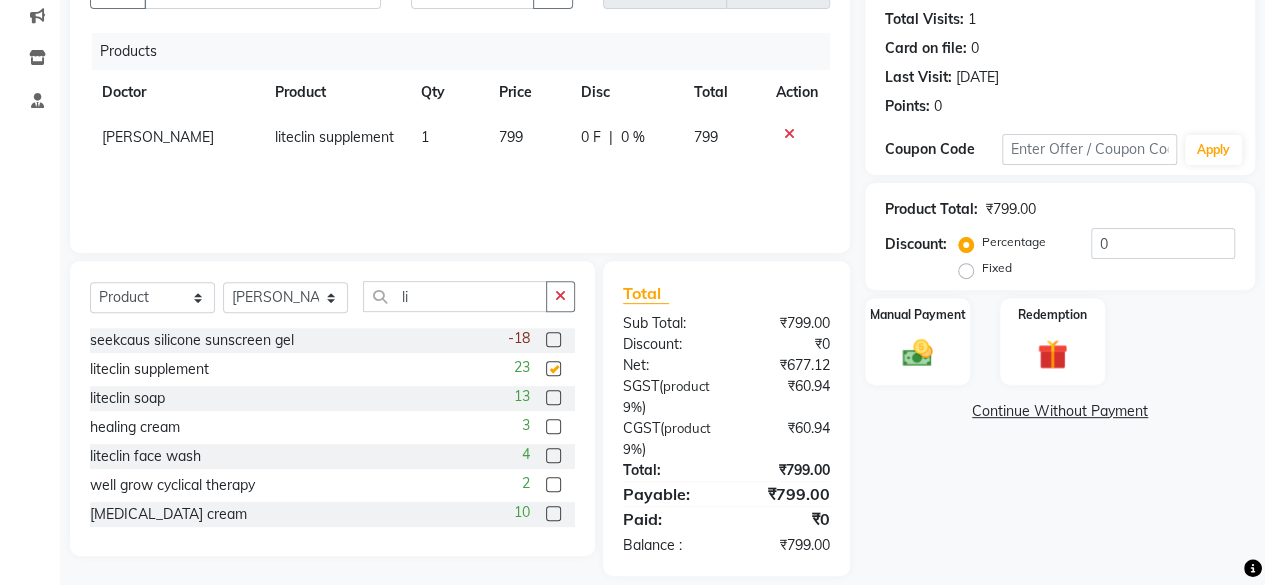 checkbox on "false" 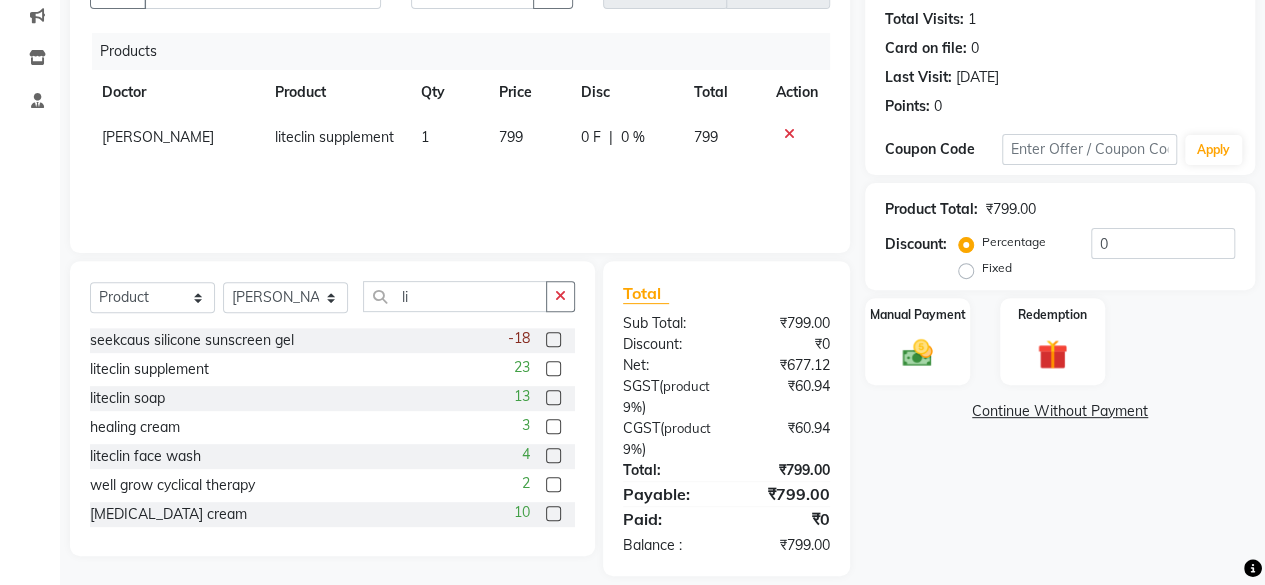 click 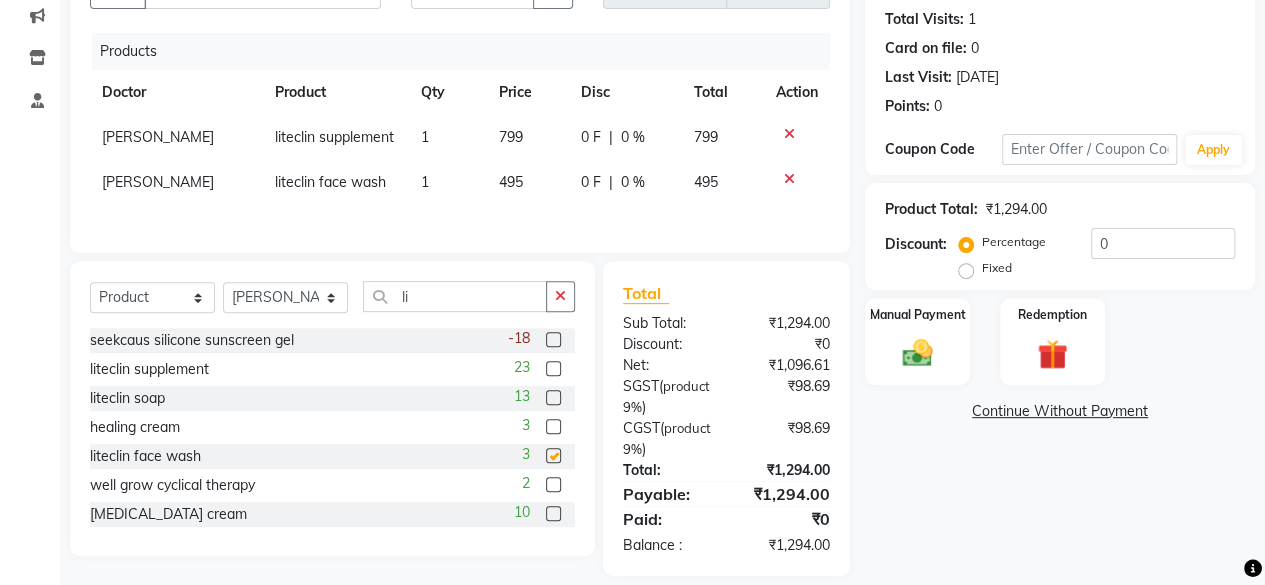 checkbox on "false" 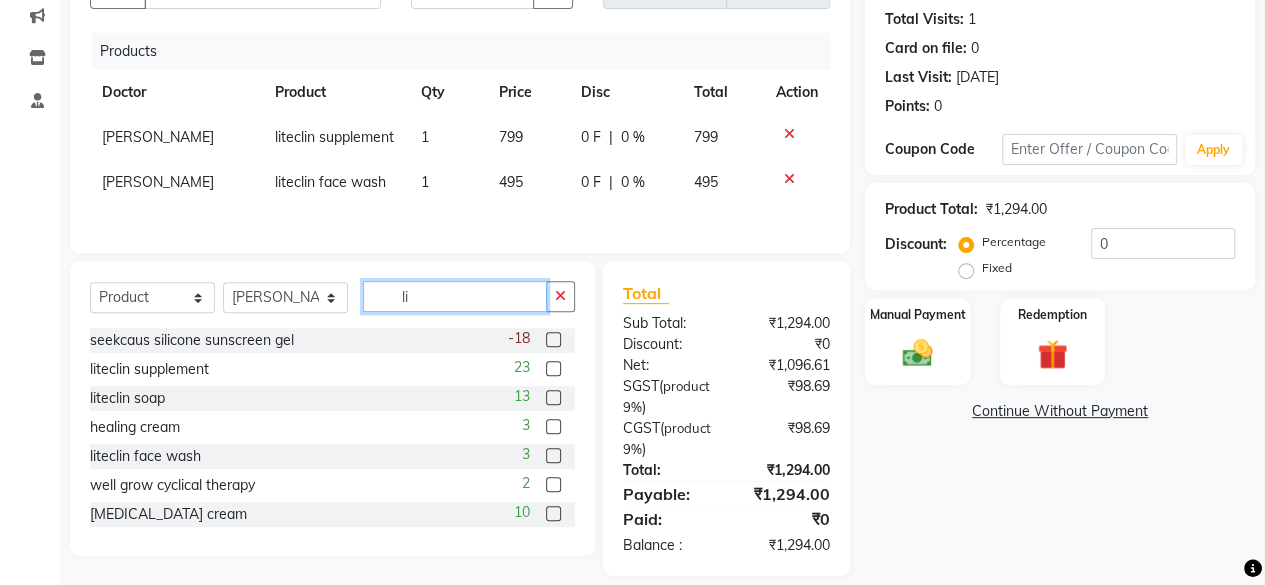 click on "li" 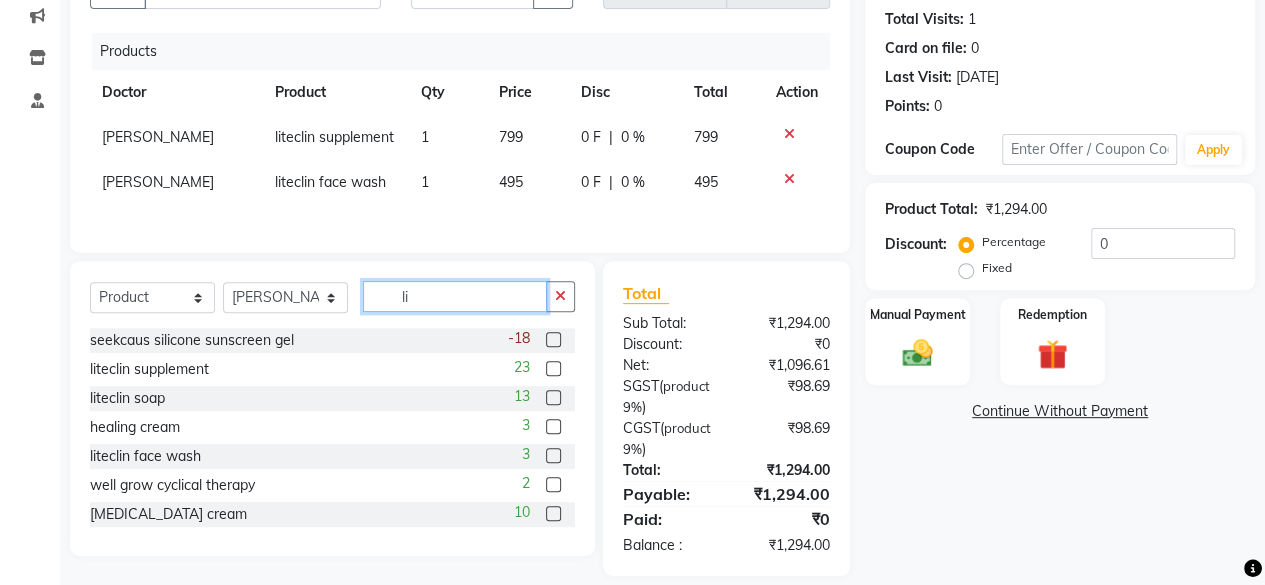 type on "l" 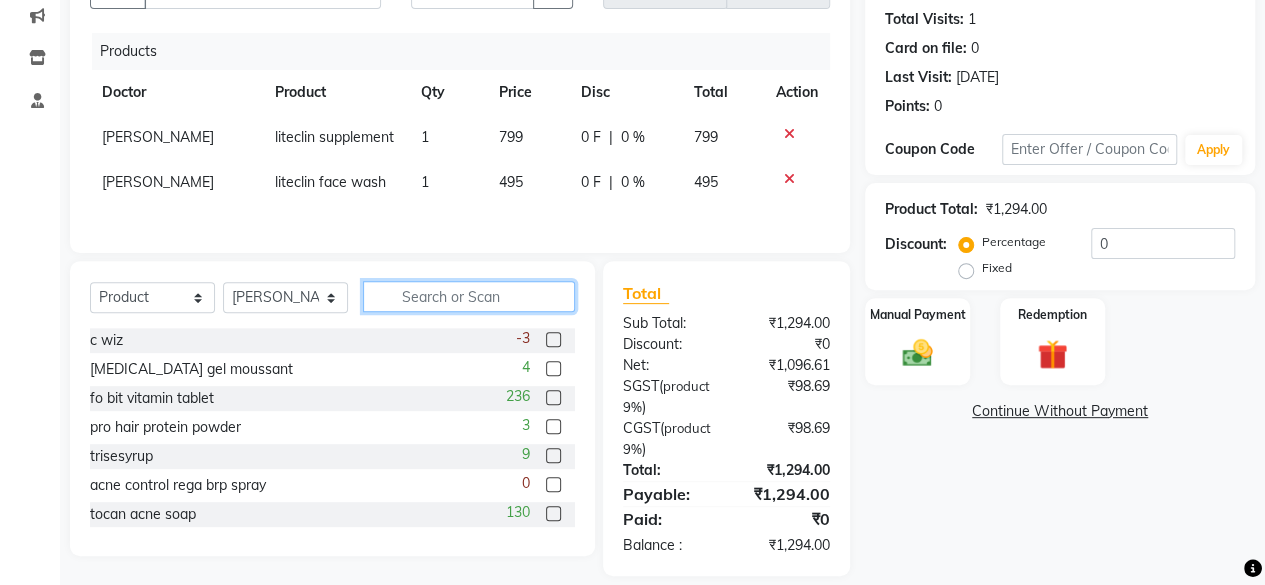 type 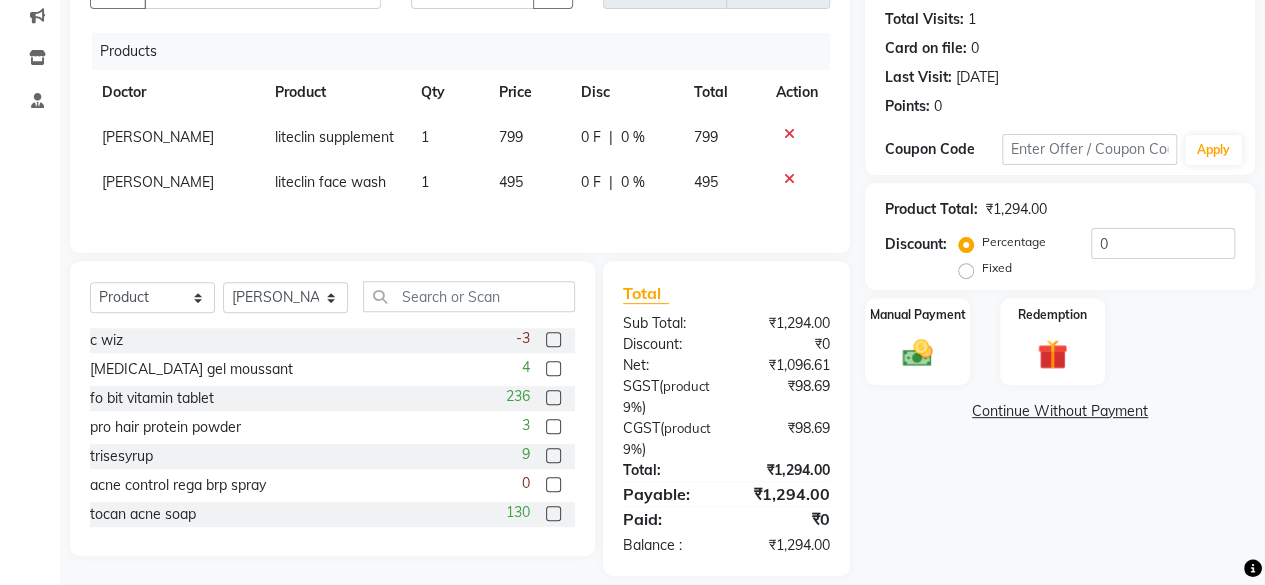 click on "1" 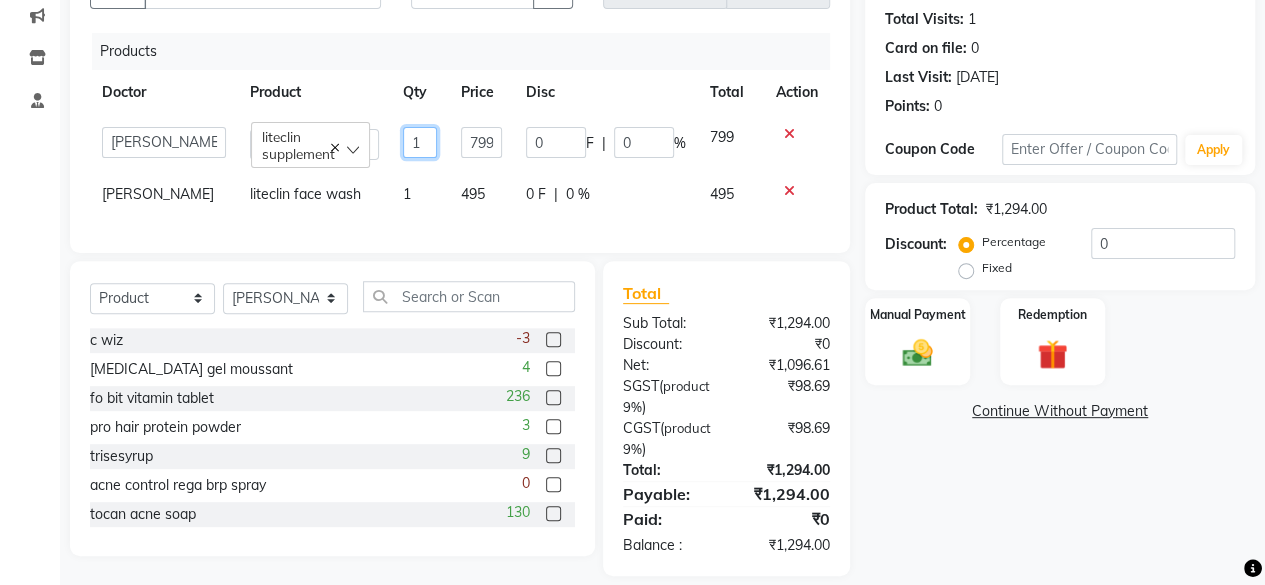 click on "1" 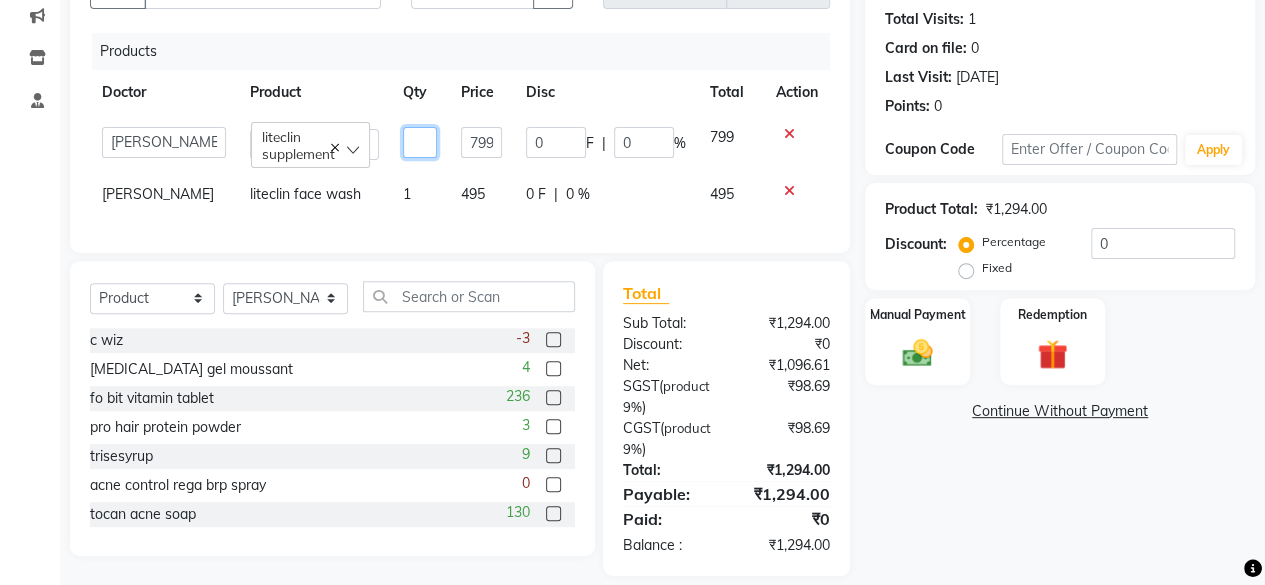 type on "9" 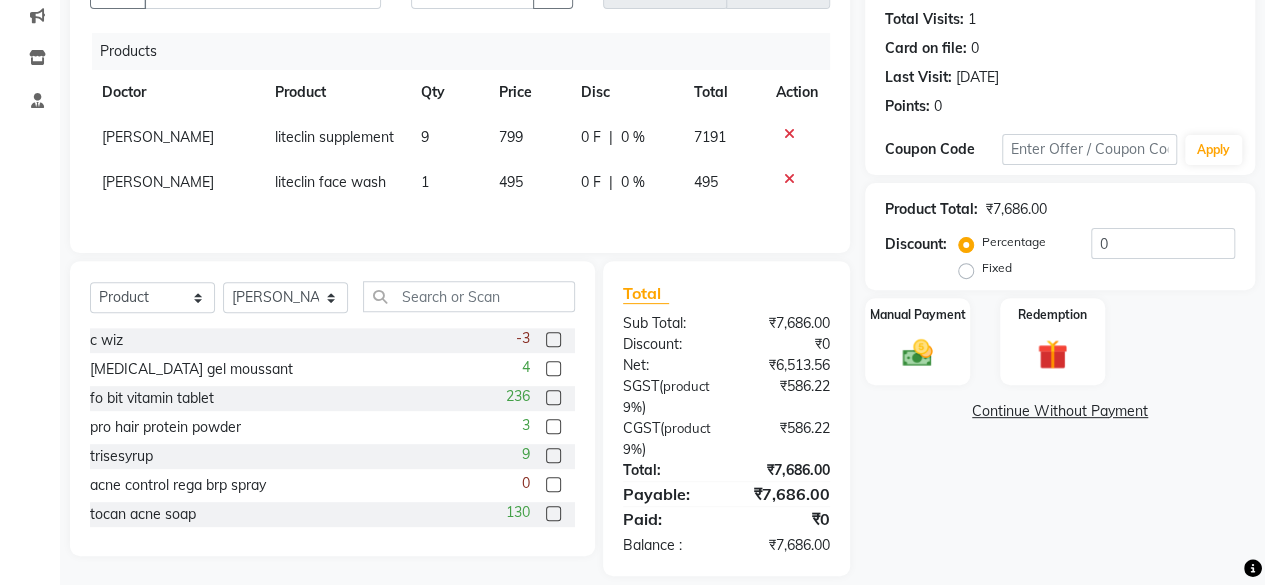 click on "799" 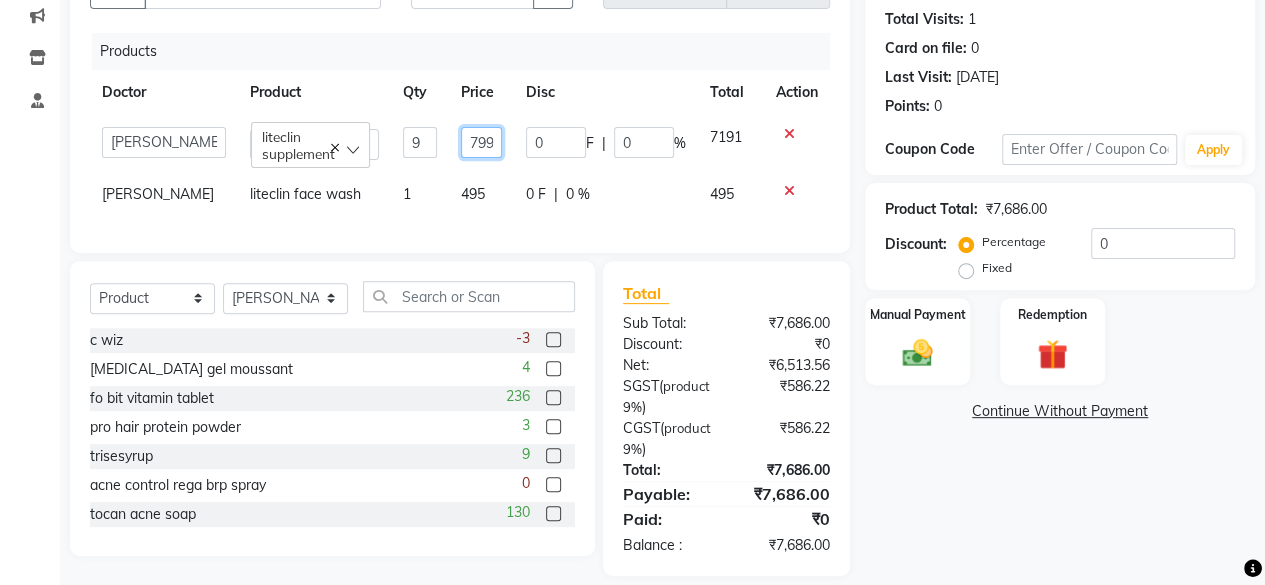 click on "799" 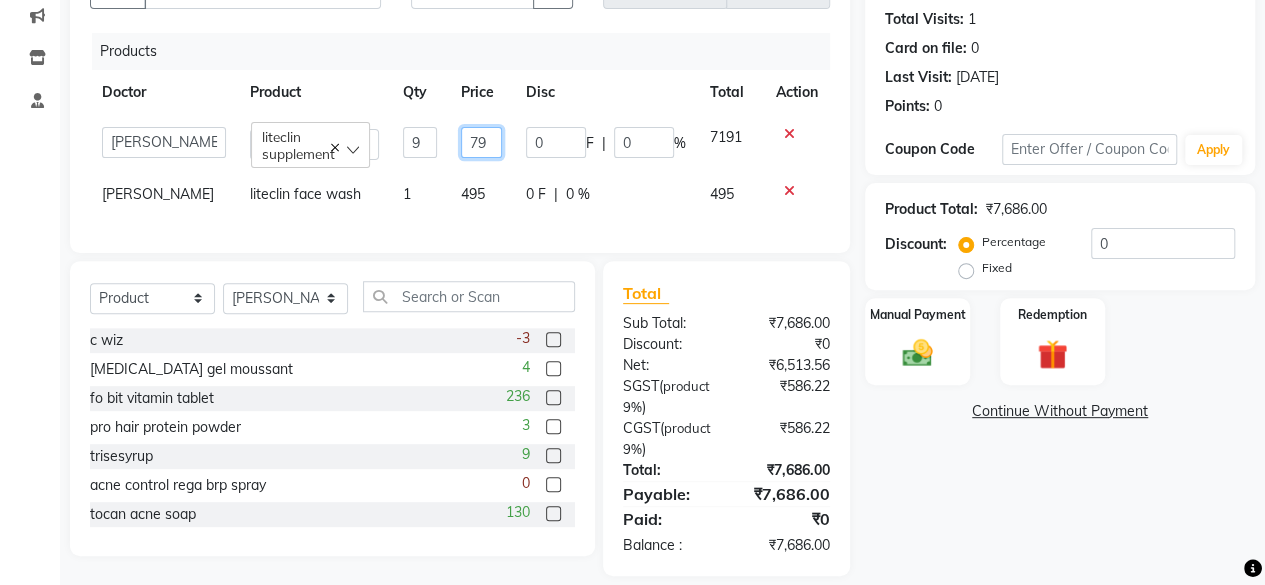 type on "7" 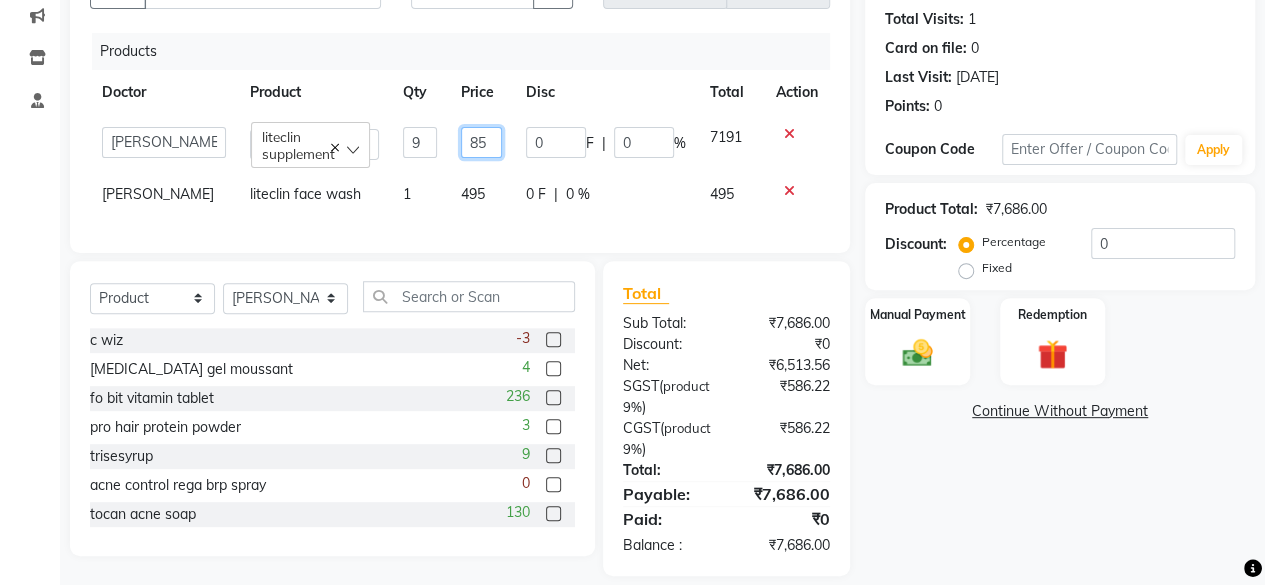 type on "850" 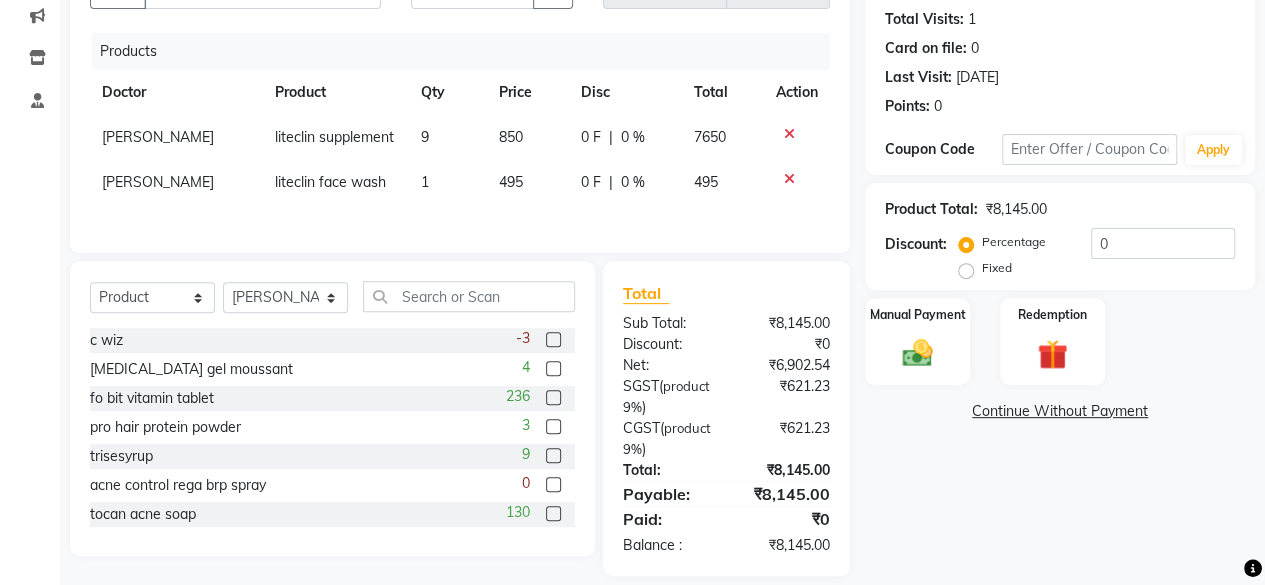 click on "Dr. Asha Queen liteclin supplement  9 850 0 F | 0 % 7650 Dr. Asha Queen liteclin face wash 1 495 0 F | 0 % 495" 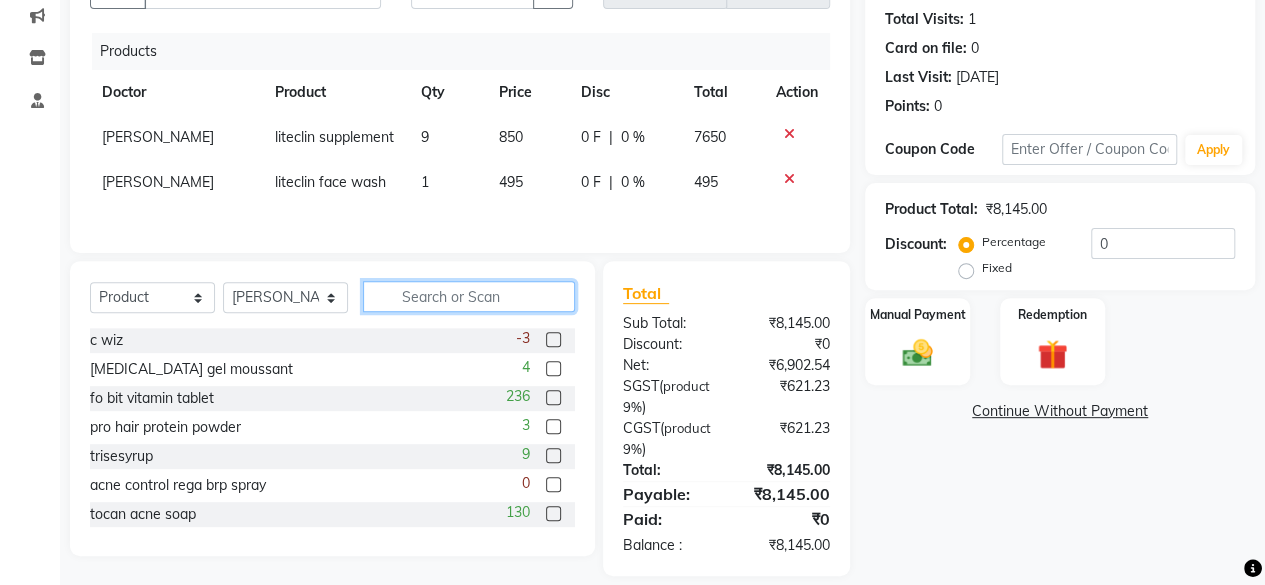 click 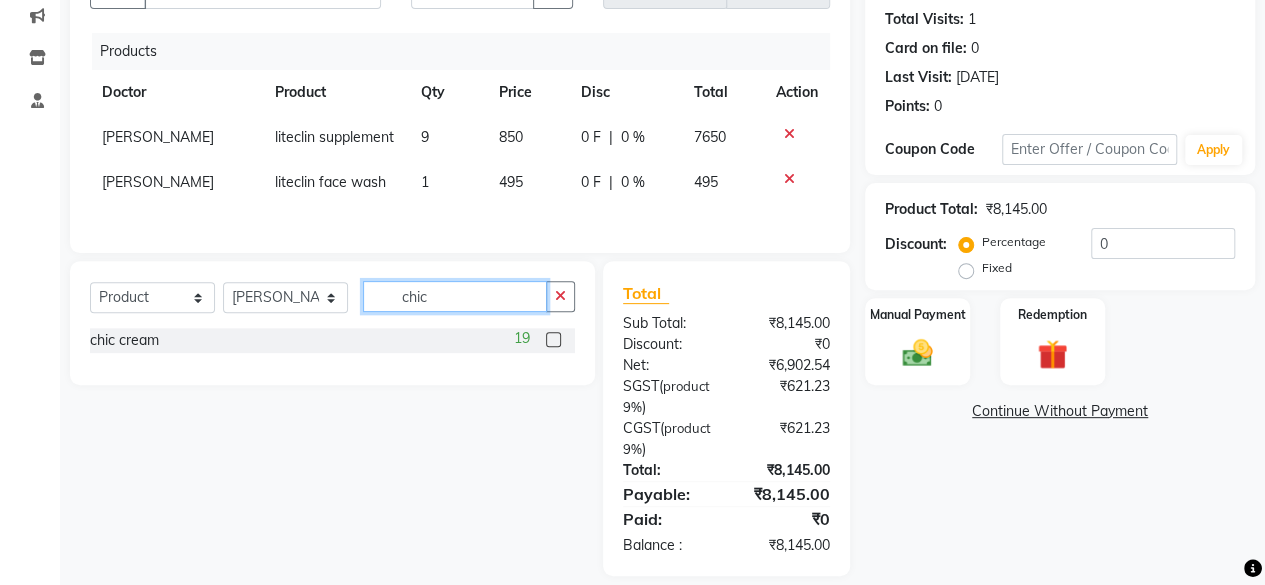 type on "chic" 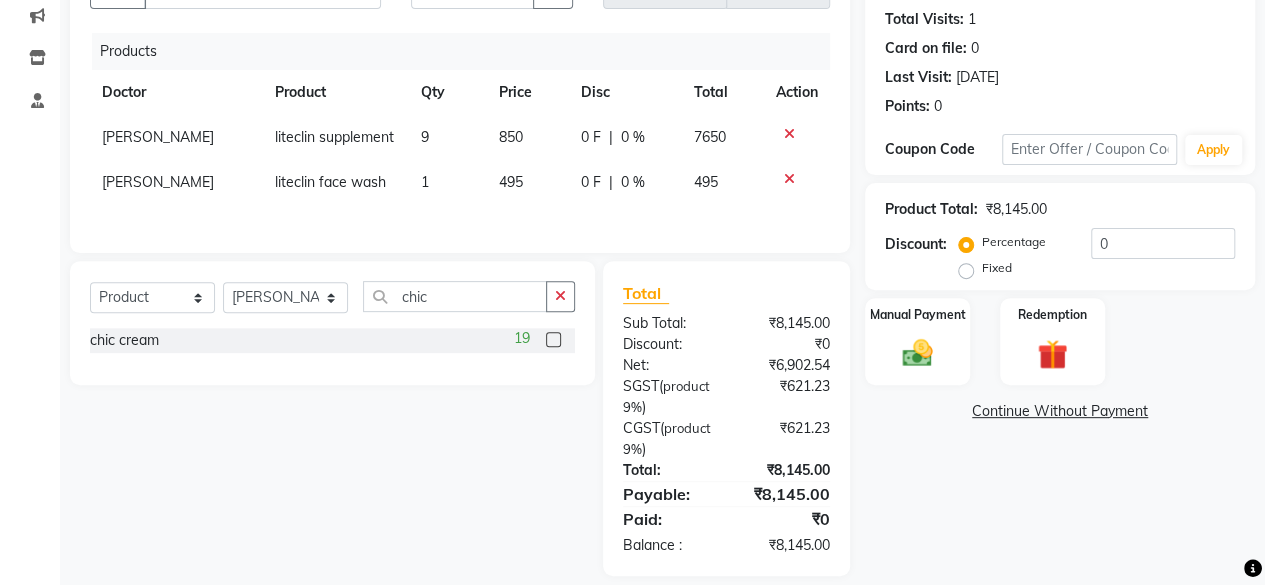 click 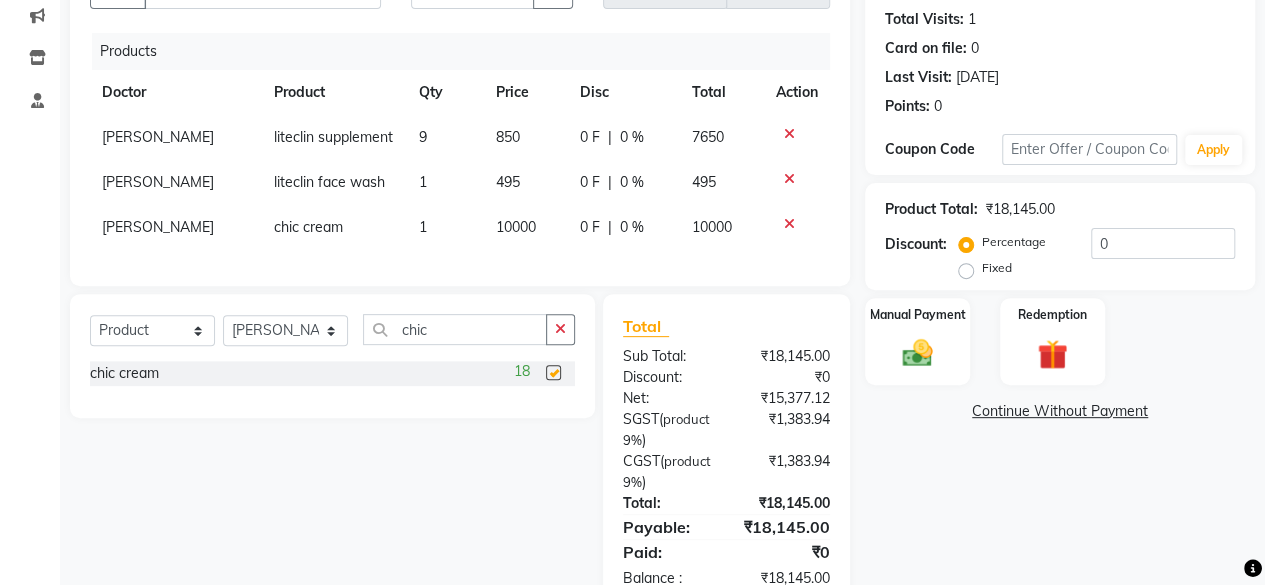 checkbox on "false" 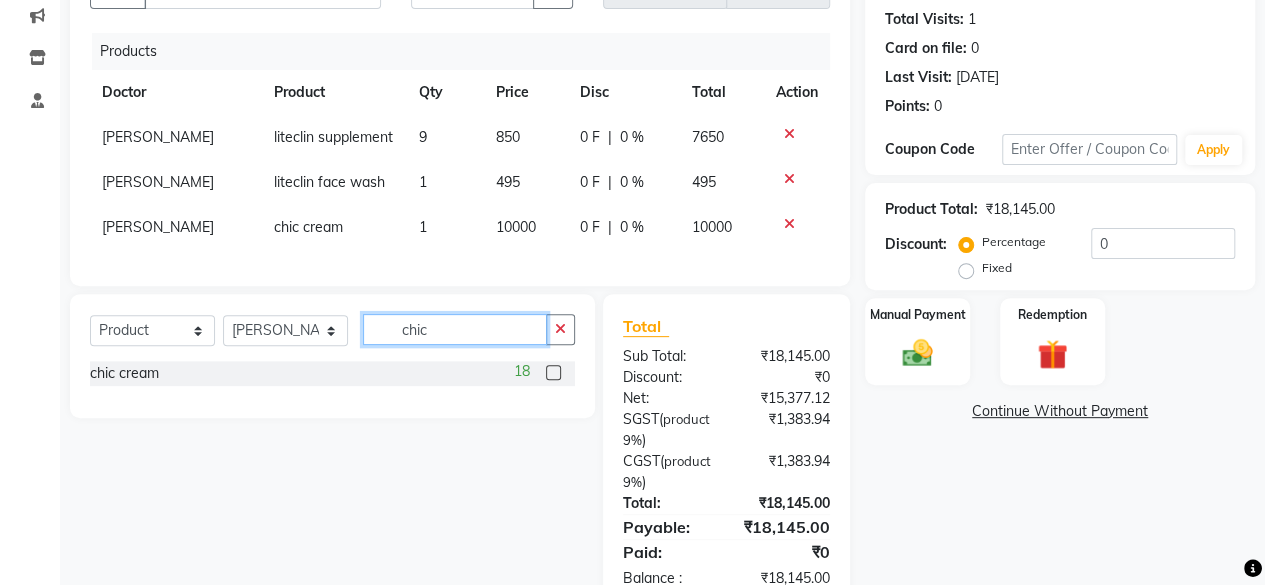click on "chic" 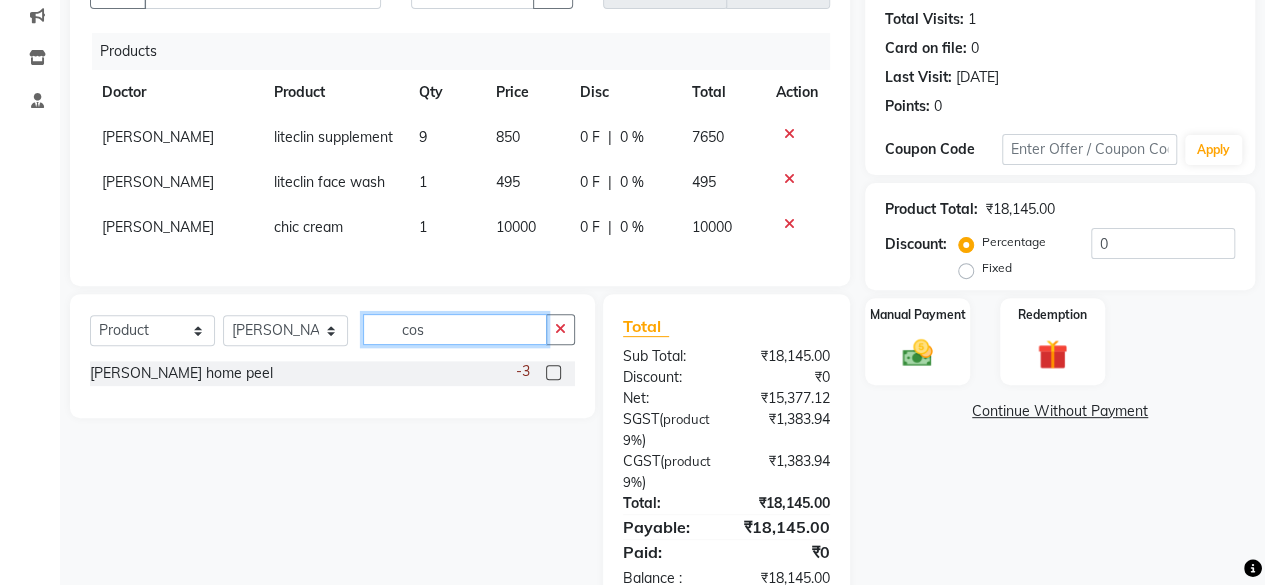 type on "cos" 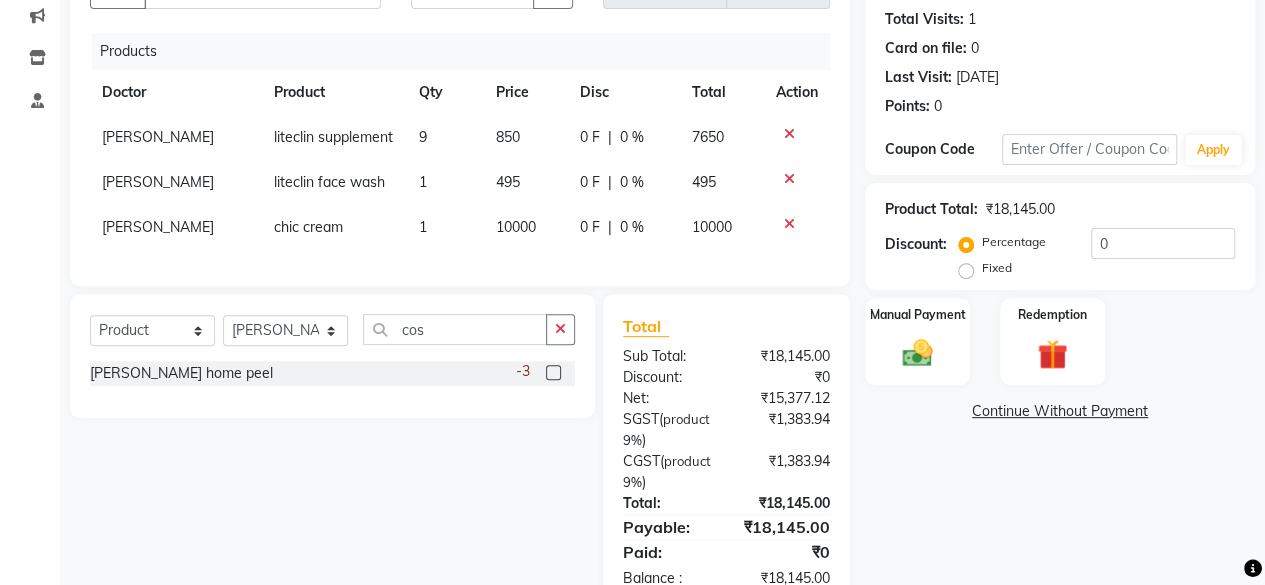 click 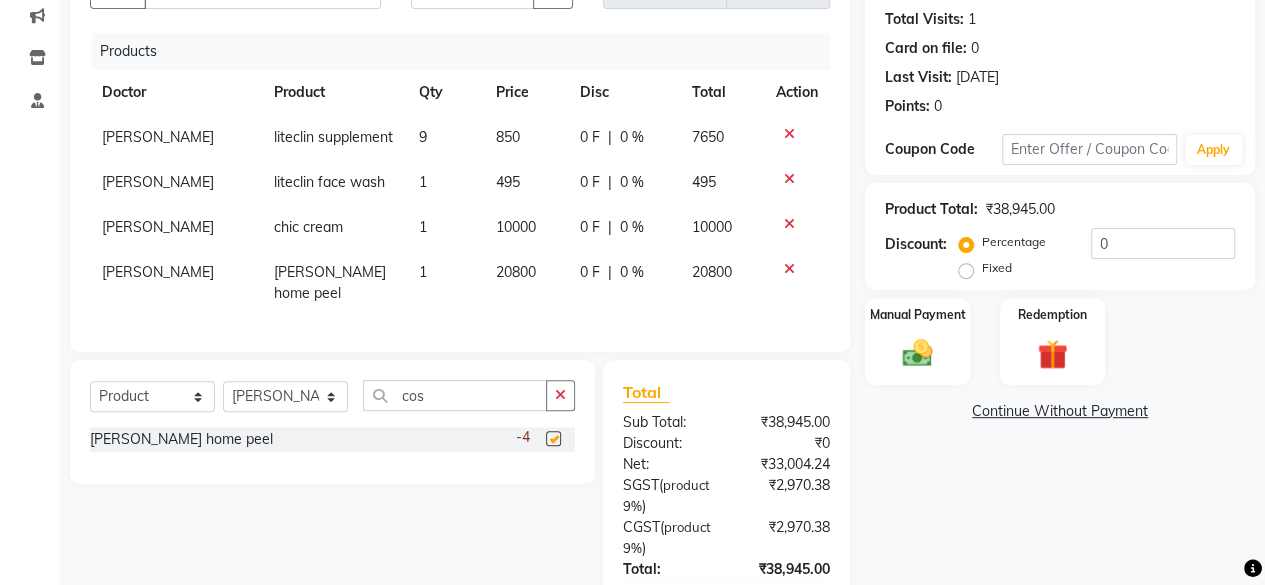 checkbox on "false" 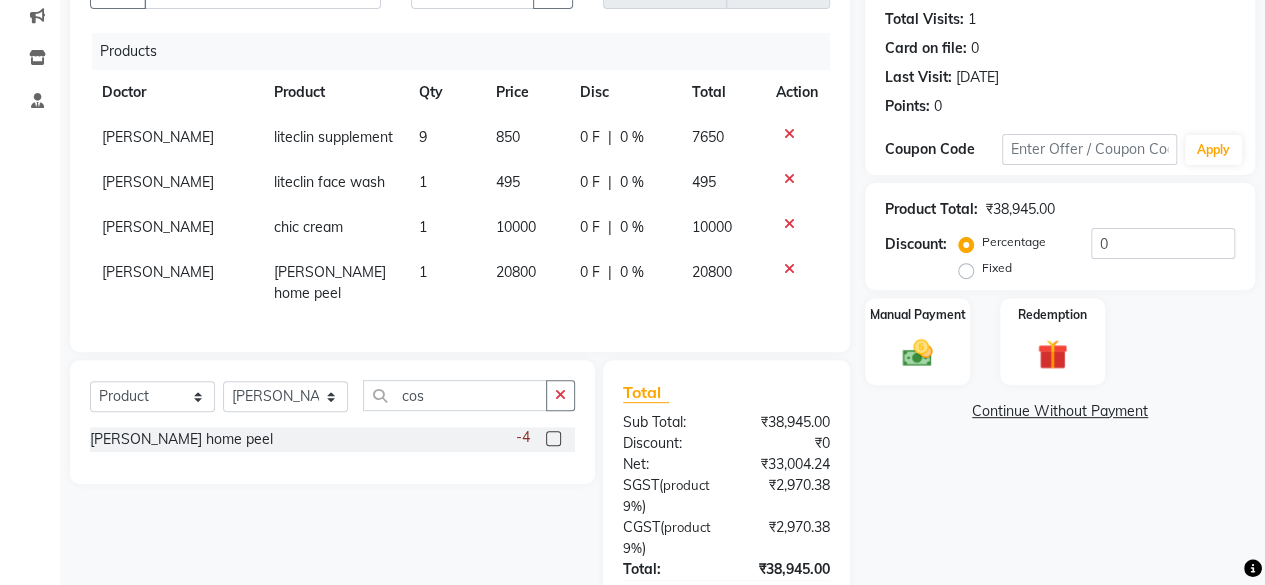 click on "20800" 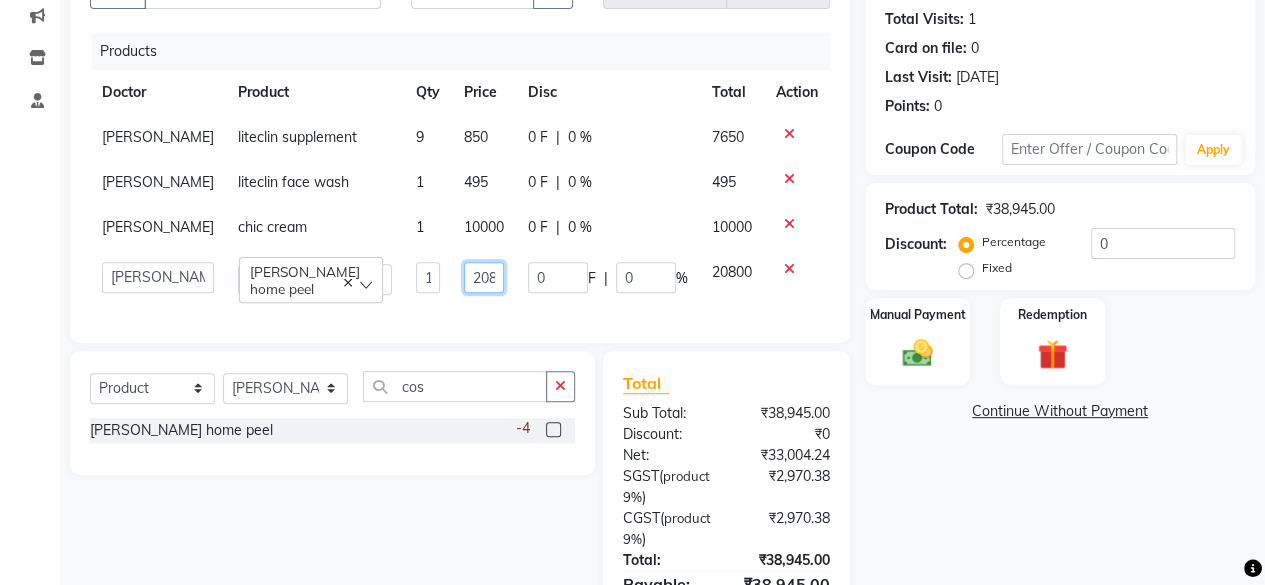 click on "20800" 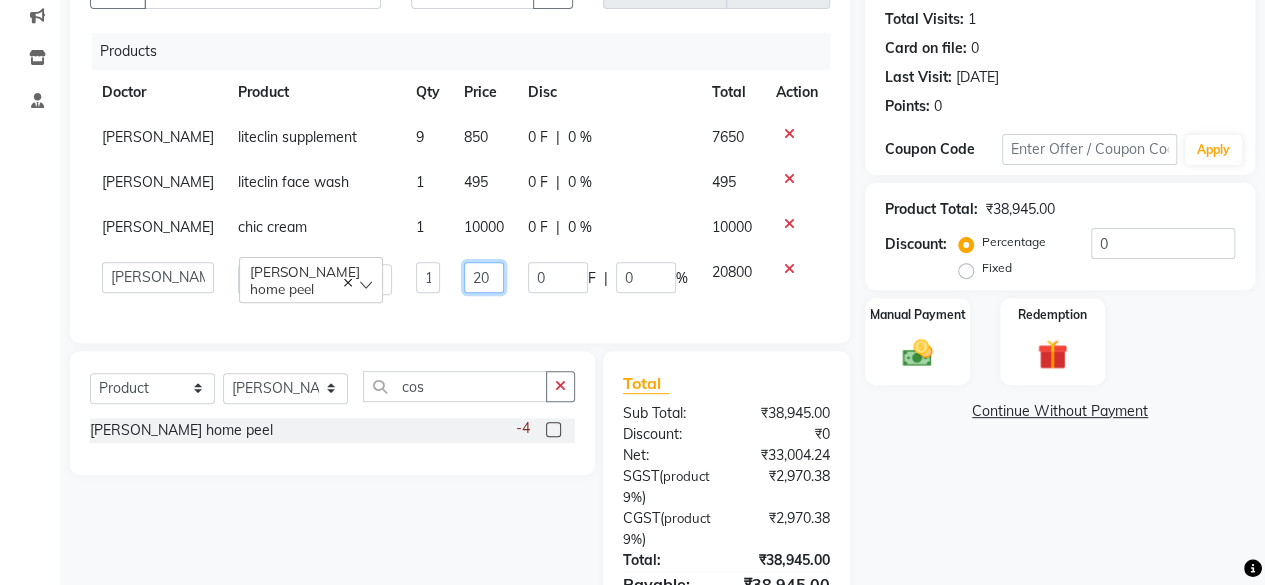 type on "2" 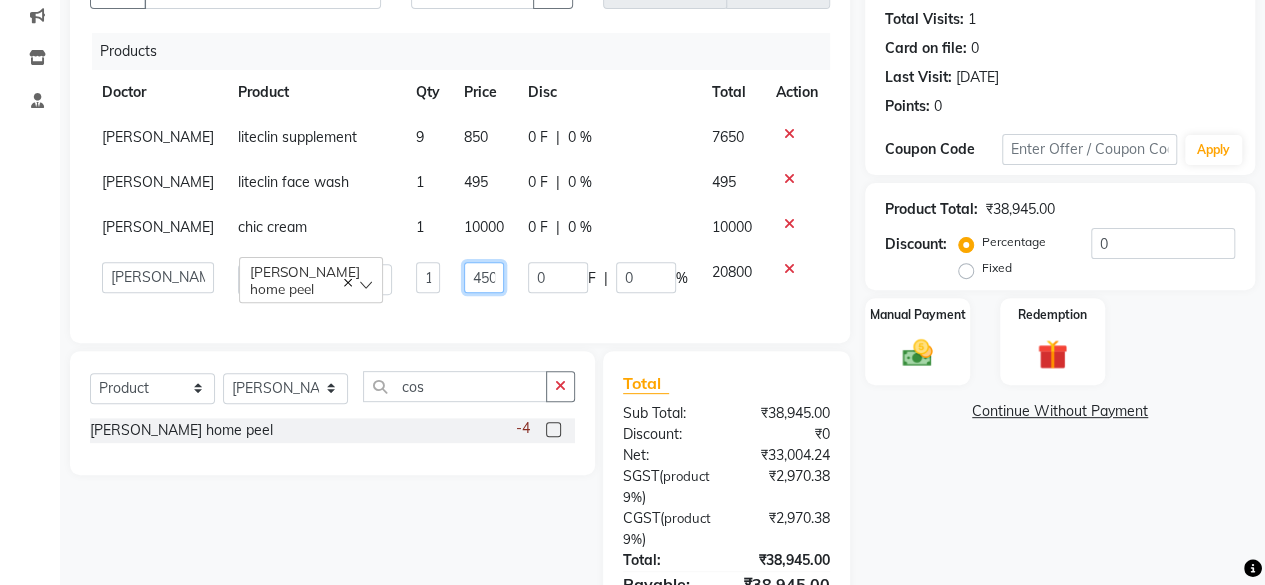 type on "45000" 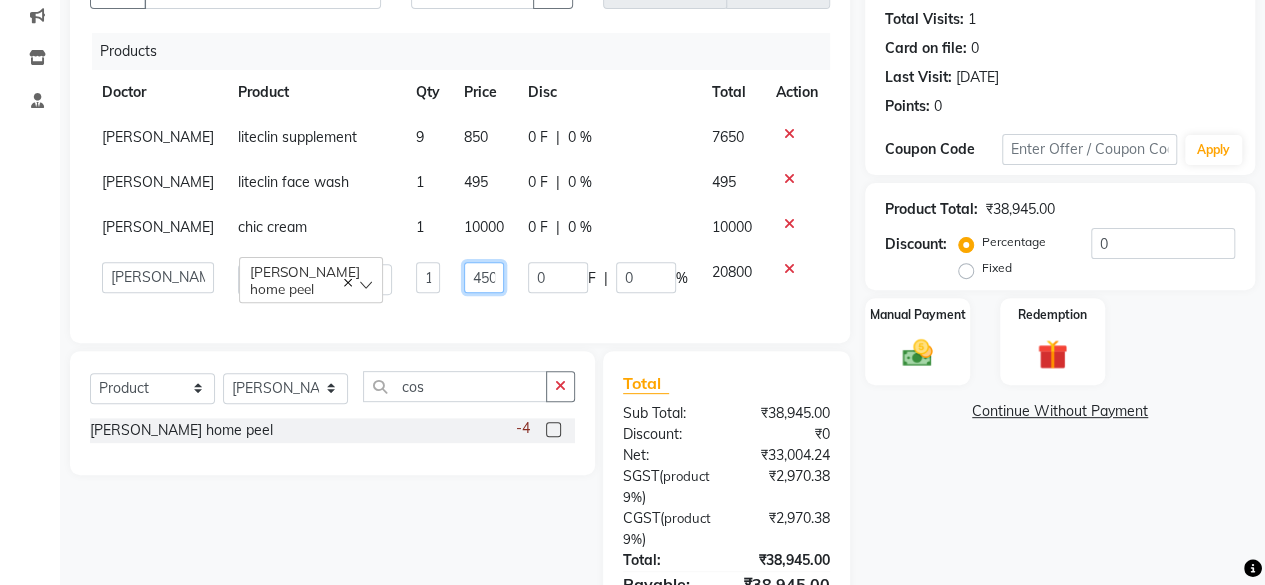 scroll, scrollTop: 0, scrollLeft: 4, axis: horizontal 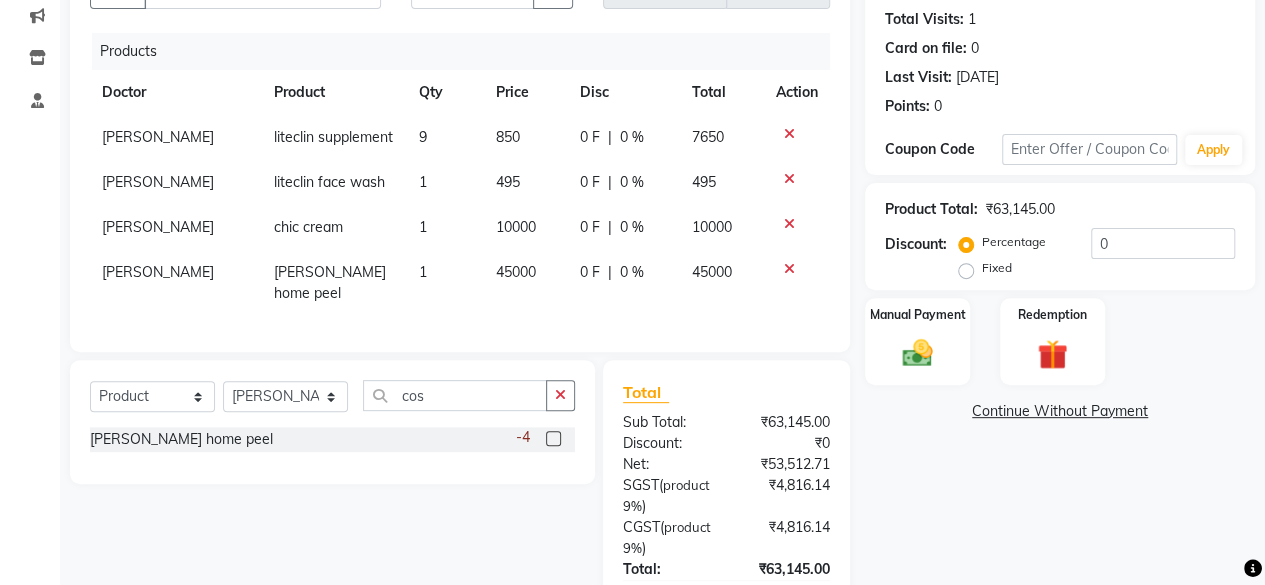 click on "0 F" 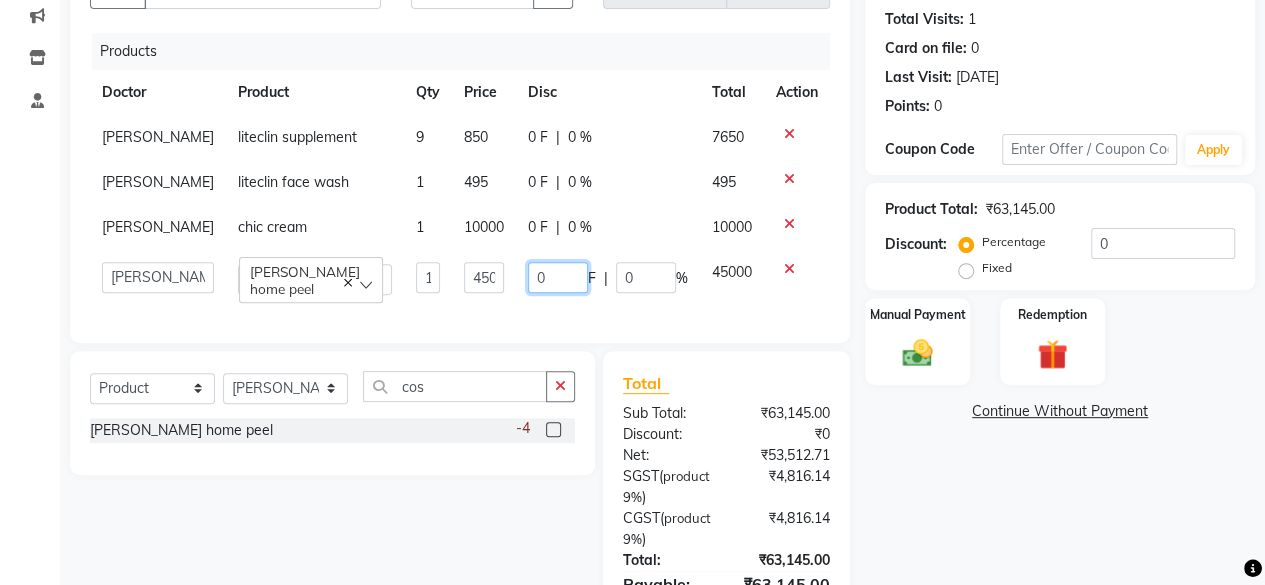 click on "0" 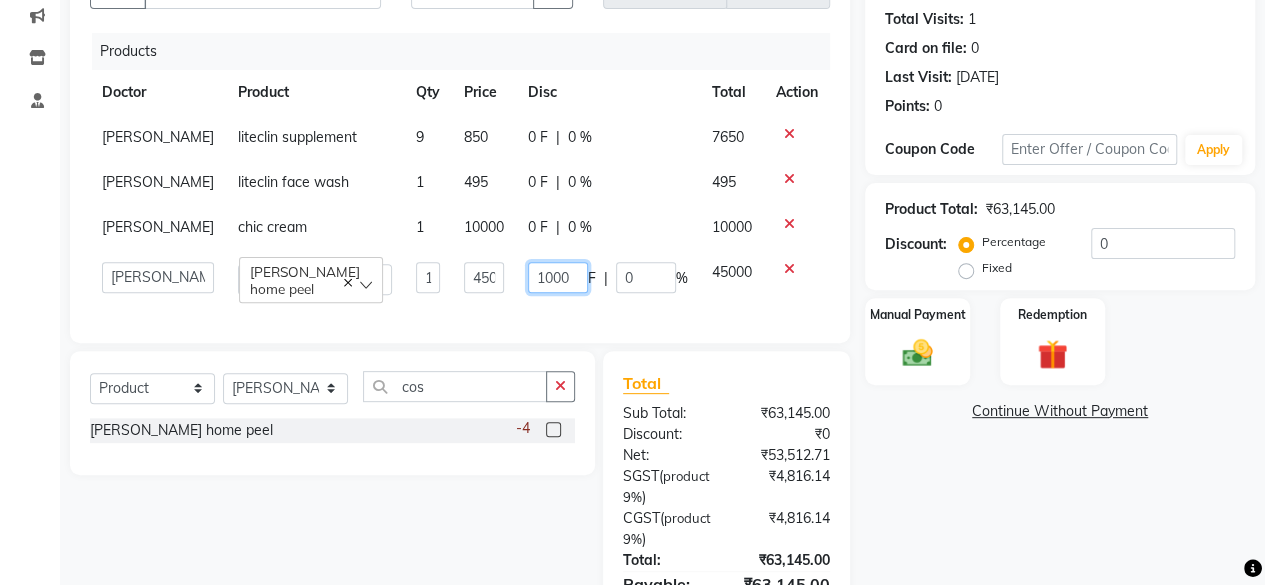 type on "10000" 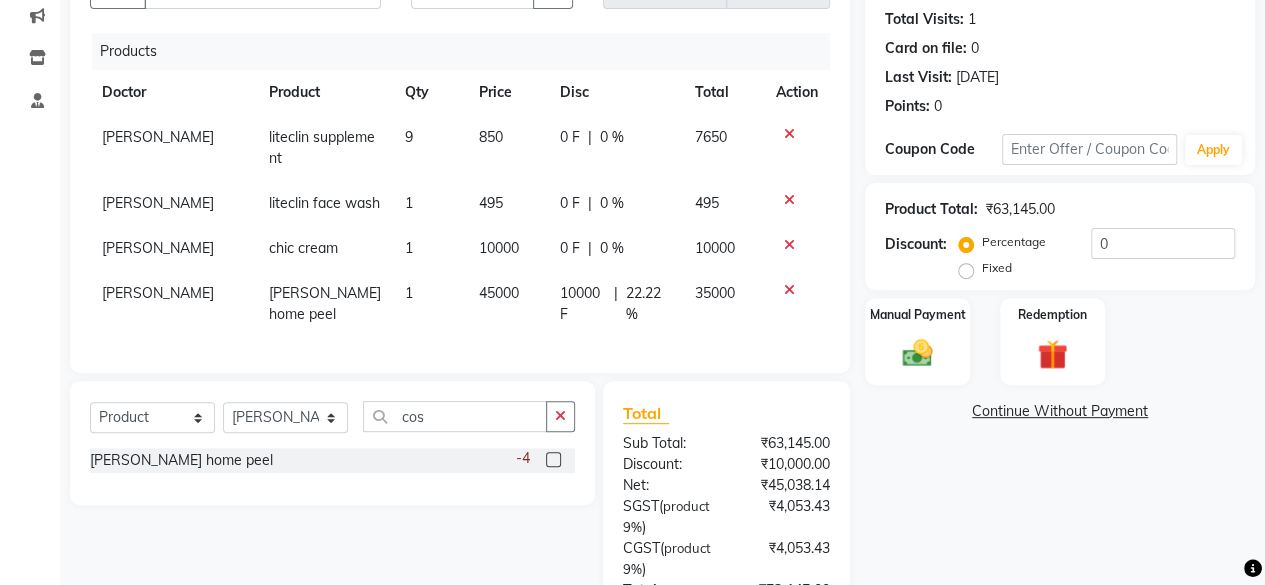 click on "Patient +44 78******15 Date 10-07-2025 Invoice Number V/2025 V/2025-26 0377 Products Doctor Product Qty Price Disc Total Action Dr. Asha Queen liteclin supplement  9 850 0 F | 0 % 7650 Dr. Asha Queen liteclin face wash 1 495 0 F | 0 % 495 Dr. Asha Queen chic cream 1 10000 0 F | 0 % 10000 Dr. Asha Queen cosme home peel 1 45000 10000 F | 22.22 % 35000 Select  Service  Product  Membership  Package Voucher Prepaid Gift Card  Select Doctor ashika s Dr. Asha Queen saranya k skin therapist yinmi cos cosme home peel  -4 Total Sub Total: ₹63,145.00 Discount: ₹10,000.00 Net: ₹45,038.14 SGST  ( product   9% ) ₹4,053.43 CGST  ( product   9% ) ₹4,053.43 Total: ₹53,145.00 Payable: ₹53,145.00 Paid: ₹0 Balance   : ₹53,145.00" 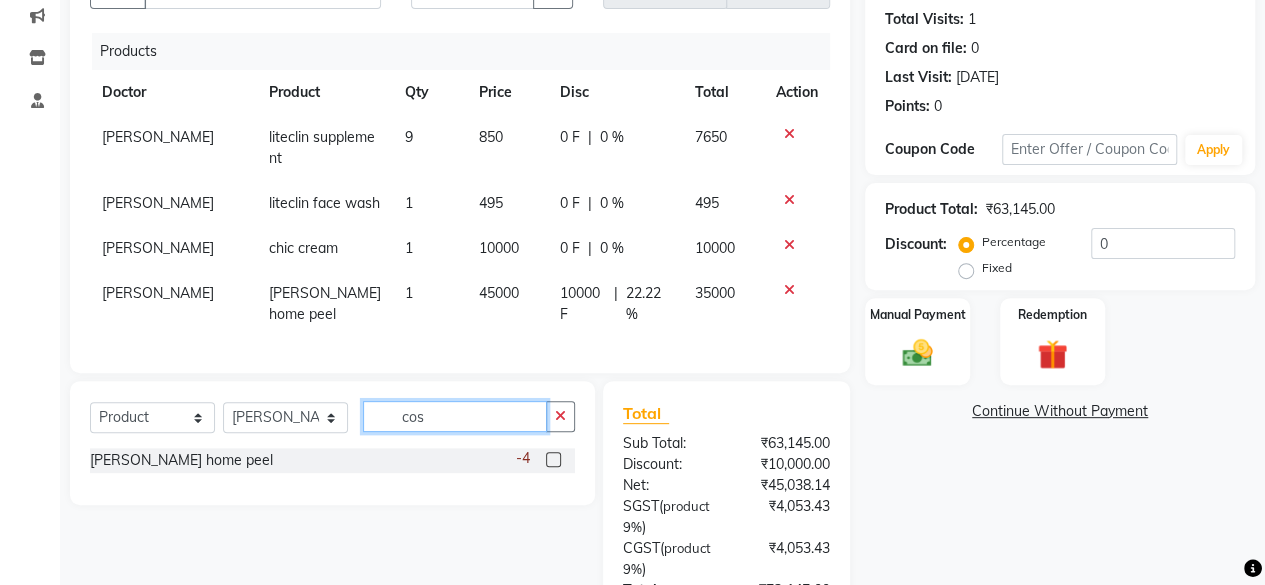 click on "cos" 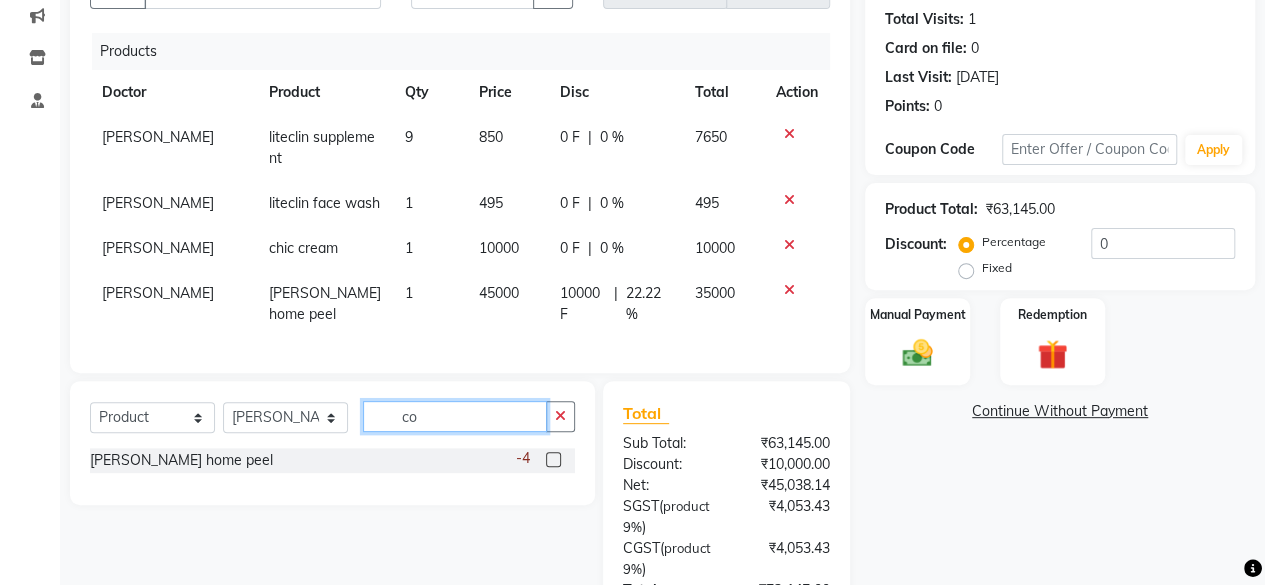 type on "c" 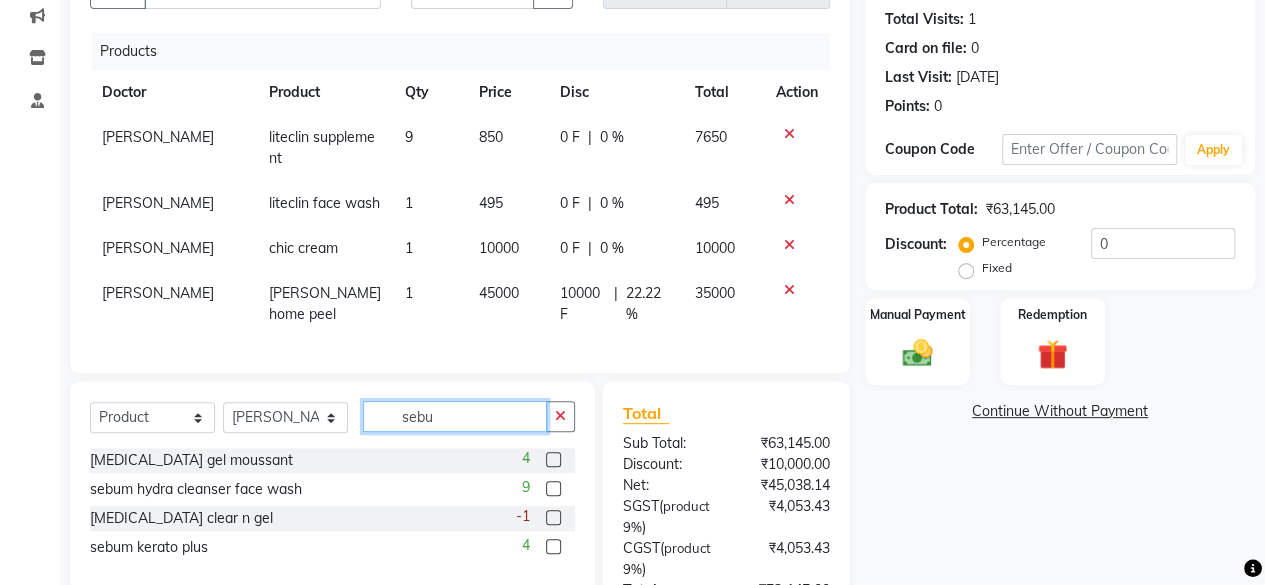 type on "sebu" 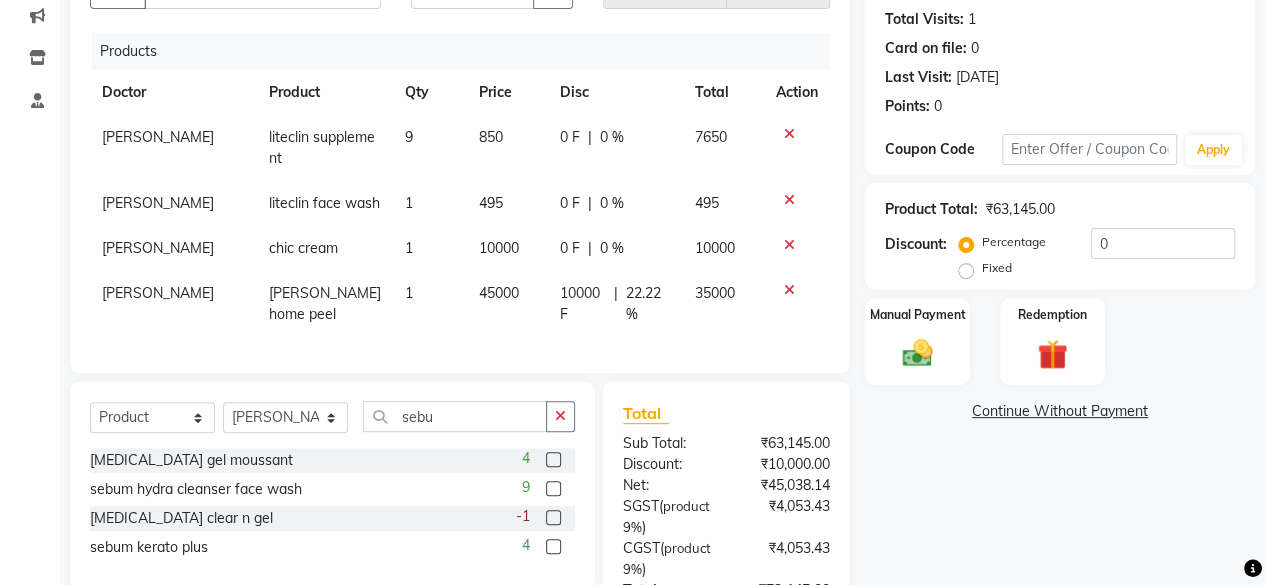 click 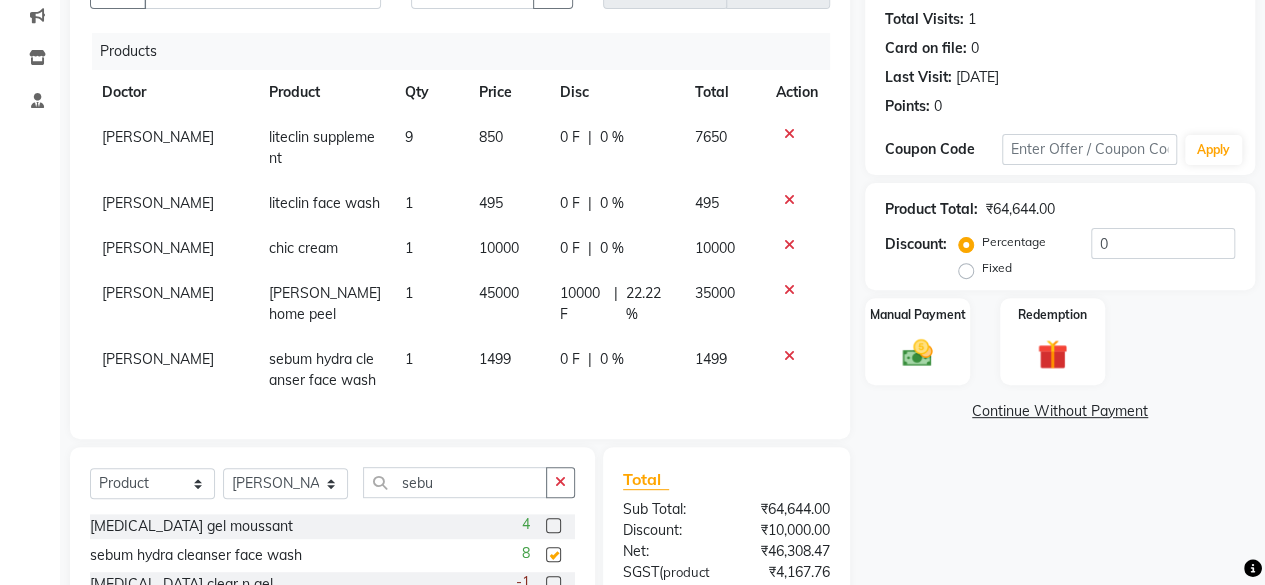 checkbox on "false" 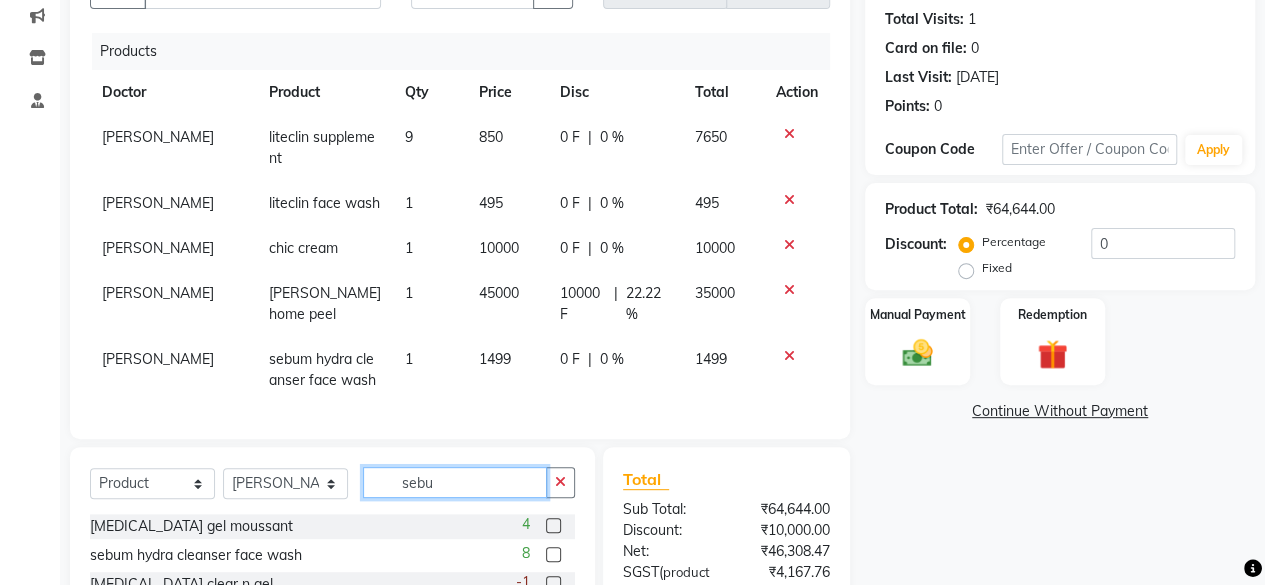 click on "sebu" 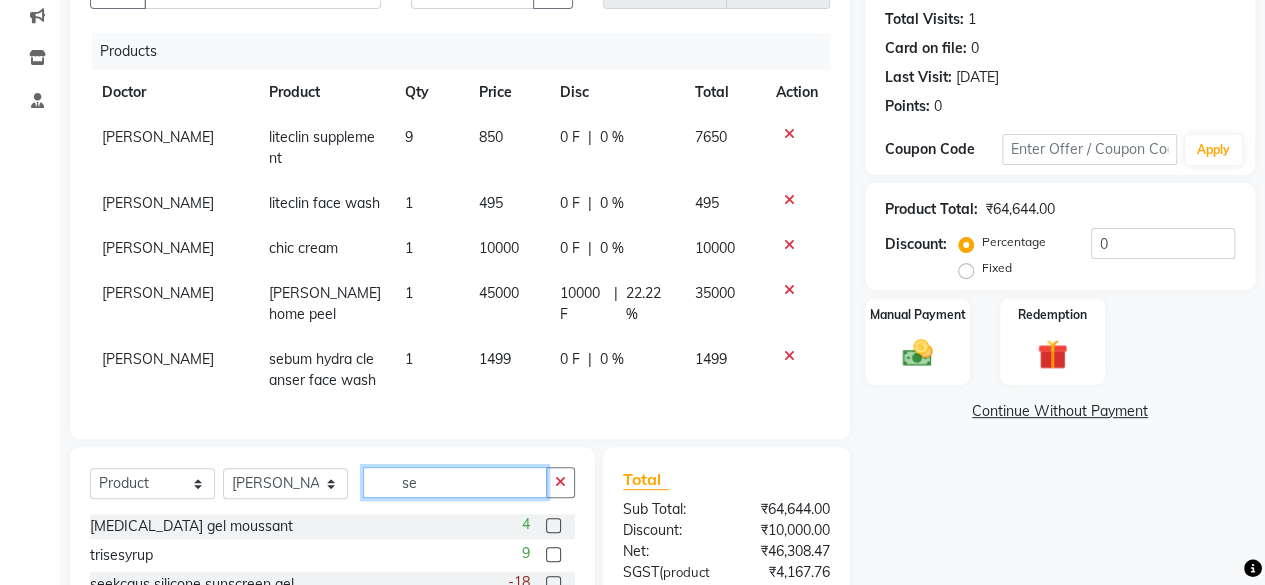 type on "s" 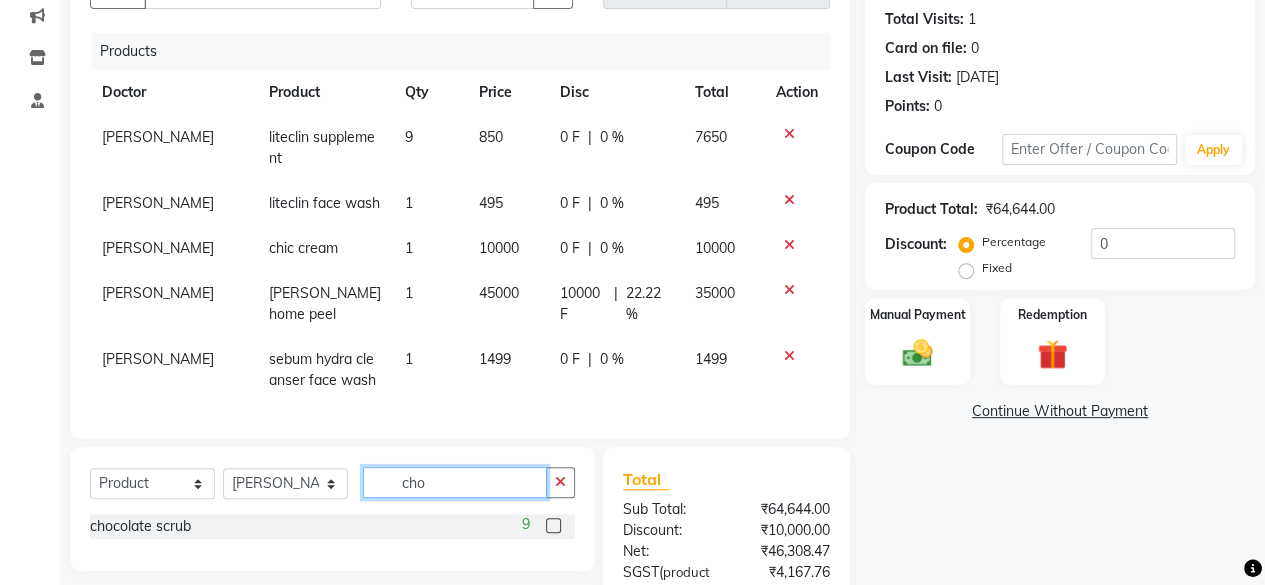 type on "cho" 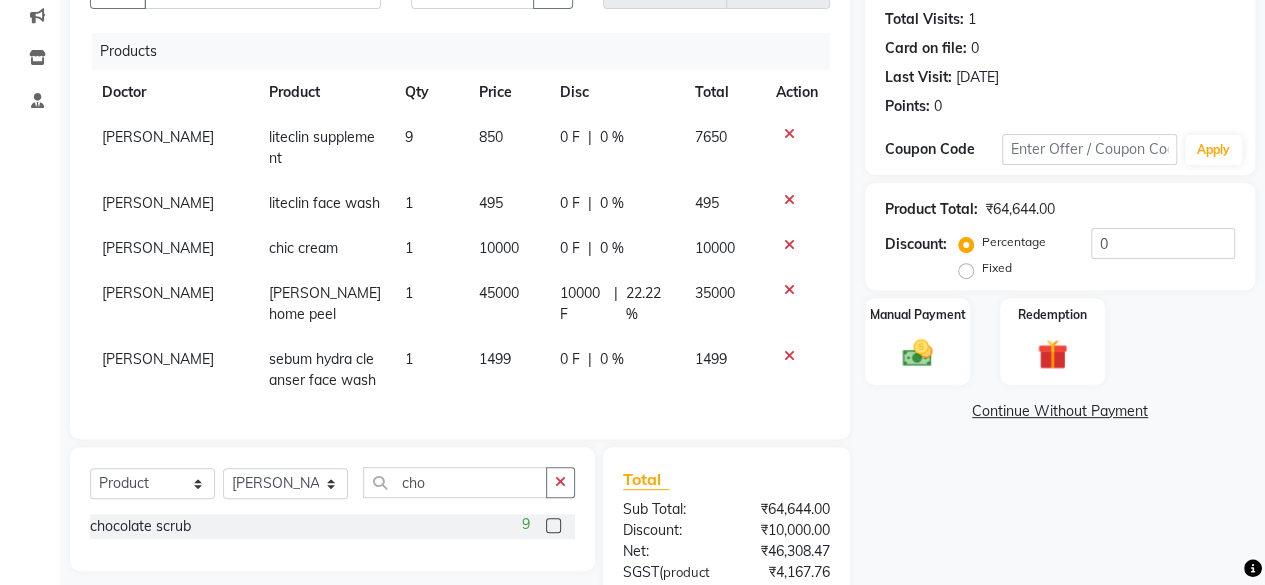 click 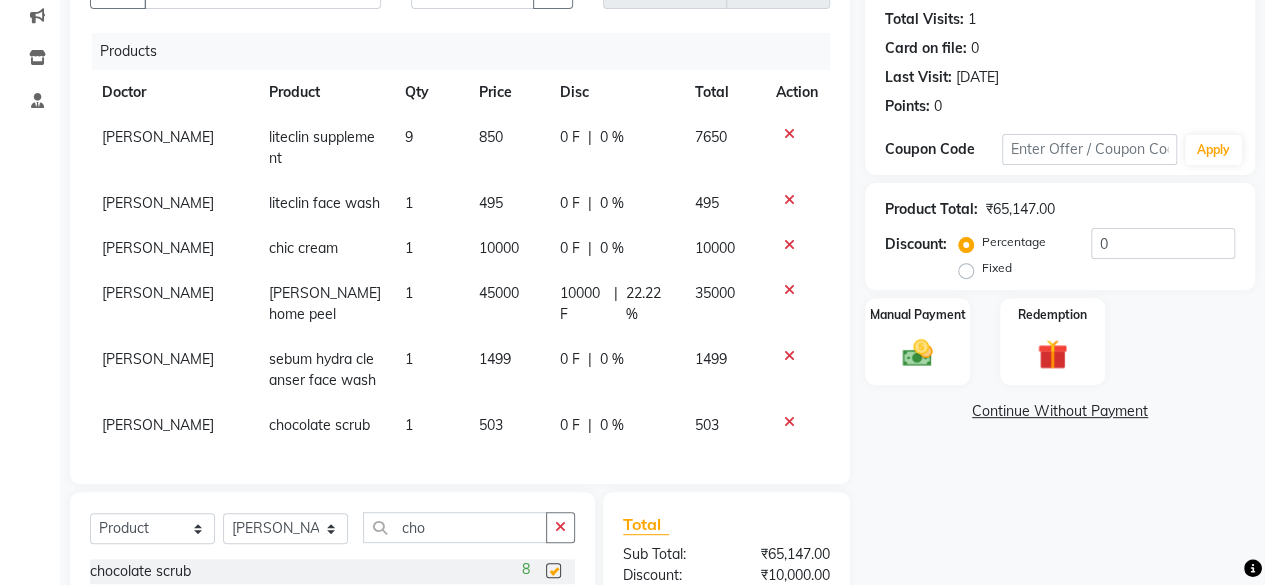 checkbox on "false" 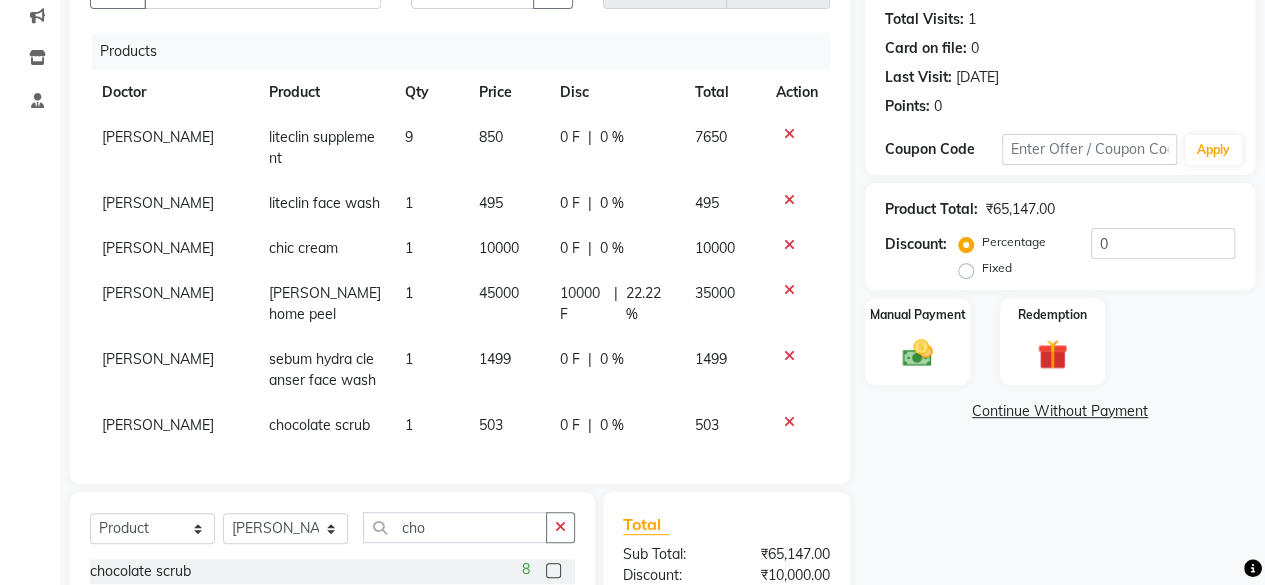 click on "503" 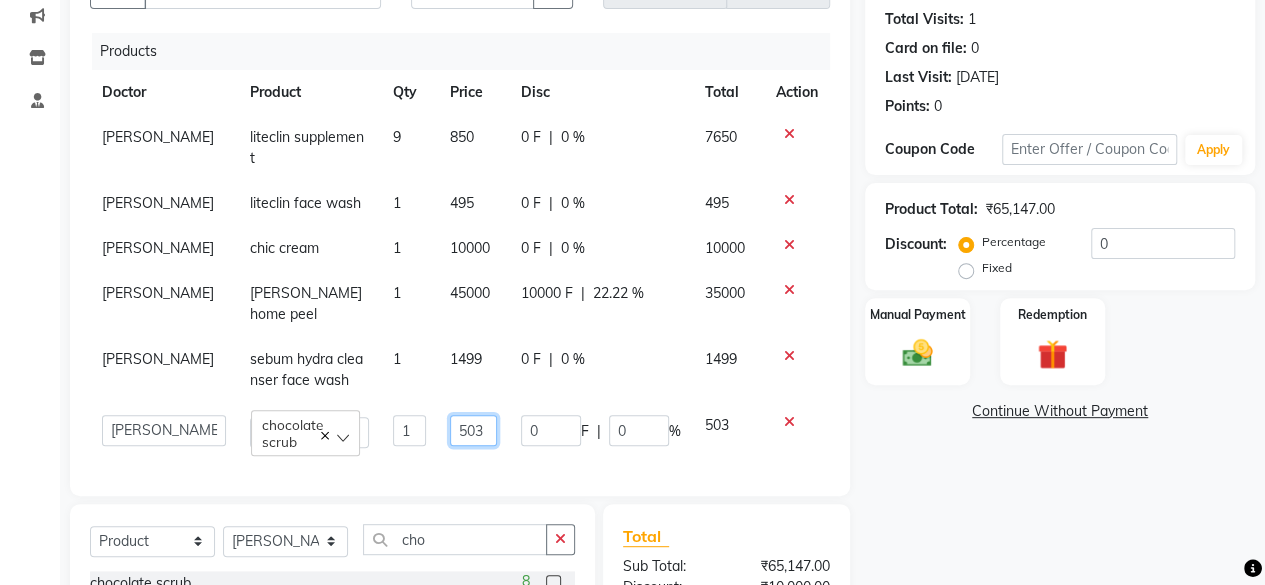 click on "503" 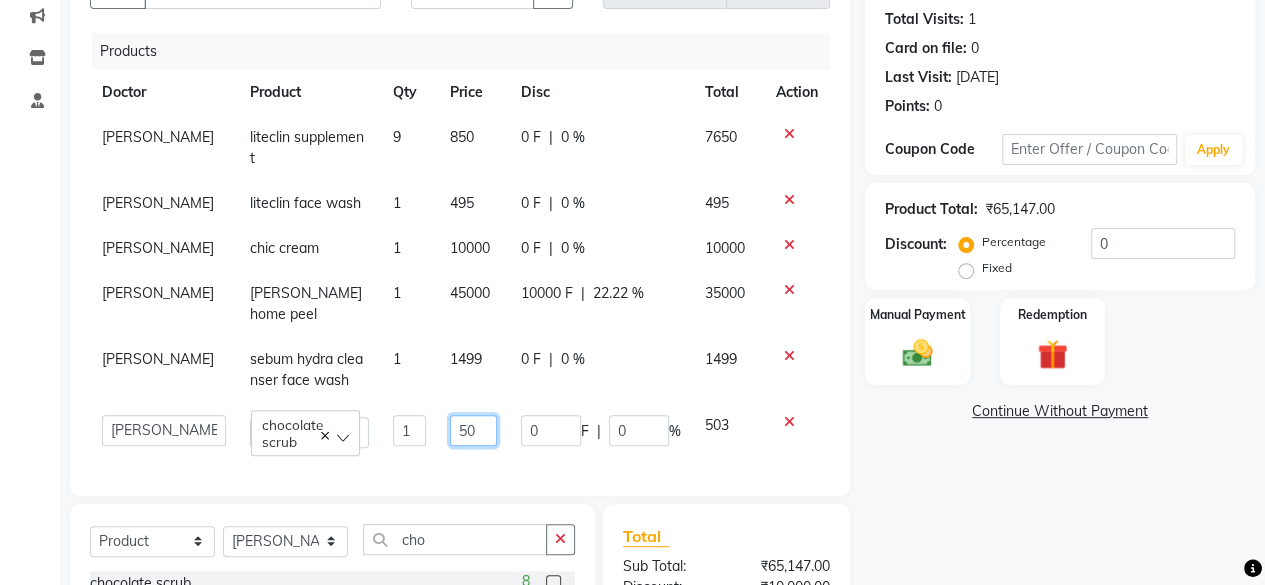 type on "5" 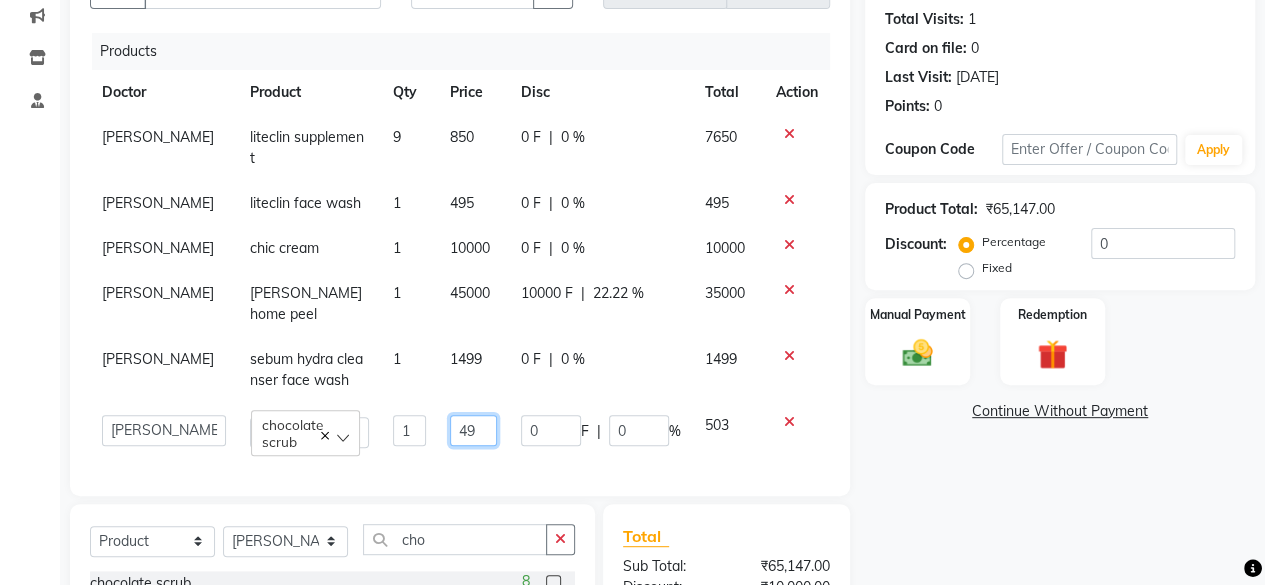 type on "499" 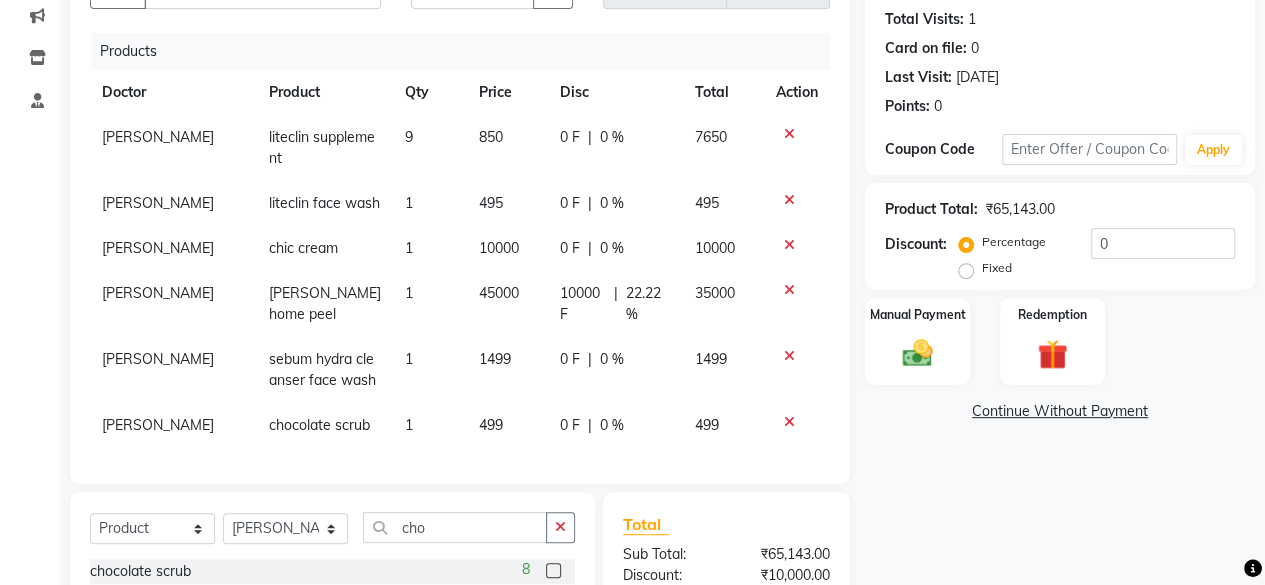 click on "Patient +44 78******15 Date 10-07-2025 Invoice Number V/2025 V/2025-26 0377 Products Doctor Product Qty Price Disc Total Action Dr. Asha Queen liteclin supplement  9 850 0 F | 0 % 7650 Dr. Asha Queen liteclin face wash 1 495 0 F | 0 % 495 Dr. Asha Queen chic cream 1 10000 0 F | 0 % 10000 Dr. Asha Queen cosme home peel 1 45000 10000 F | 22.22 % 35000 Dr. Asha Queen sebum hydra cleanser face wash 1 1499 0 F | 0 % 1499 Dr. Asha Queen chocolate scrub  1 499 0 F | 0 % 499 Select  Service  Product  Membership  Package Voucher Prepaid Gift Card  Select Doctor ashika s Dr. Asha Queen saranya k skin therapist yinmi cho chocolate scrub   8 Total Sub Total: ₹65,143.00 Discount: ₹10,000.00 Net: ₹46,731.36 SGST  ( product   9% ) ₹4,205.82 CGST  ( product   9% ) ₹4,205.82 Total: ₹55,143.00 Payable: ₹55,143.00 Paid: ₹0 Balance   : ₹55,143.00" 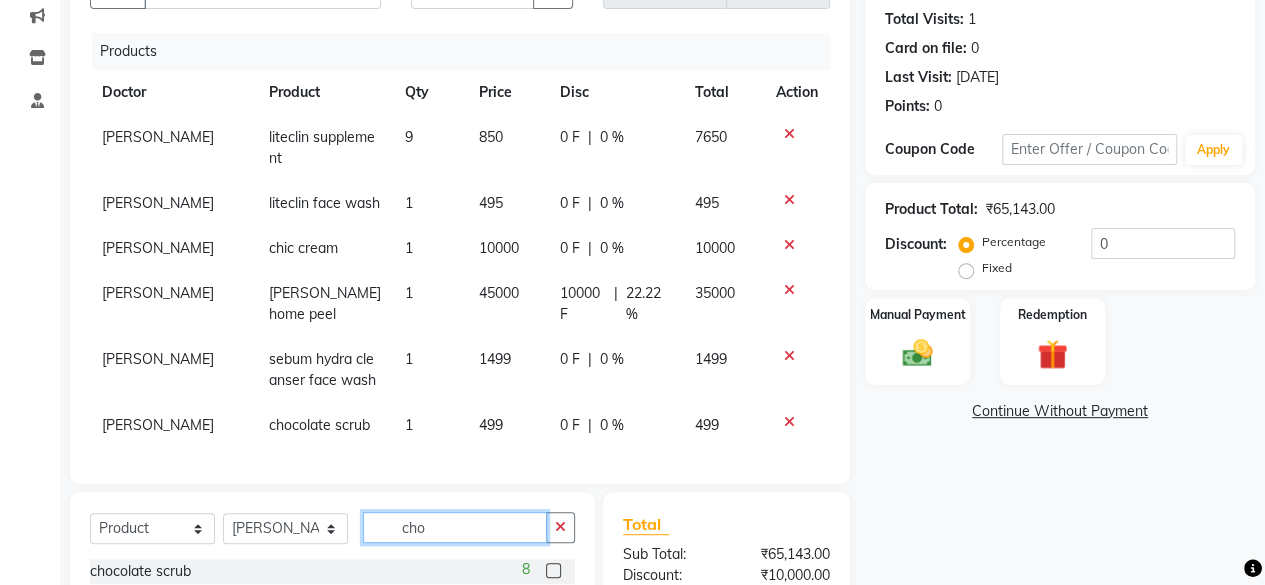 click on "cho" 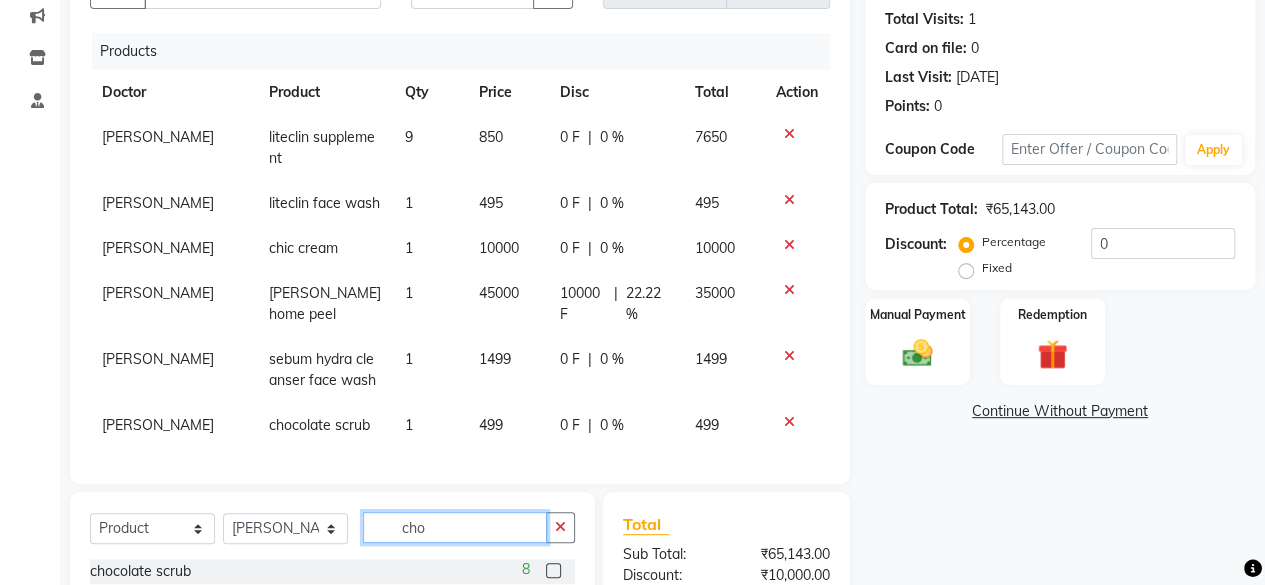 click on "cho" 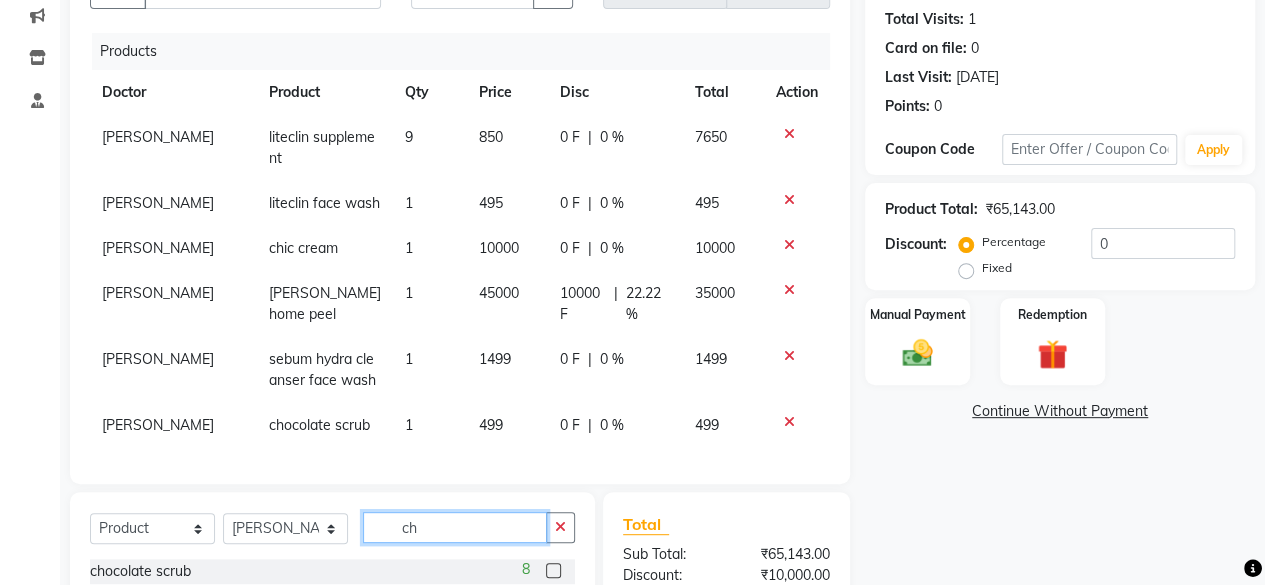type on "c" 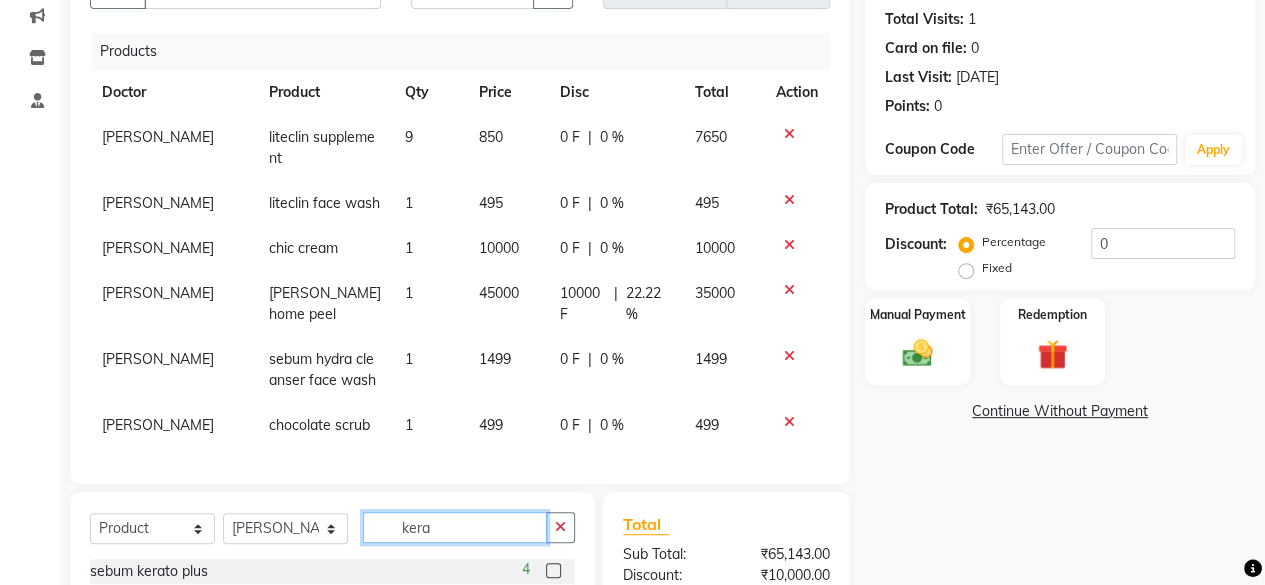 type on "kera" 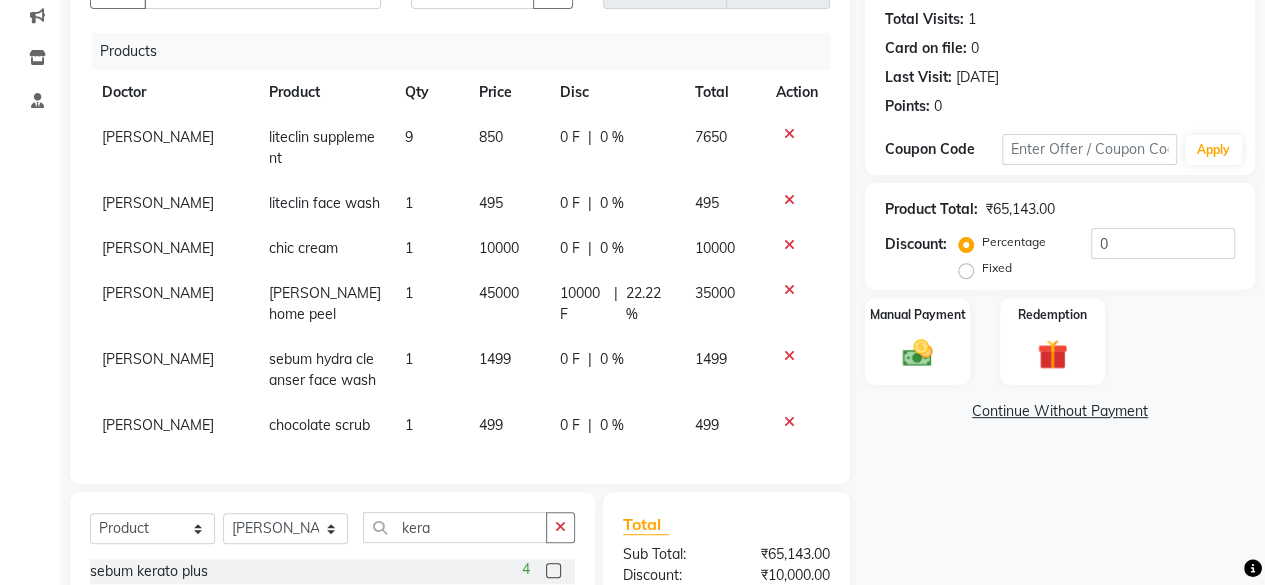 click 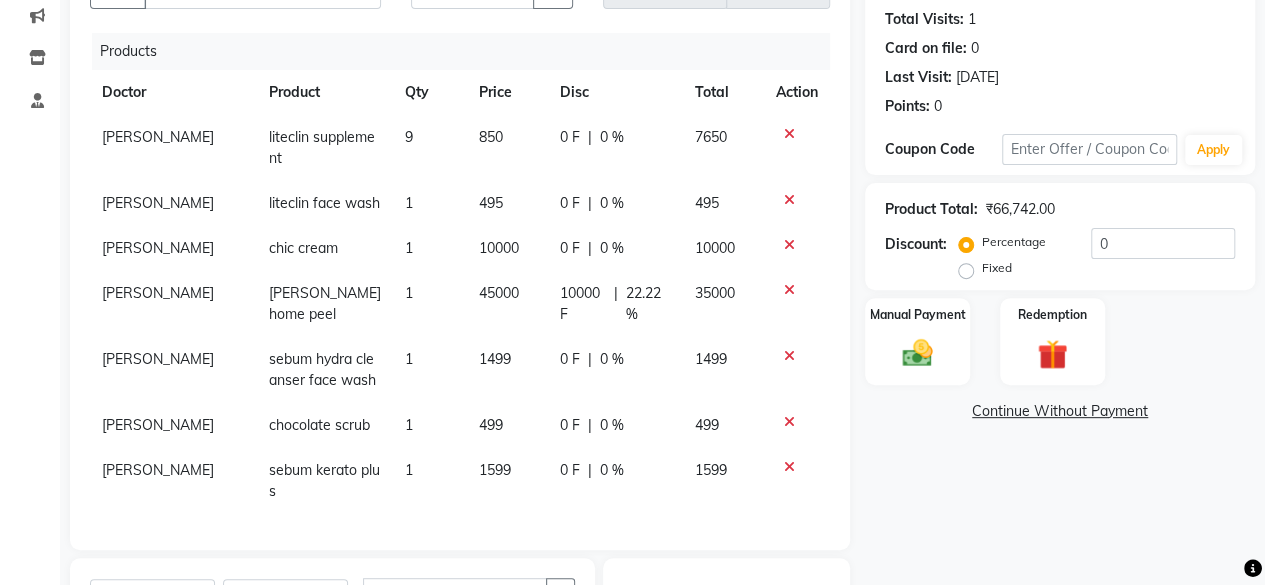 checkbox on "false" 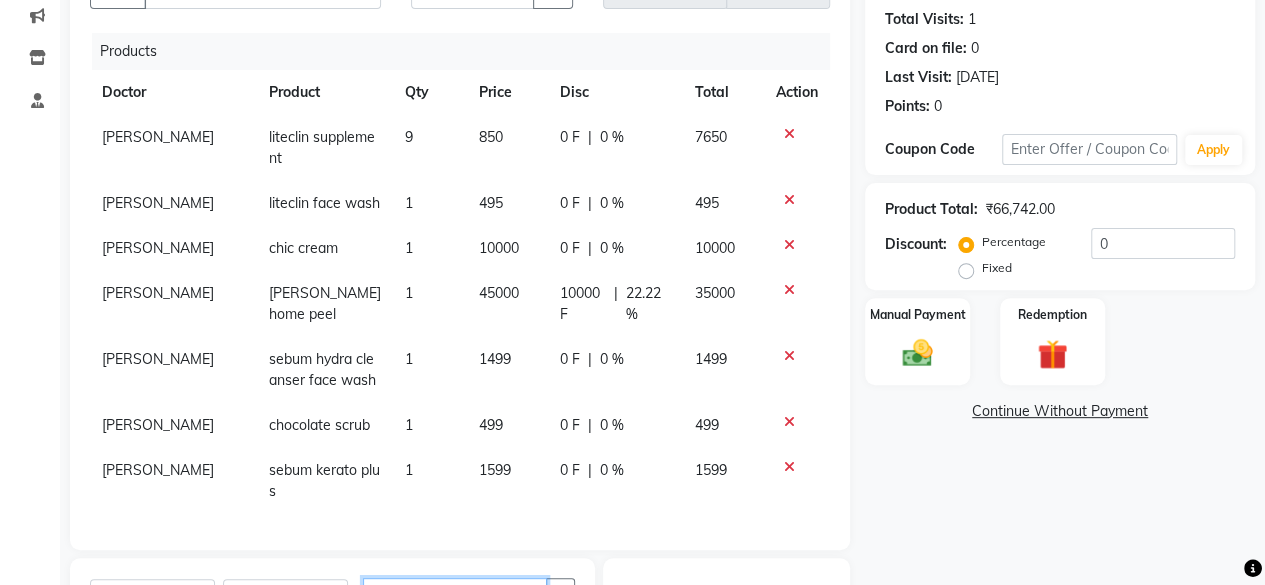 click on "kera" 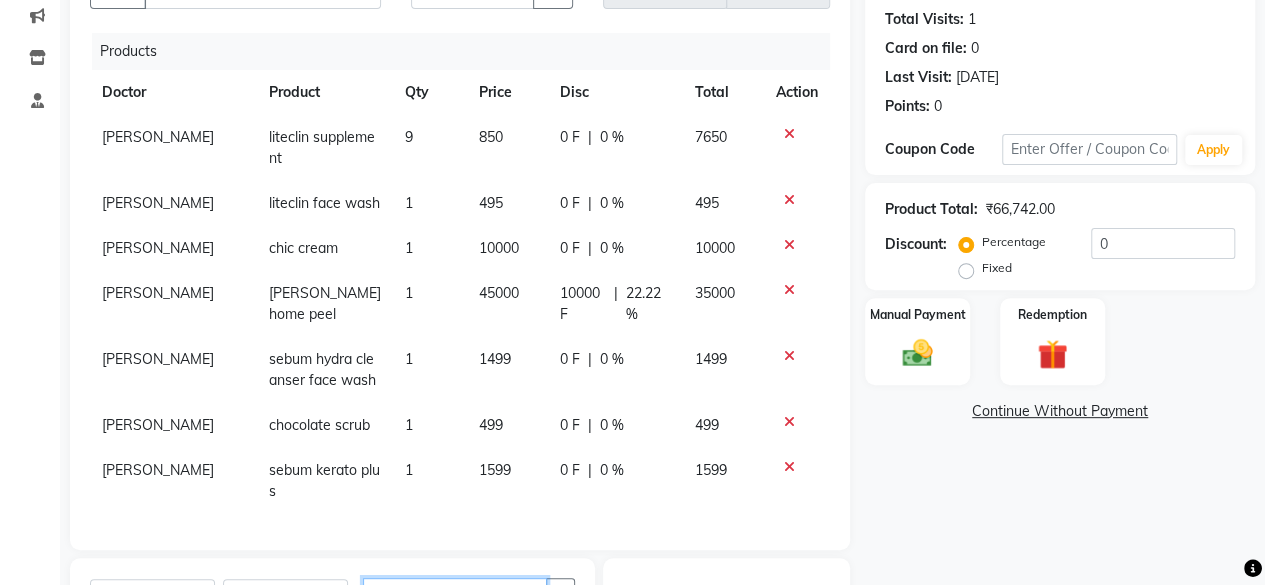 type on "k" 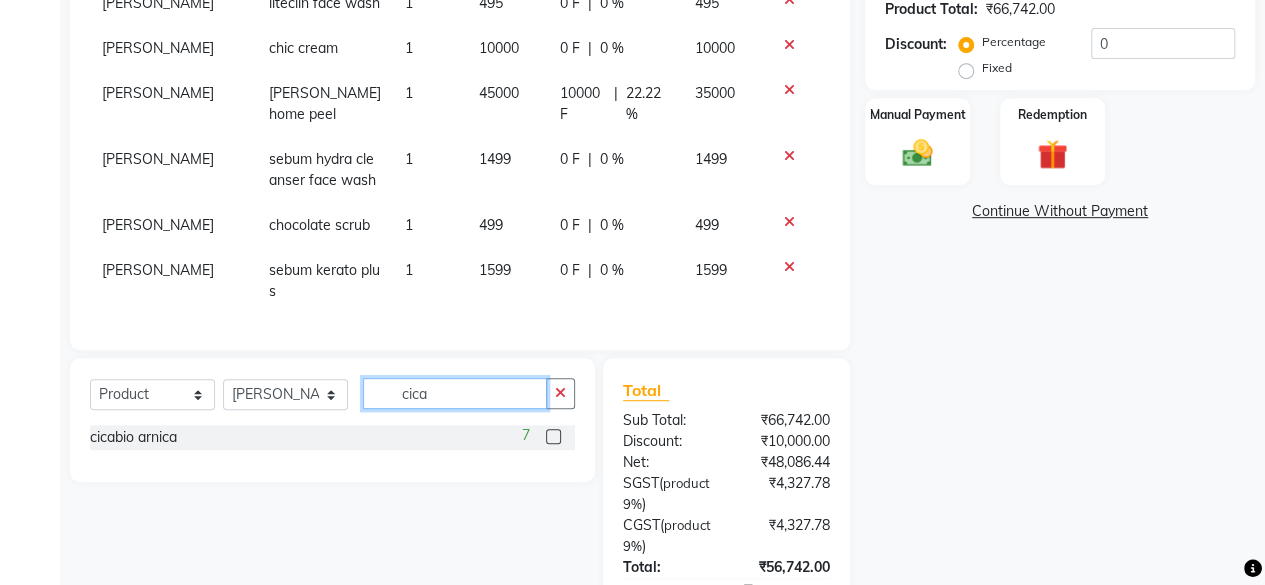type on "cica" 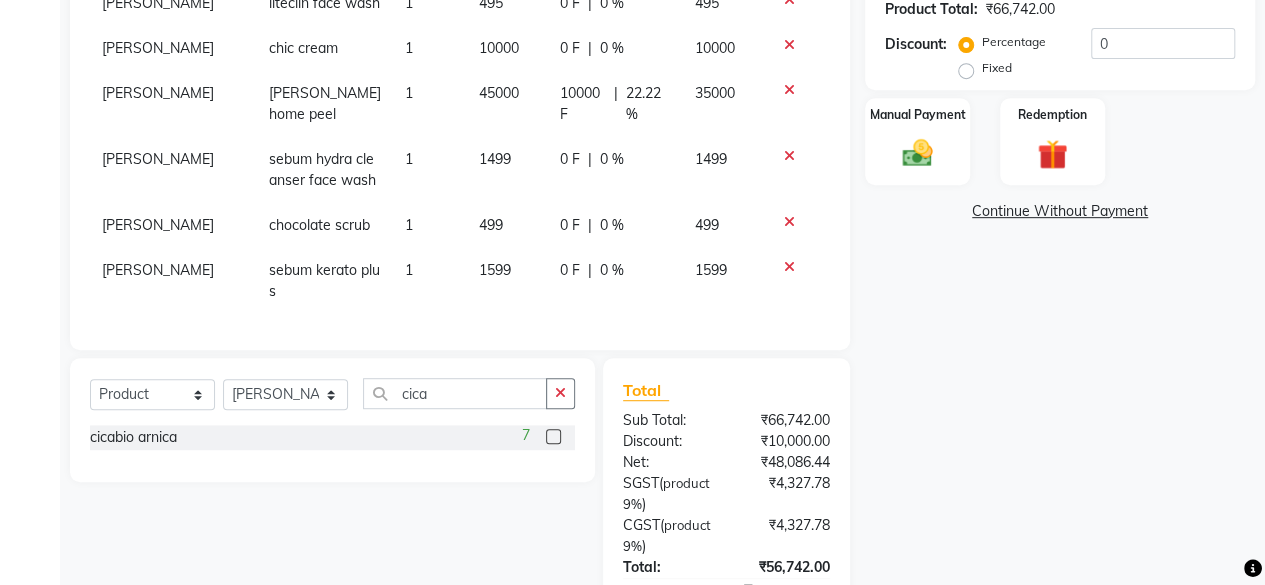 click 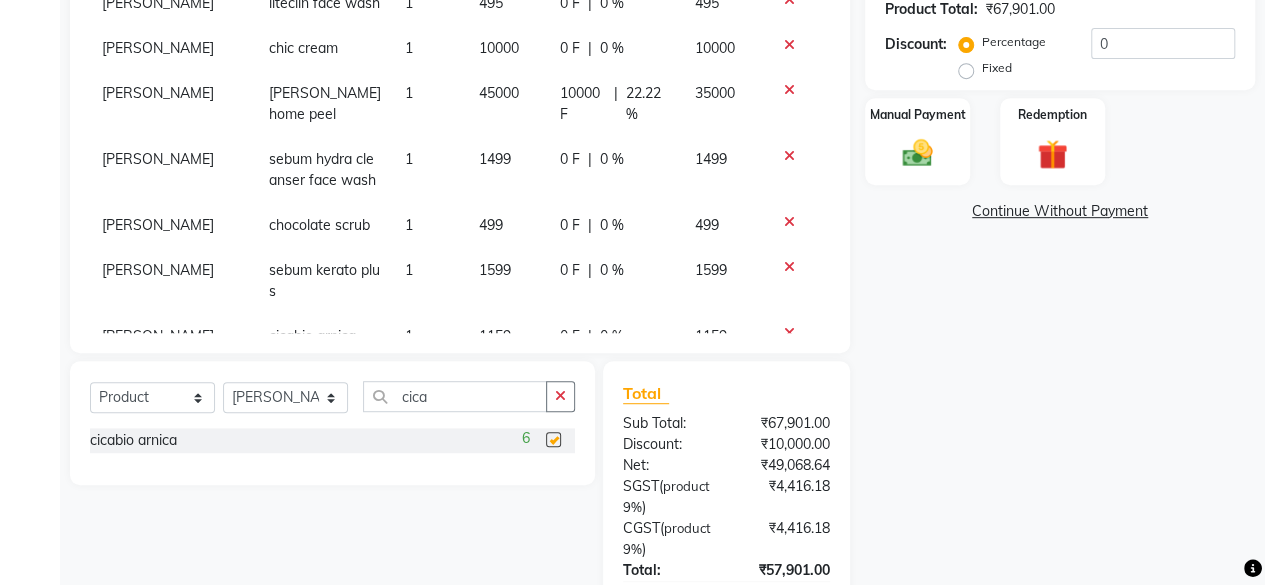 checkbox on "false" 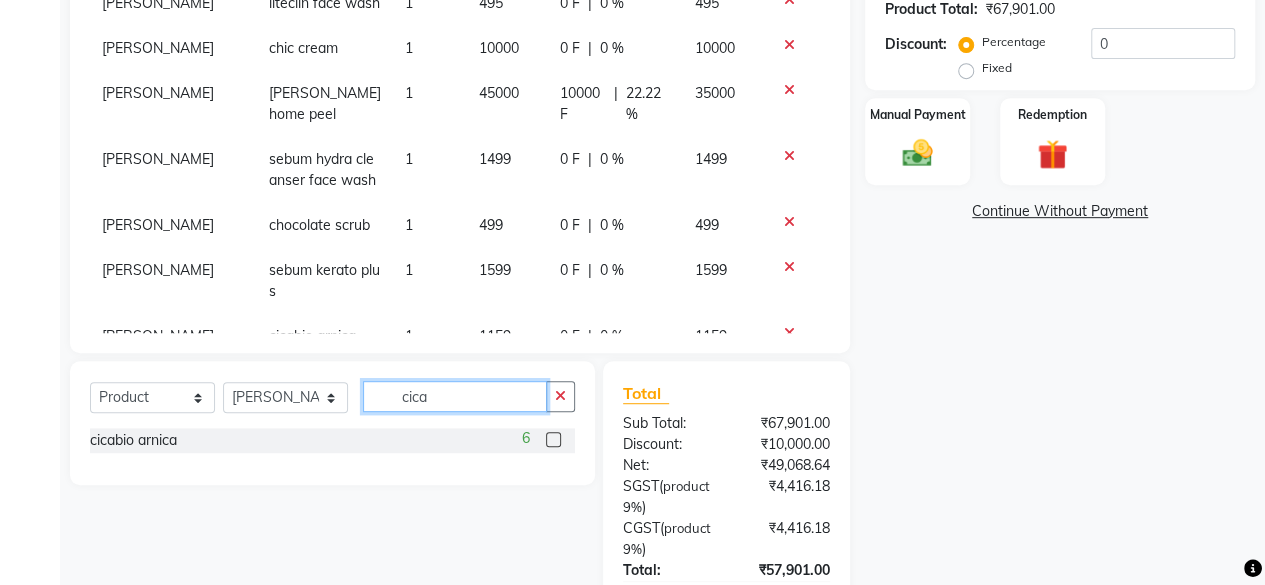 click on "cica" 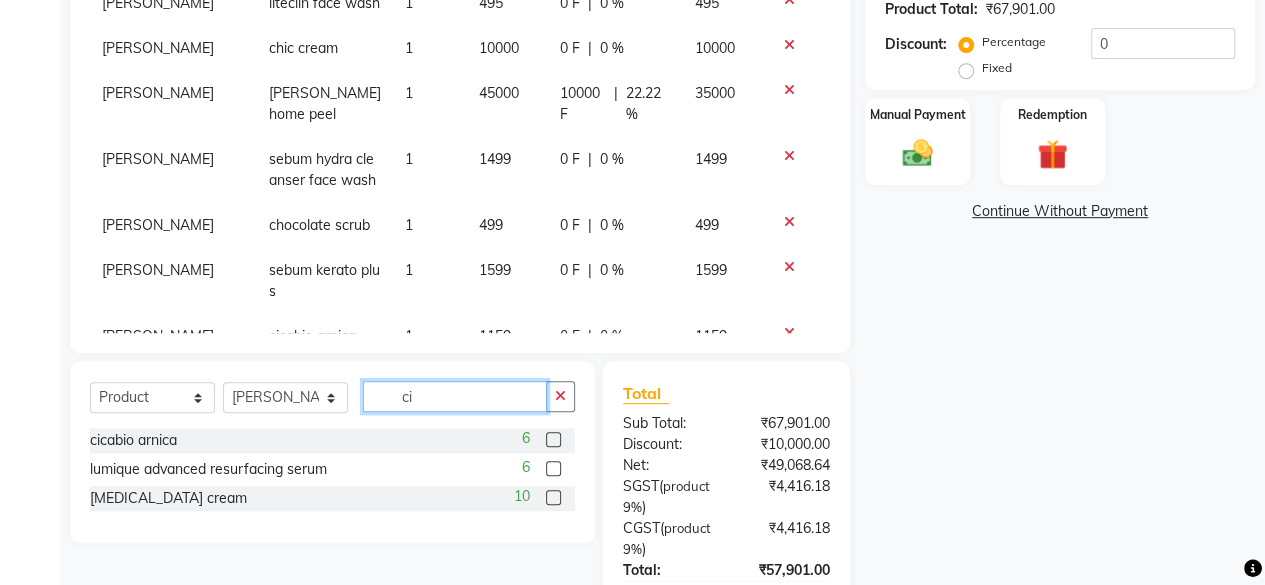 type on "c" 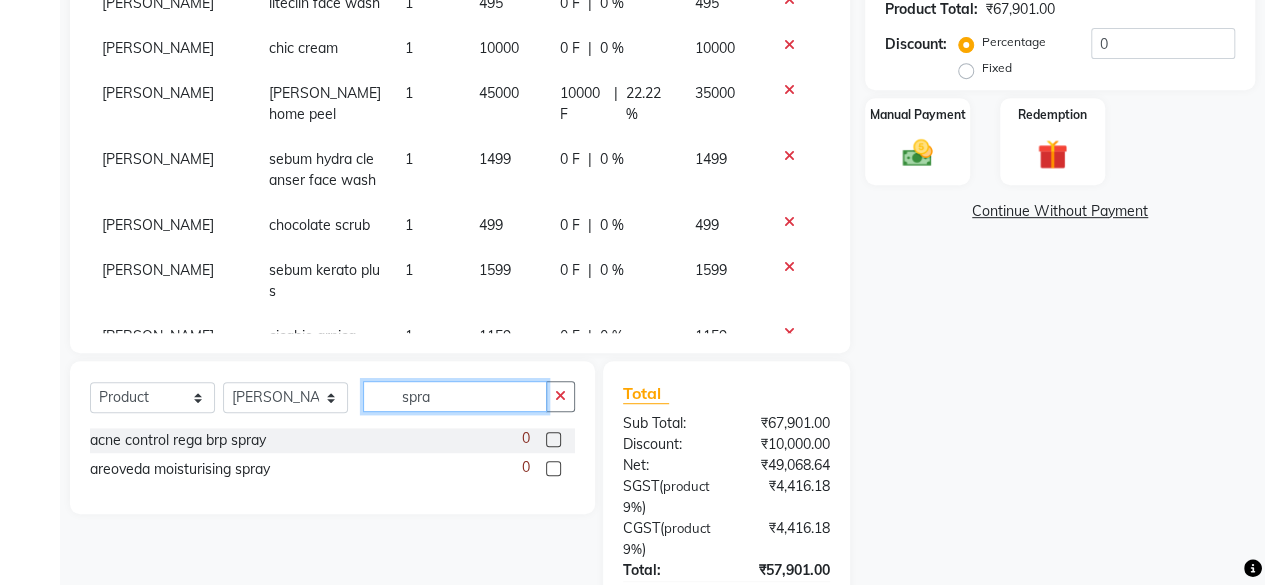 type on "spra" 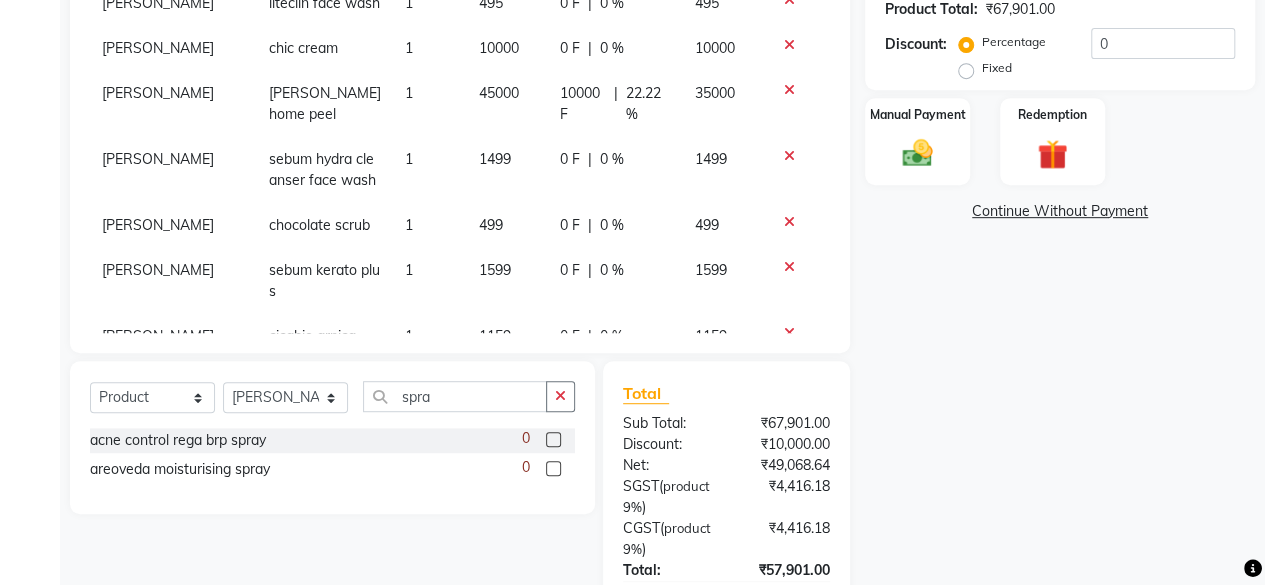 click 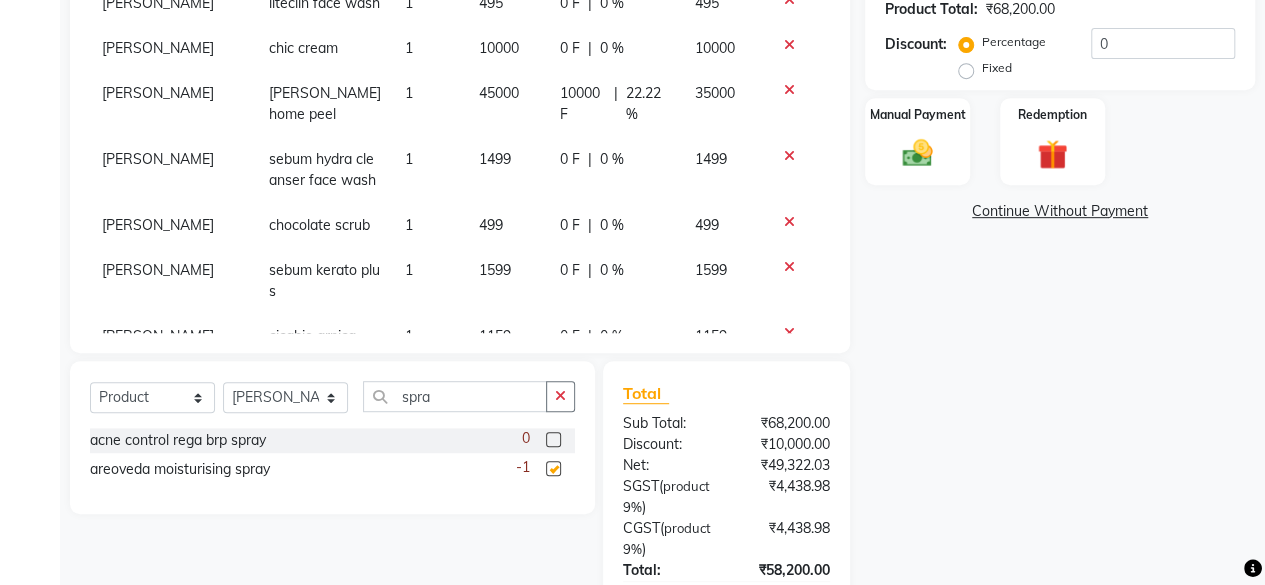 checkbox on "false" 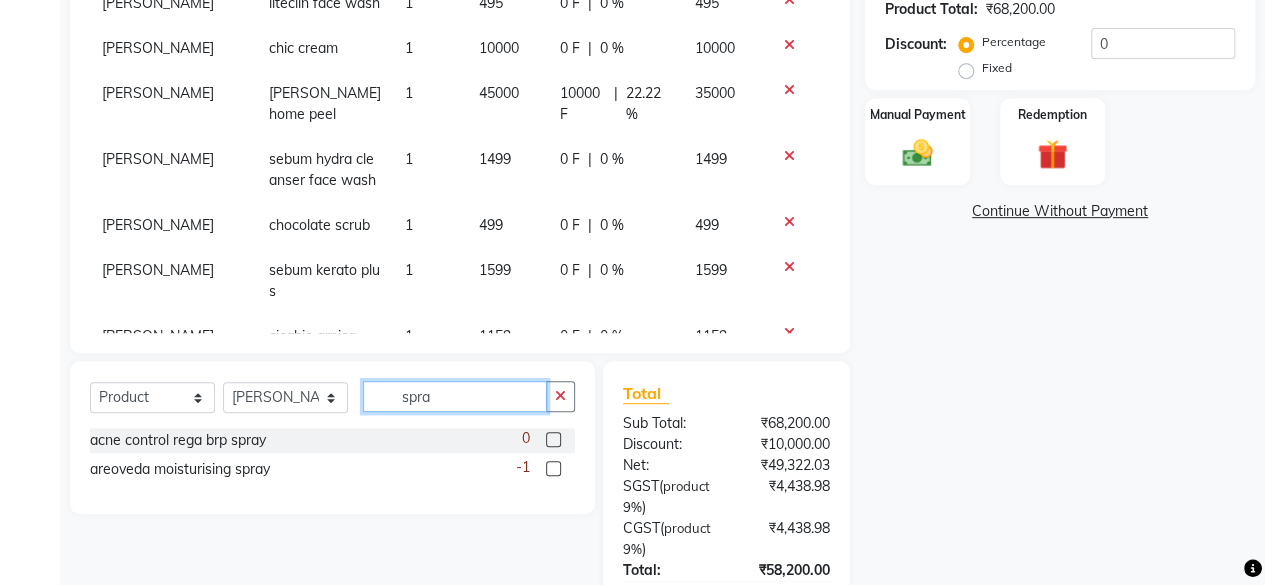 click on "spra" 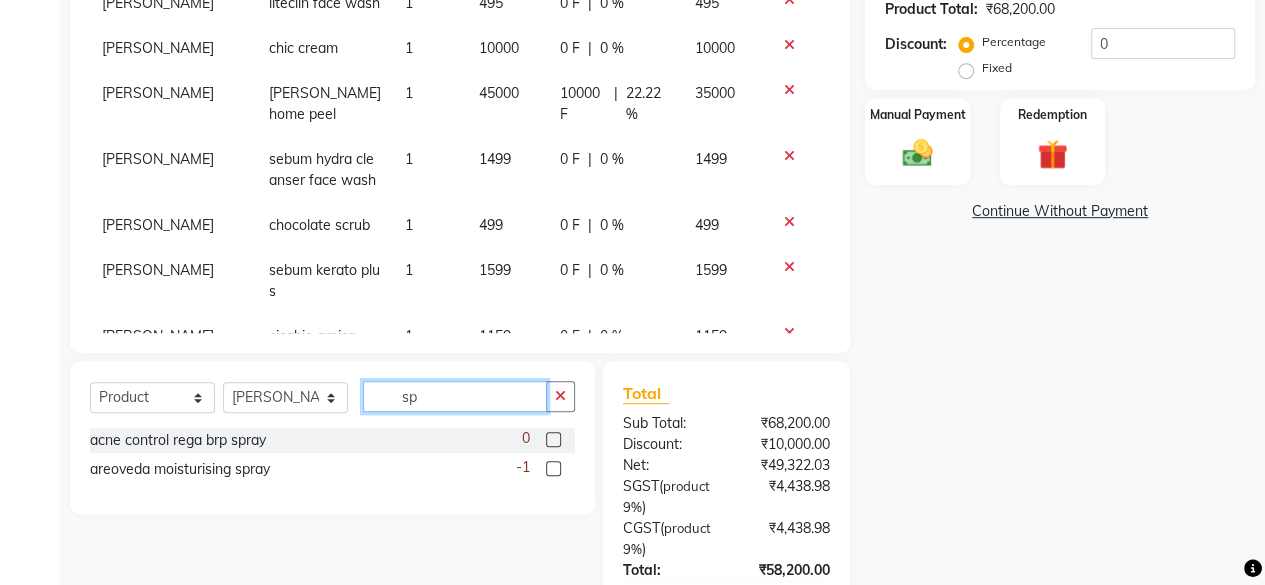 type on "s" 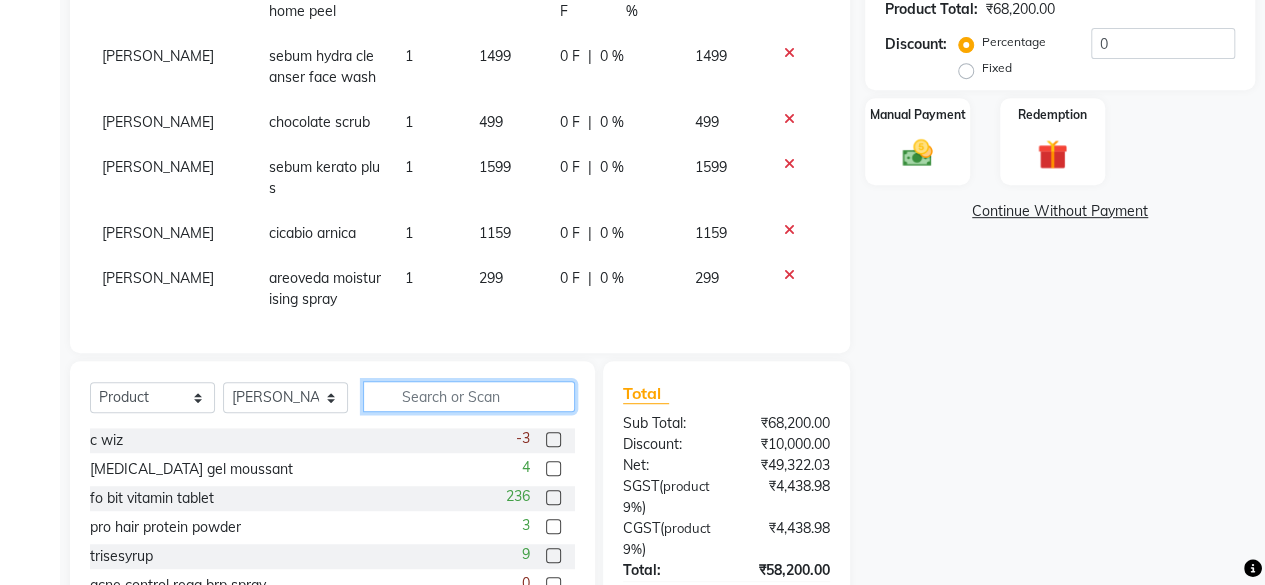 scroll, scrollTop: 123, scrollLeft: 0, axis: vertical 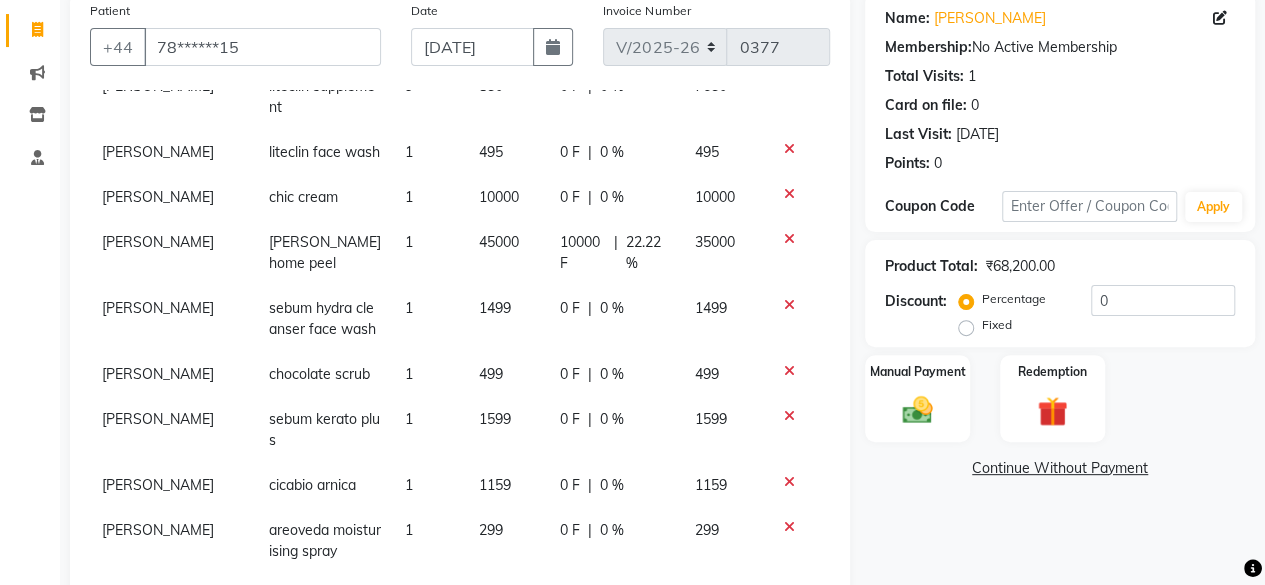 type 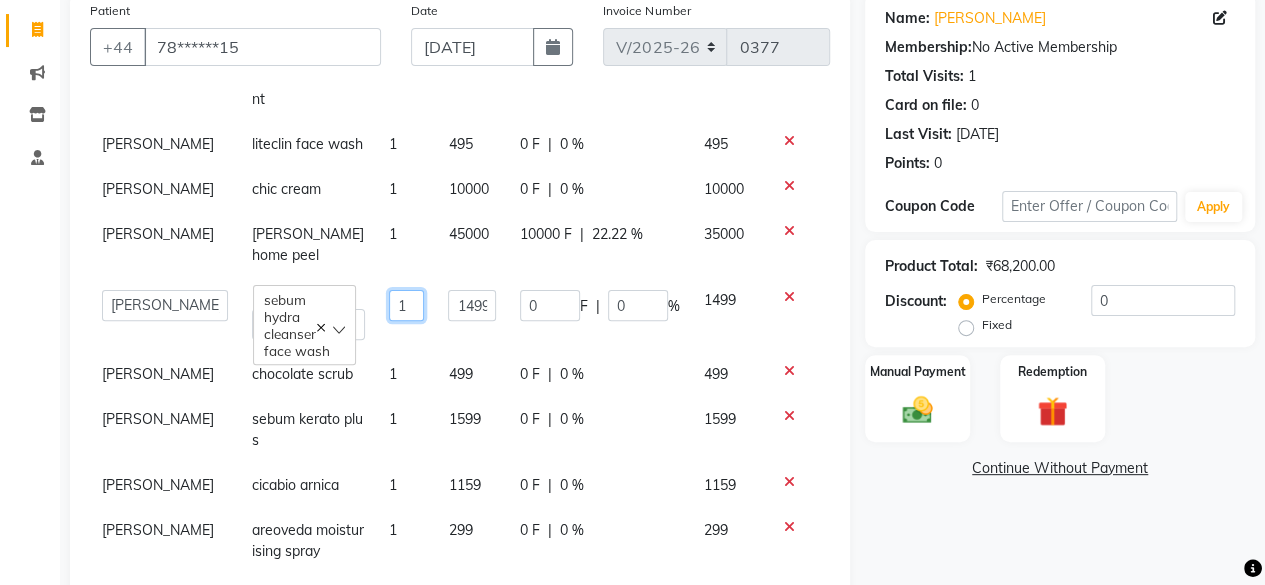 click on "1" 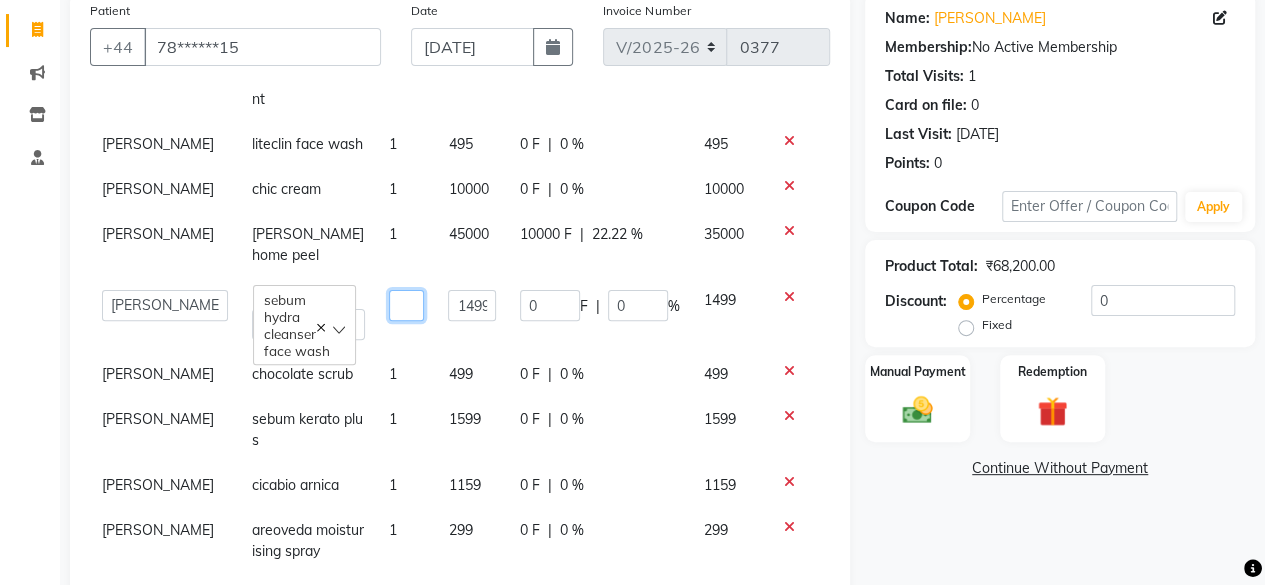 type on "2" 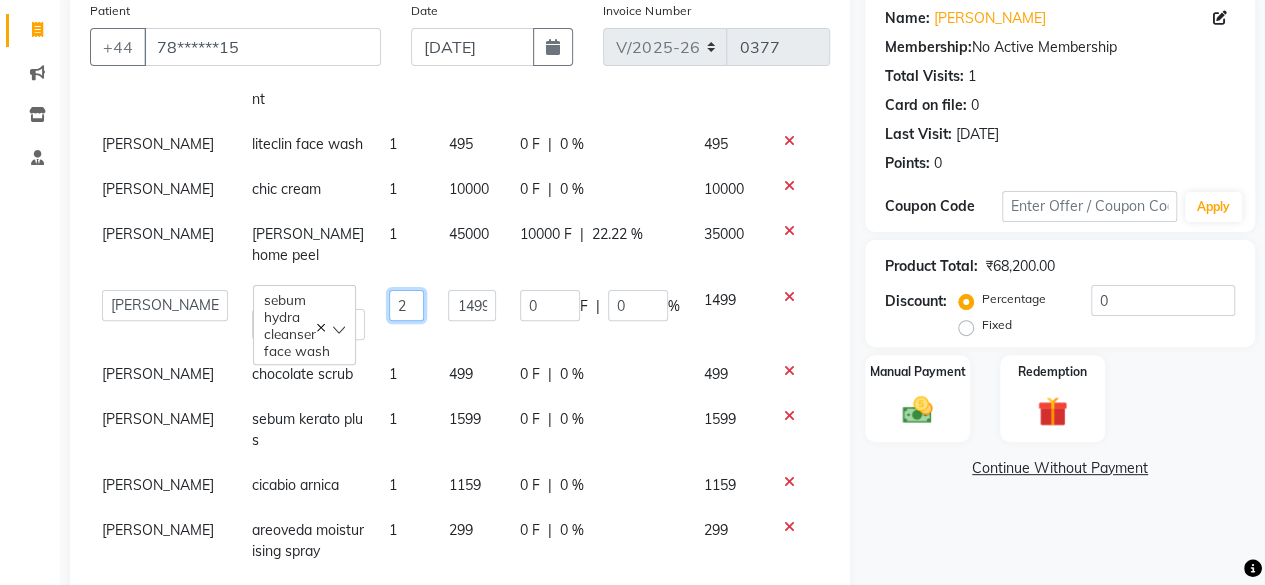 scroll, scrollTop: 208, scrollLeft: 0, axis: vertical 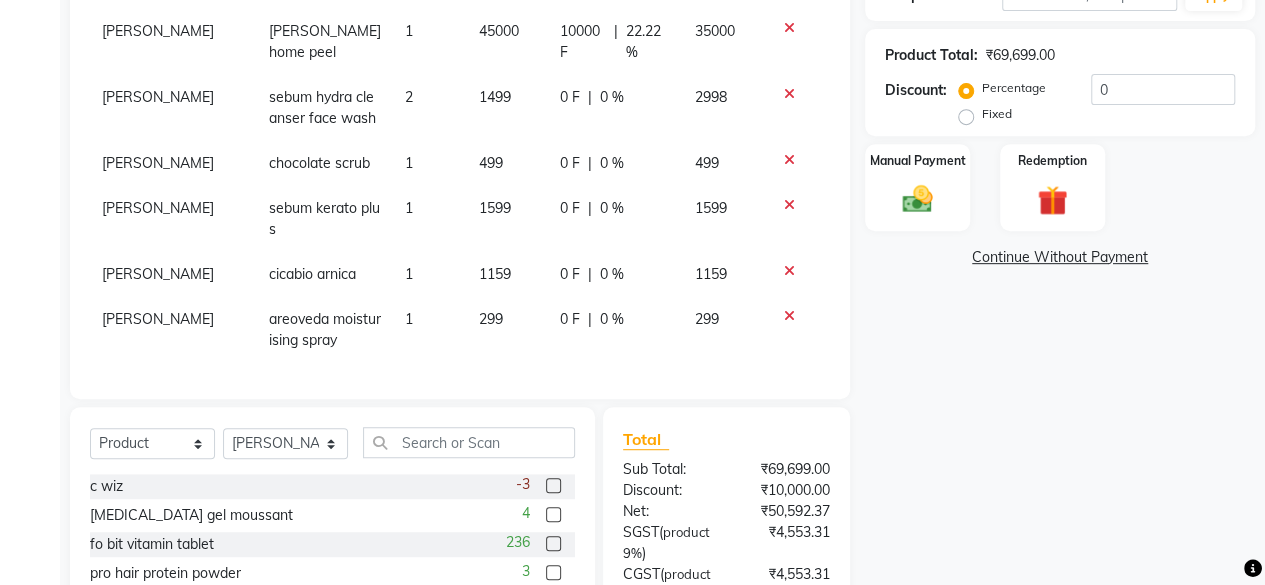 click on "2998" 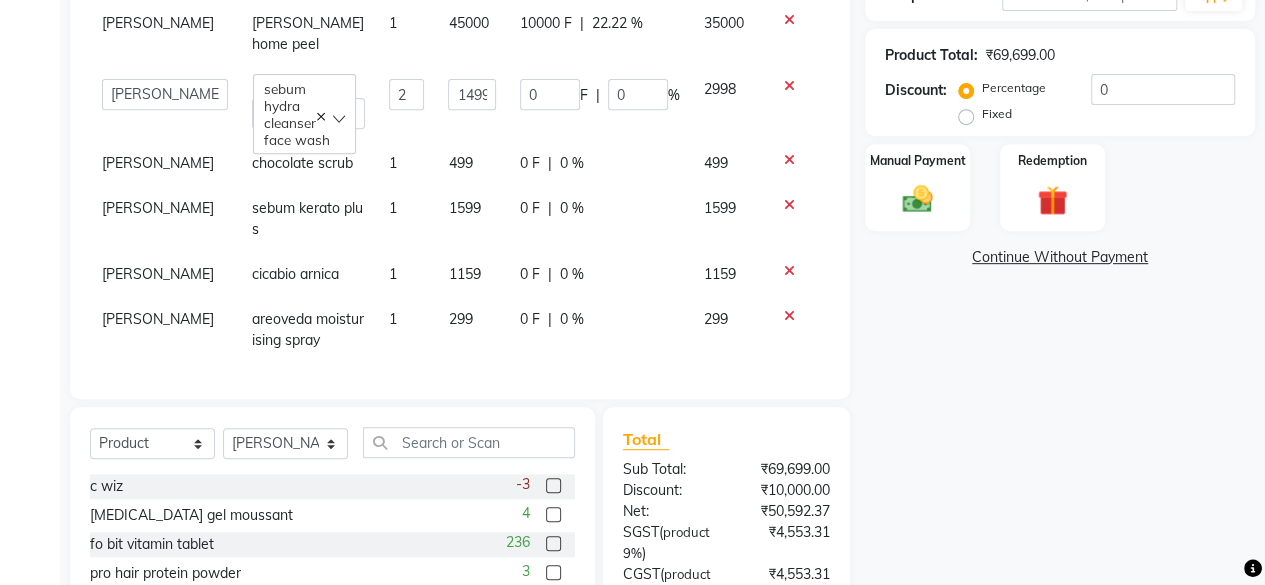 click on "0 F | 0 %" 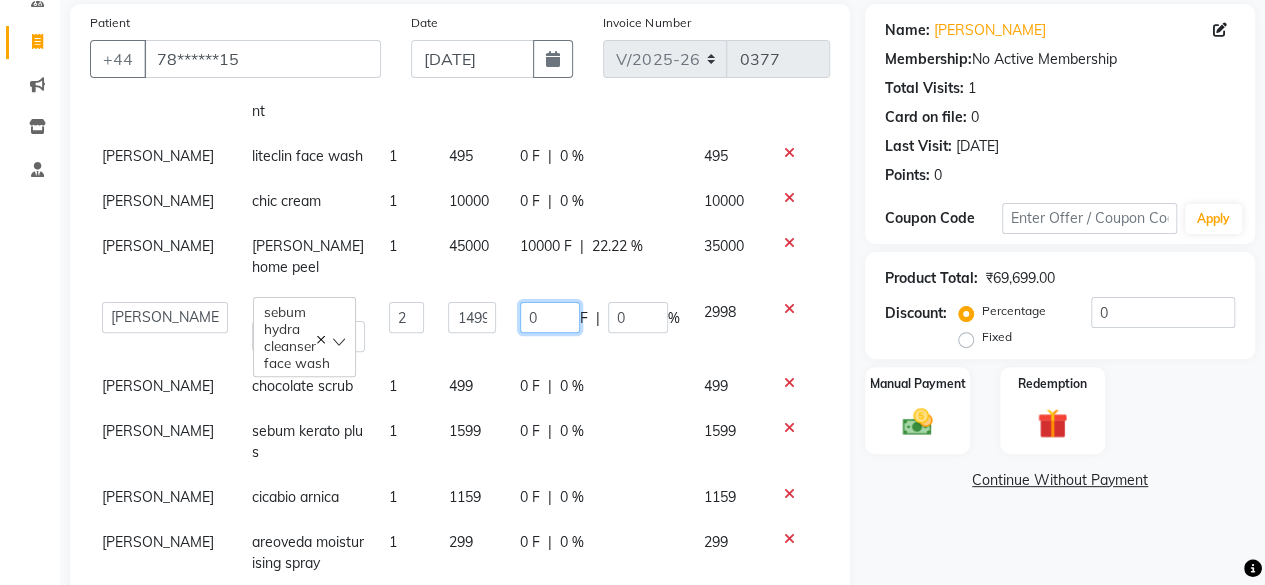 click on "0" 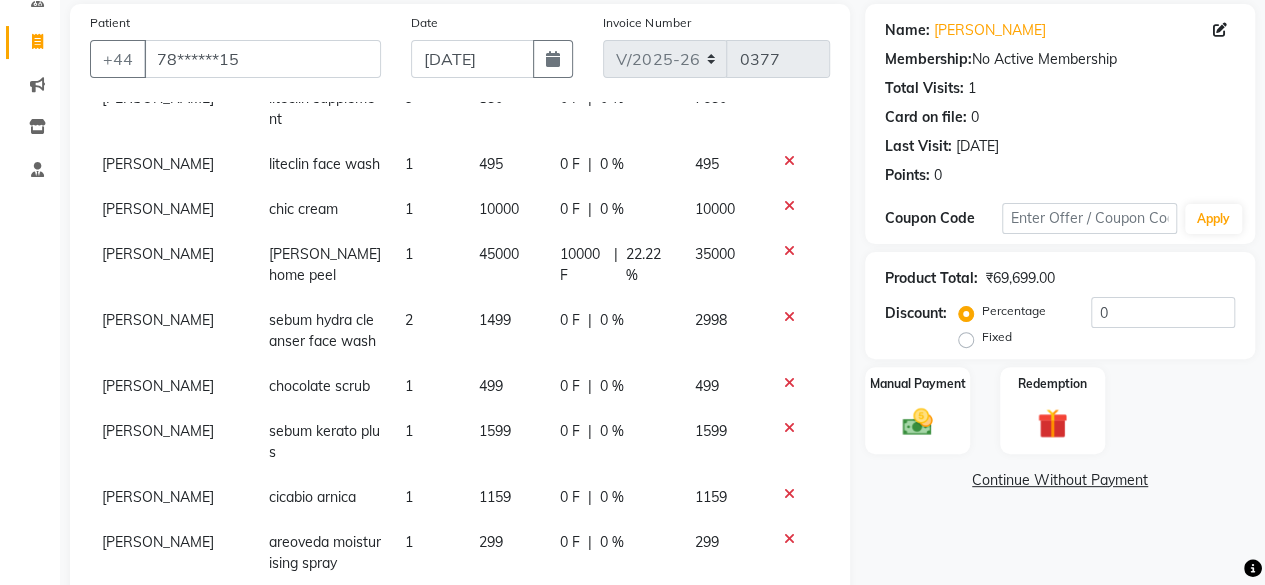 click on "10000 F | 22.22 %" 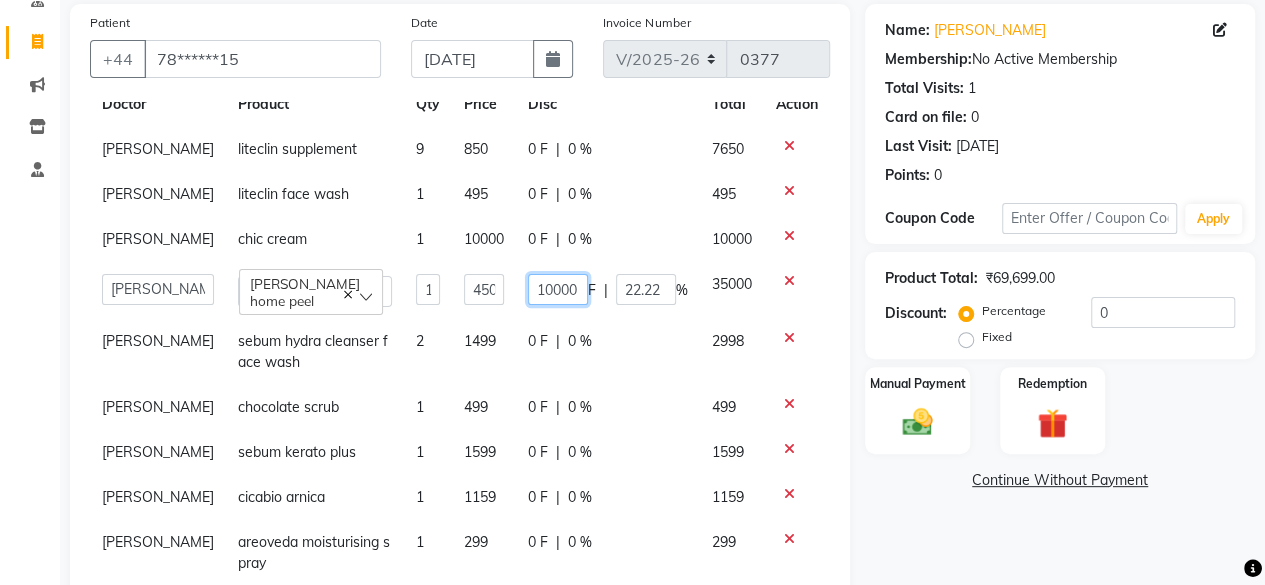 click on "10000" 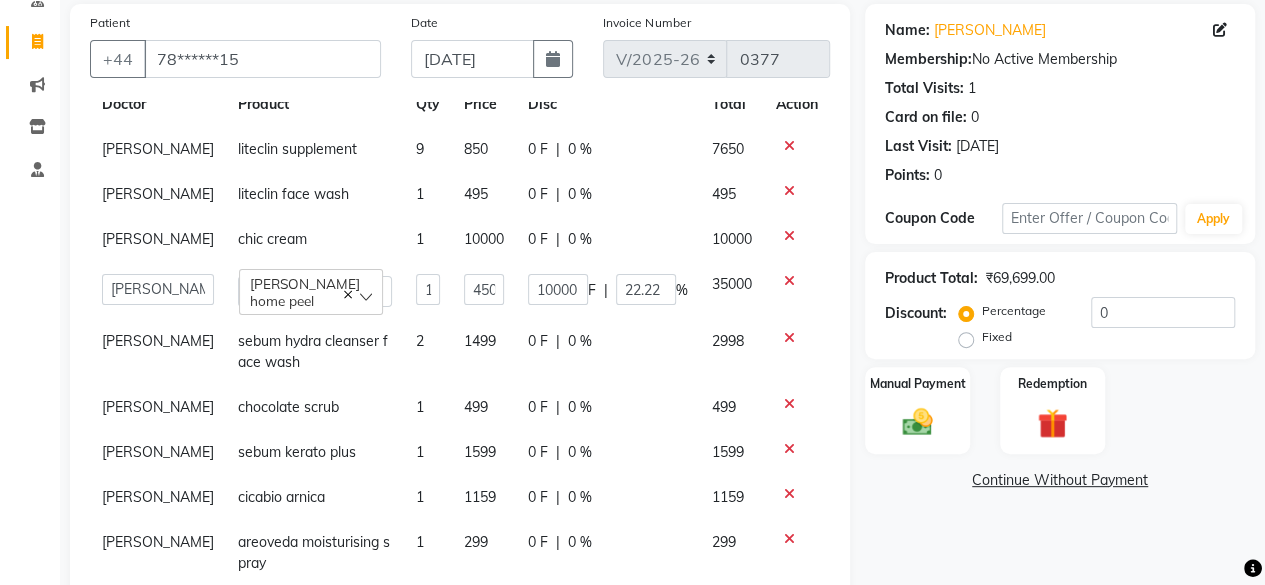 click on "10000 F | 22.22 %" 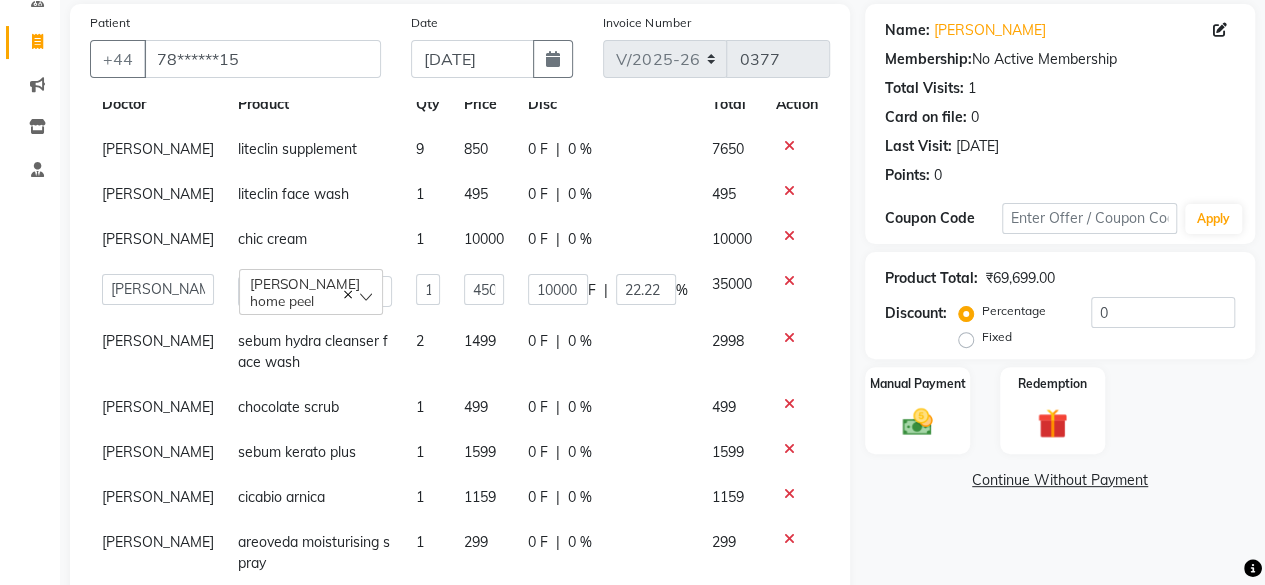 scroll, scrollTop: 200, scrollLeft: 0, axis: vertical 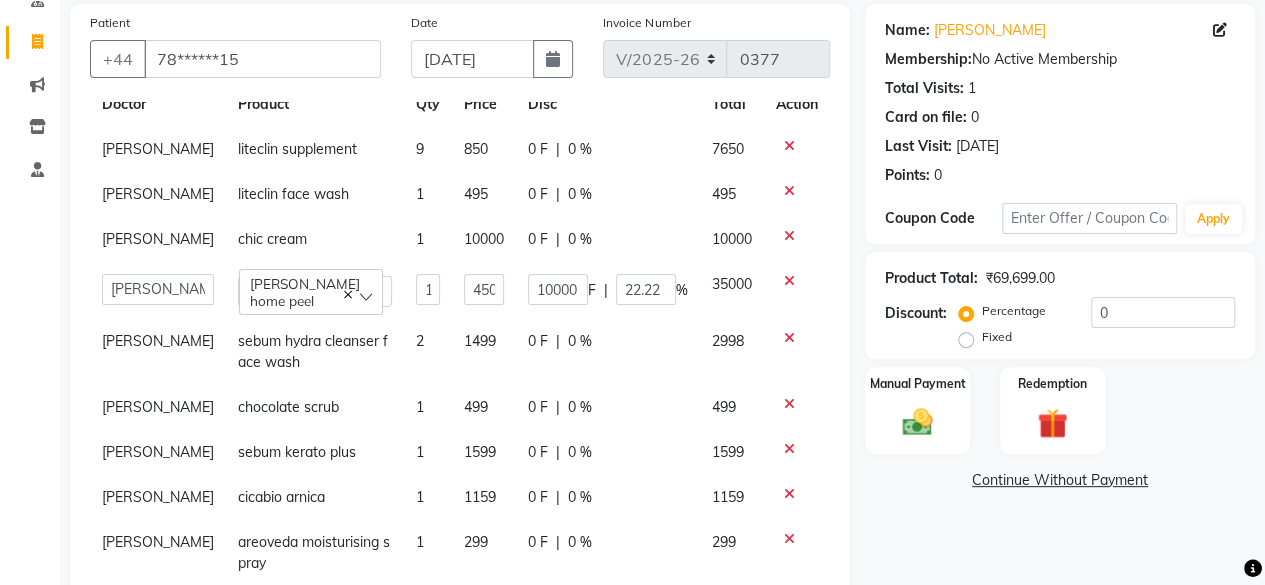 click on "10000" 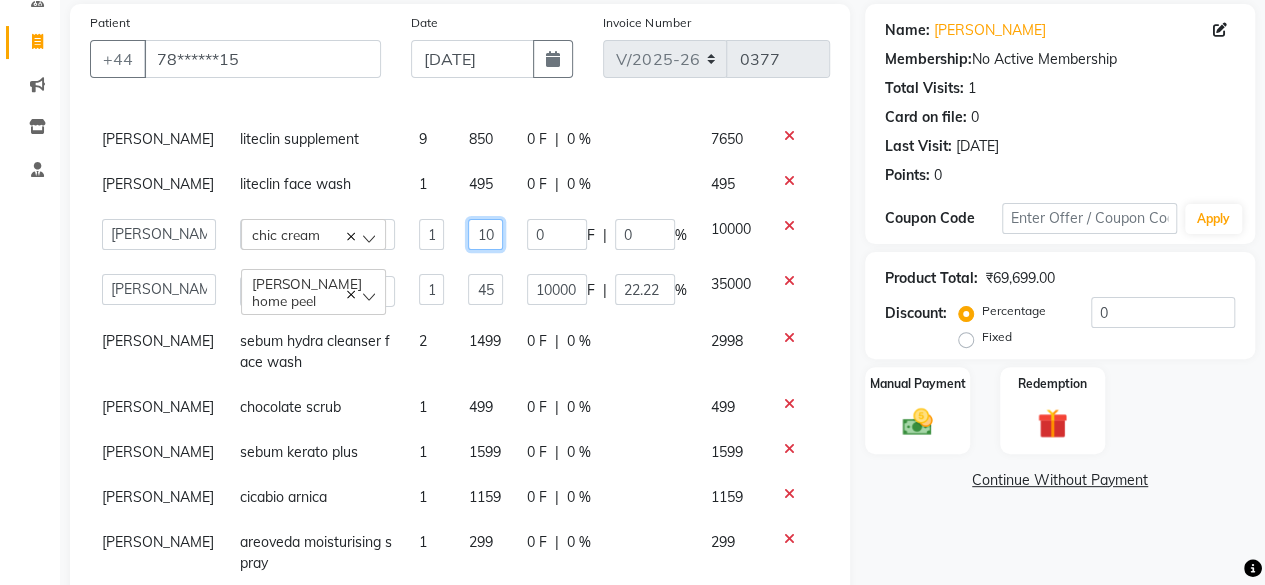 click on "10000" 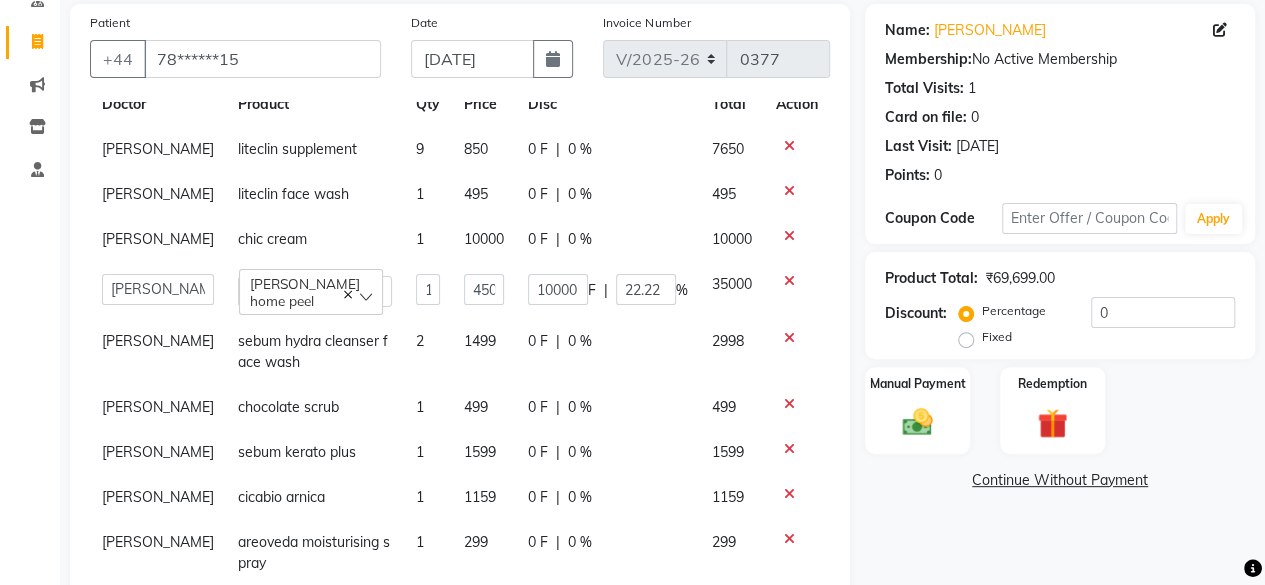 click on "0 F | 0 %" 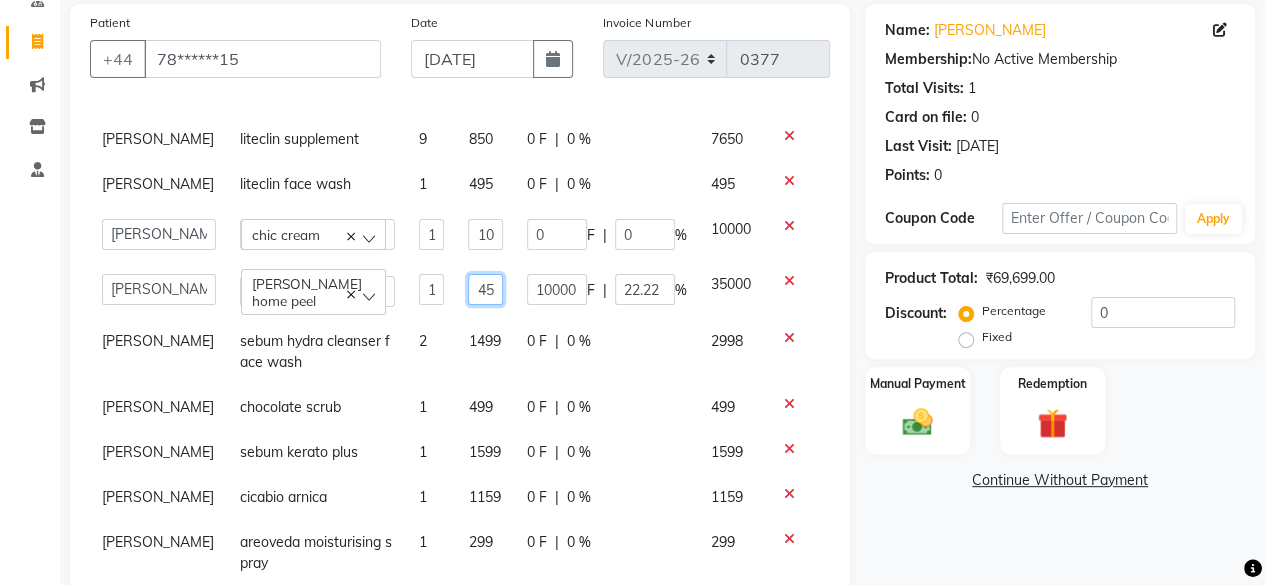 click on "45000" 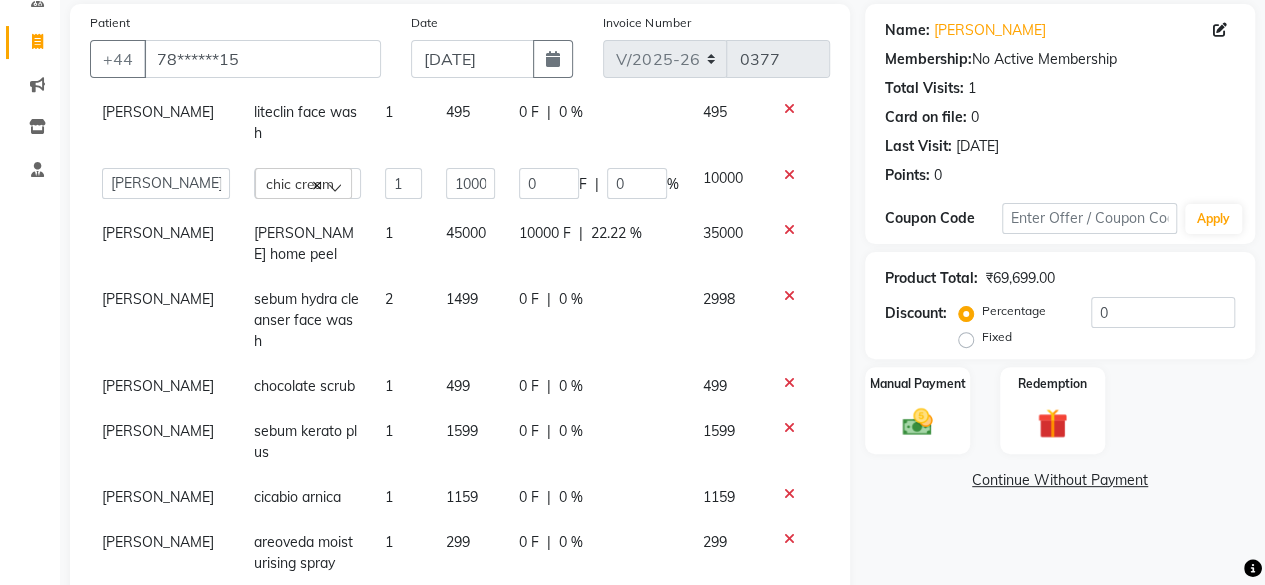 click on "45000" 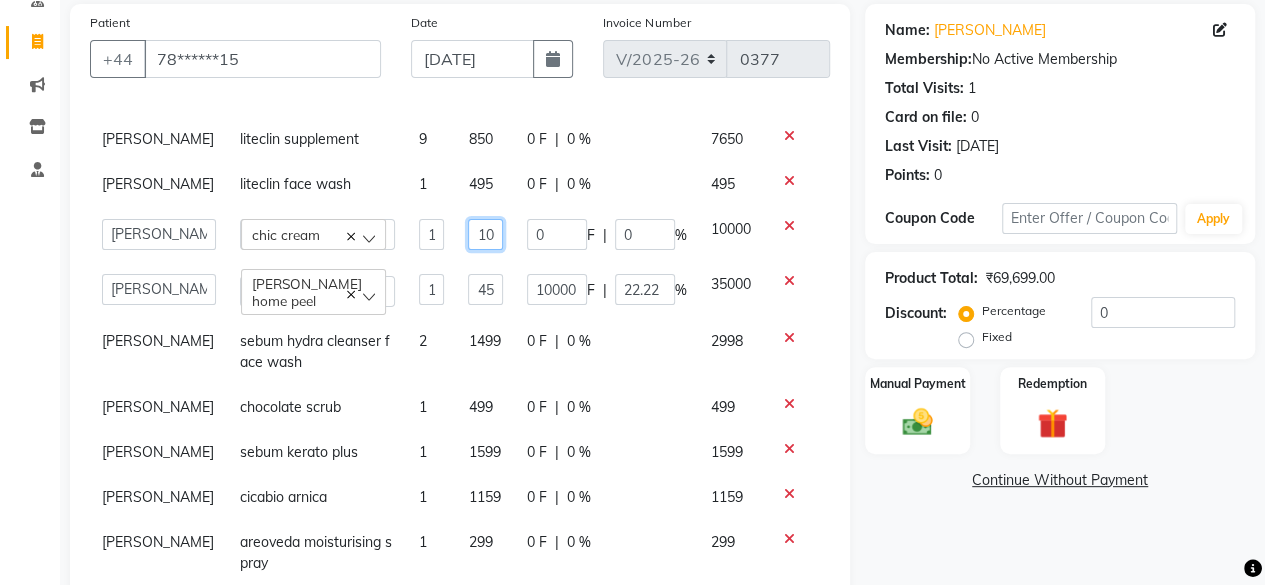 click on "10000" 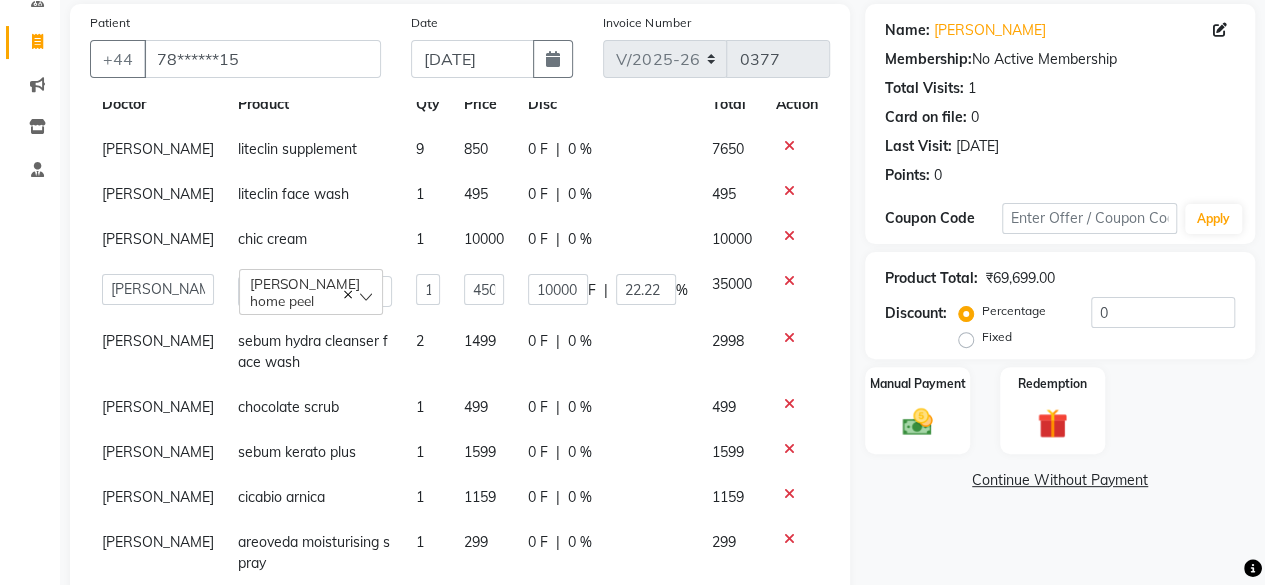 click on "10000" 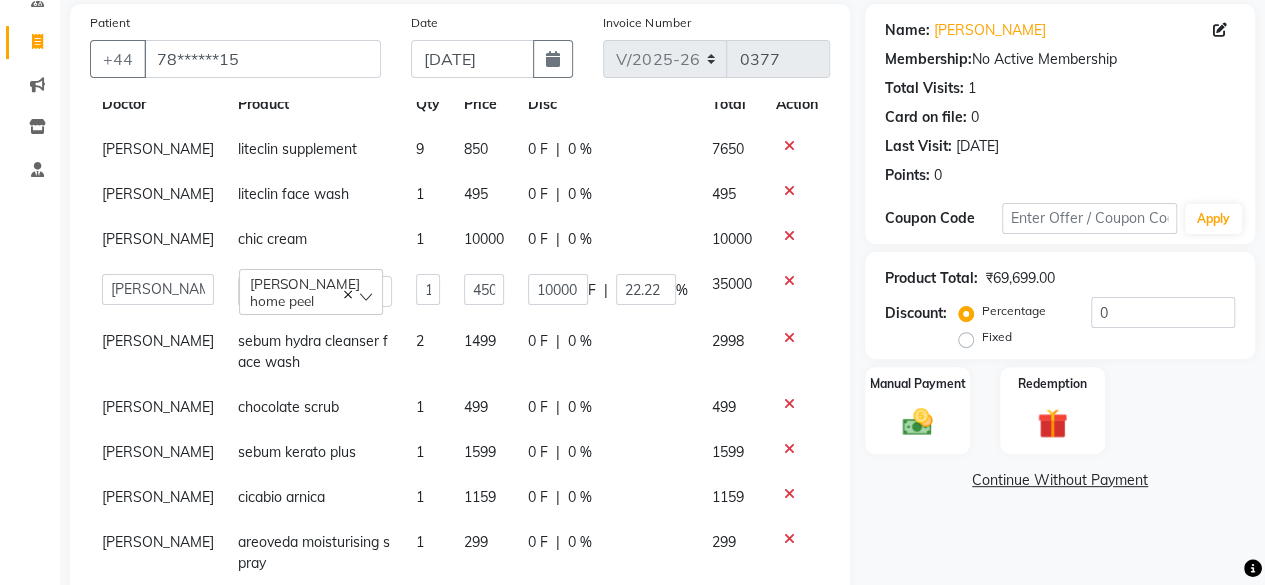 select on "67035" 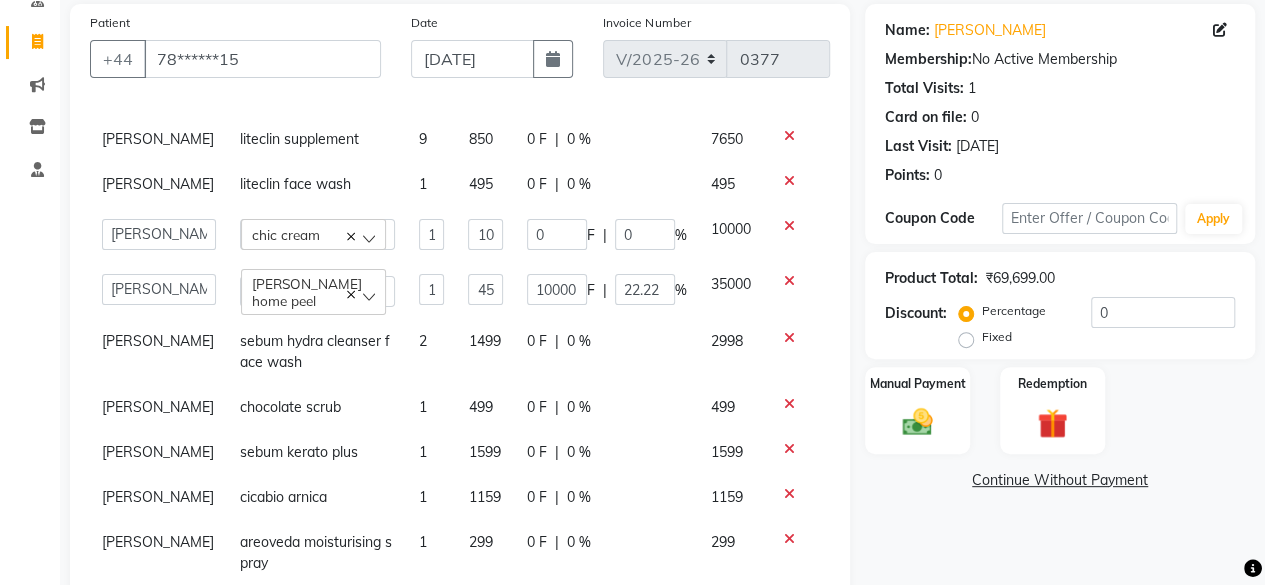 click on "10000" 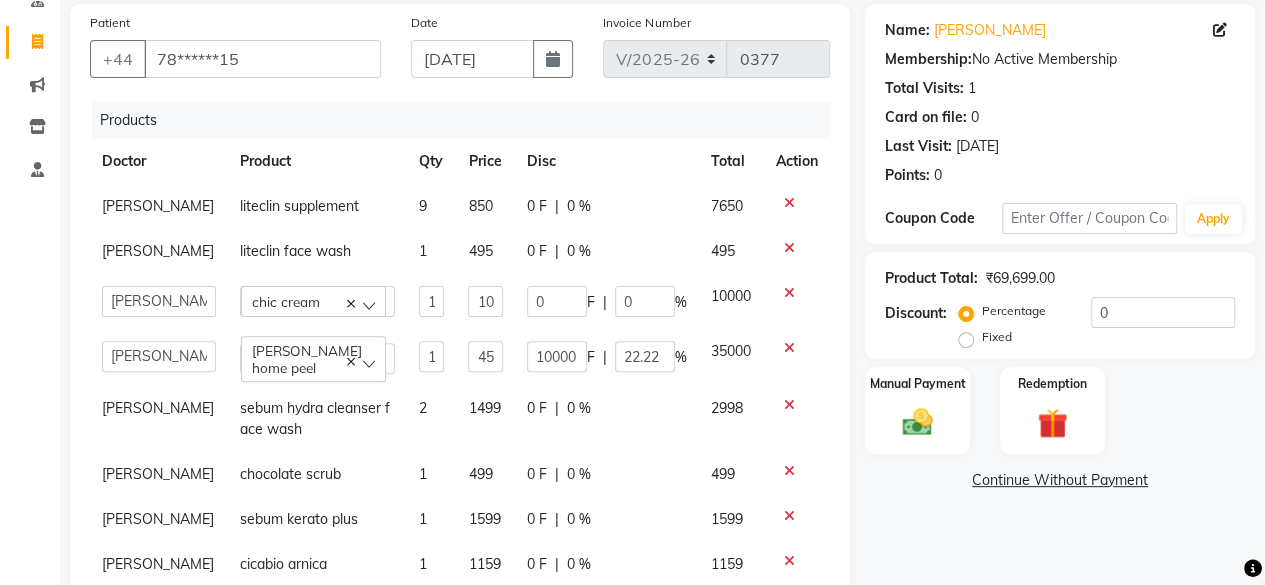 scroll, scrollTop: 0, scrollLeft: 0, axis: both 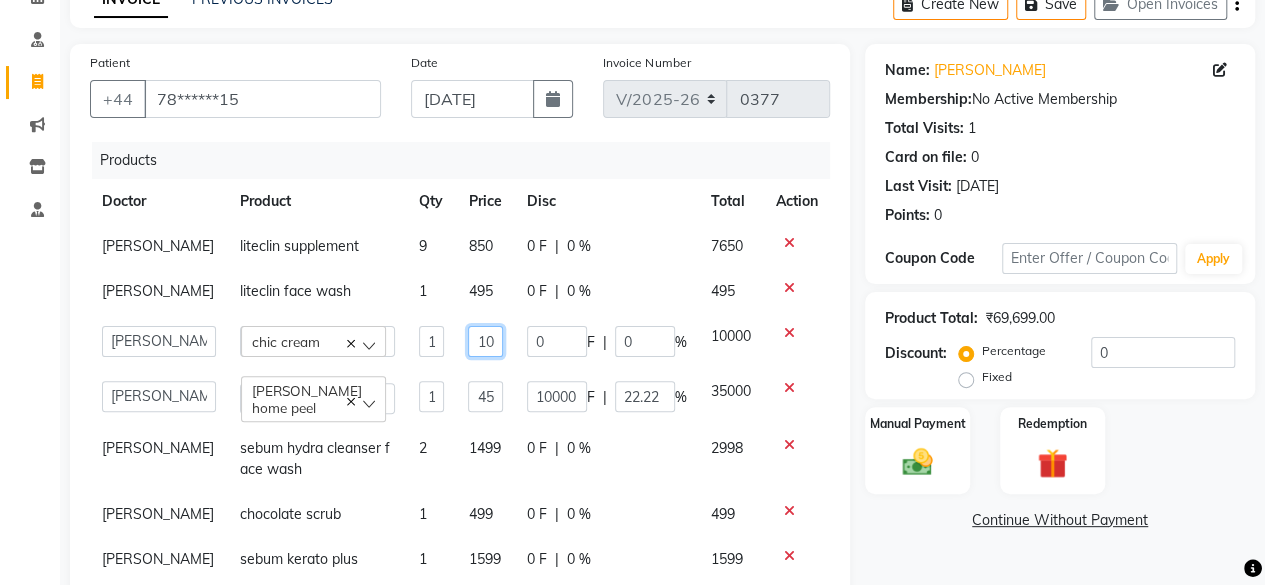 click on "10000" 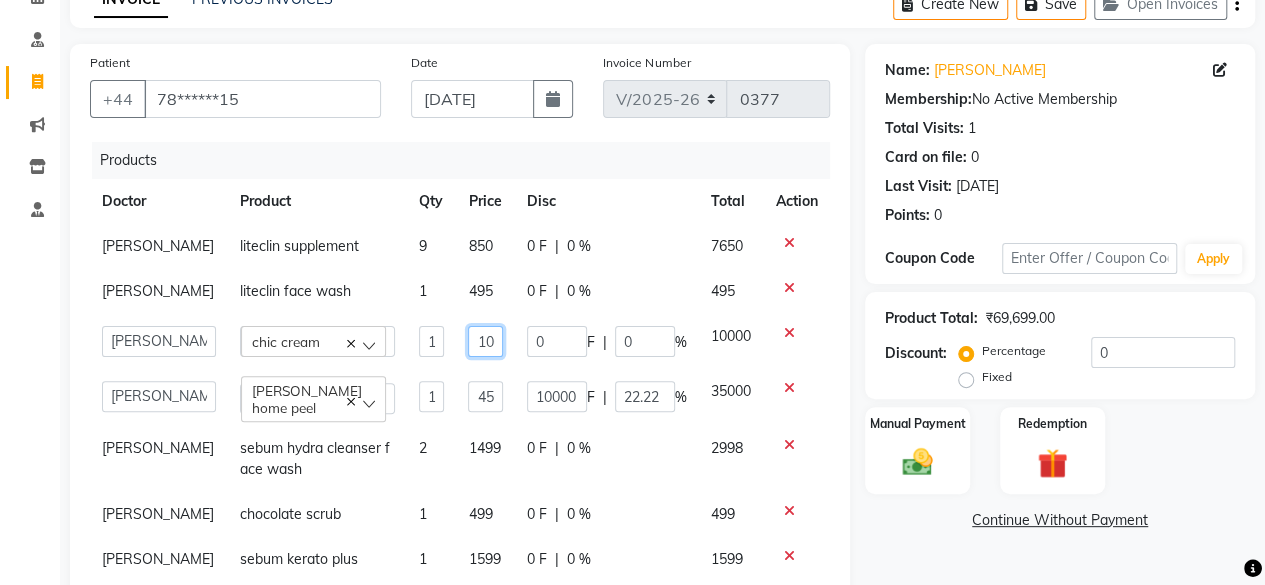 click on "10000" 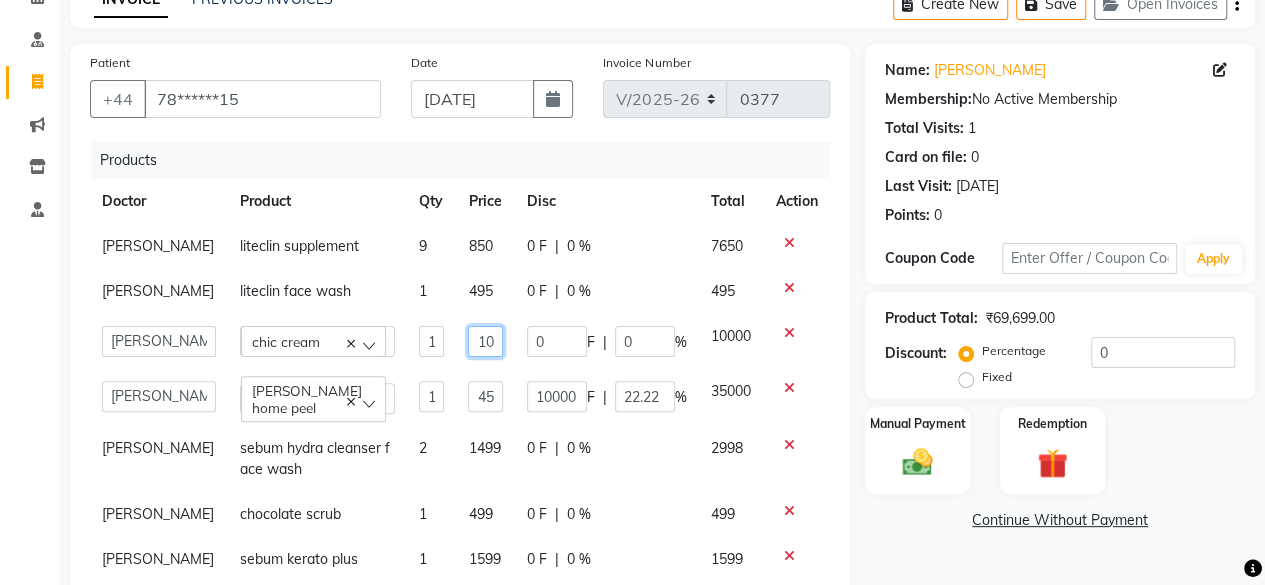 type on "0" 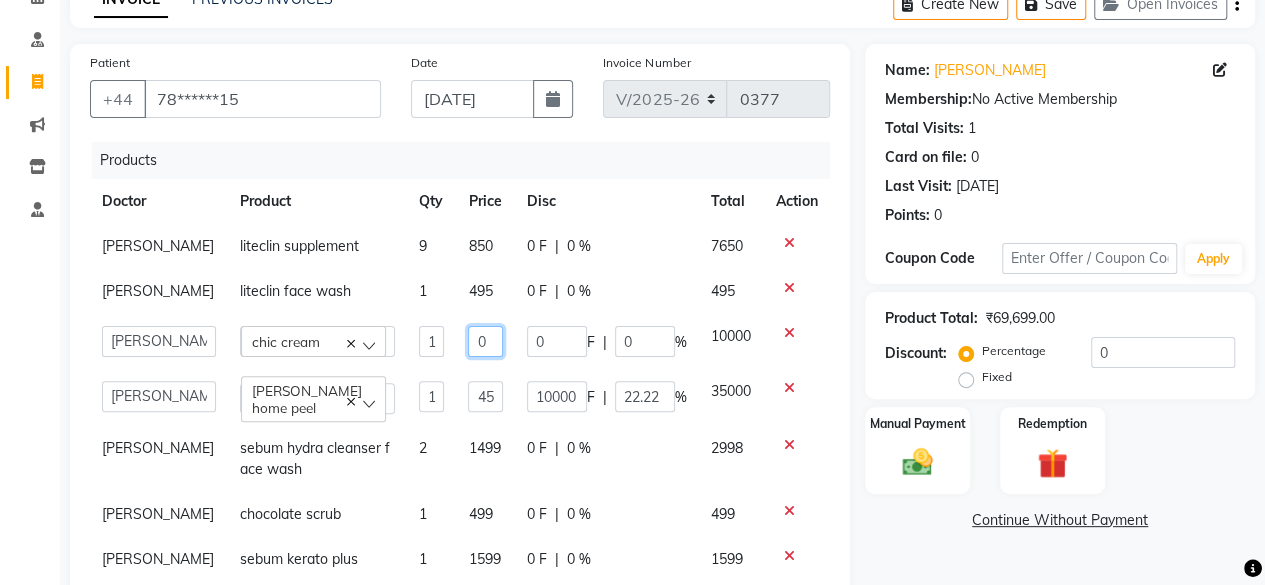 click on "0" 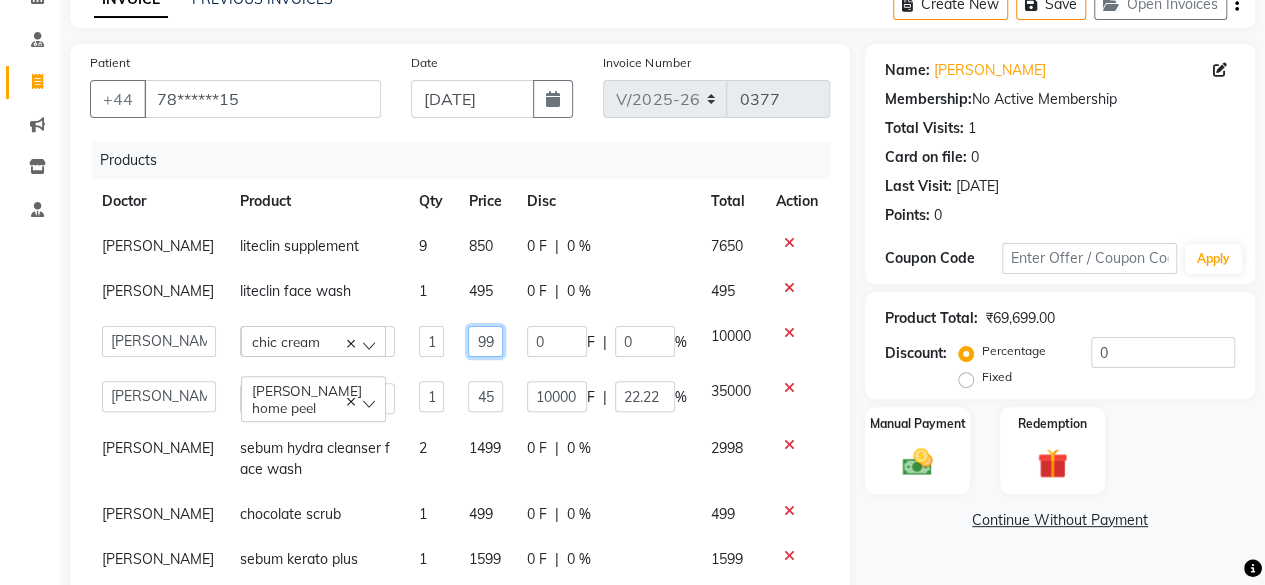 type on "9999" 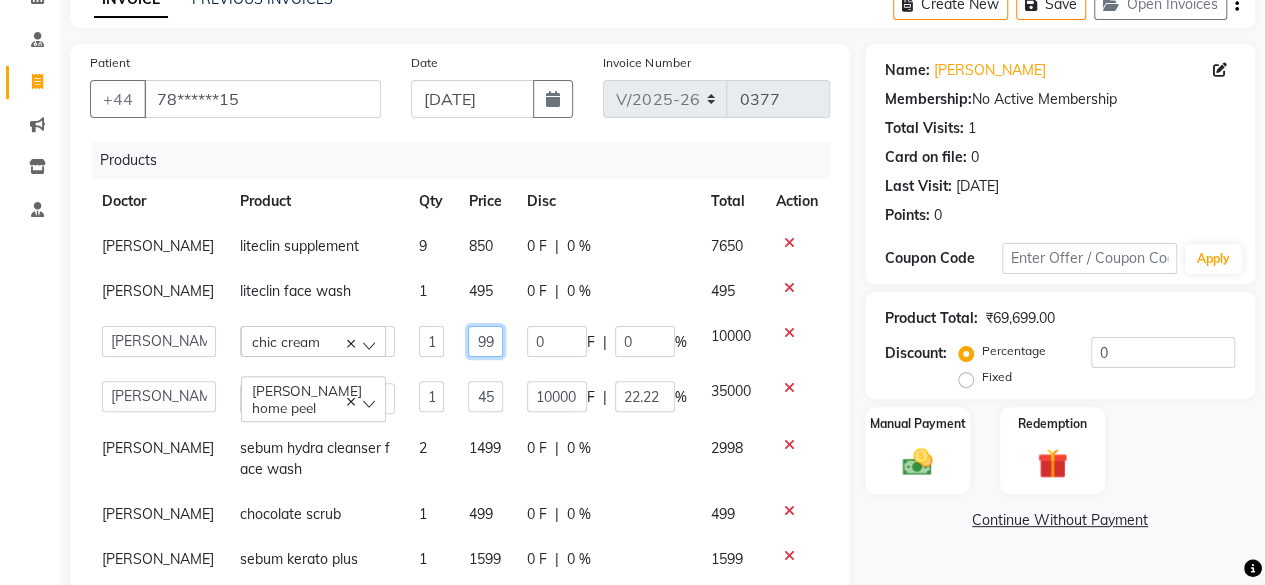 scroll, scrollTop: 0, scrollLeft: 2, axis: horizontal 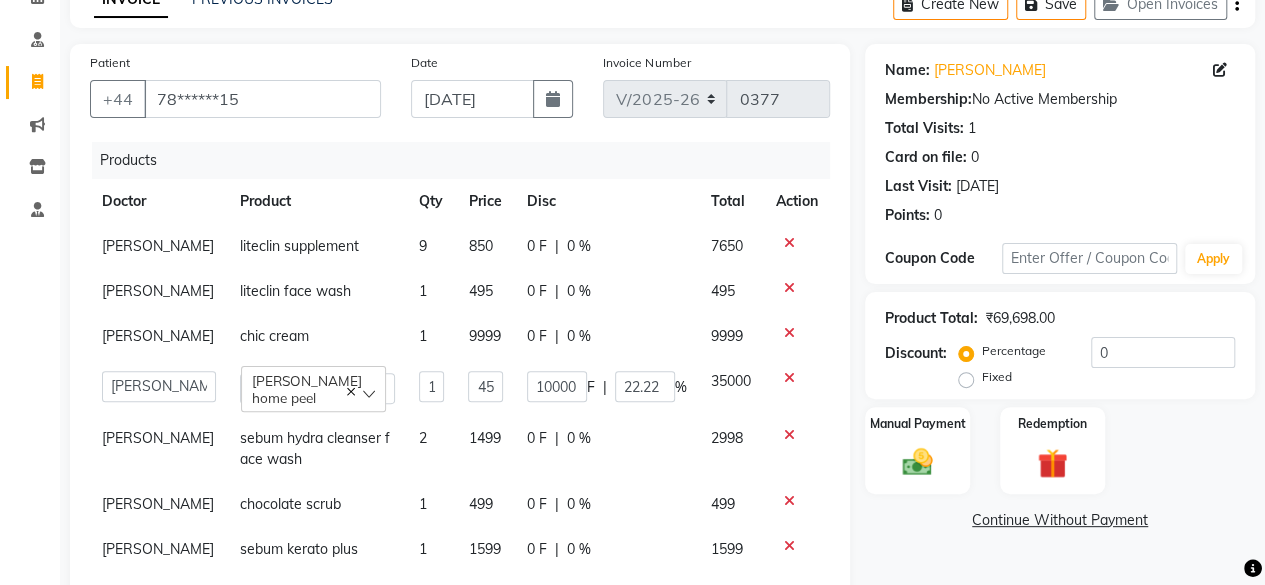 click on "0 F | 0 %" 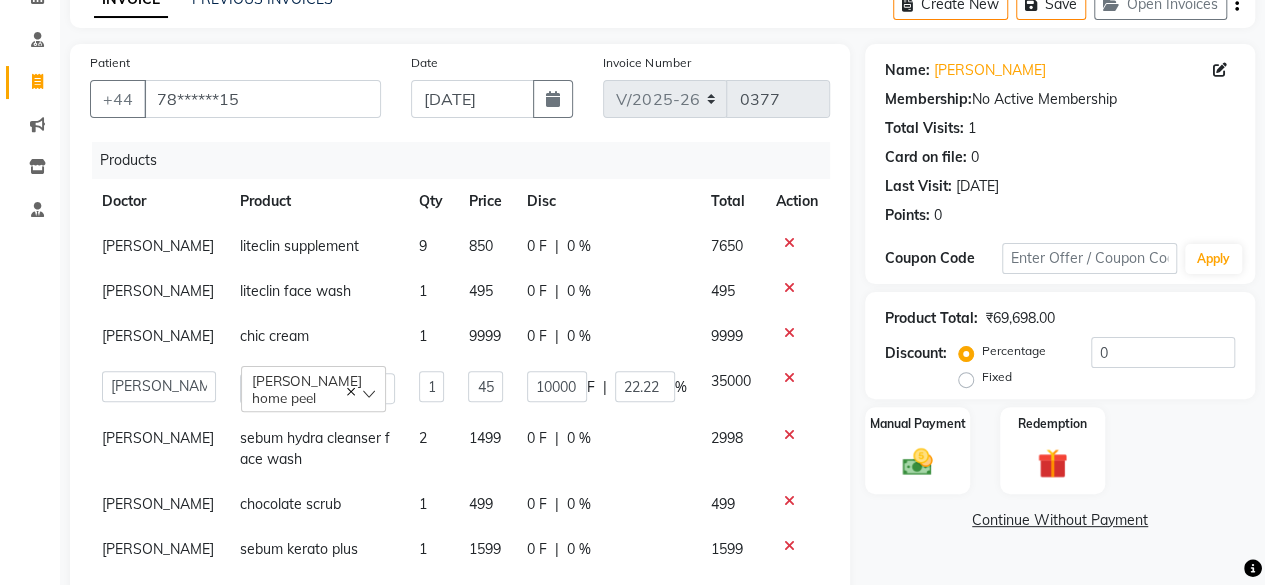 select on "67035" 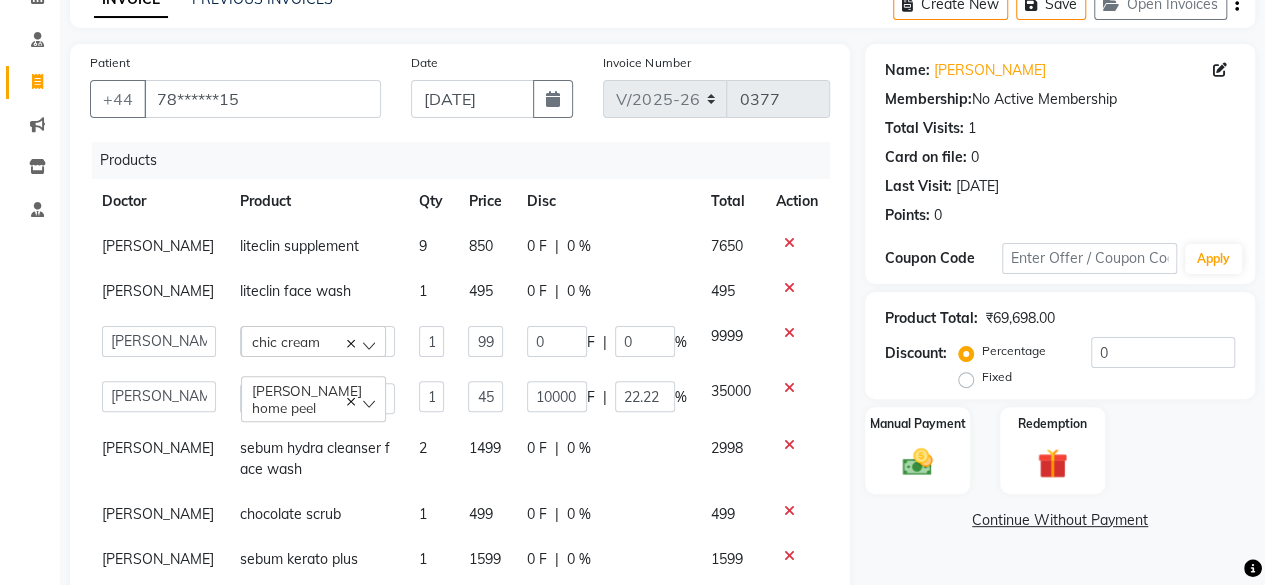 click on "9999" 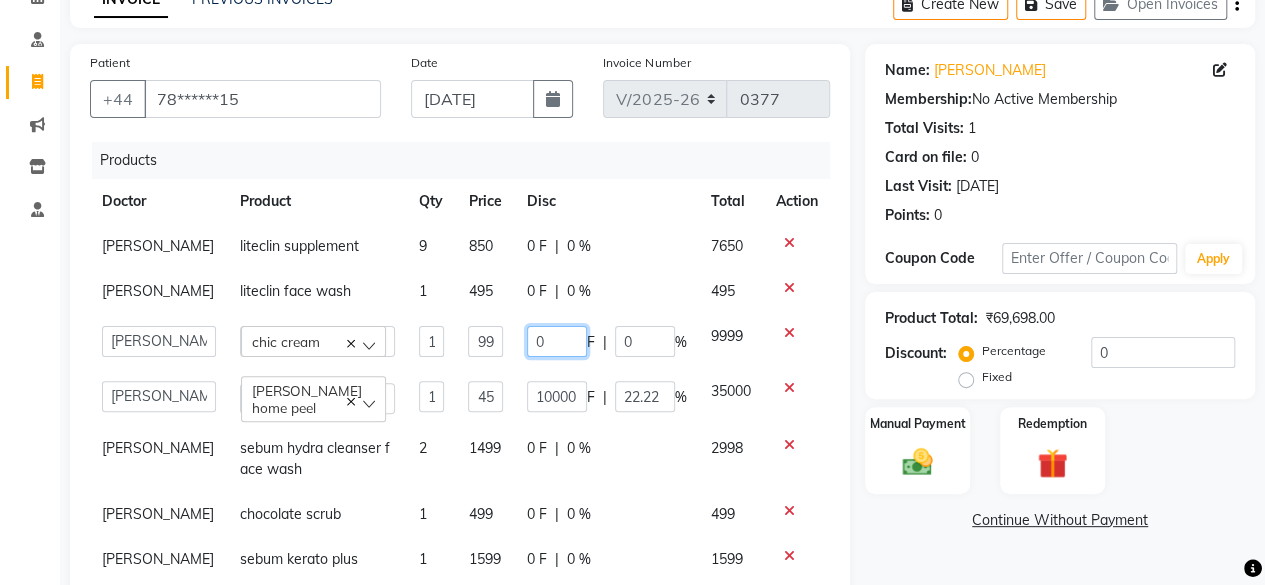click on "0" 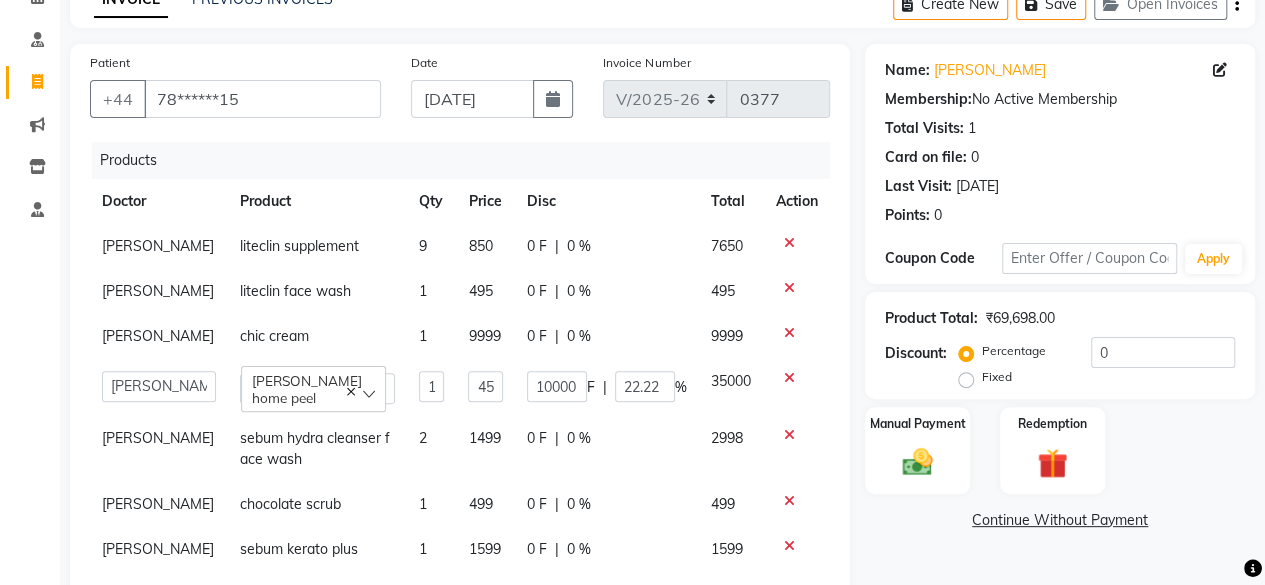 click on "0 F | 0 %" 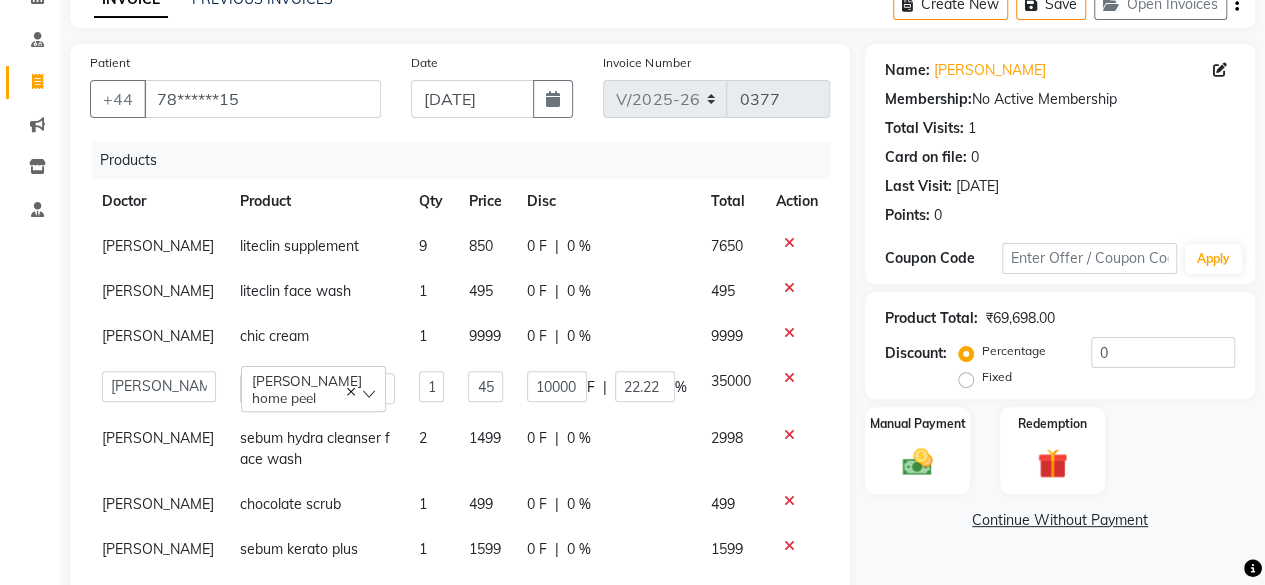 select on "67035" 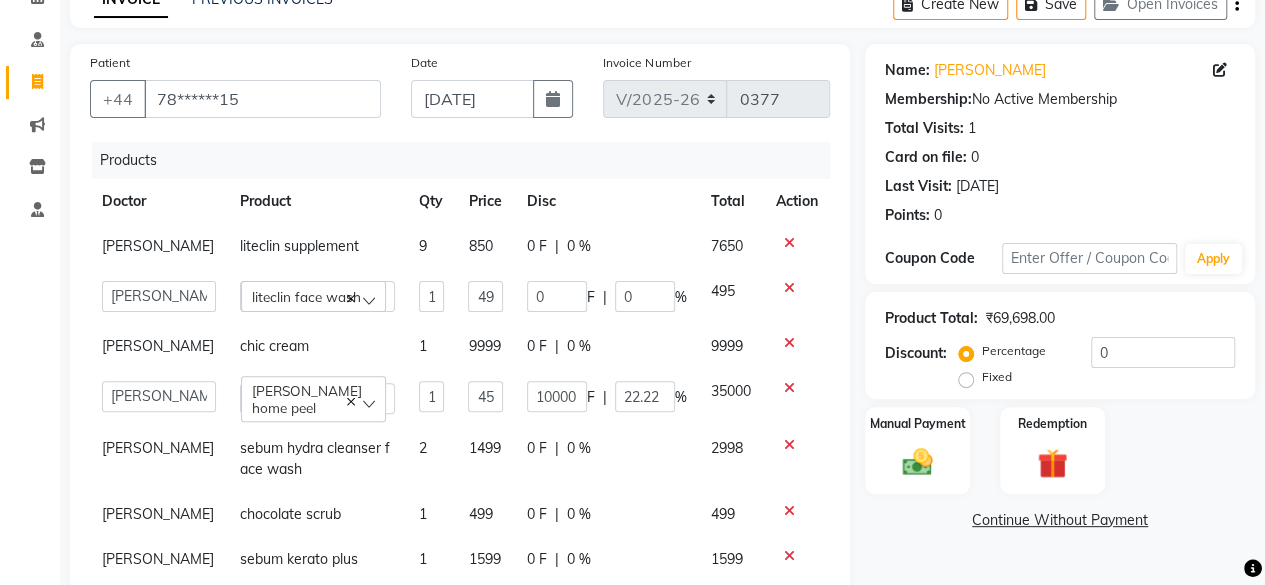 click on "0 F | 0 %" 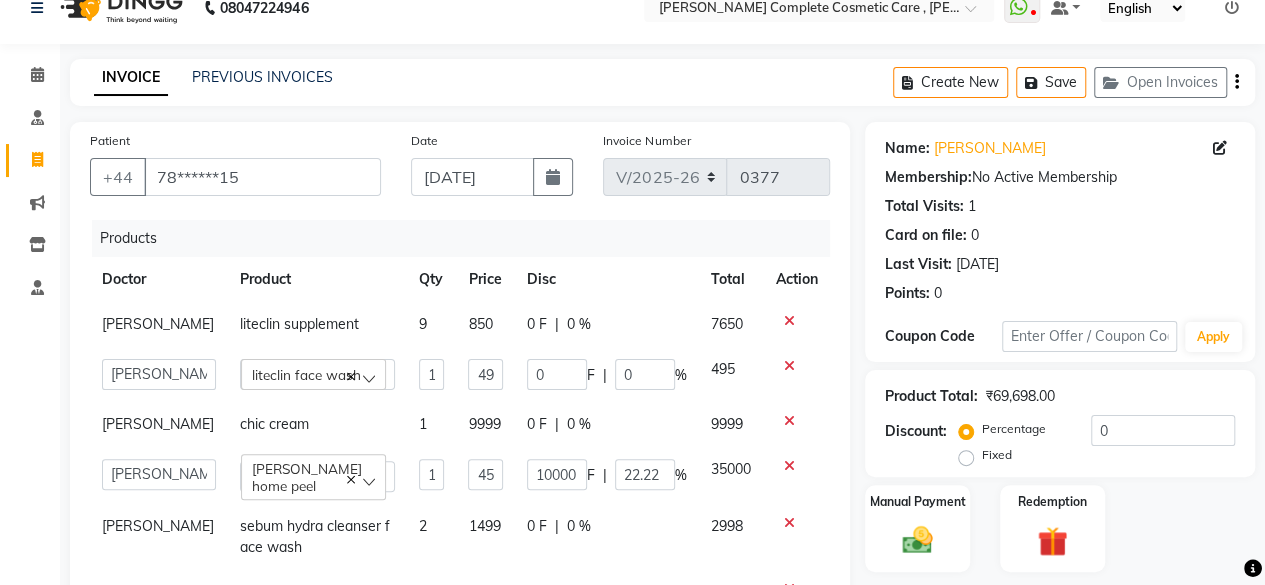 scroll, scrollTop: 228, scrollLeft: 0, axis: vertical 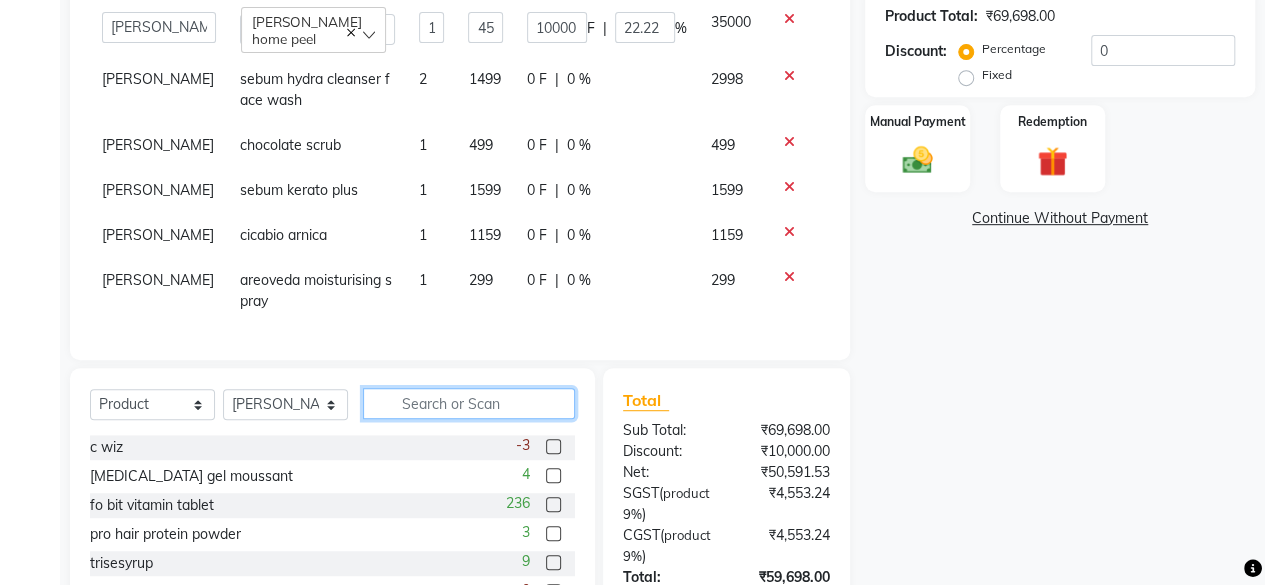 click 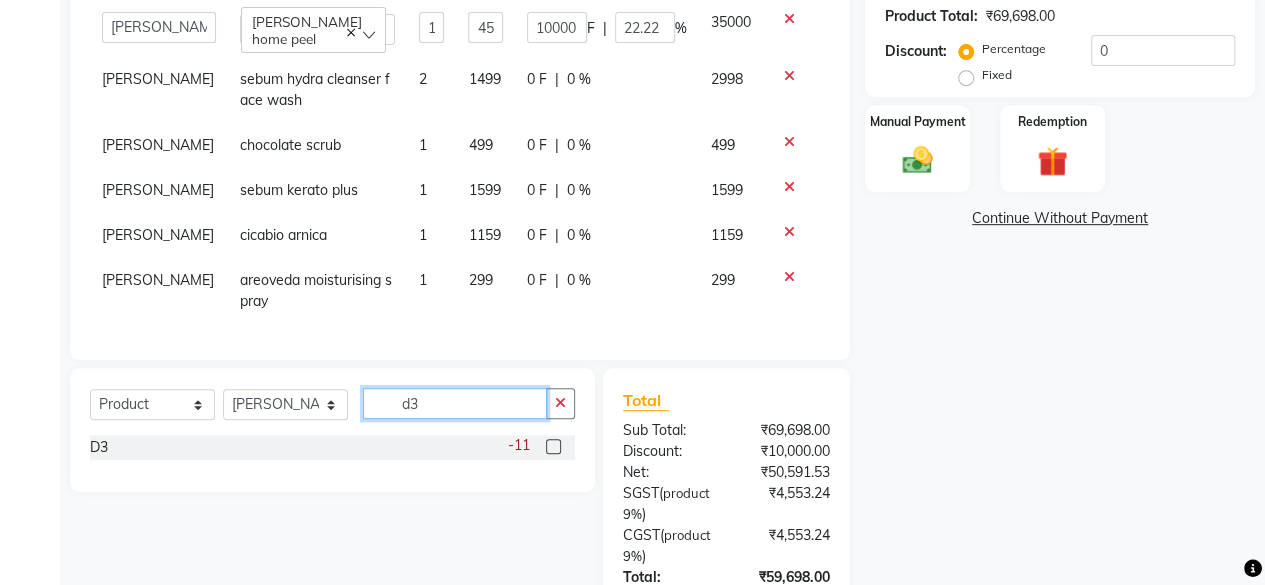 type on "d3" 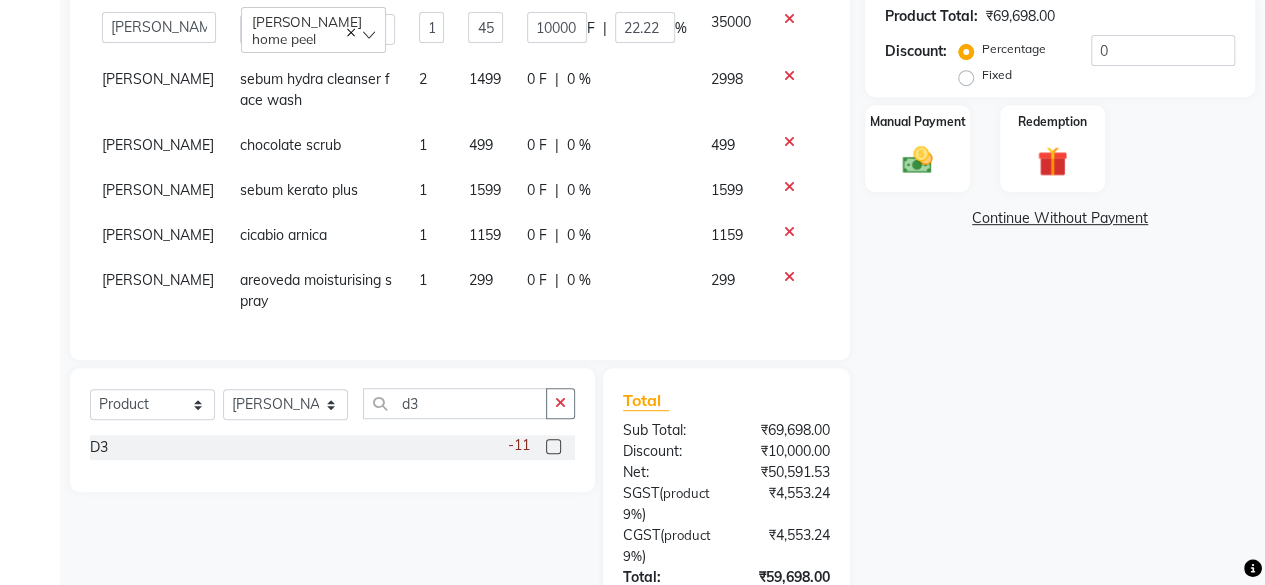 click 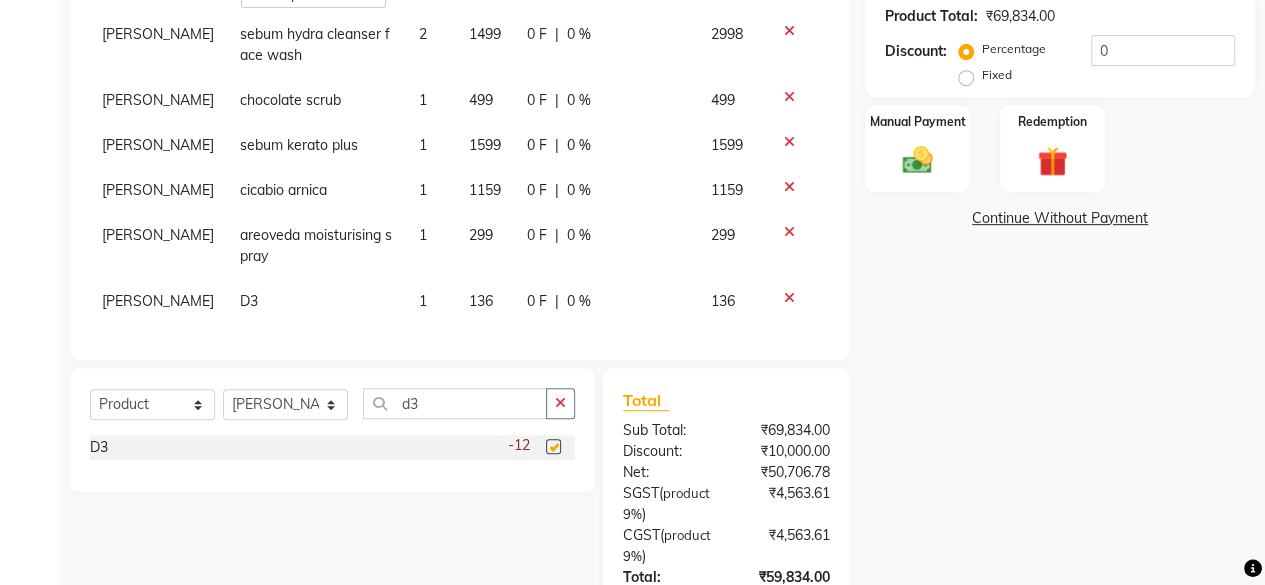 checkbox on "false" 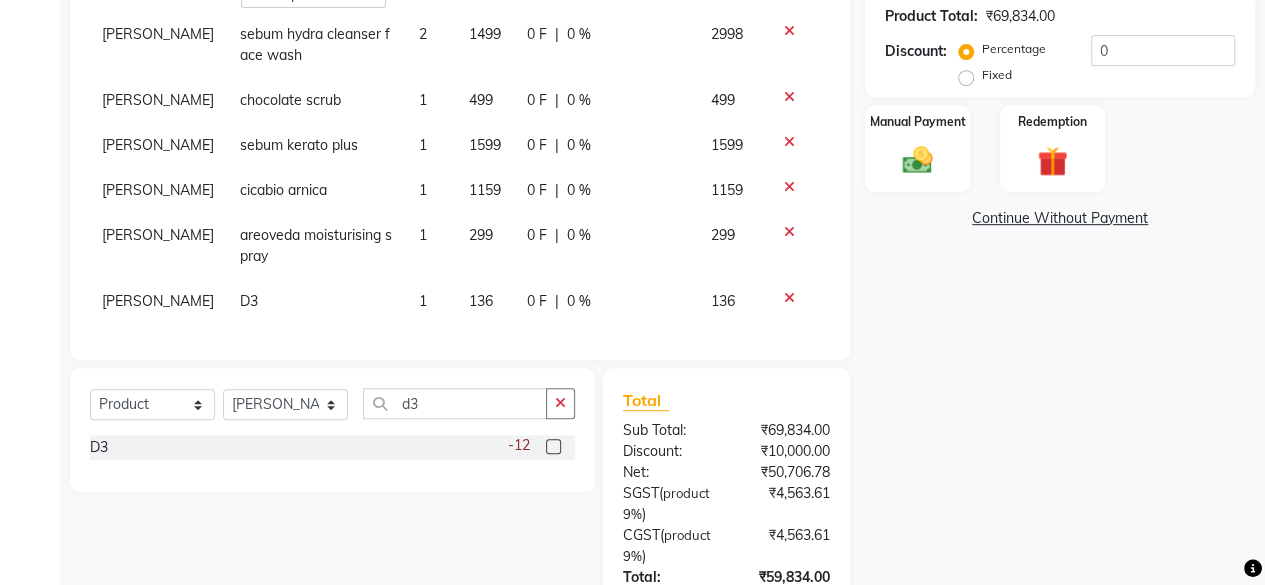 drag, startPoint x: 1262, startPoint y: 306, endPoint x: 1276, endPoint y: 397, distance: 92.070625 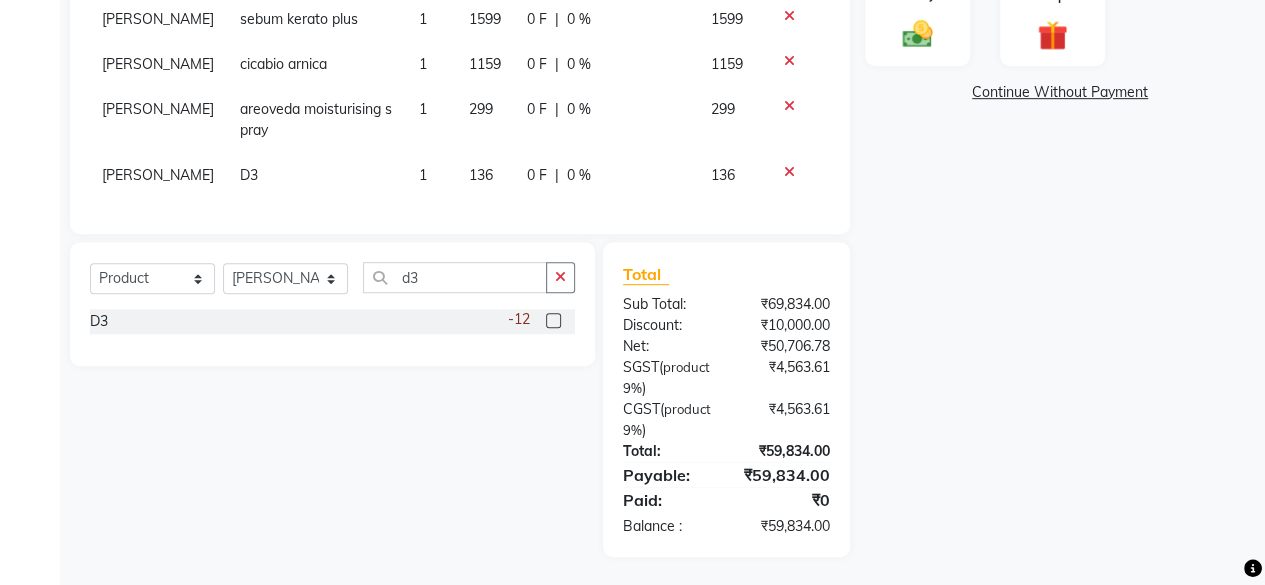 scroll, scrollTop: 258, scrollLeft: 0, axis: vertical 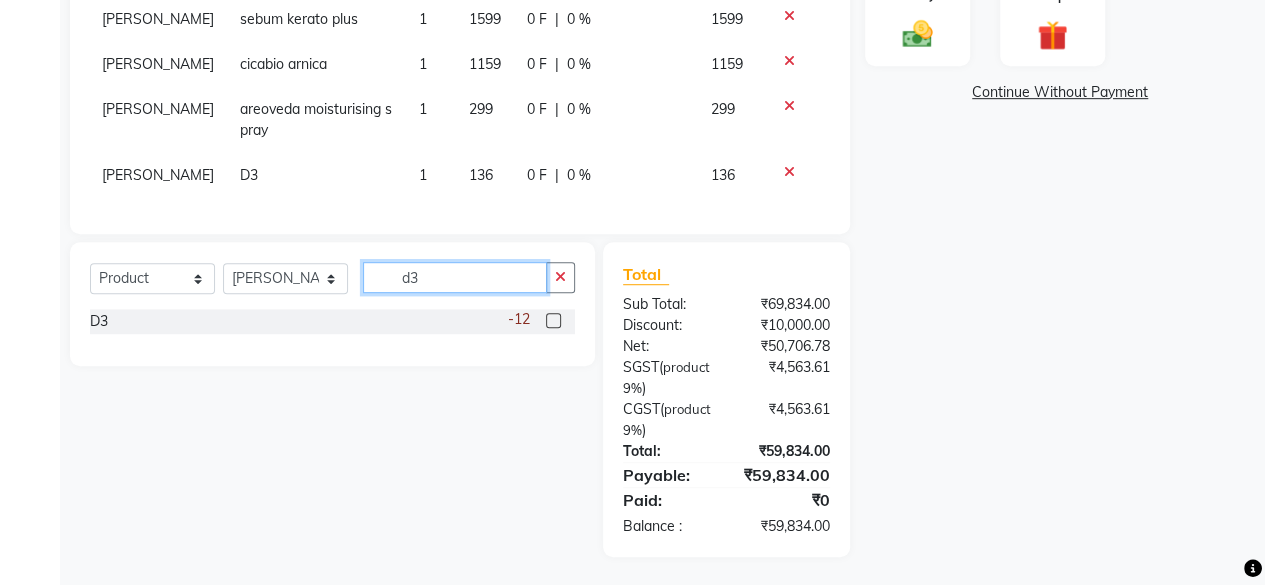 click on "d3" 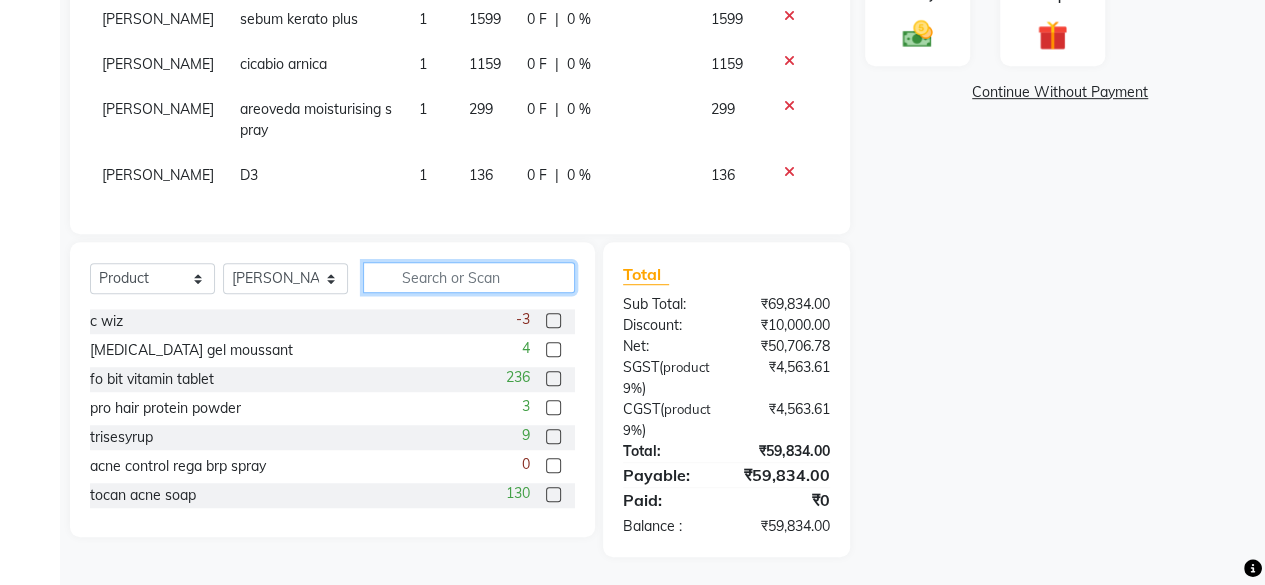 click 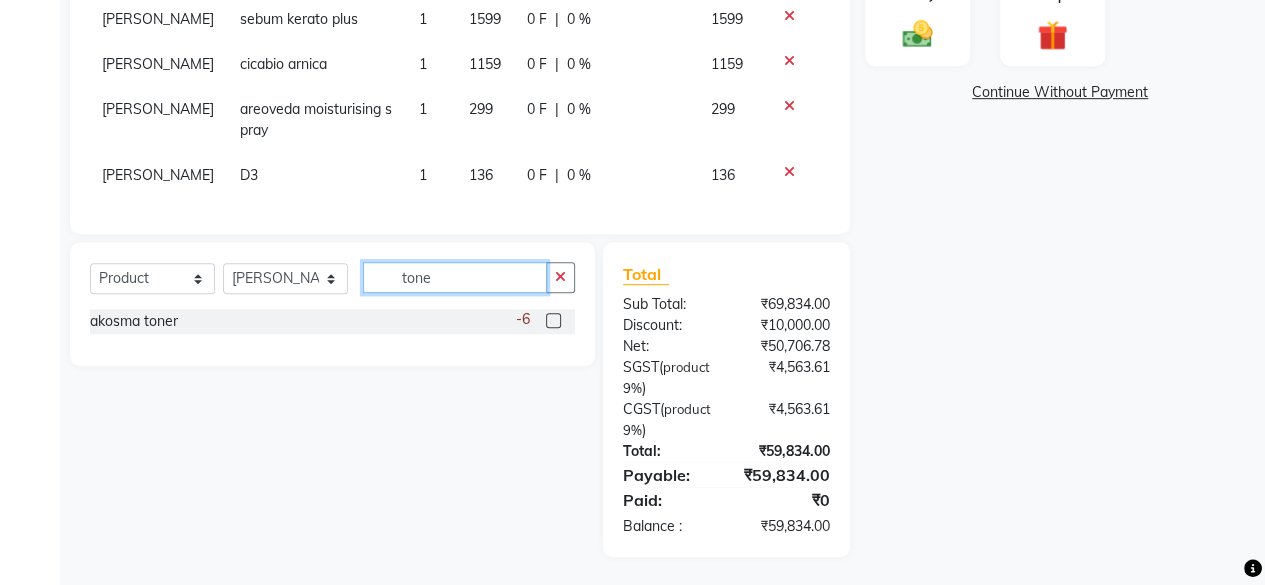 type on "tone" 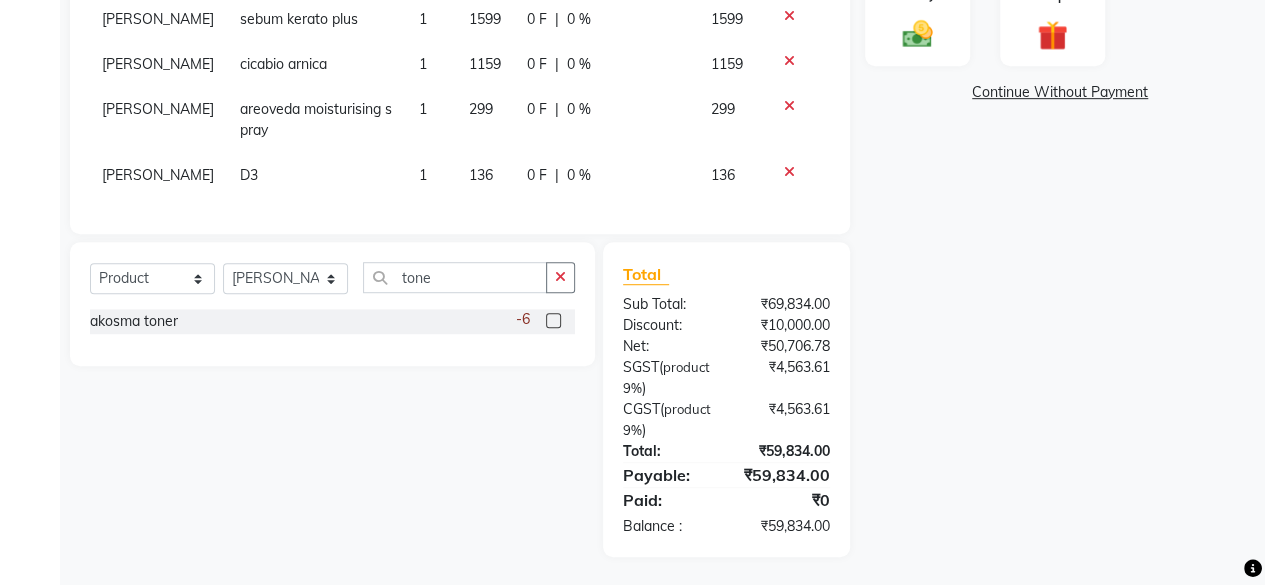 click 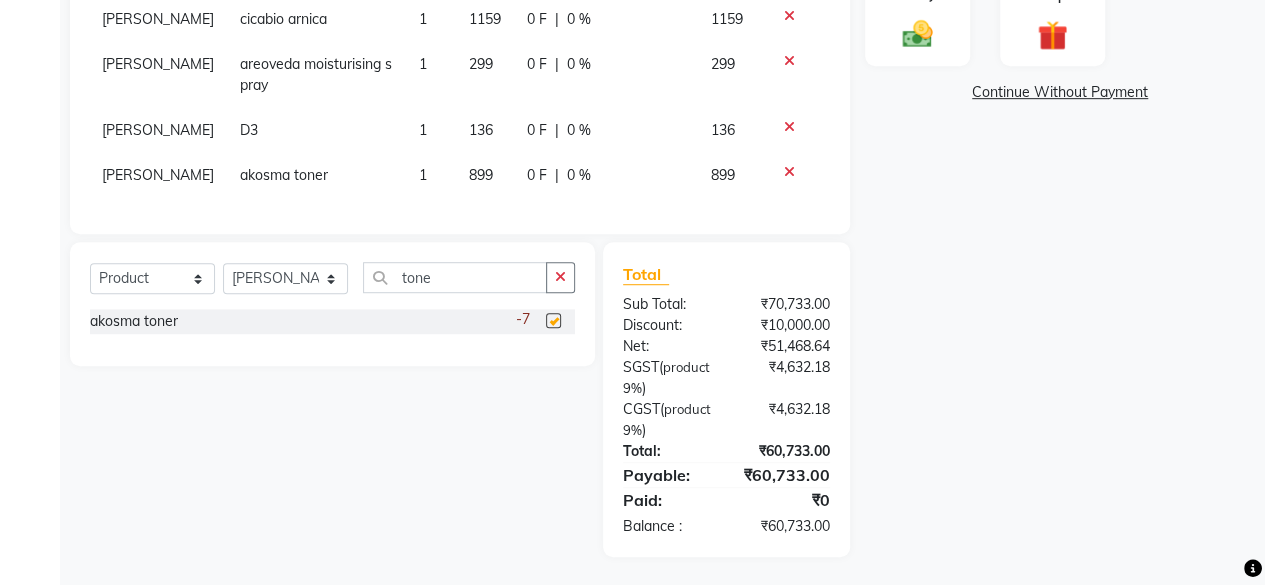 checkbox on "false" 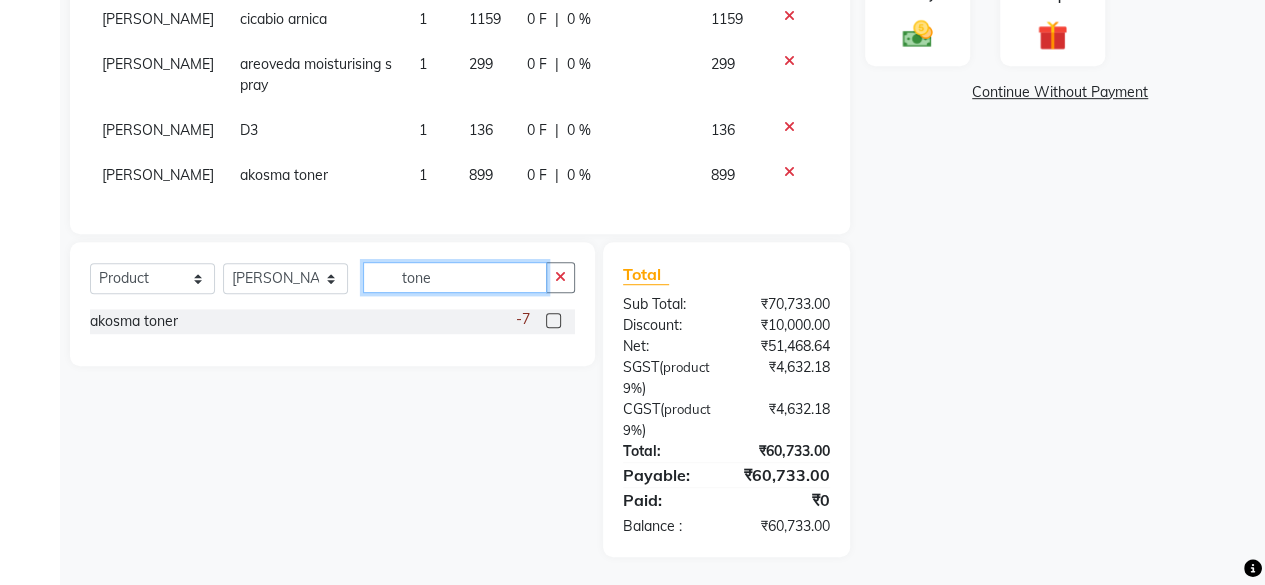 click on "tone" 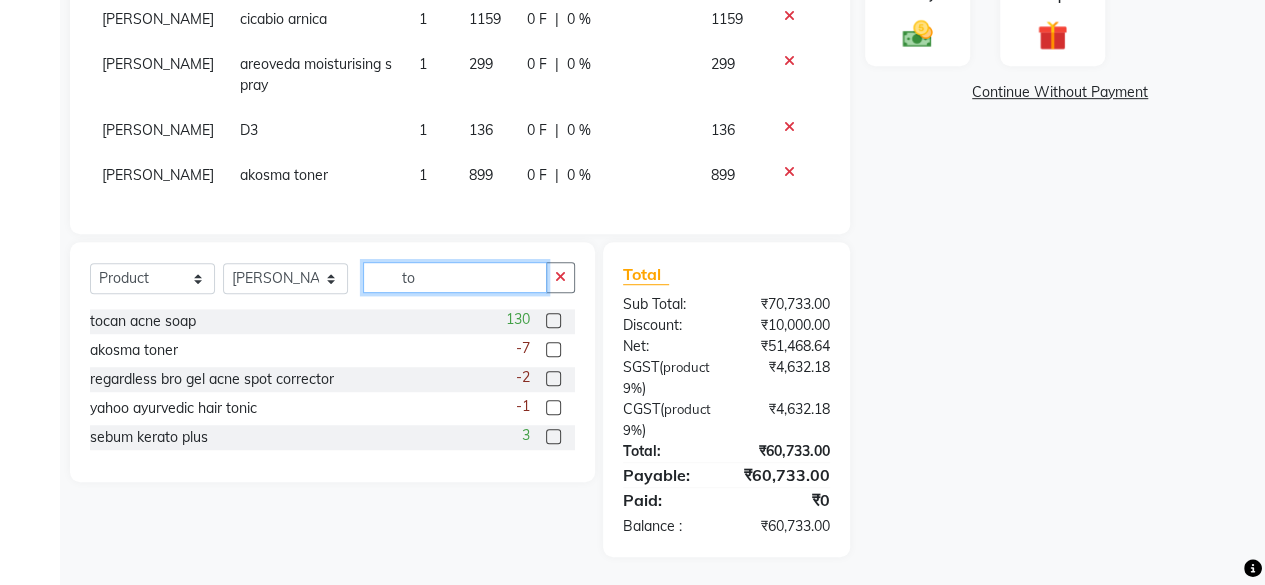 type on "t" 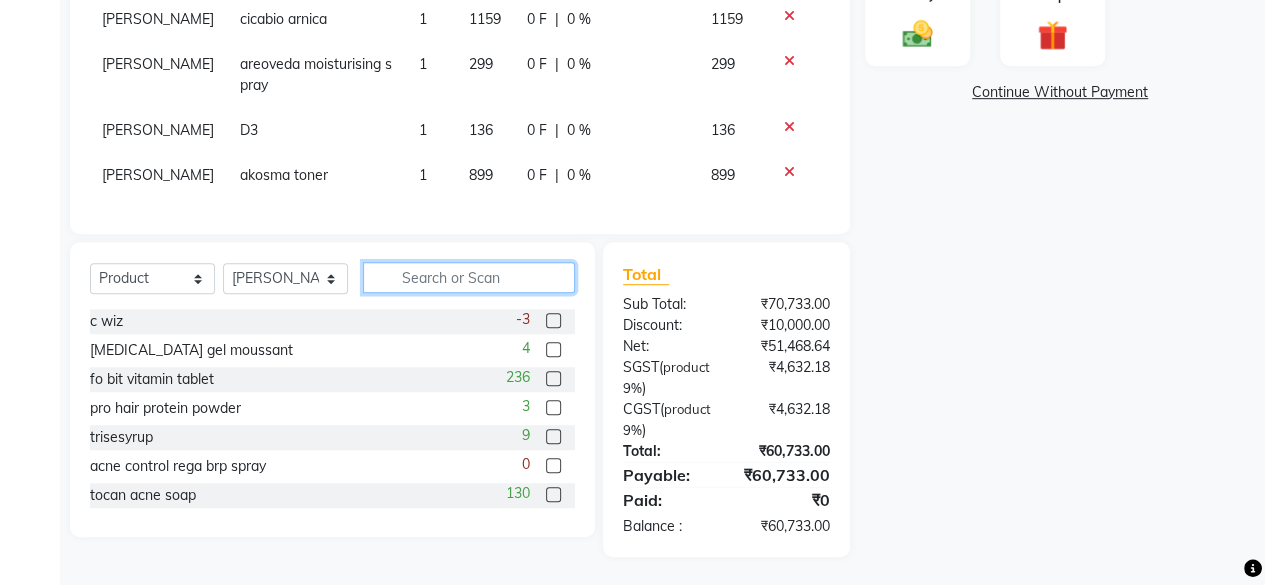 scroll, scrollTop: 324, scrollLeft: 0, axis: vertical 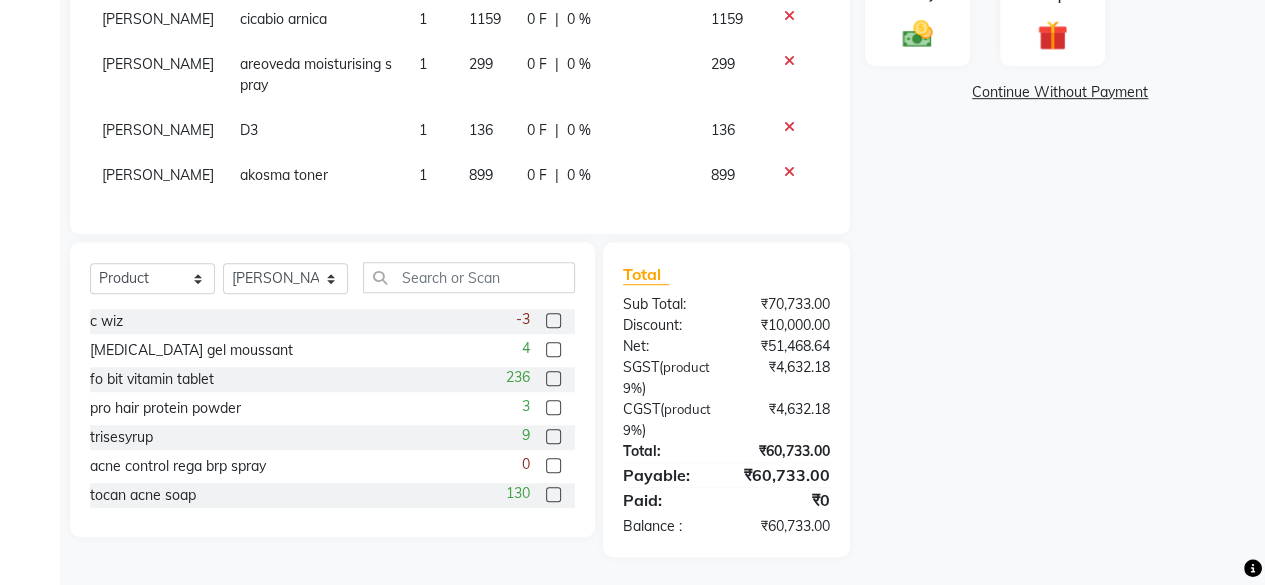 click on "899" 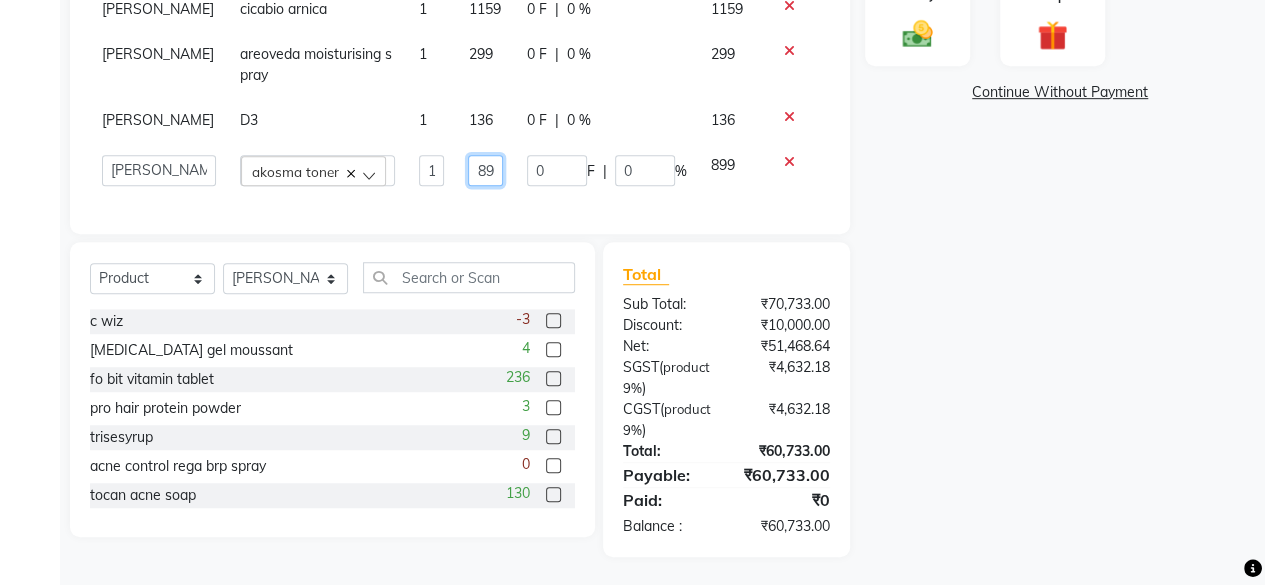 click on "899" 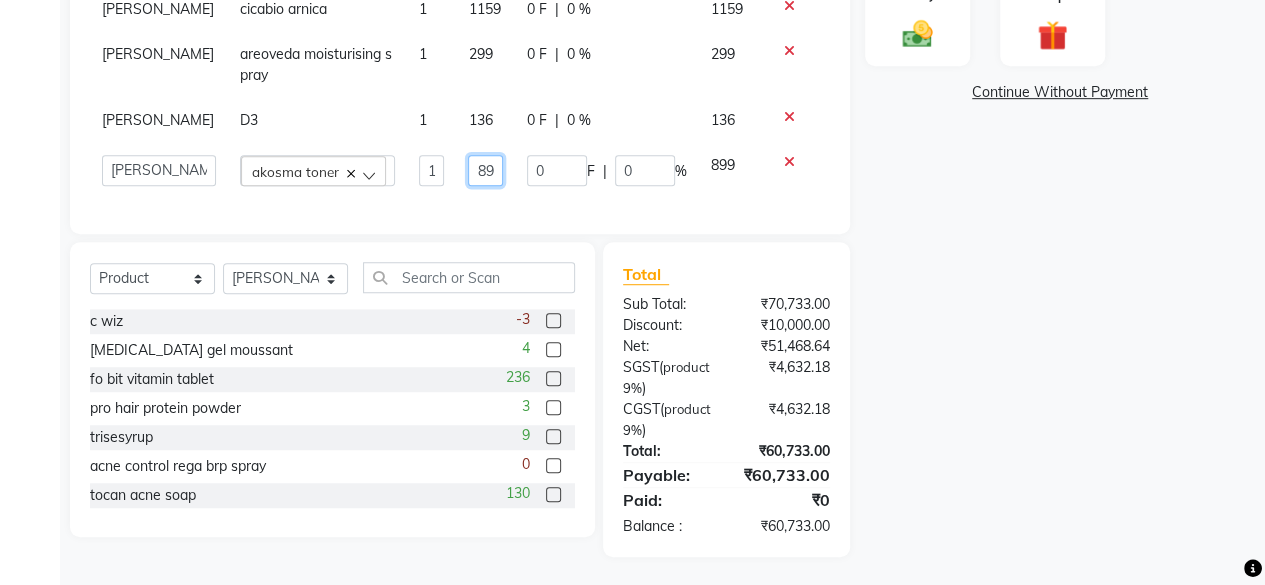 type on "8" 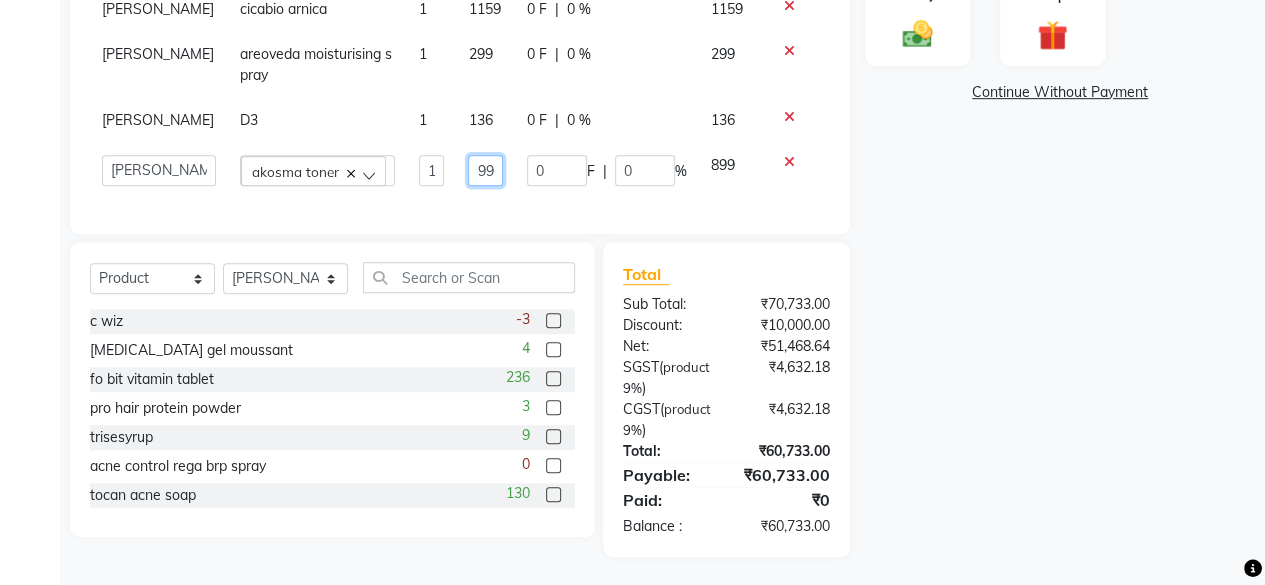 type on "999" 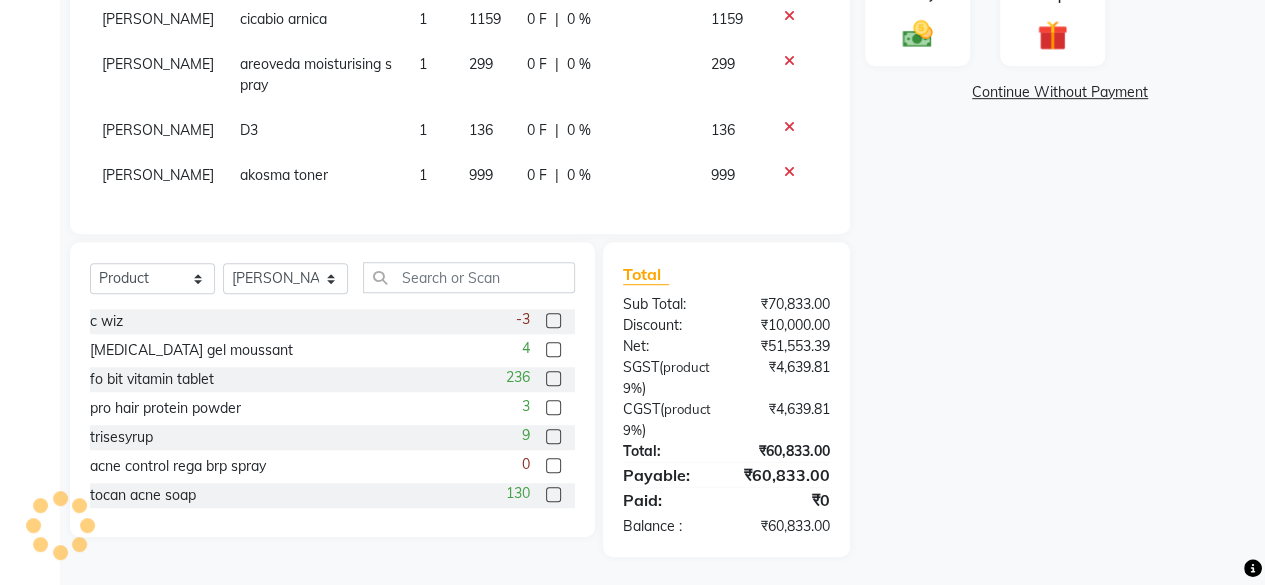 click on "0 F | 0 %" 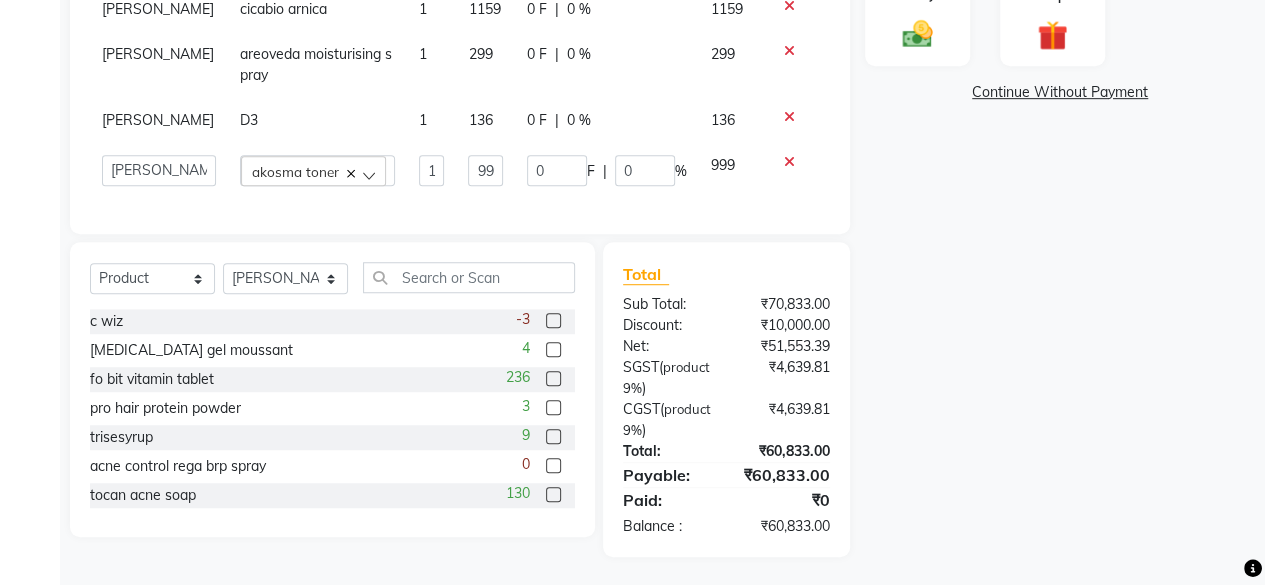 scroll, scrollTop: 0, scrollLeft: 0, axis: both 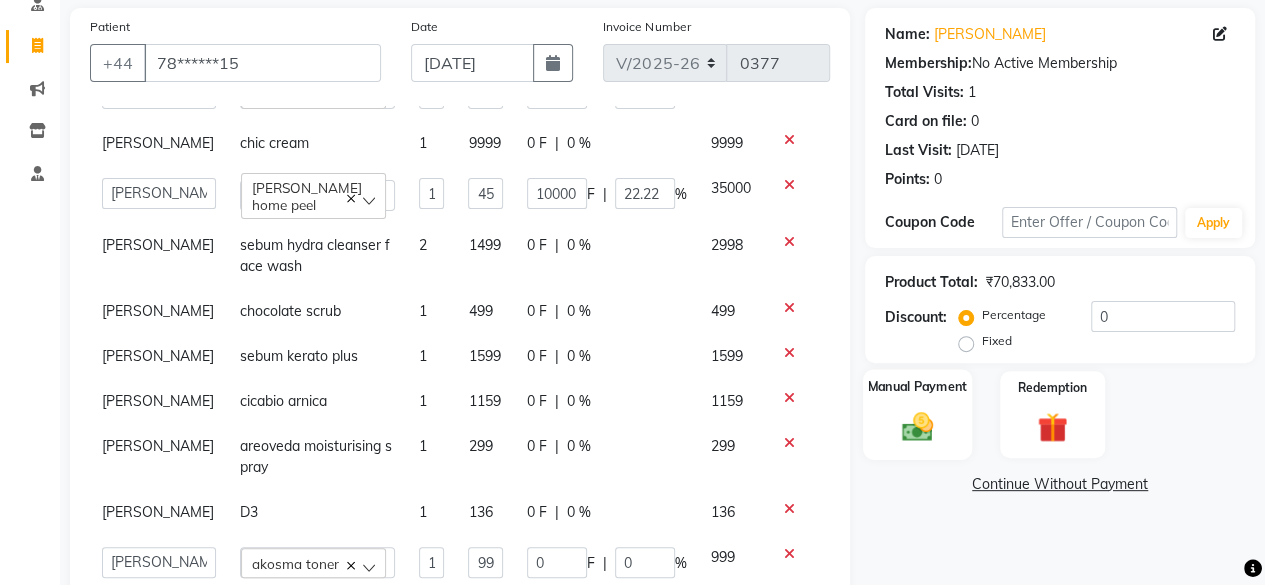 click on "Manual Payment" 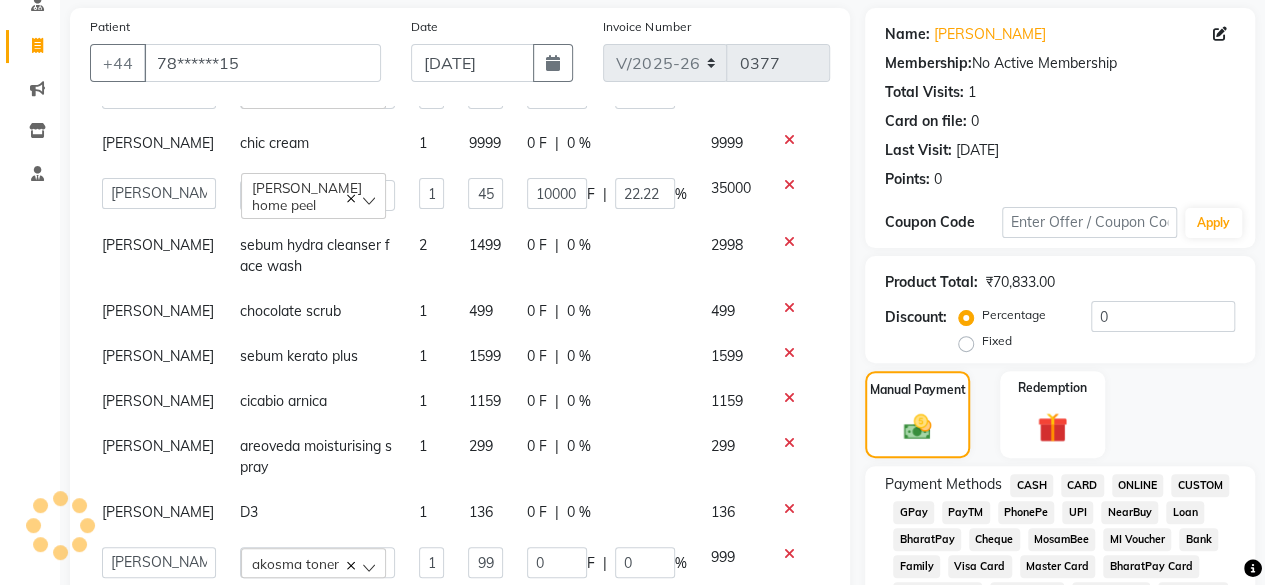 scroll, scrollTop: 790, scrollLeft: 0, axis: vertical 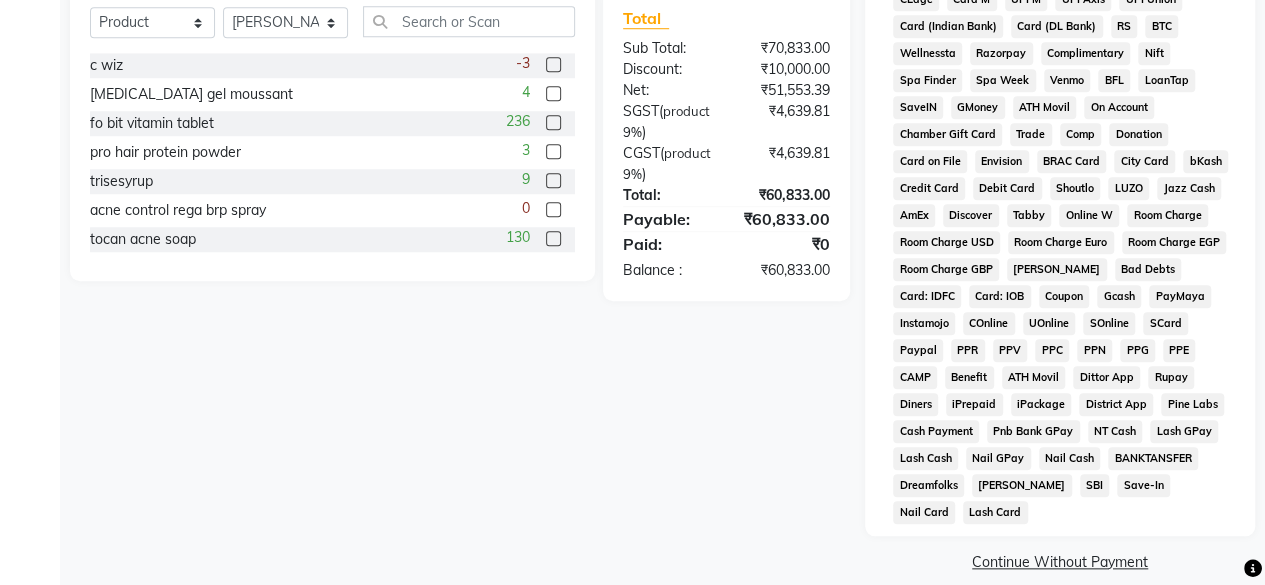 click on "Continue Without Payment" 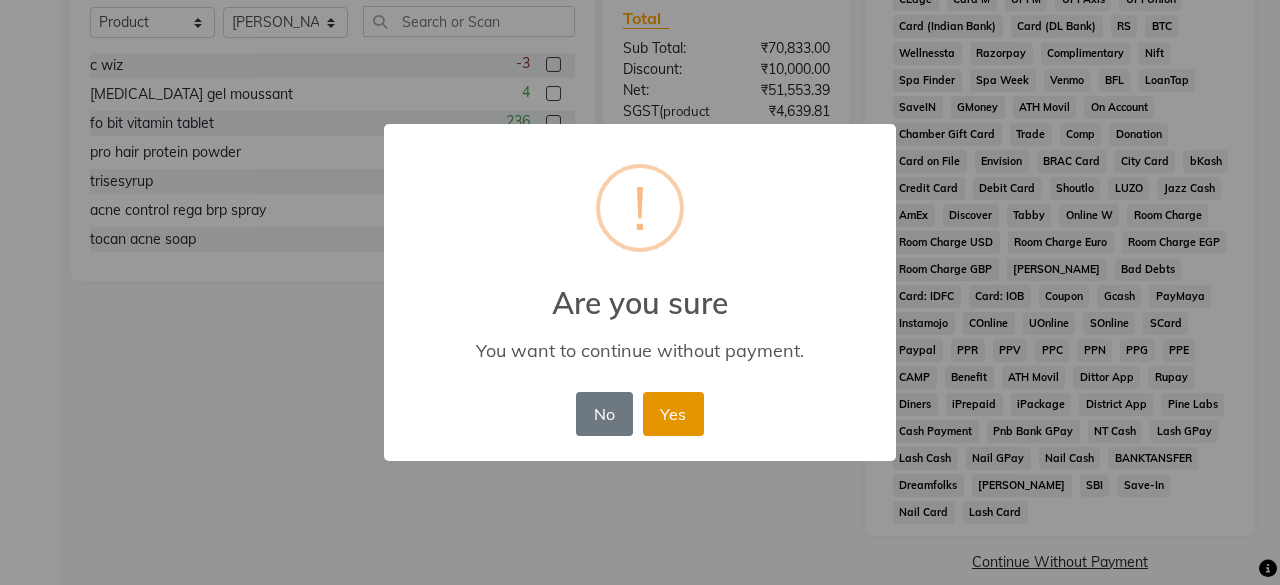 click on "Yes" at bounding box center (673, 414) 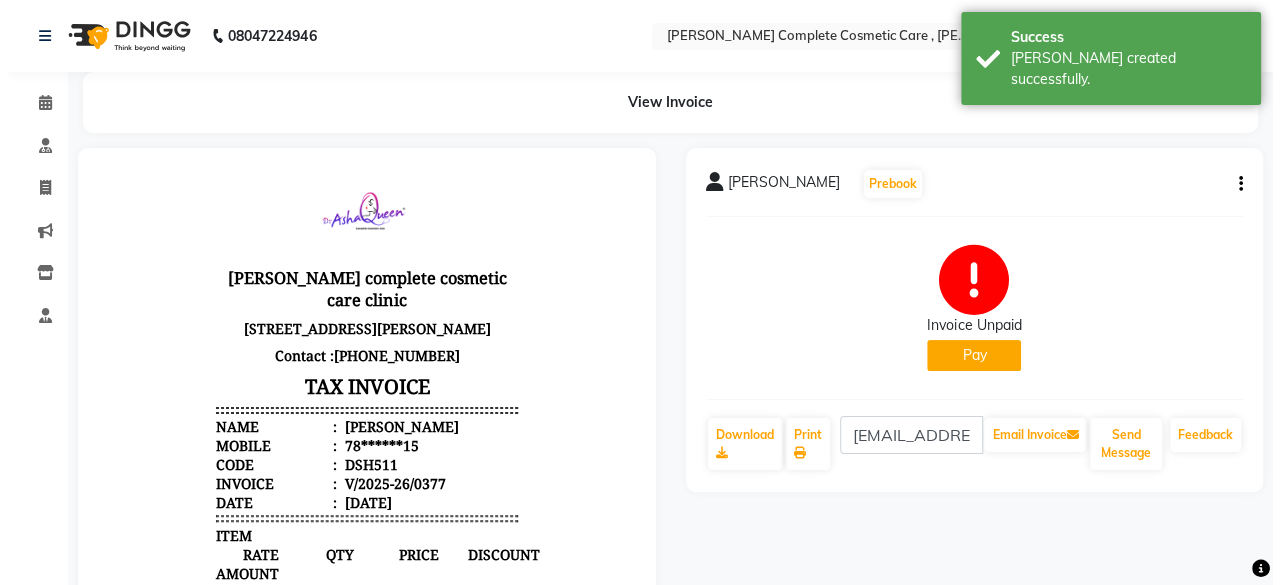 scroll, scrollTop: 0, scrollLeft: 0, axis: both 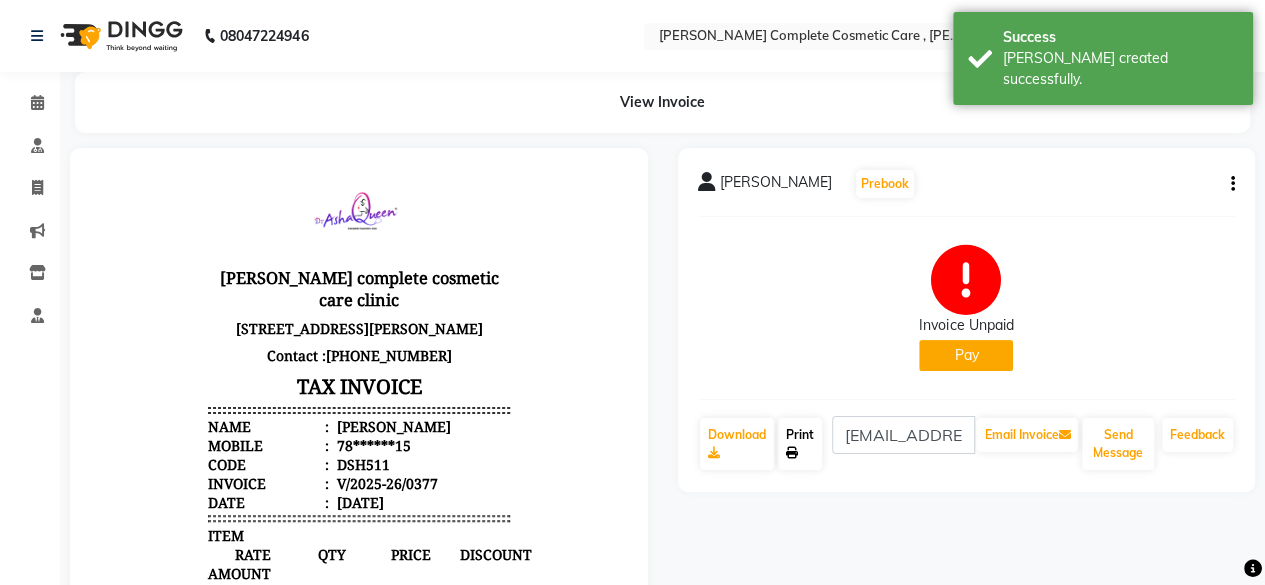 click 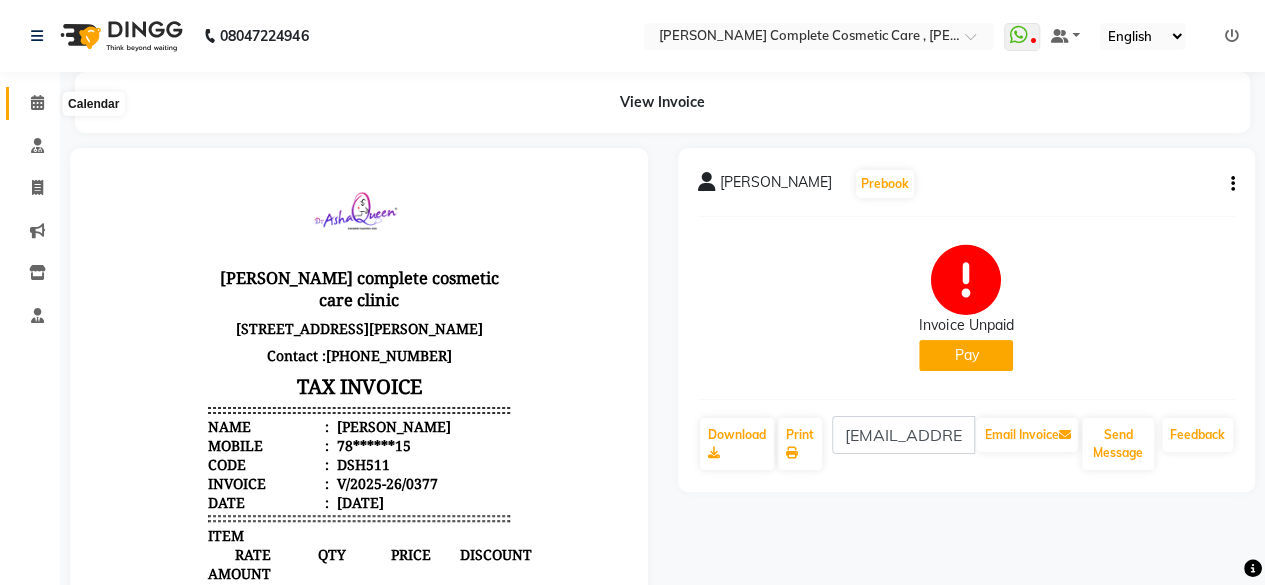 click 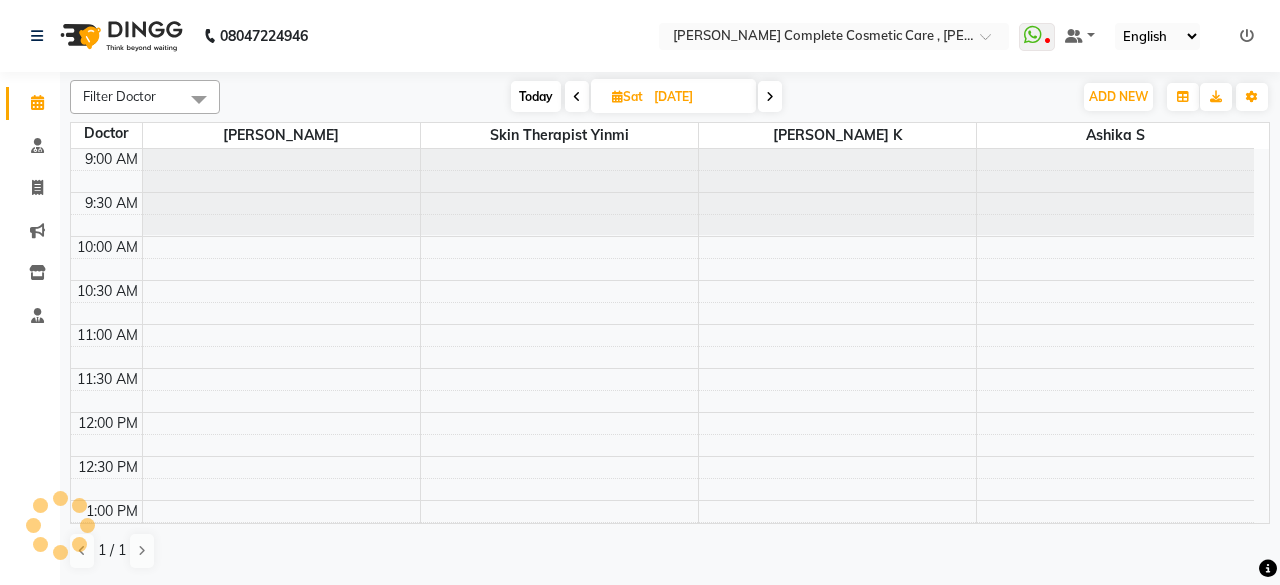 scroll, scrollTop: 0, scrollLeft: 0, axis: both 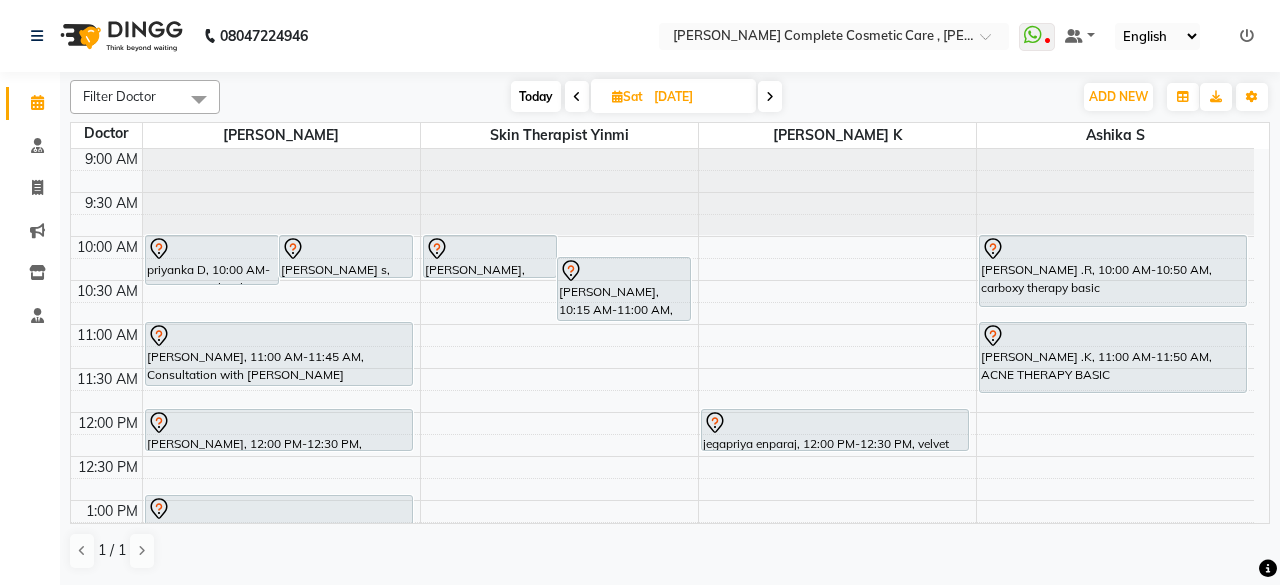 click at bounding box center (577, 97) 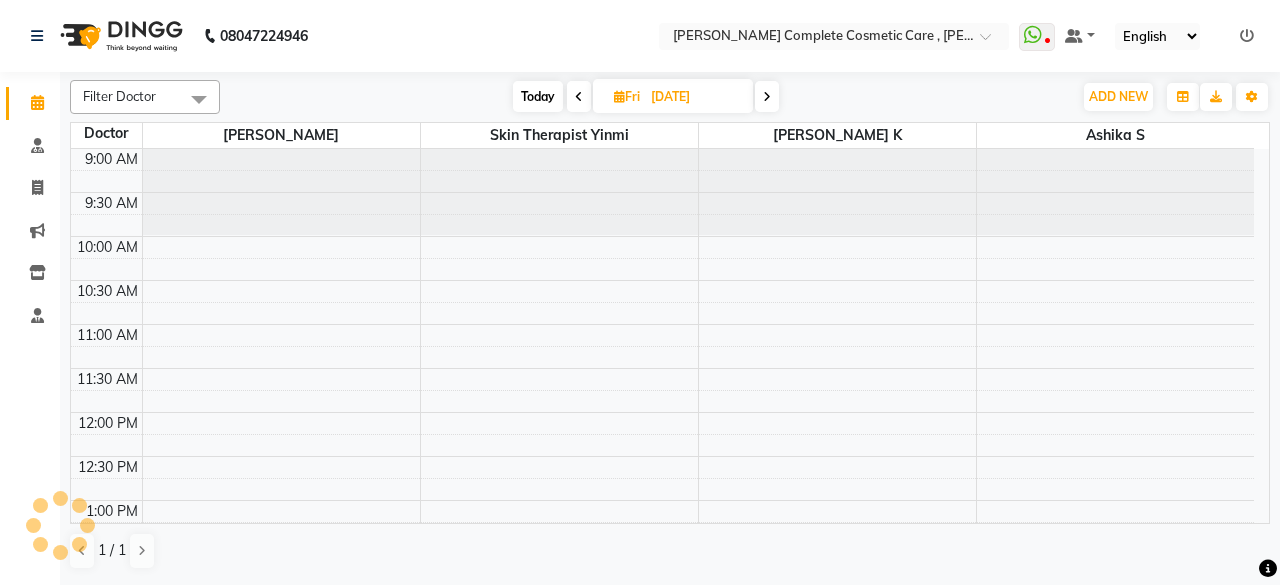 scroll, scrollTop: 608, scrollLeft: 0, axis: vertical 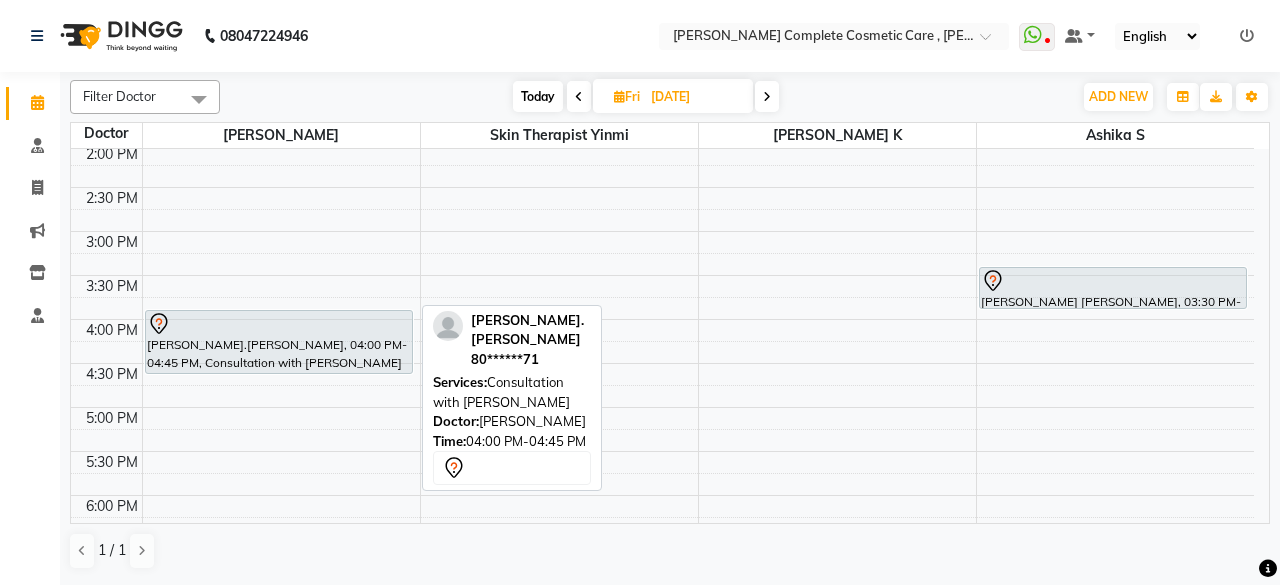 click on "AASHMI.R.M PONNERI, 04:00 PM-04:45 PM, Consultation with dr Asha queen" at bounding box center (279, 342) 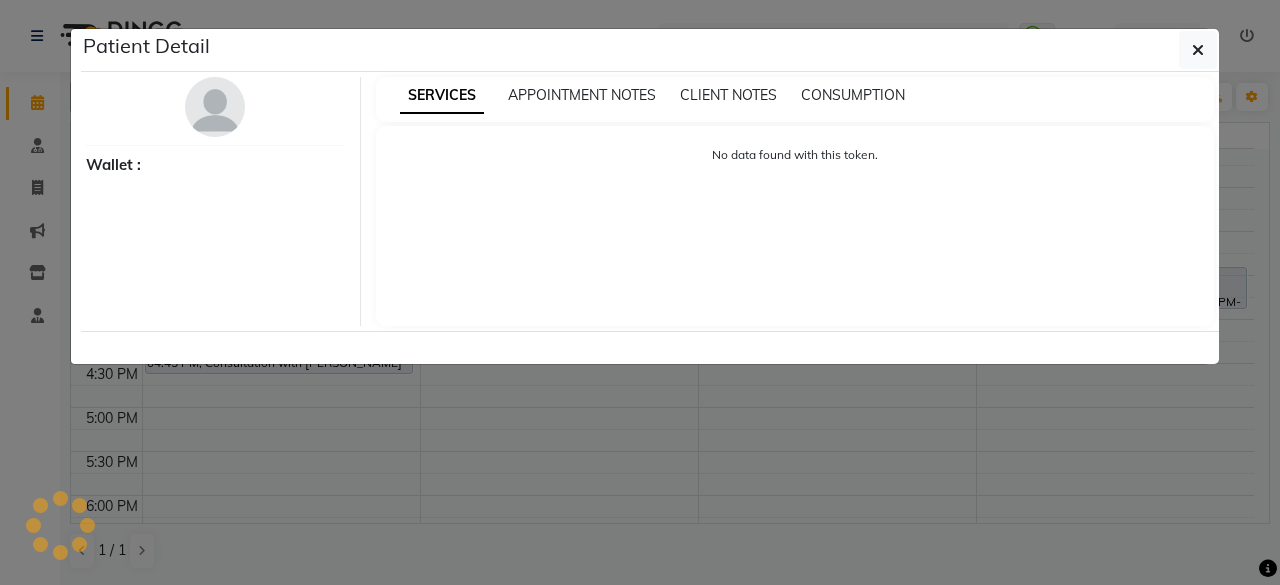 select on "7" 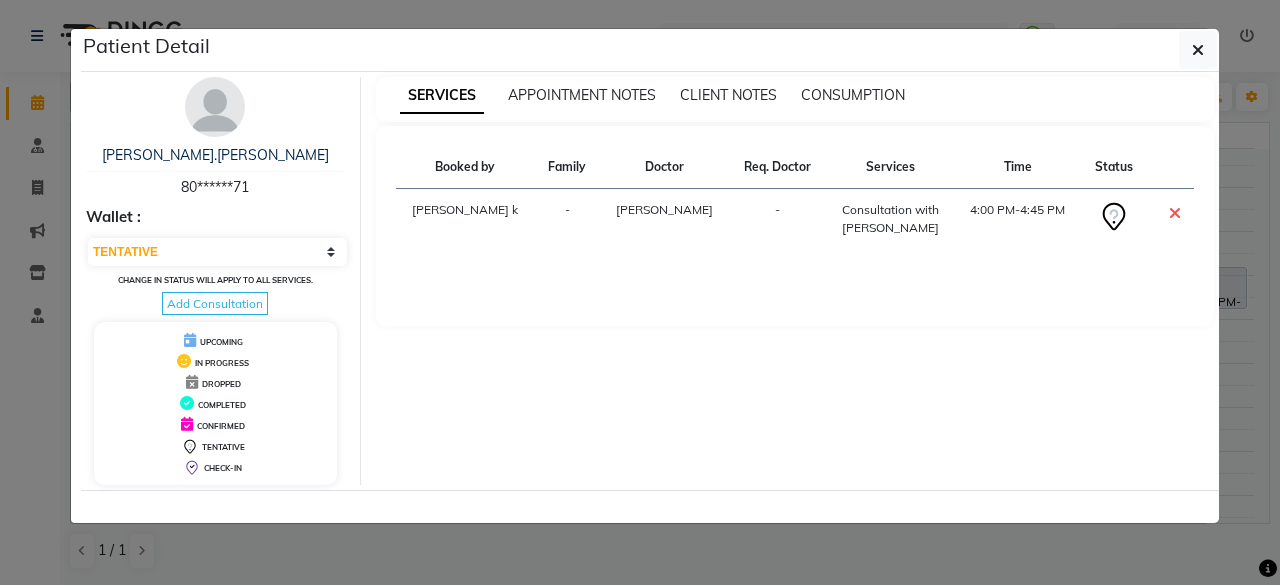 click on "Patient Detail  AASHMI.R.M PONNERI   80******71 Wallet : Select CONFIRMED TENTATIVE Change in status will apply to all services. Add Consultation UPCOMING IN PROGRESS DROPPED COMPLETED CONFIRMED TENTATIVE CHECK-IN SERVICES APPOINTMENT NOTES CLIENT NOTES CONSUMPTION Booked by Family Doctor Req. Doctor Services Time Status  saranya k  - Dr. Asha Queen -  Consultation with dr Asha queen   4:00 PM-4:45 PM" 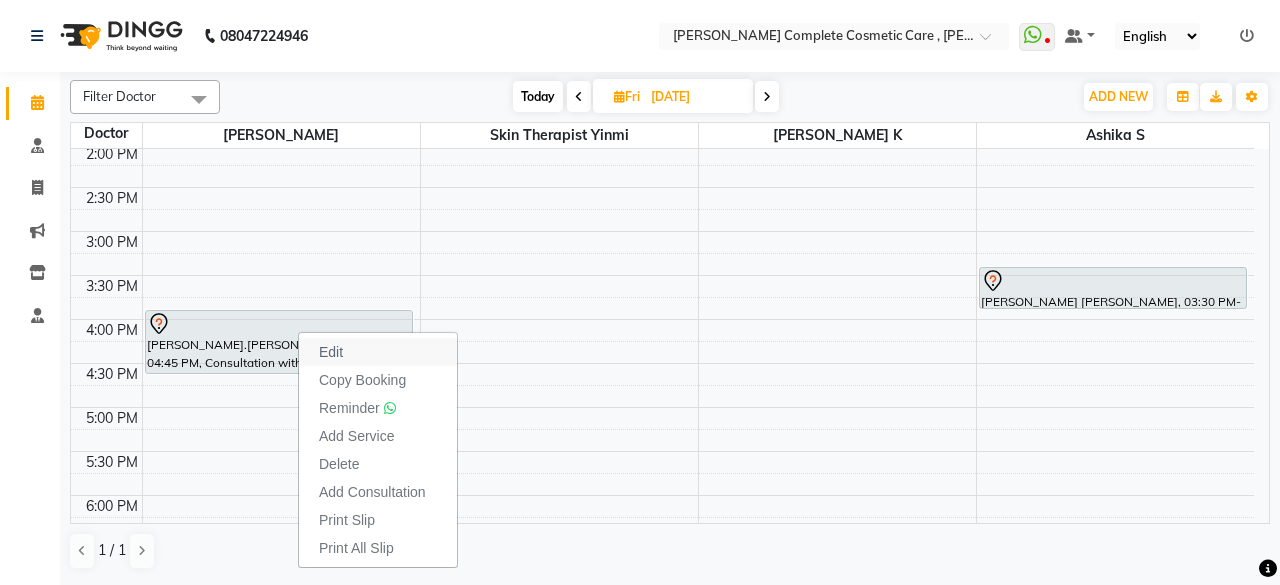 click on "Edit" at bounding box center [378, 352] 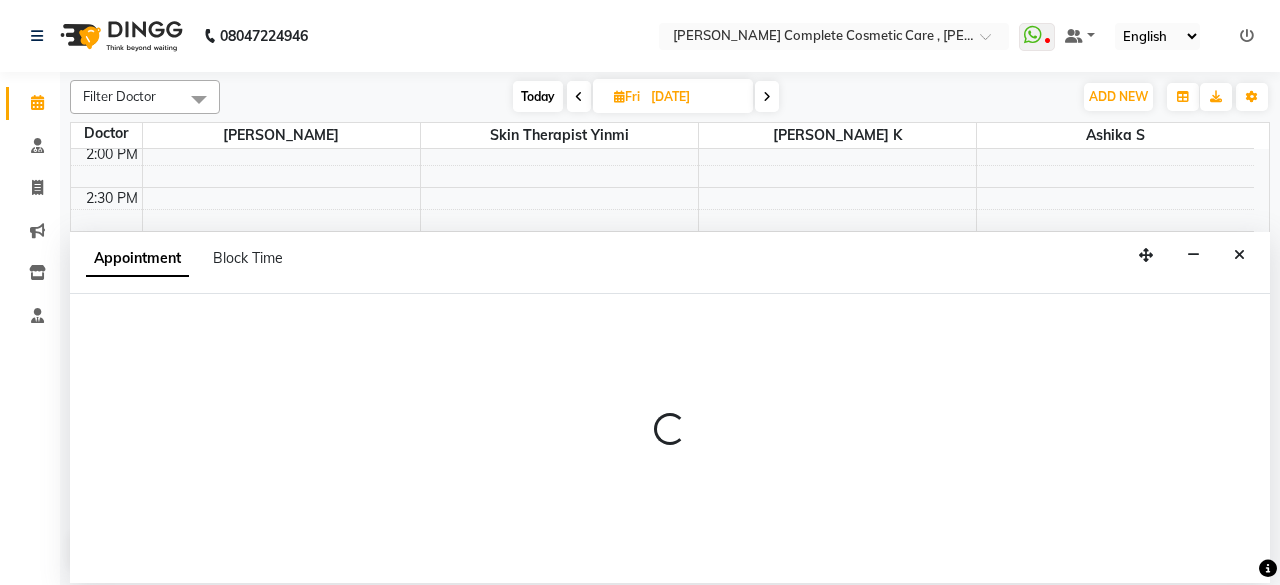scroll, scrollTop: 608, scrollLeft: 0, axis: vertical 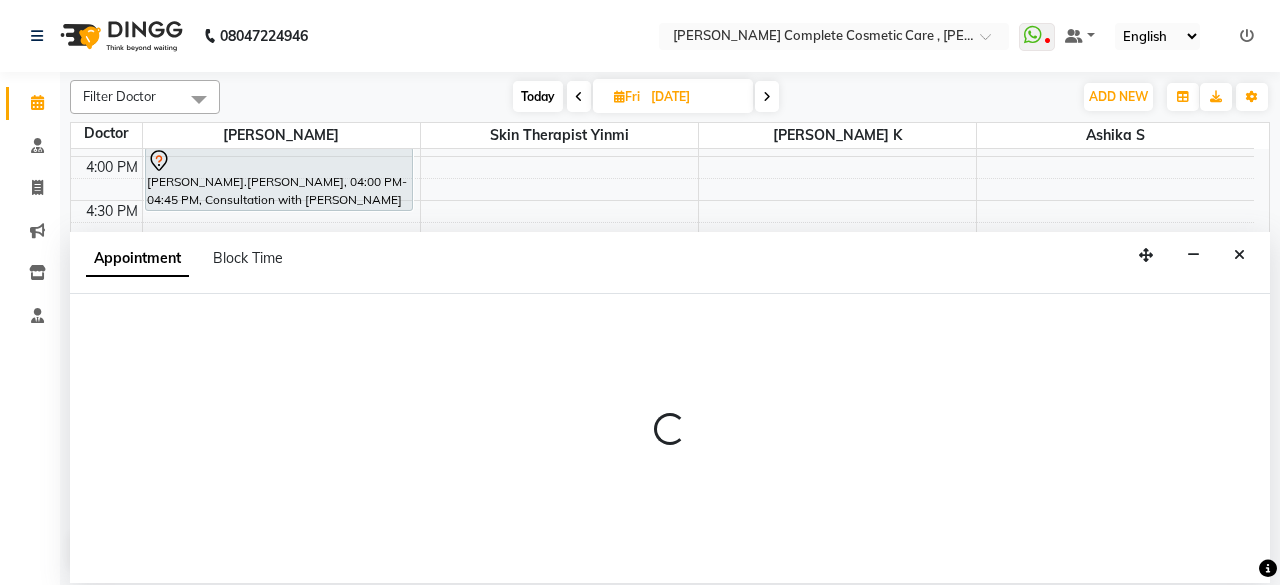 select on "67035" 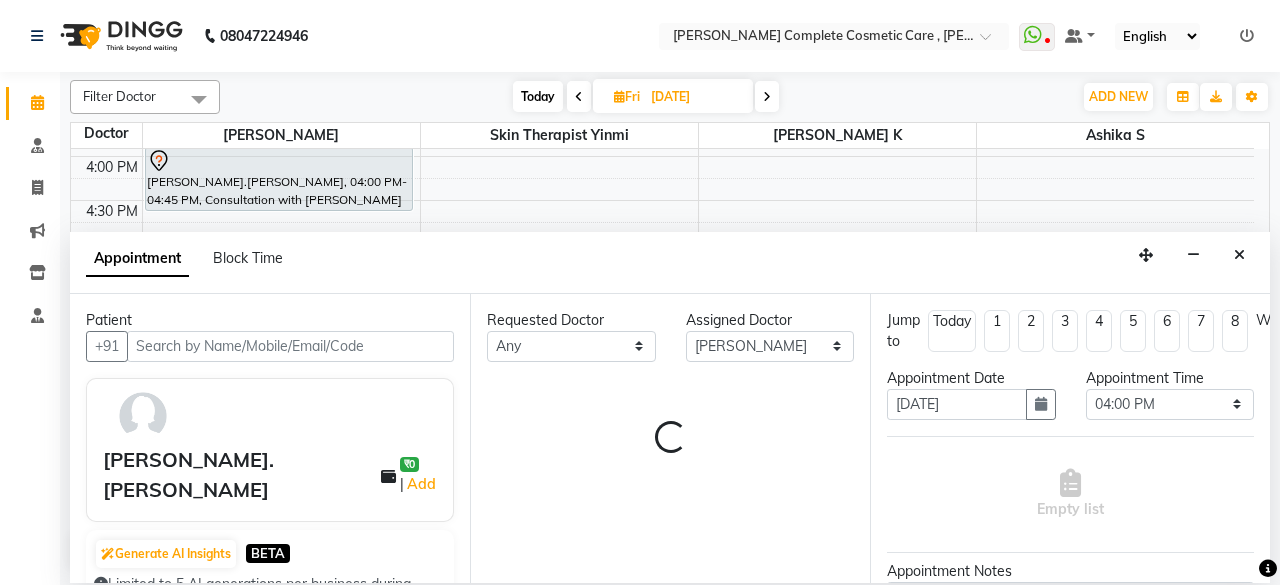 select on "3800" 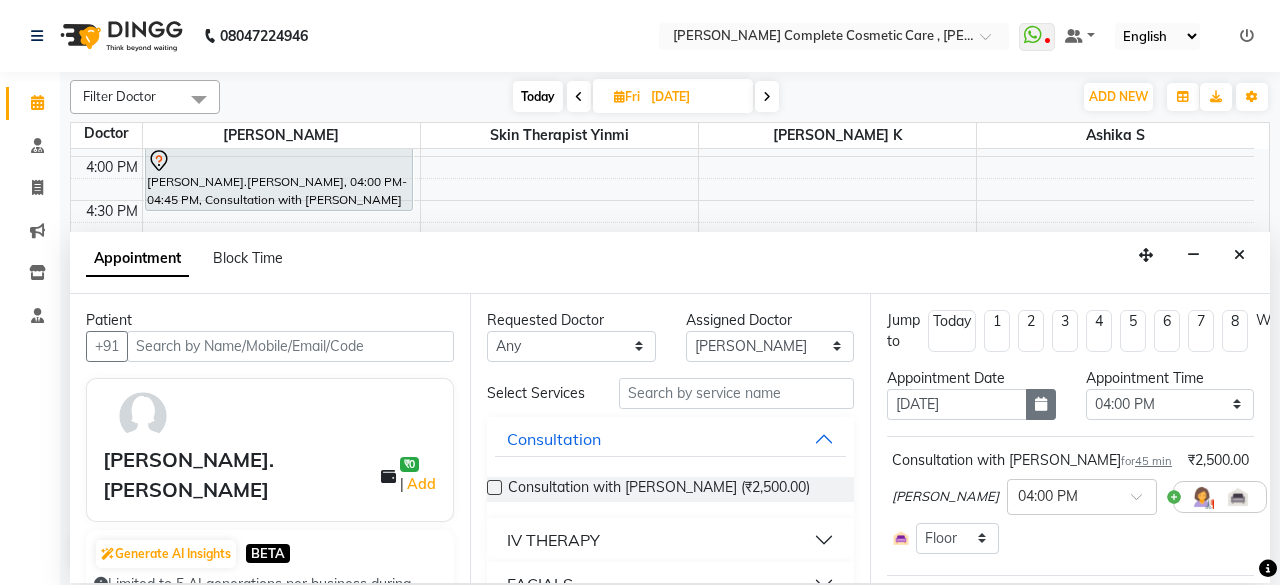 click at bounding box center (1041, 404) 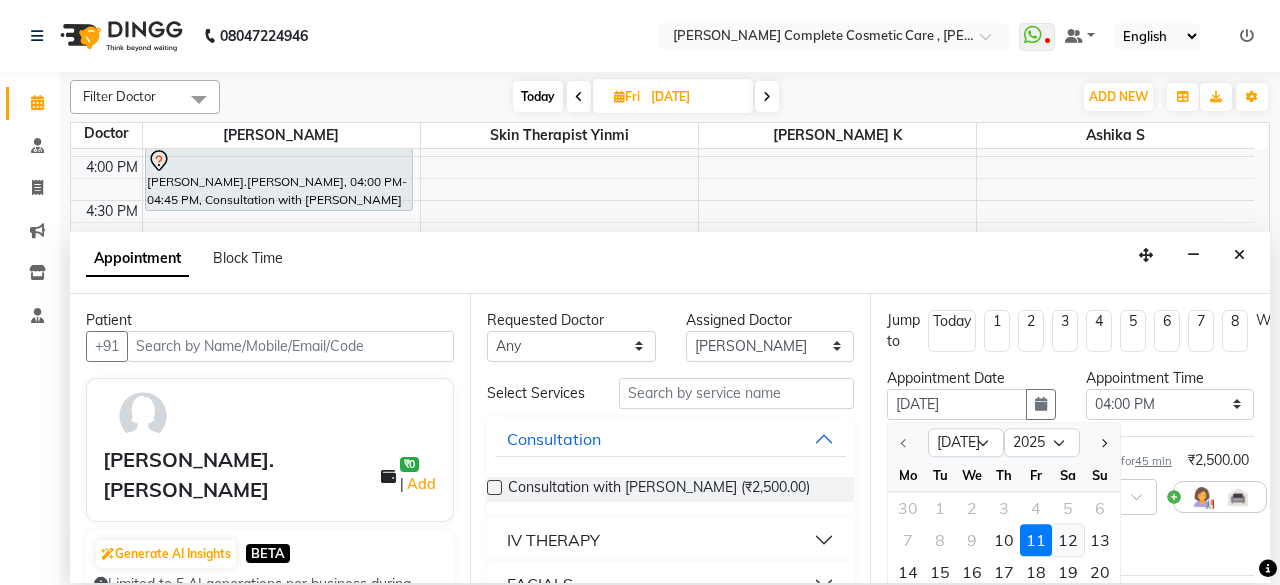 click on "12" at bounding box center (1068, 540) 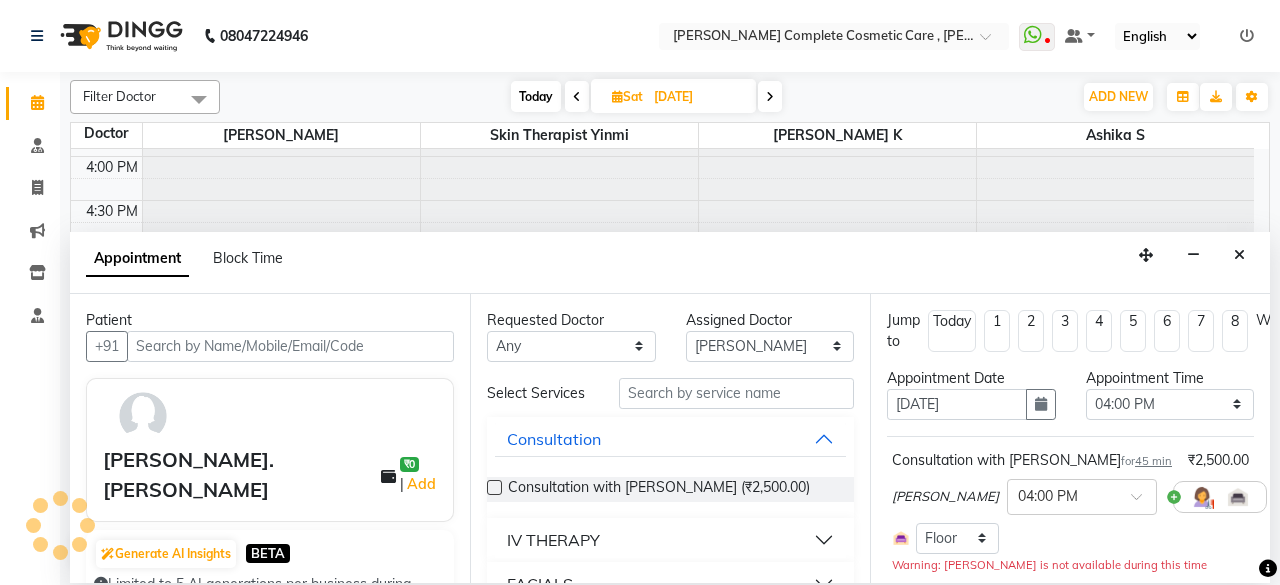 scroll, scrollTop: 608, scrollLeft: 0, axis: vertical 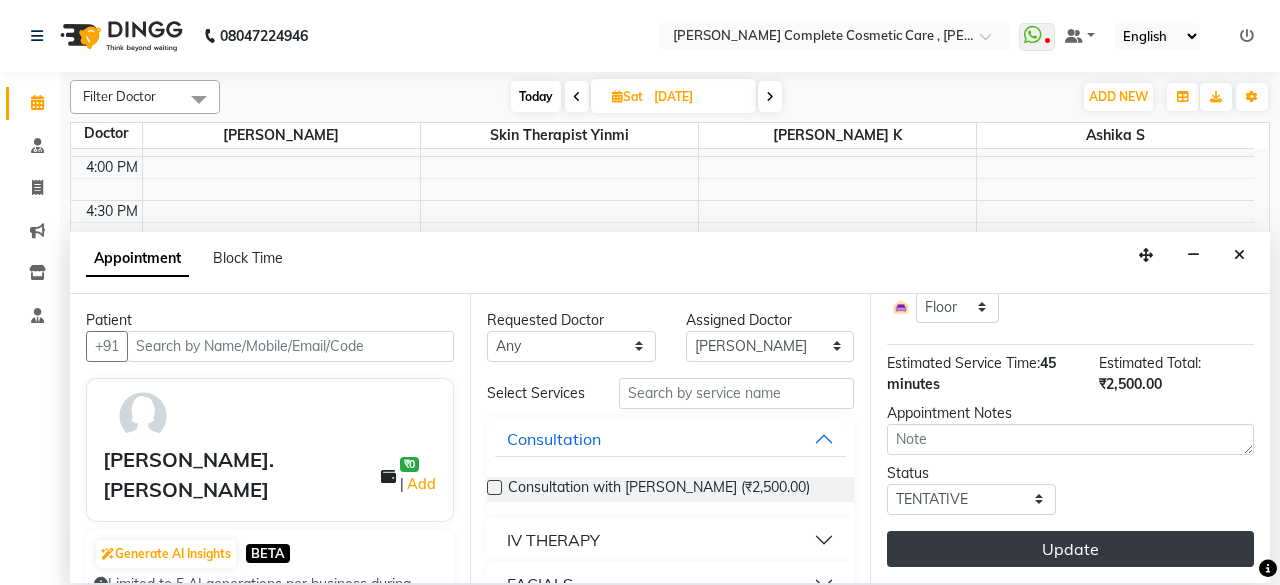 click on "Update" at bounding box center (1070, 549) 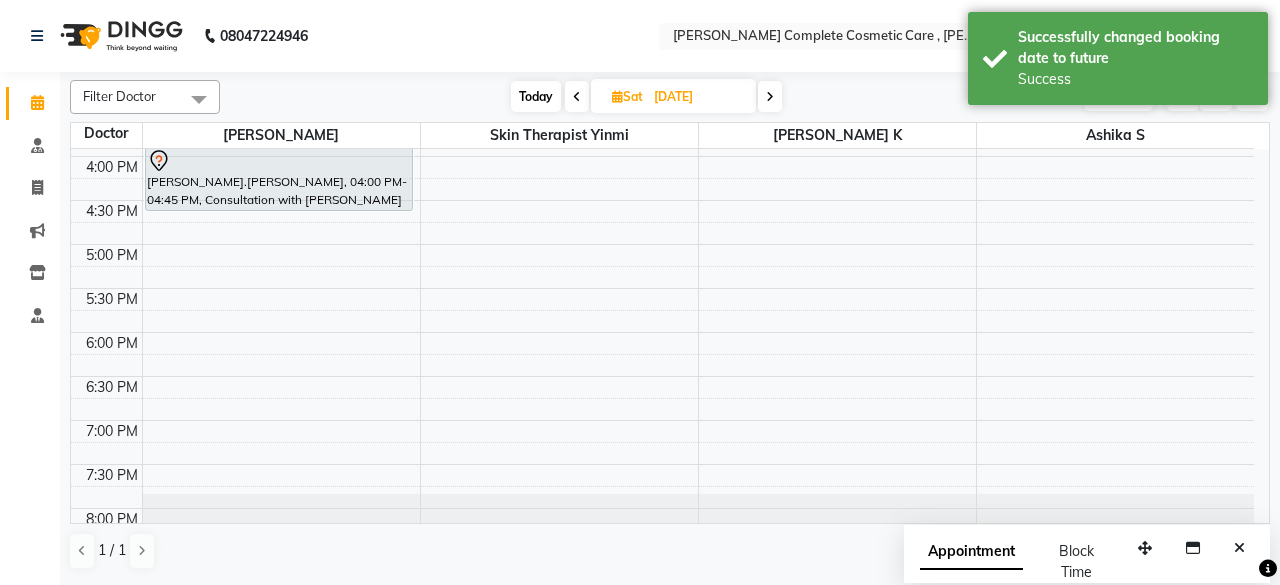 click at bounding box center [577, 96] 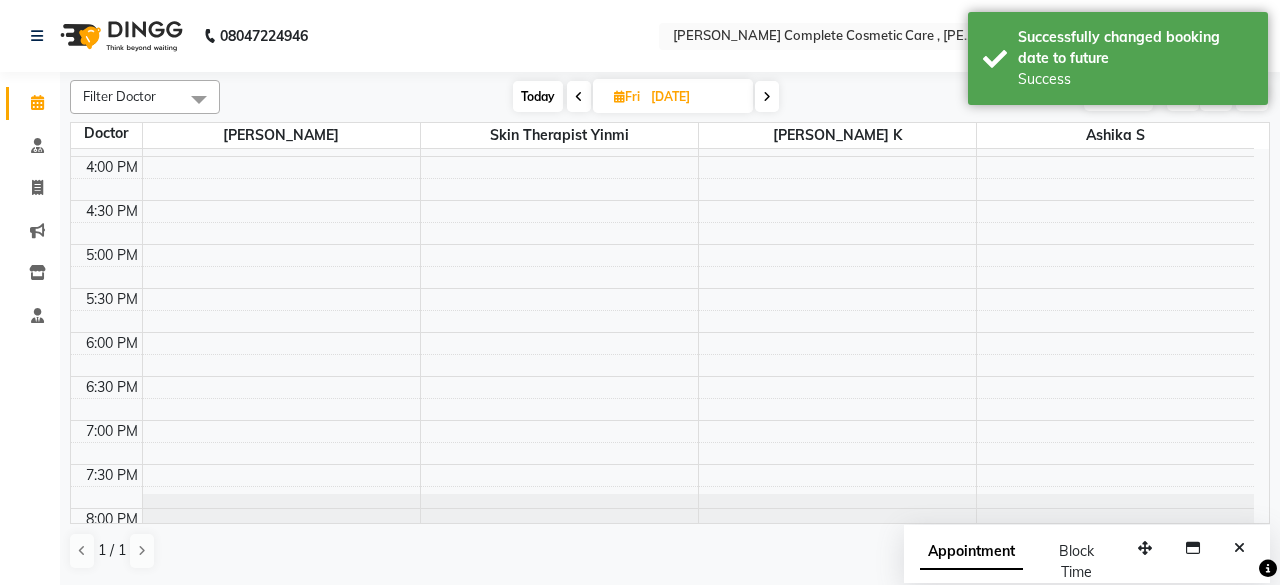scroll, scrollTop: 280, scrollLeft: 0, axis: vertical 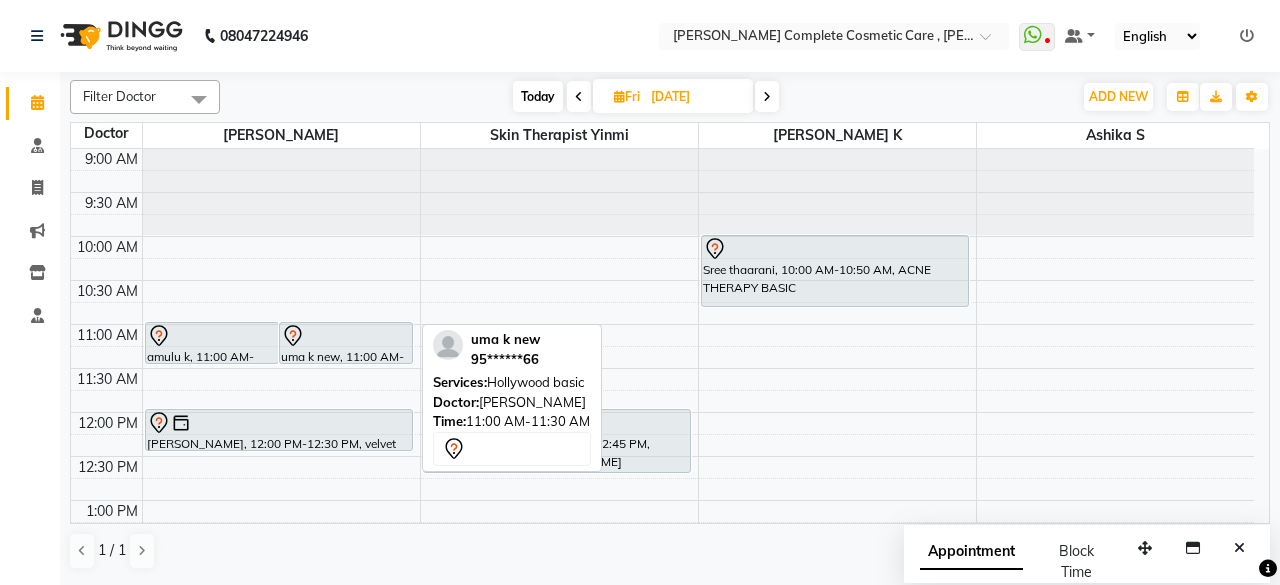 click at bounding box center (346, 336) 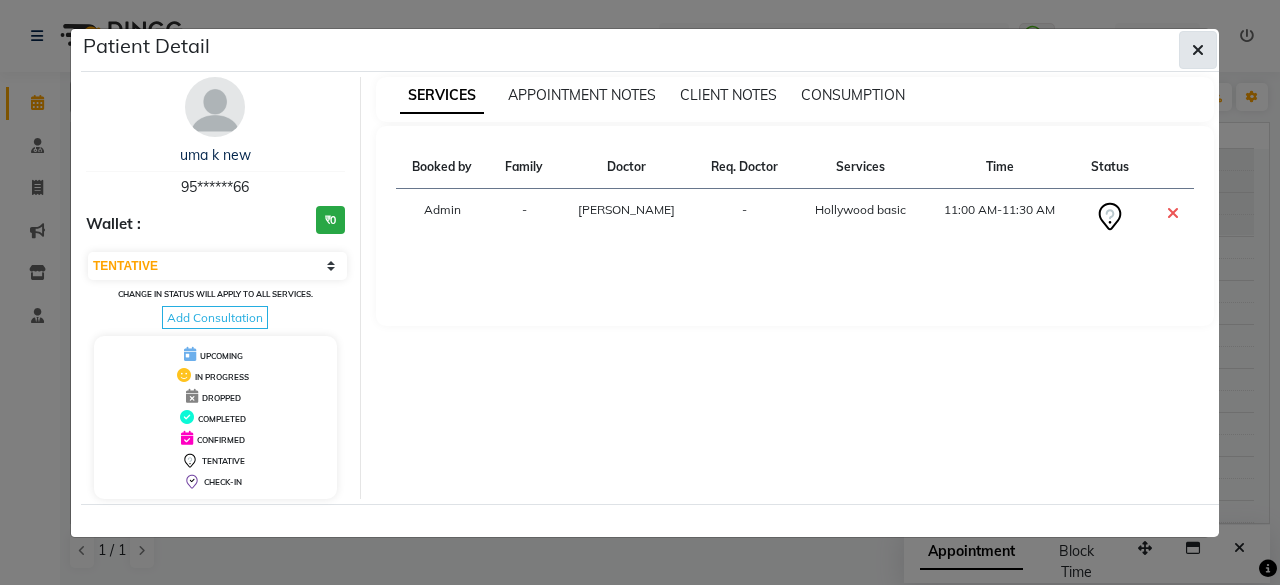 click 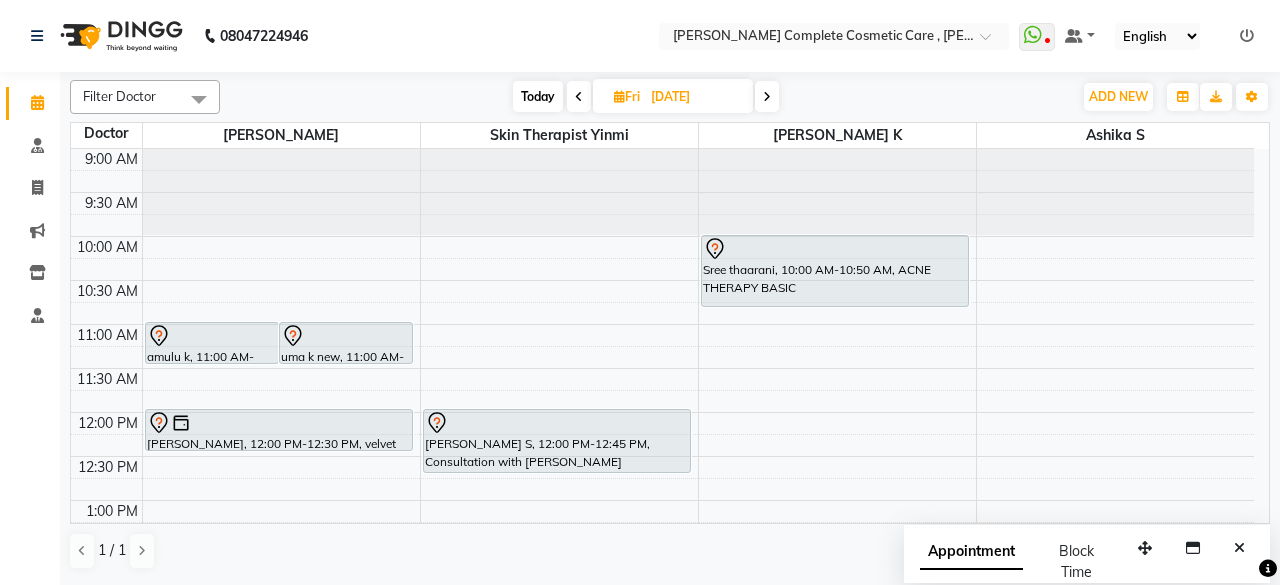 scroll, scrollTop: 328, scrollLeft: 0, axis: vertical 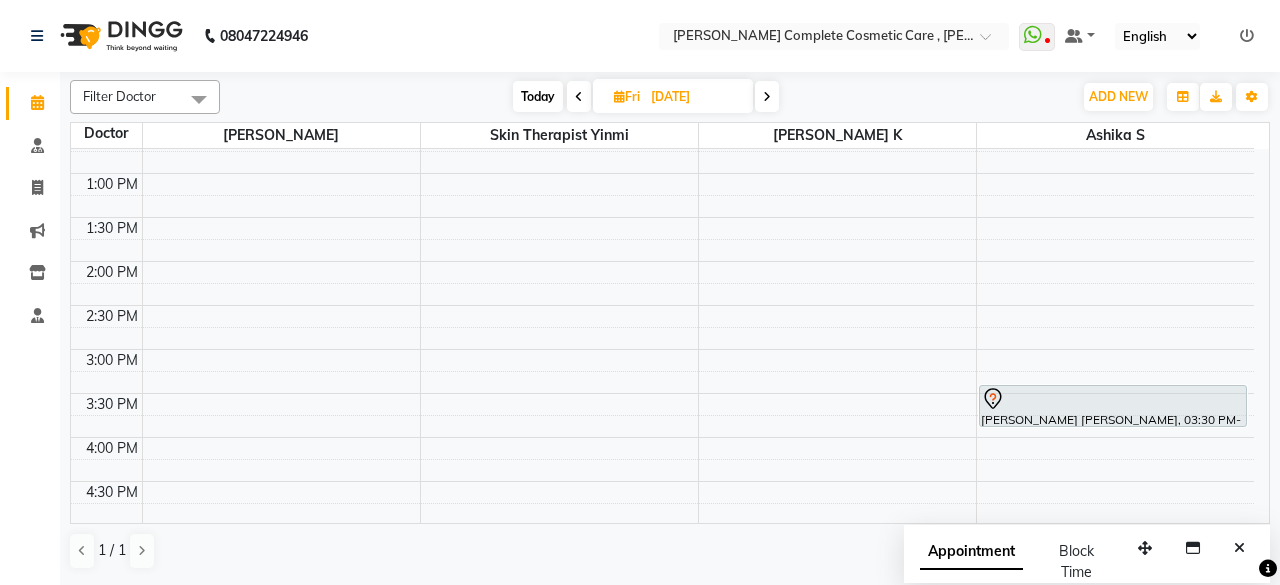 click on "11-07-2025" at bounding box center [695, 97] 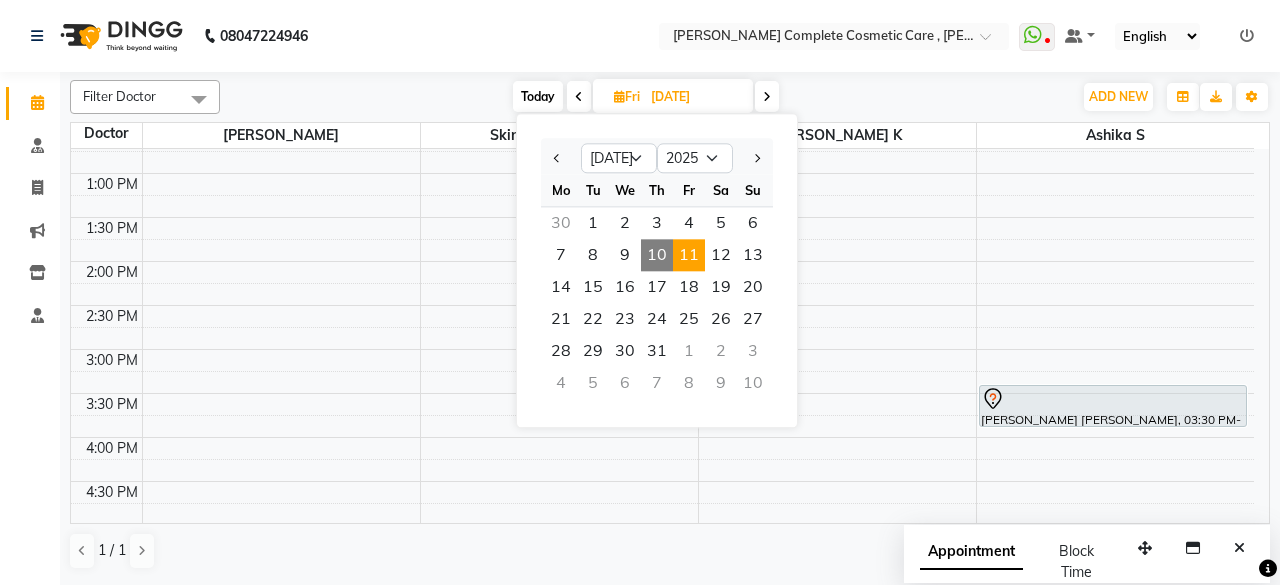 click on "11-07-2025" at bounding box center [695, 97] 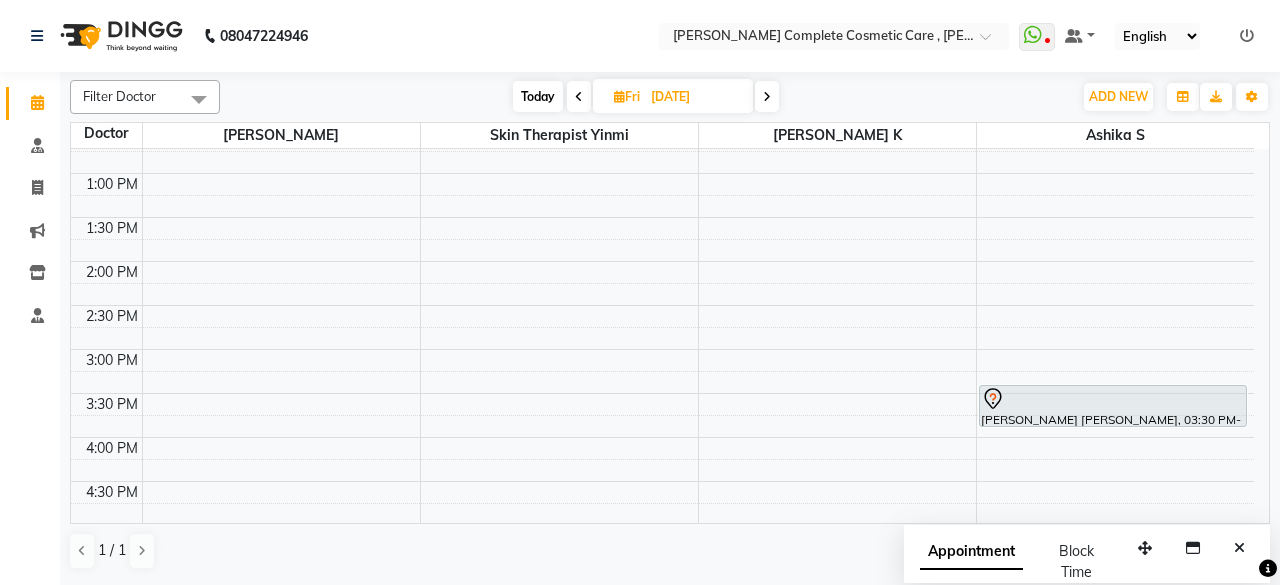 scroll, scrollTop: 0, scrollLeft: 0, axis: both 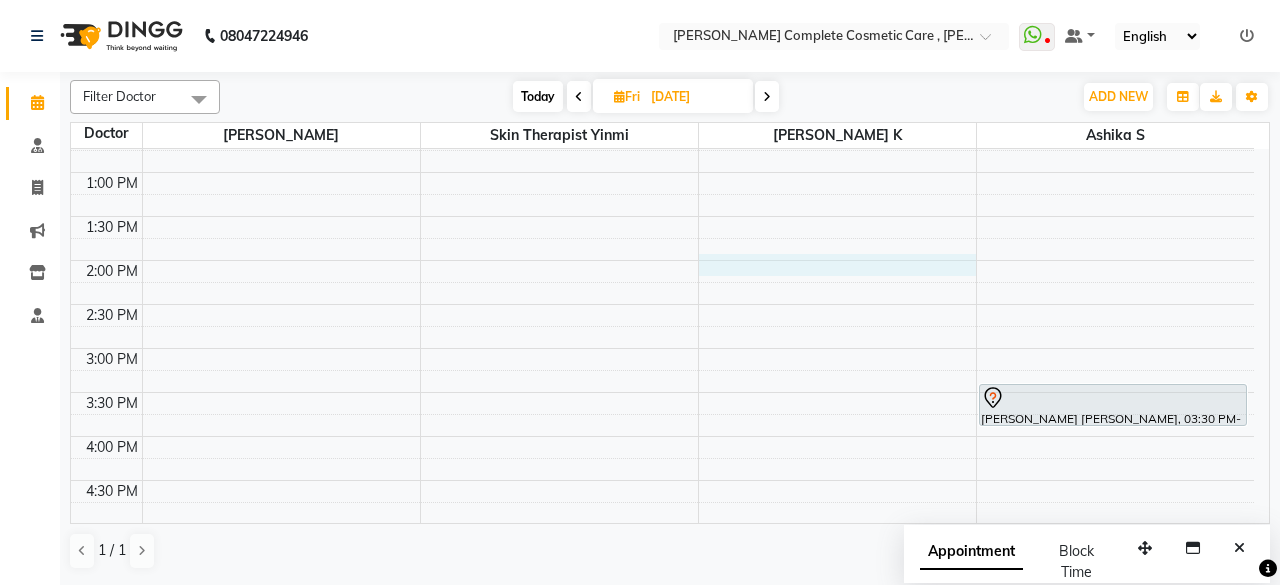 click on "9:00 AM 9:30 AM 10:00 AM 10:30 AM 11:00 AM 11:30 AM 12:00 PM 12:30 PM 1:00 PM 1:30 PM 2:00 PM 2:30 PM 3:00 PM 3:30 PM 4:00 PM 4:30 PM 5:00 PM 5:30 PM 6:00 PM 6:30 PM 7:00 PM 7:30 PM 8:00 PM 8:30 PM             amulu k, 11:00 AM-11:30 AM, Hollywood basic              uma k new, 11:00 AM-11:30 AM, Hollywood basic              manju manju, 12:00 PM-12:30 PM, velvet elite              Monisha S, 12:00 PM-12:45 PM, Consultation with dr Asha queen             Sree thaarani, 10:00 AM-10:50 AM, ACNE THERAPY BASIC              syad ali fathima, 03:30 PM-04:00 PM, hollywood elite" at bounding box center (662, 348) 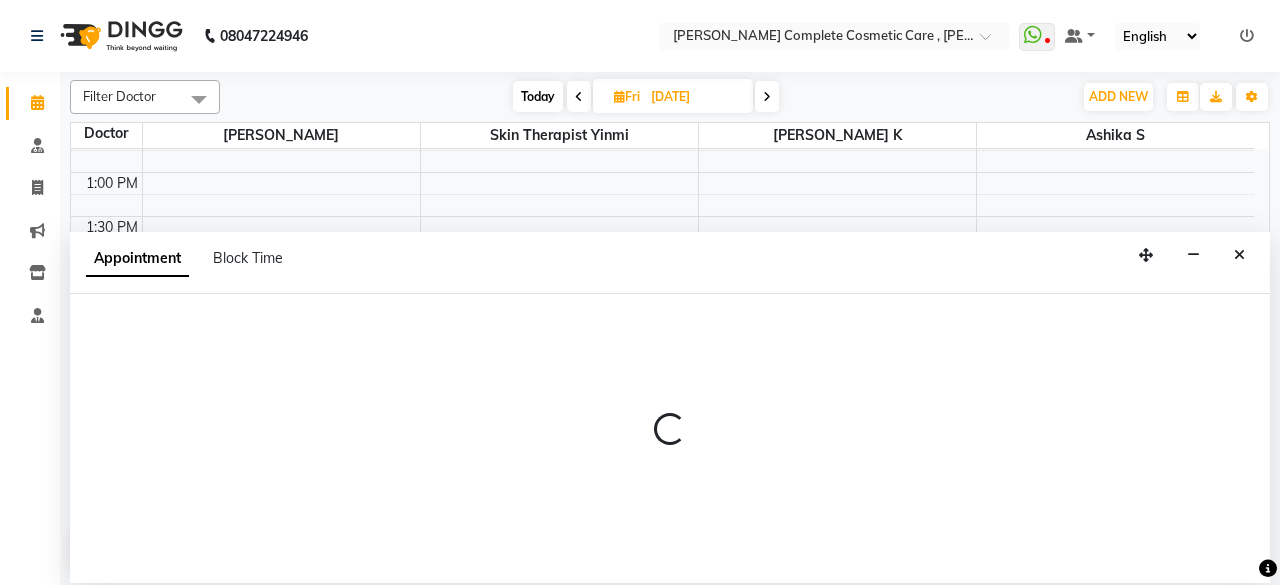 select on "83348" 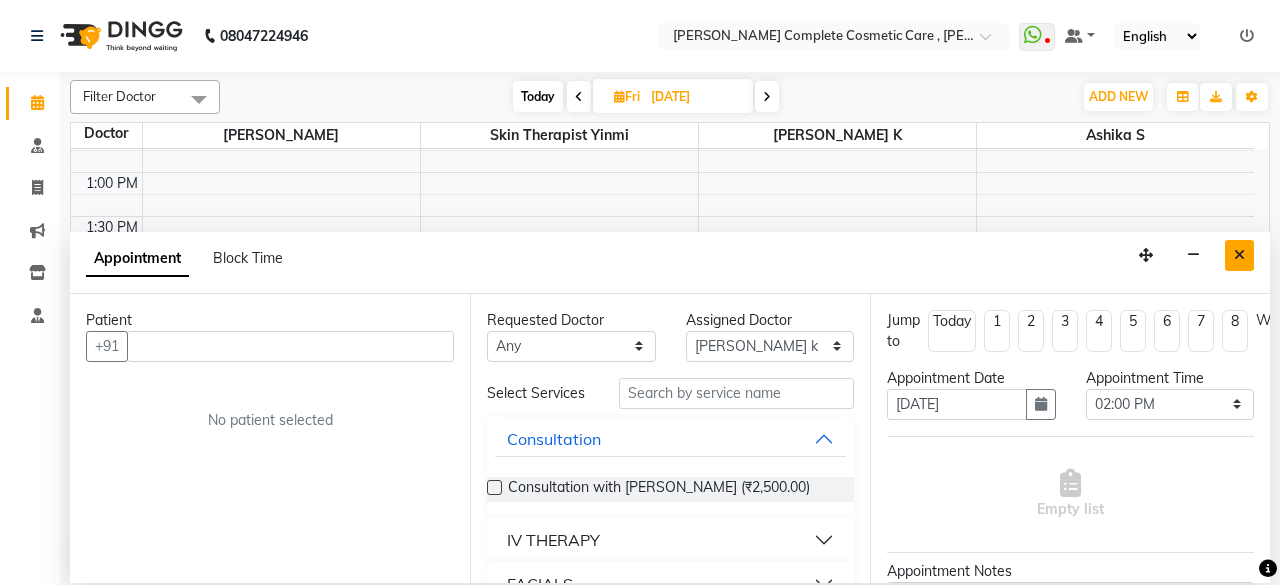 type 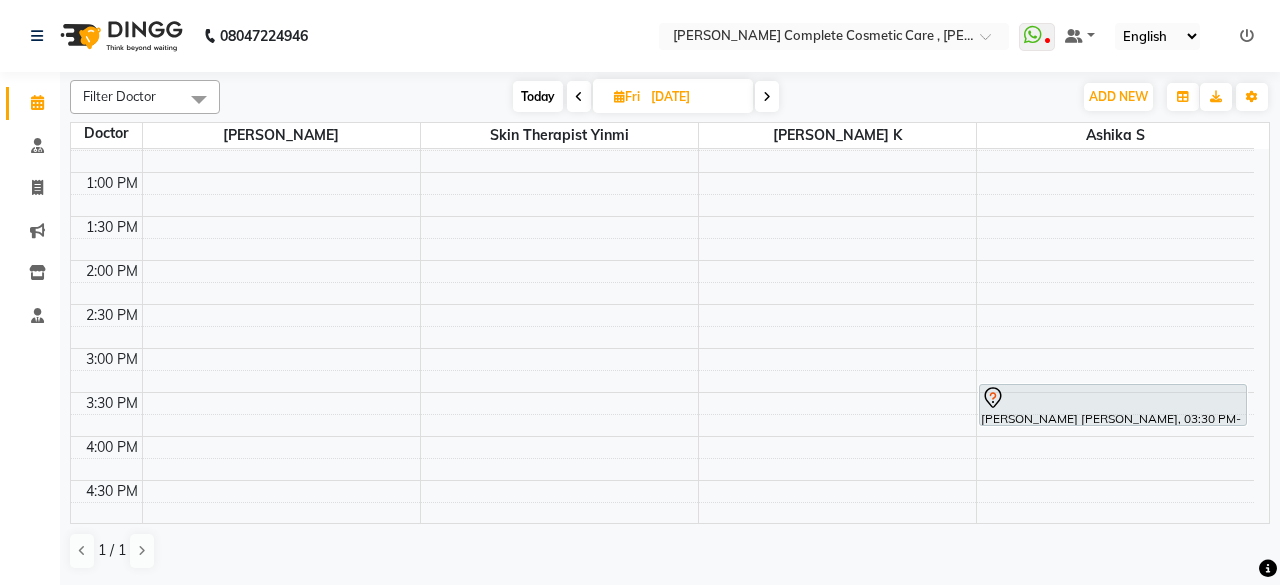 click at bounding box center (767, 97) 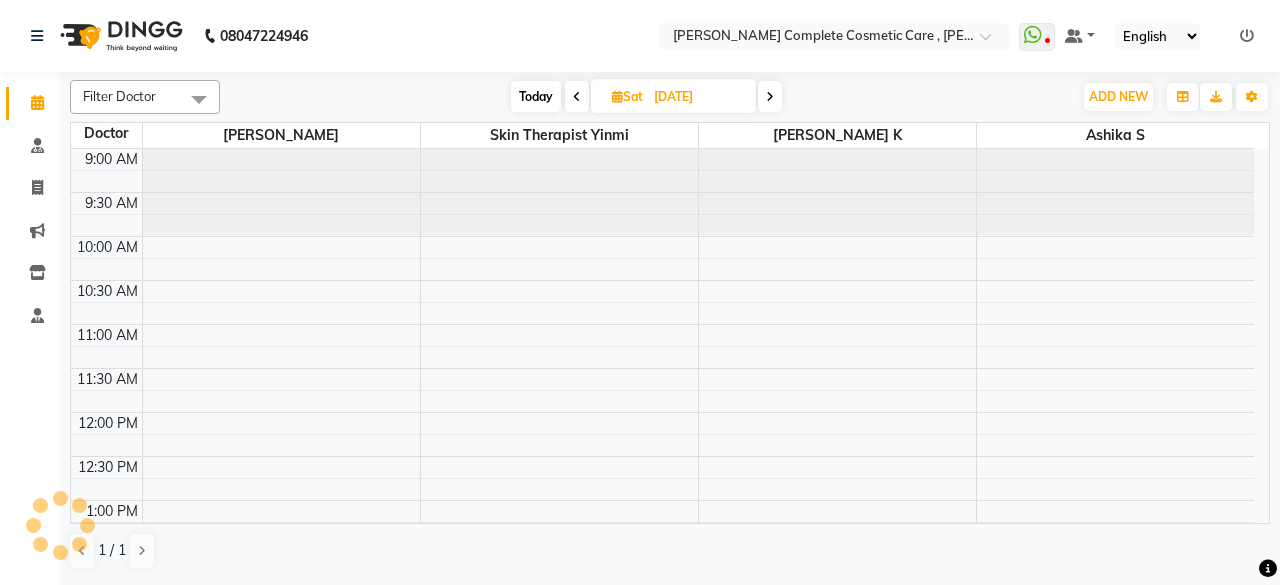 scroll, scrollTop: 664, scrollLeft: 0, axis: vertical 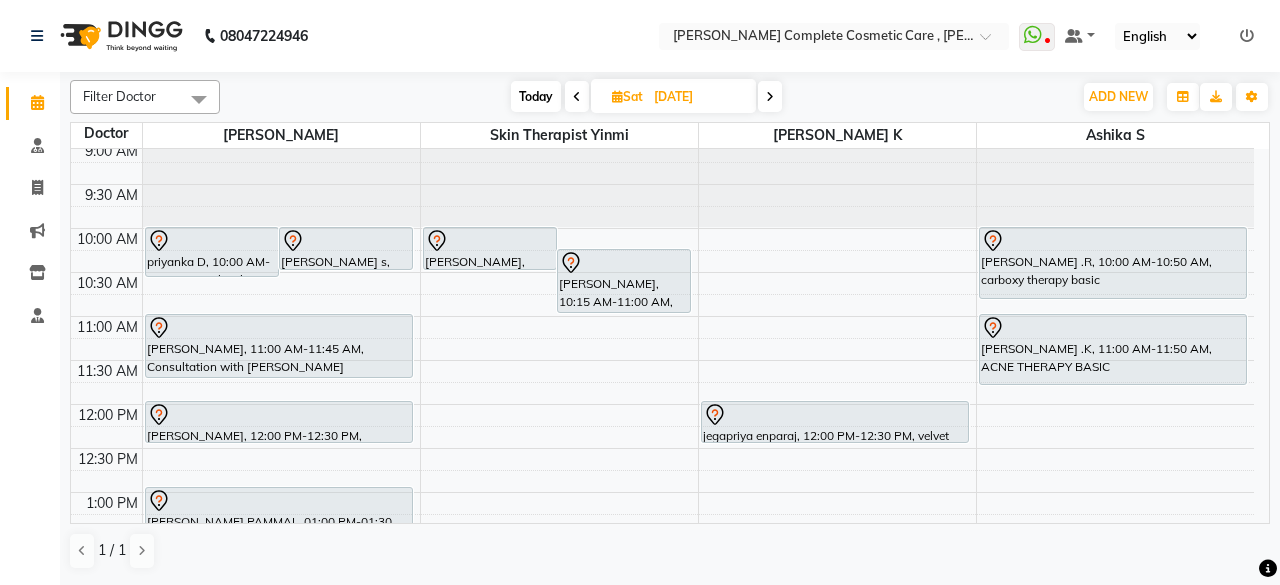 click on "Today" at bounding box center [536, 96] 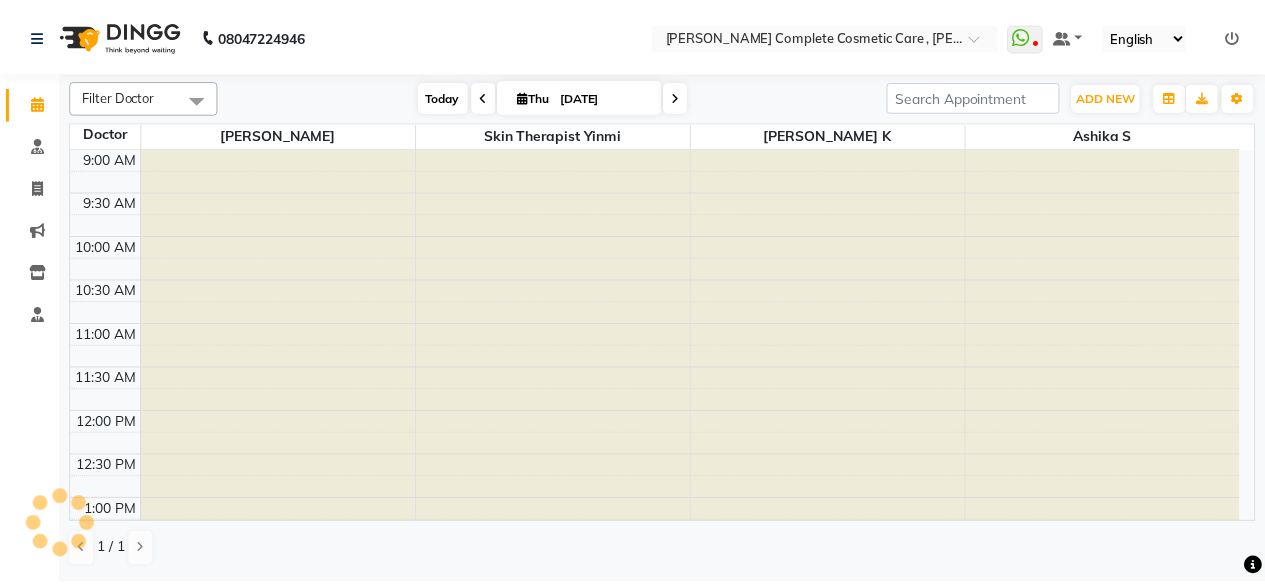 scroll, scrollTop: 664, scrollLeft: 0, axis: vertical 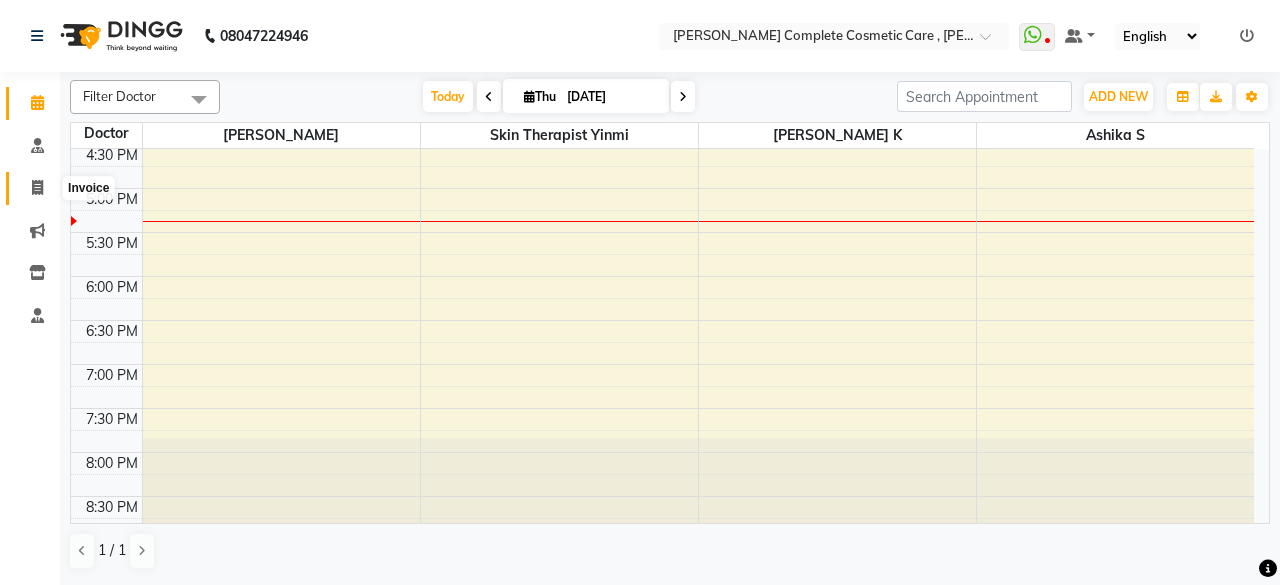 click 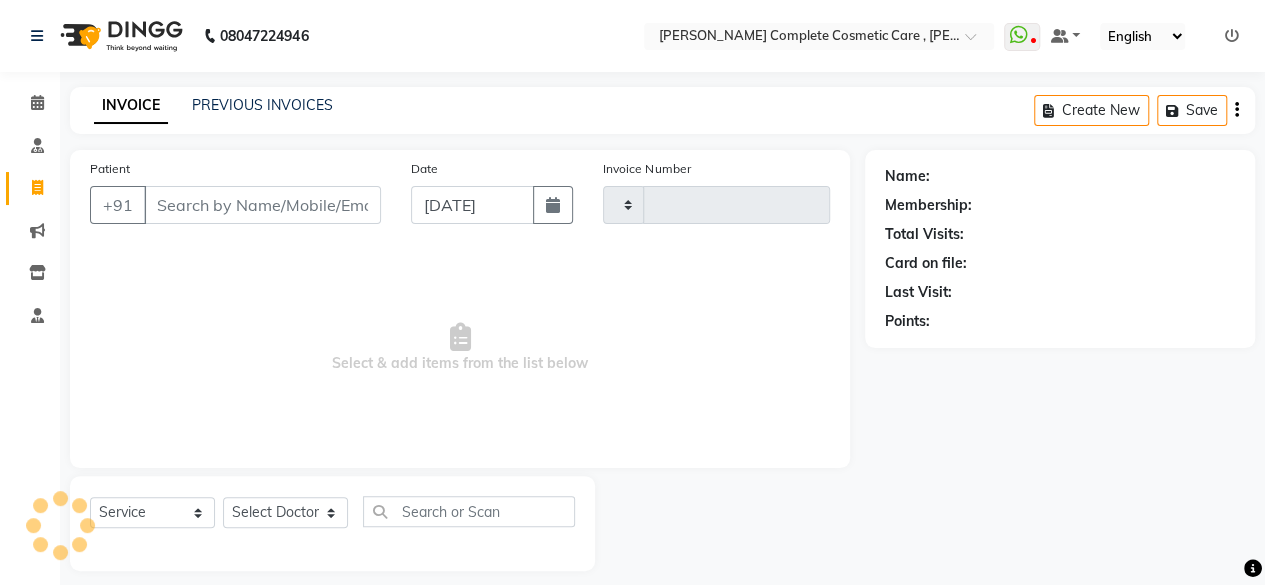 type on "0378" 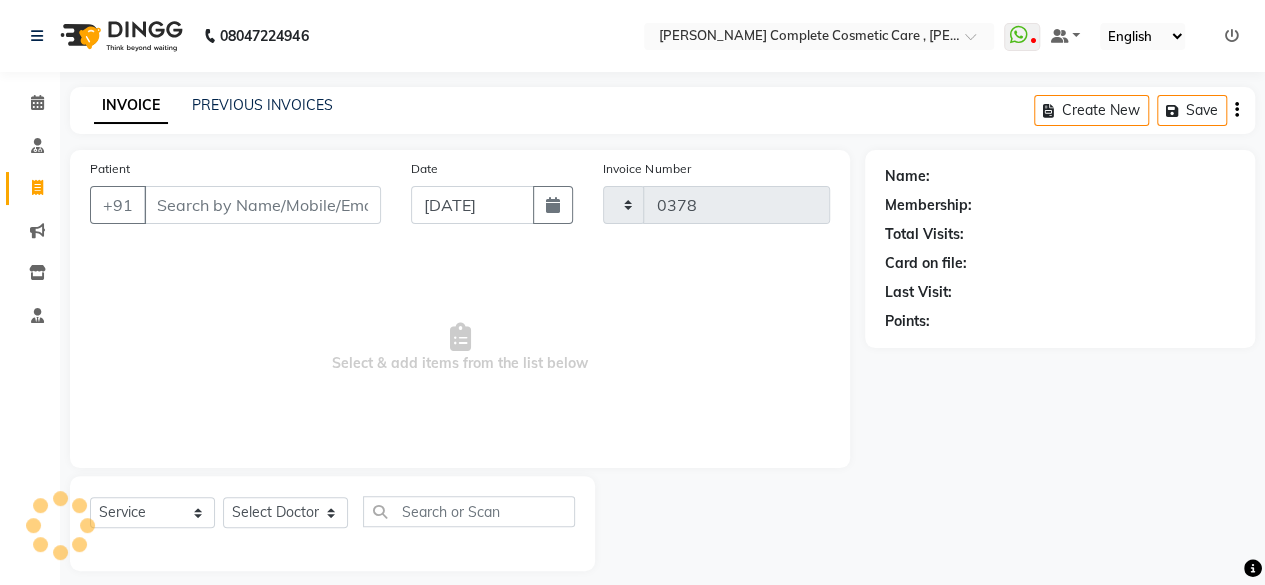 select on "7560" 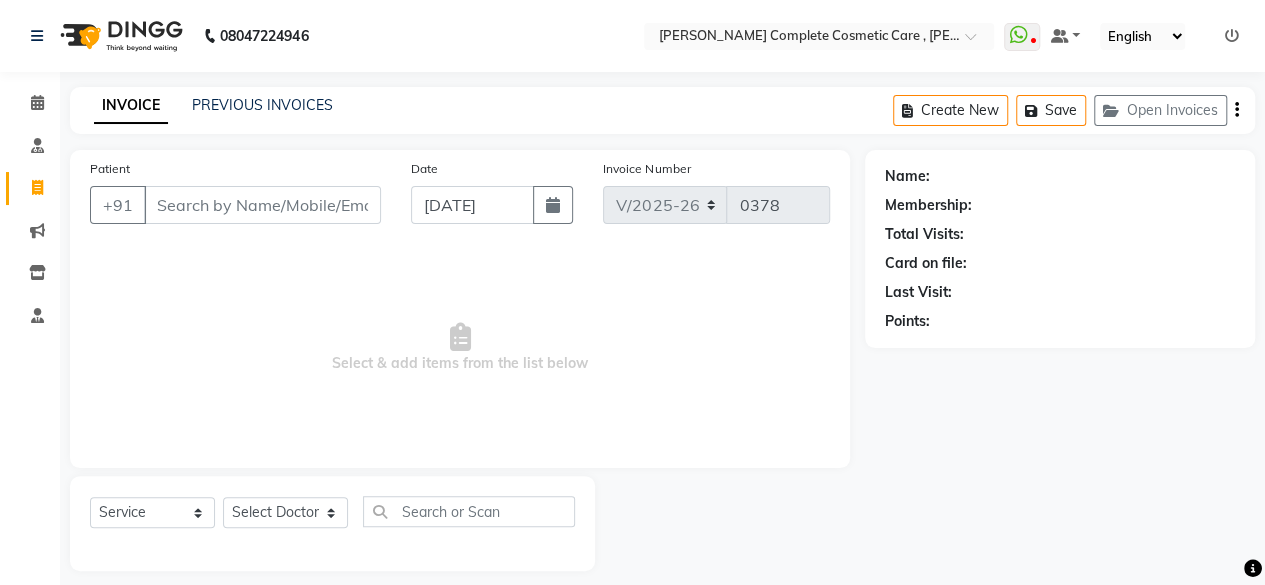 click on "INVOICE PREVIOUS INVOICES" 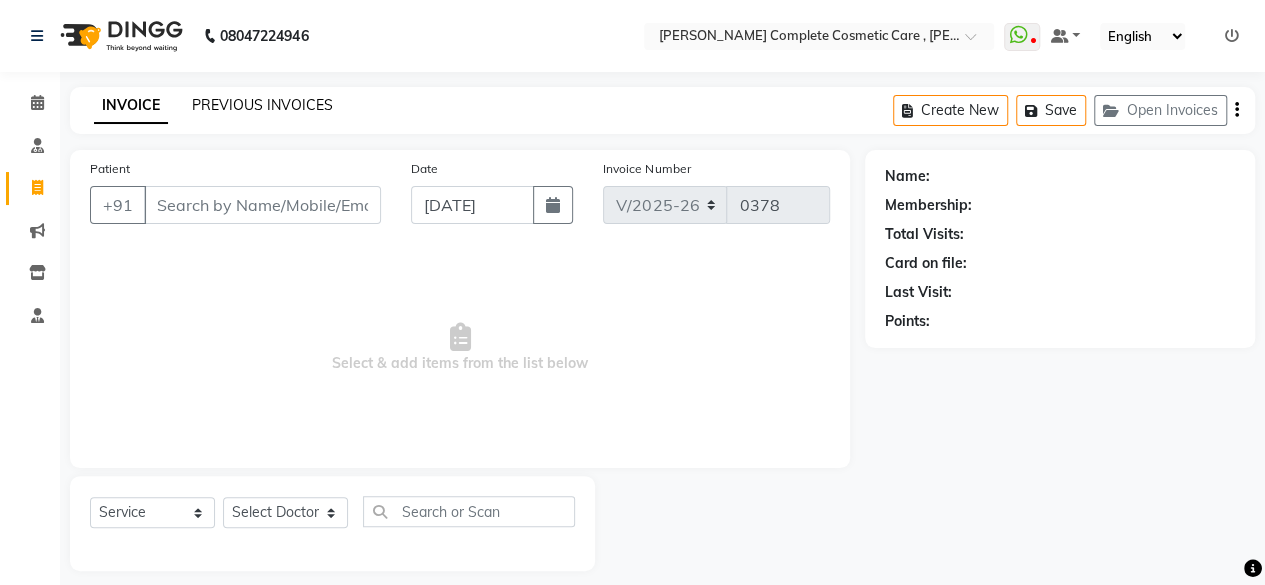 click on "PREVIOUS INVOICES" 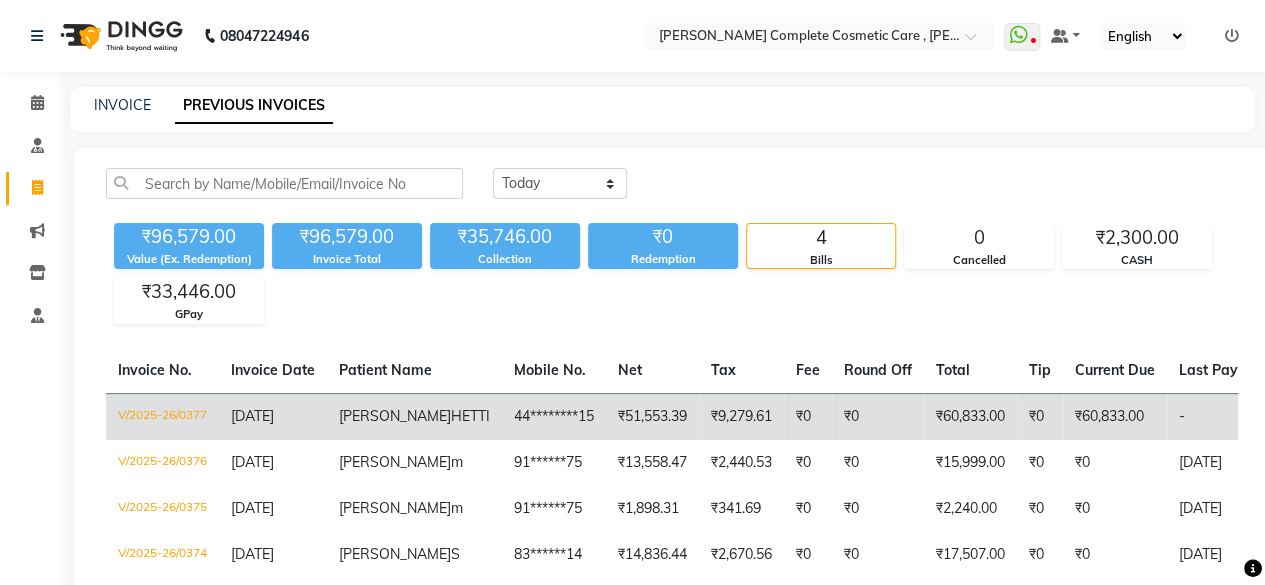 click on "V/2025-26/0377" 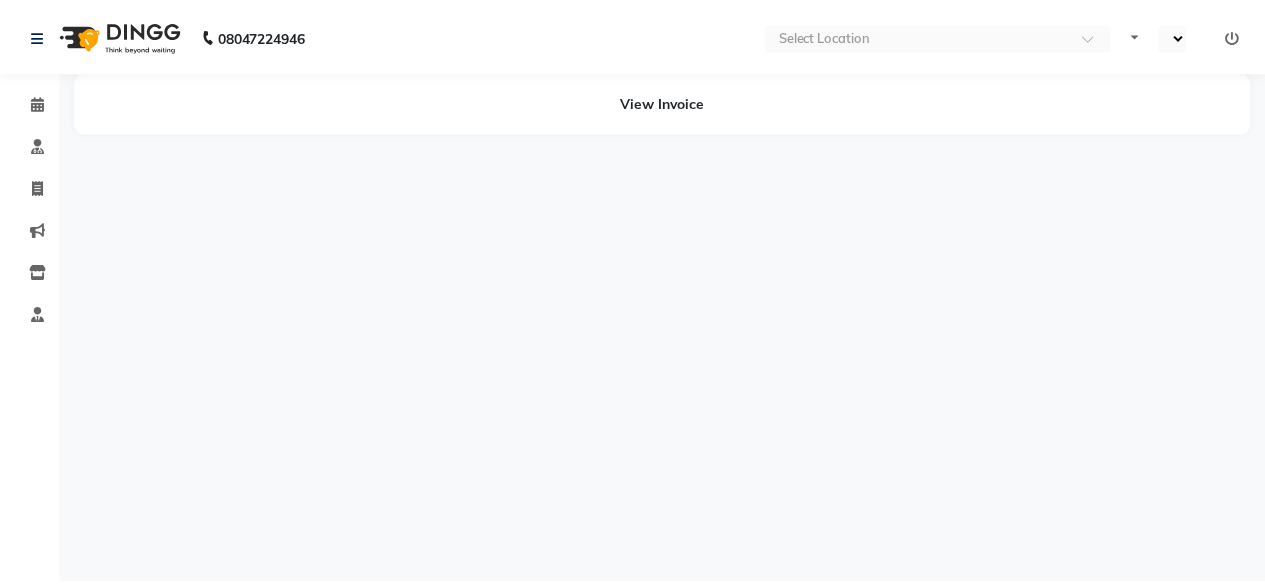 scroll, scrollTop: 0, scrollLeft: 0, axis: both 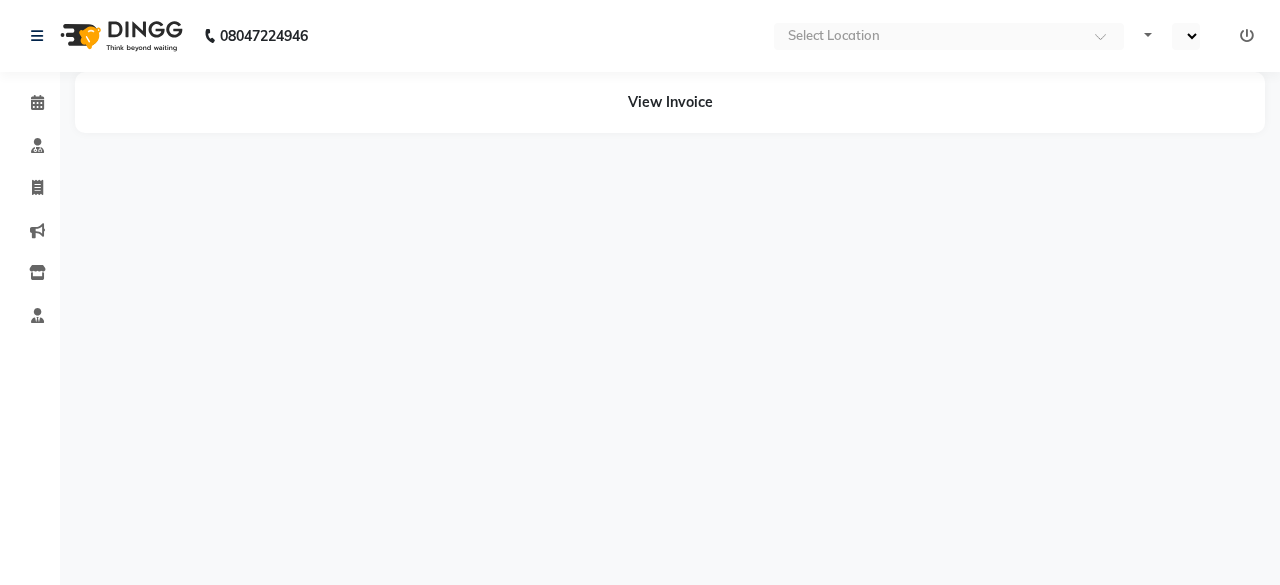 select on "en" 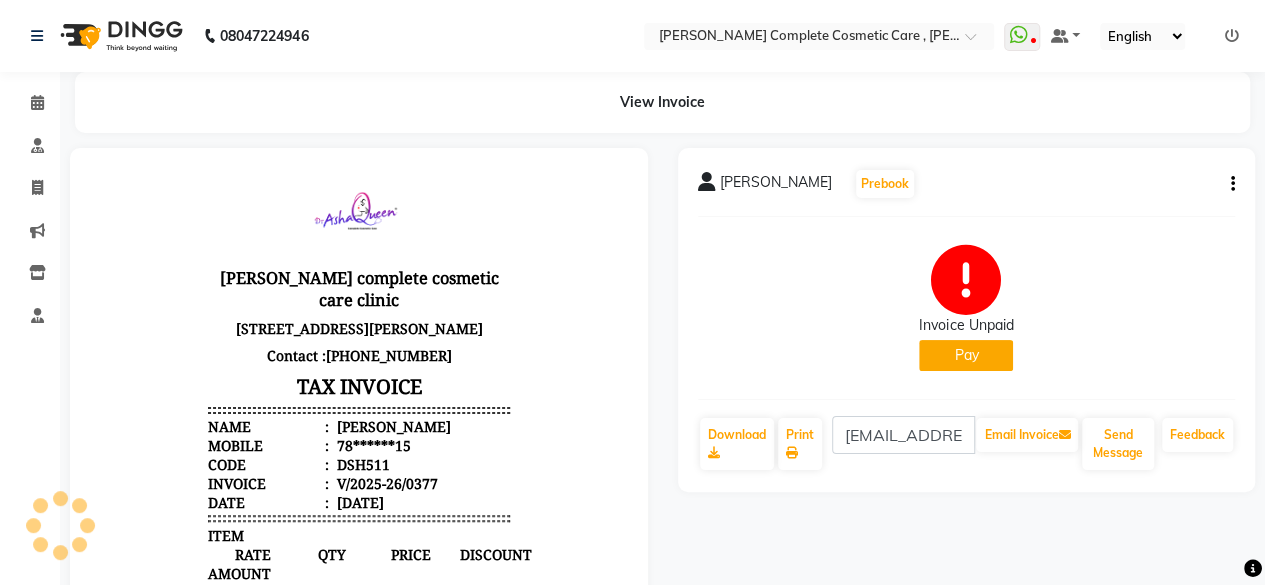 scroll, scrollTop: 0, scrollLeft: 0, axis: both 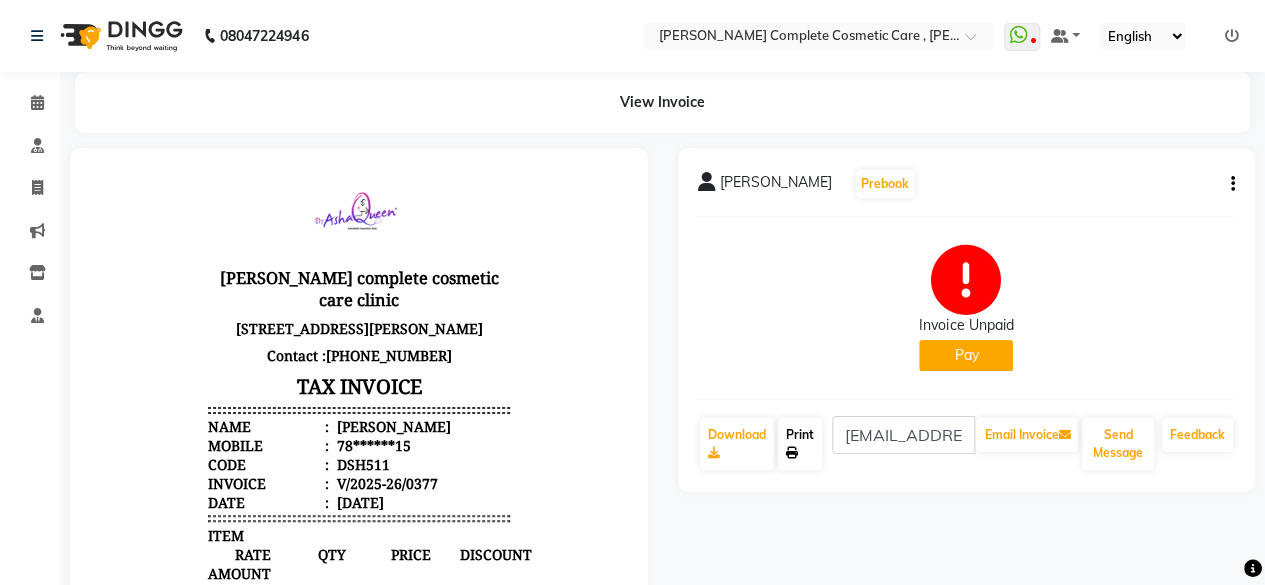 click on "Print" 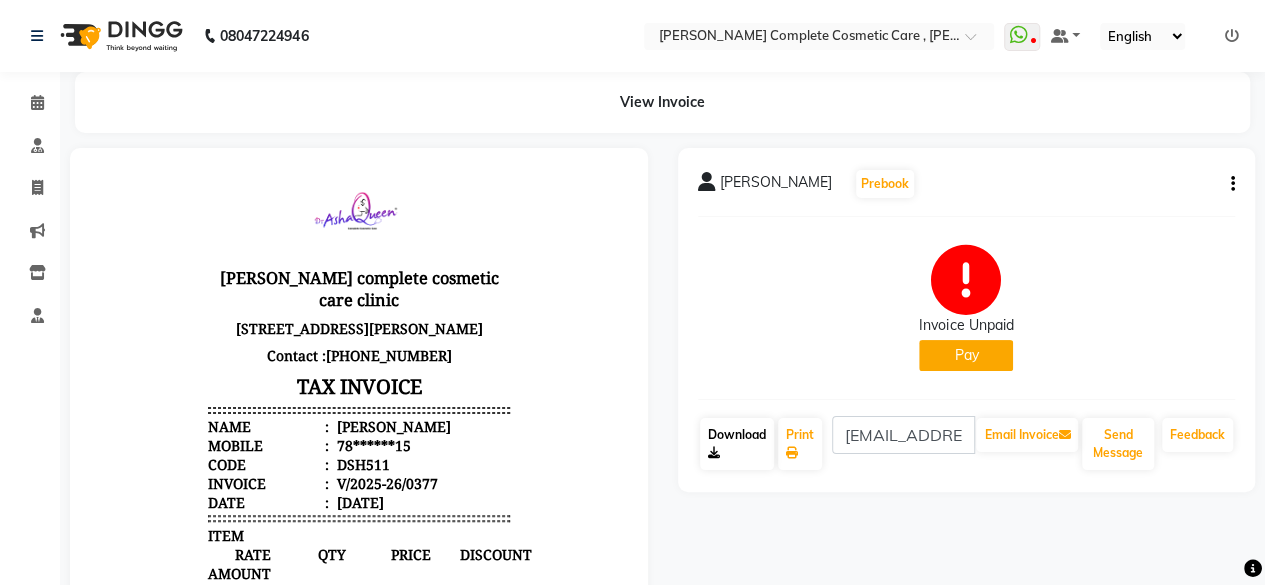 click on "Download" 